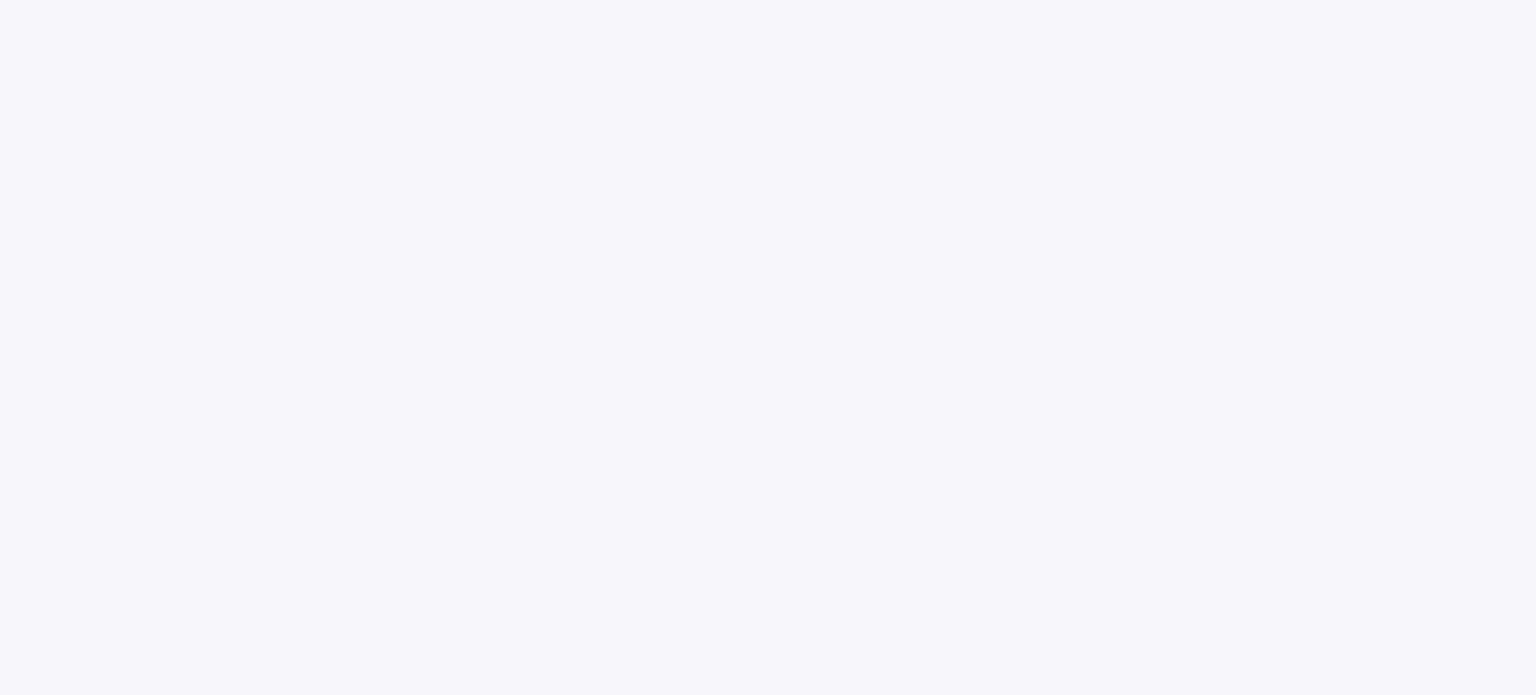scroll, scrollTop: 0, scrollLeft: 0, axis: both 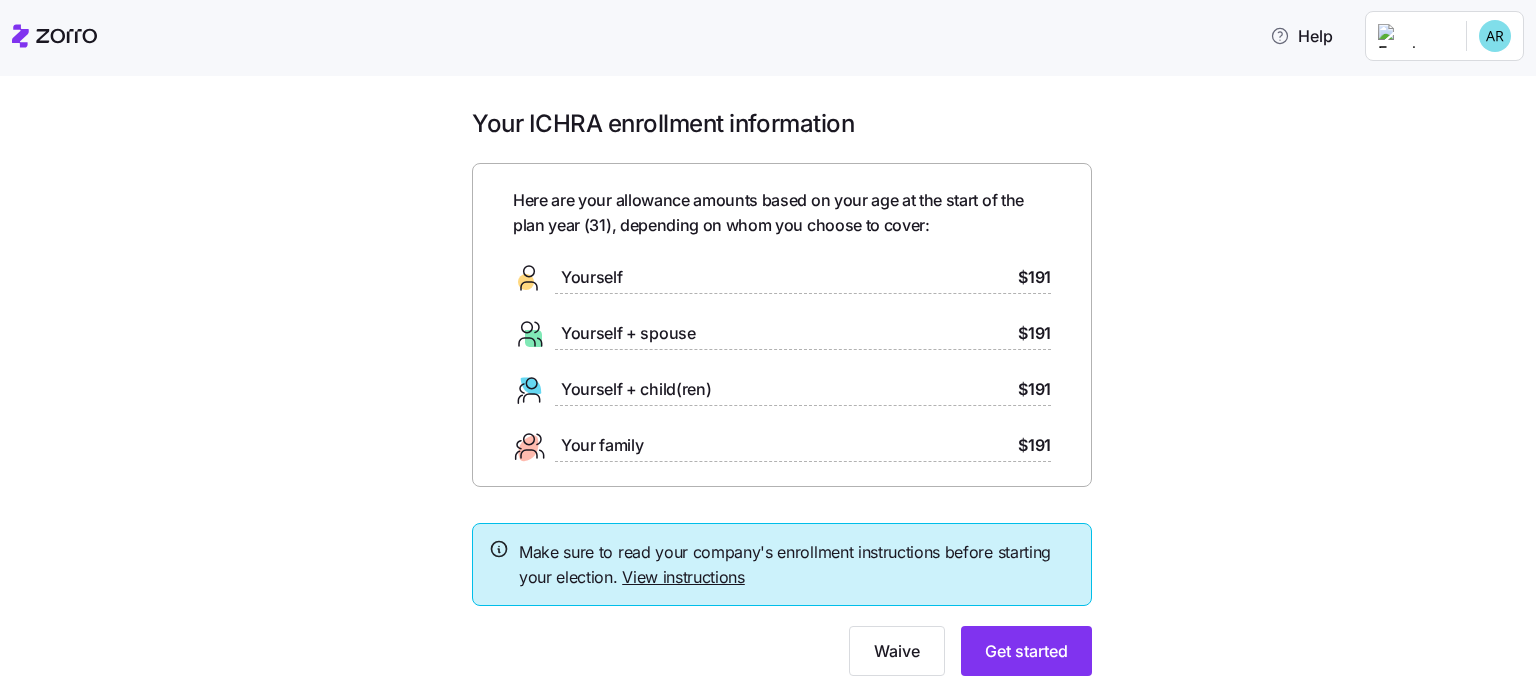 click on "Here are your allowance amounts based on your age at the start of the plan year ( 31 ), depending on whom you choose to cover:" at bounding box center (782, 213) 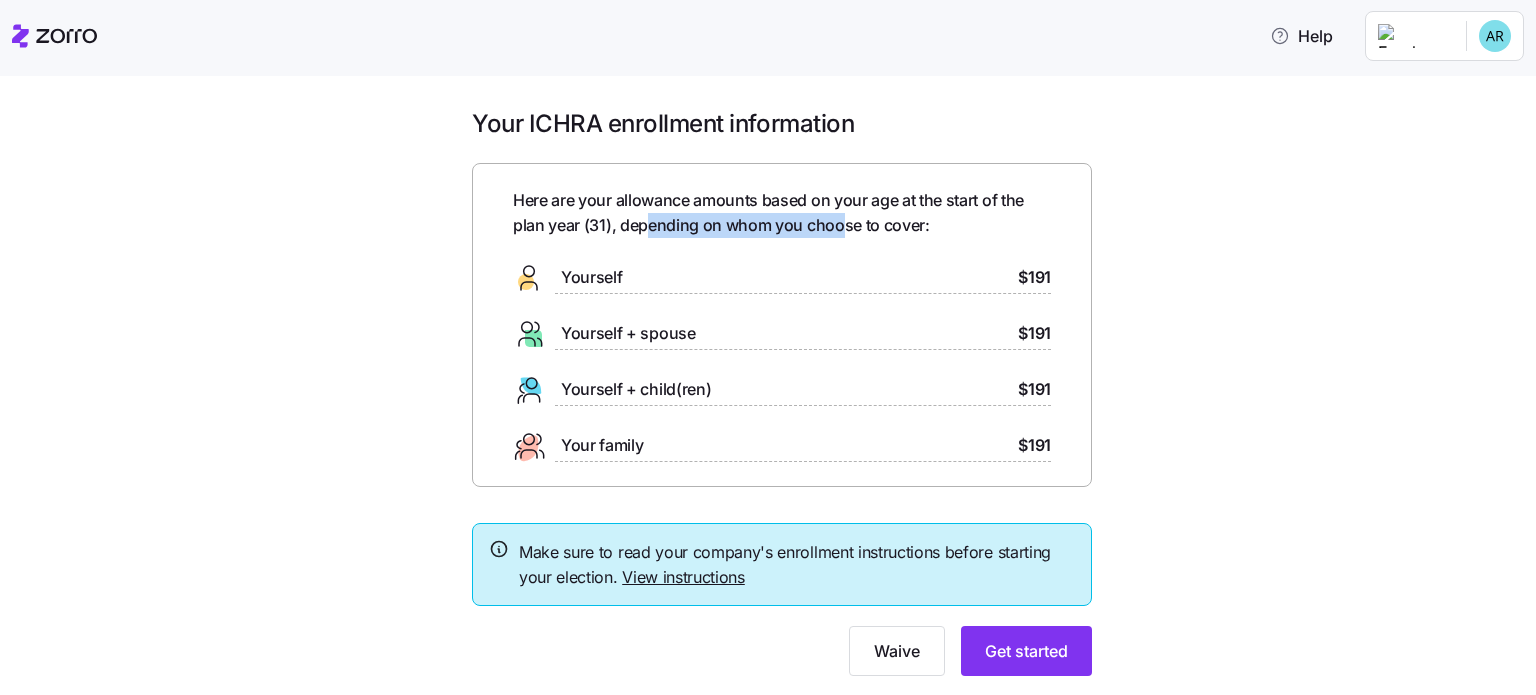 drag, startPoint x: 630, startPoint y: 242, endPoint x: 892, endPoint y: 248, distance: 262.0687 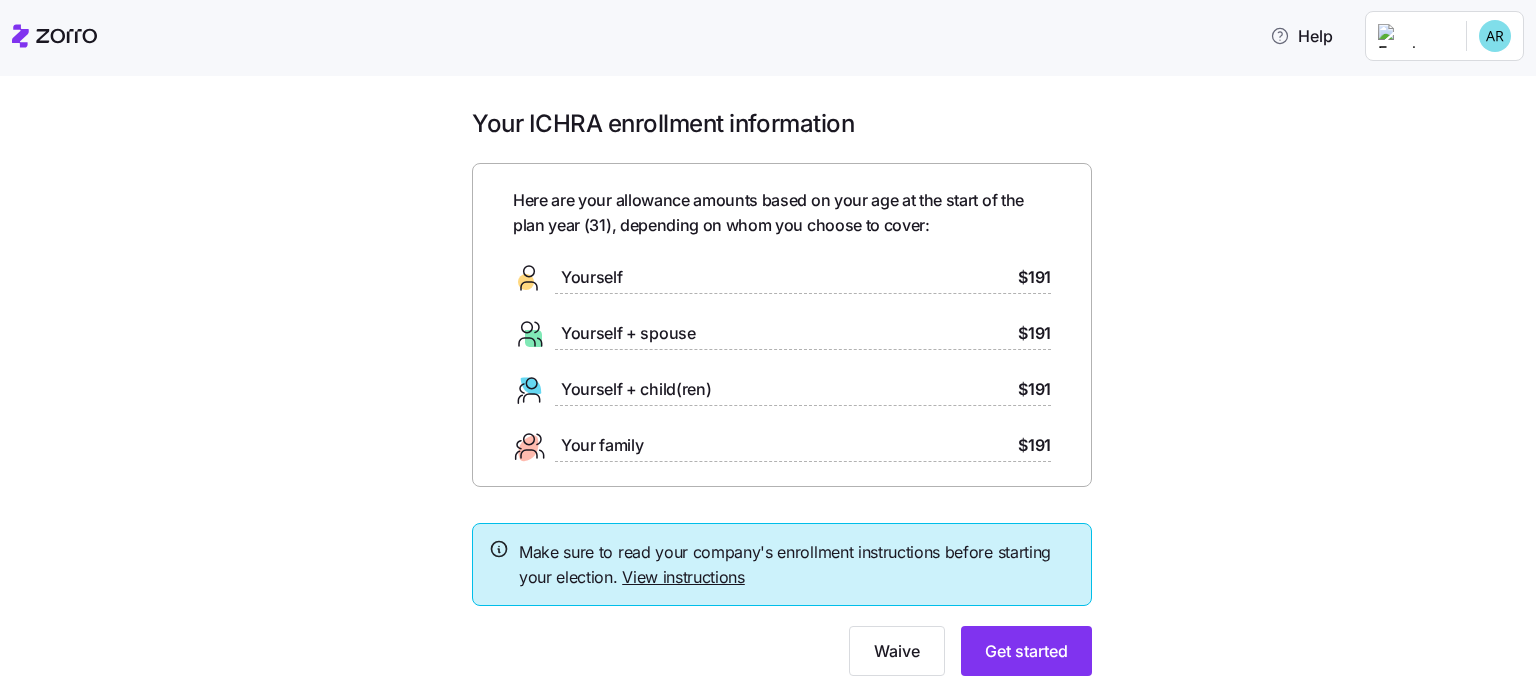 click on "Here are your allowance amounts based on your age at the start of the plan year ( 31 ), depending on whom you choose to cover:" at bounding box center (782, 213) 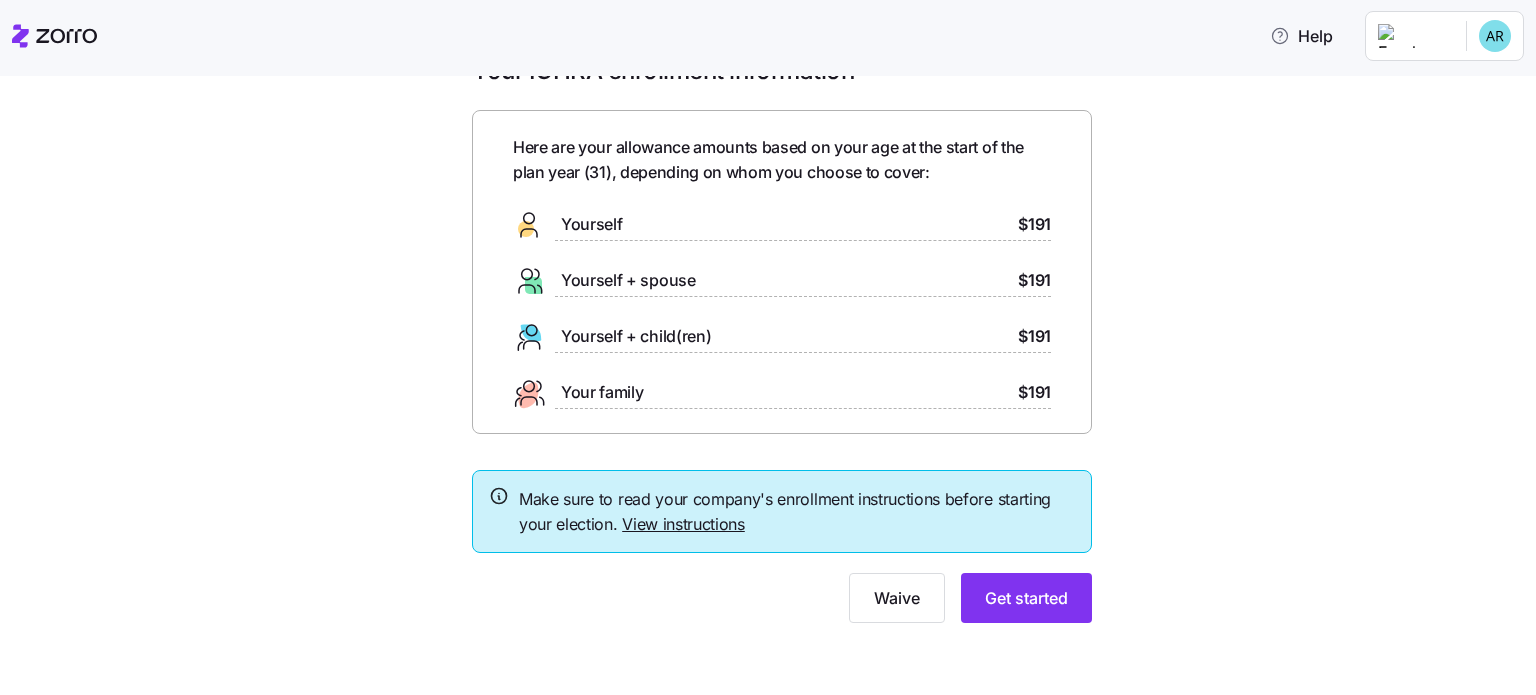 scroll, scrollTop: 90, scrollLeft: 0, axis: vertical 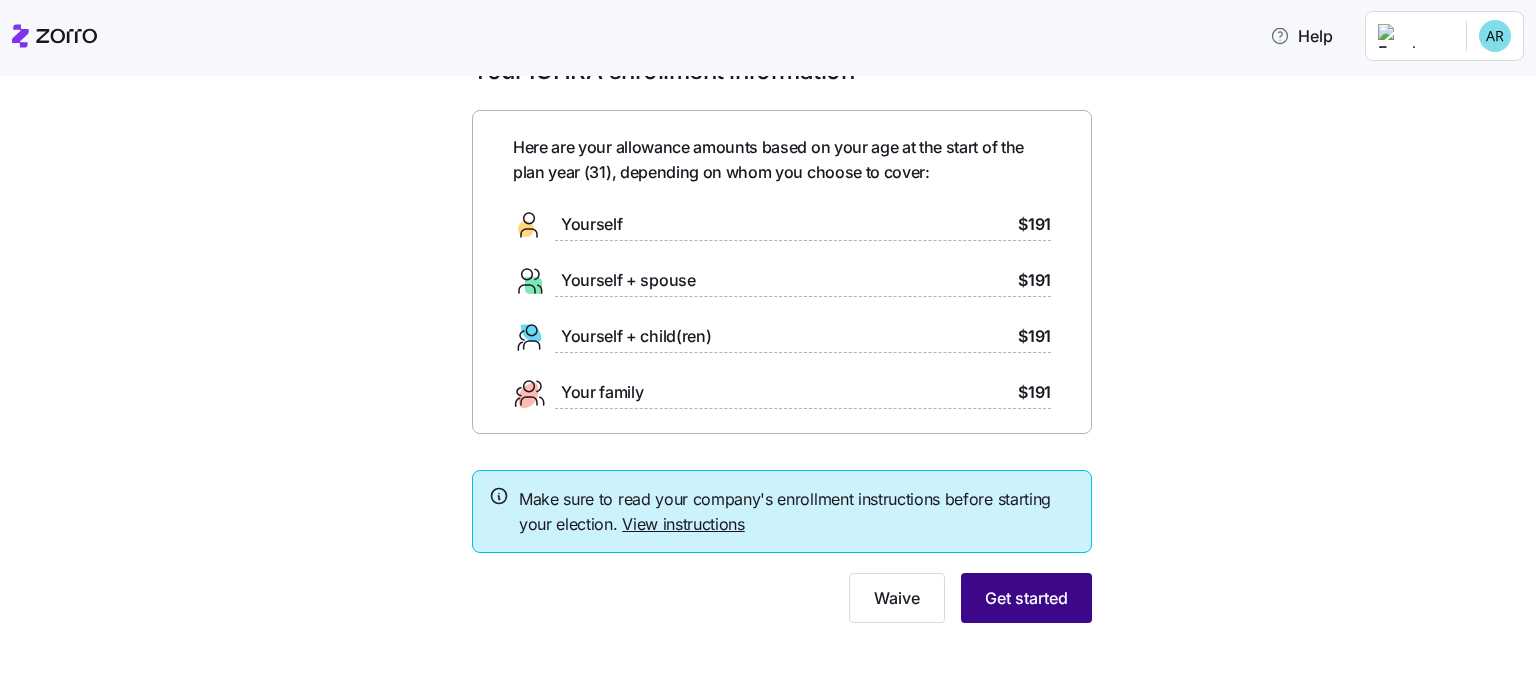 click on "Get started" at bounding box center [1026, 598] 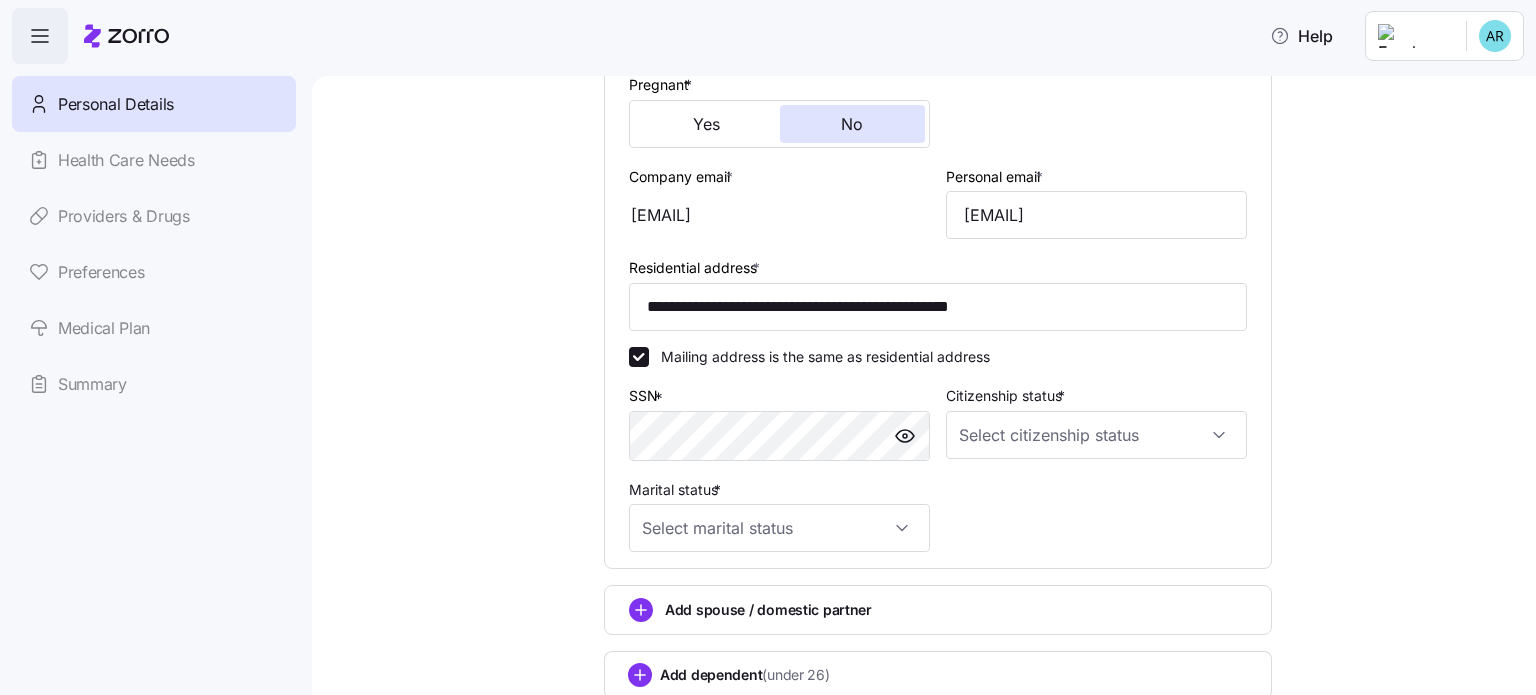 scroll, scrollTop: 500, scrollLeft: 0, axis: vertical 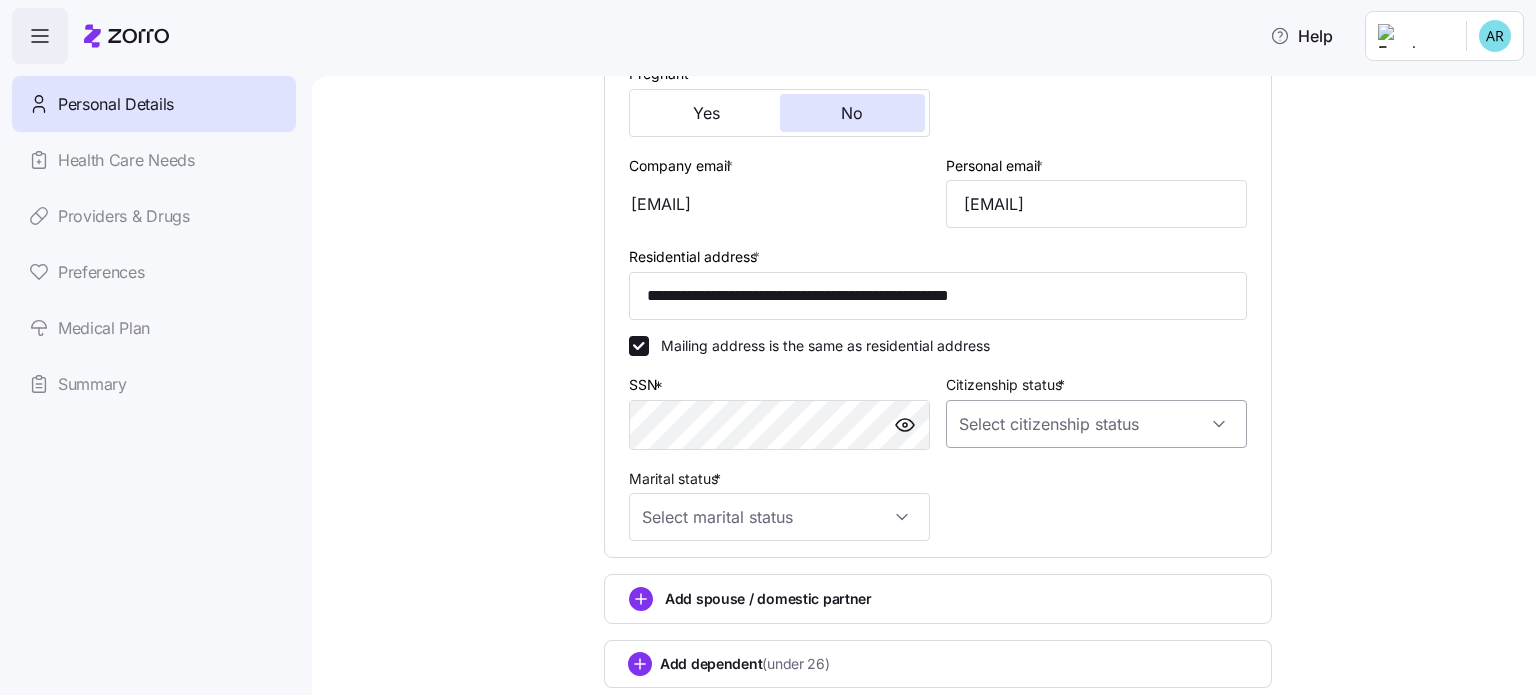 click on "Citizenship status  *" at bounding box center [1096, 424] 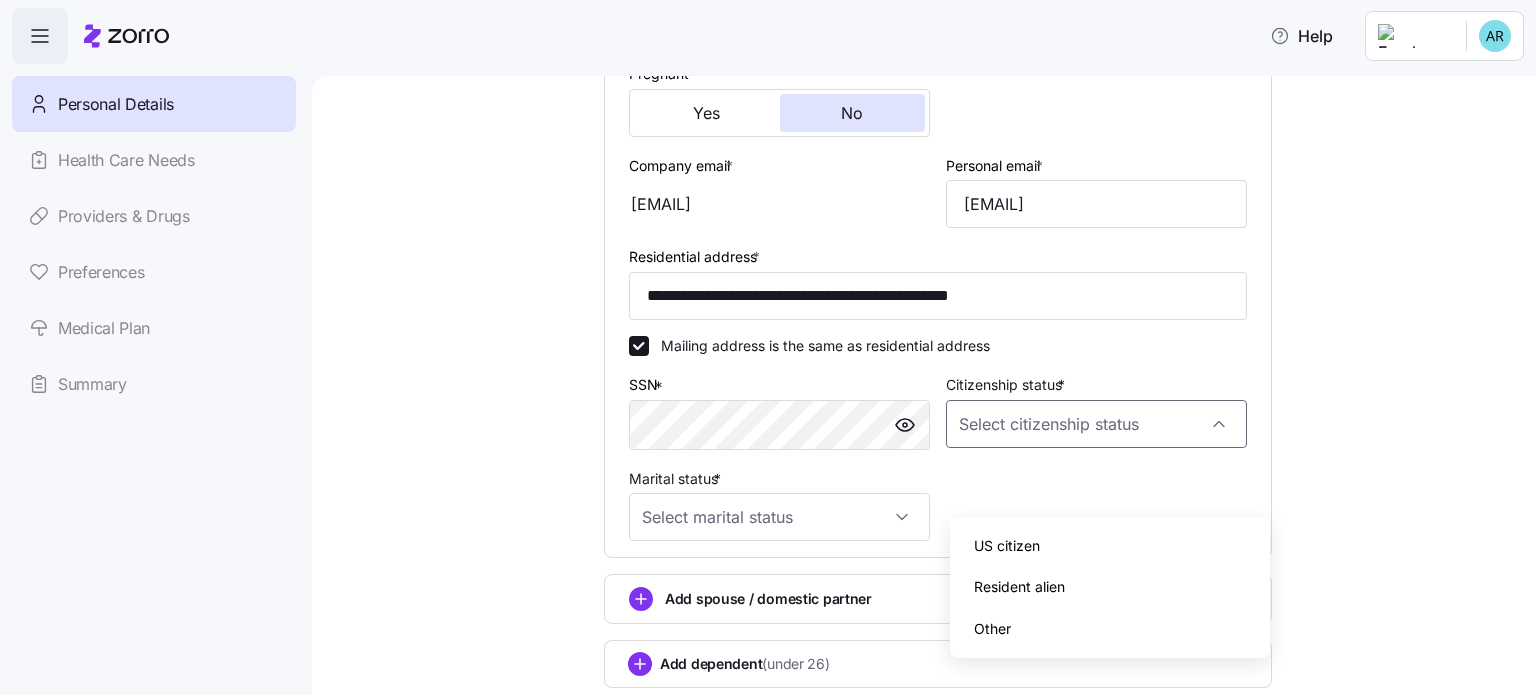 click on "US citizen" at bounding box center (1007, 546) 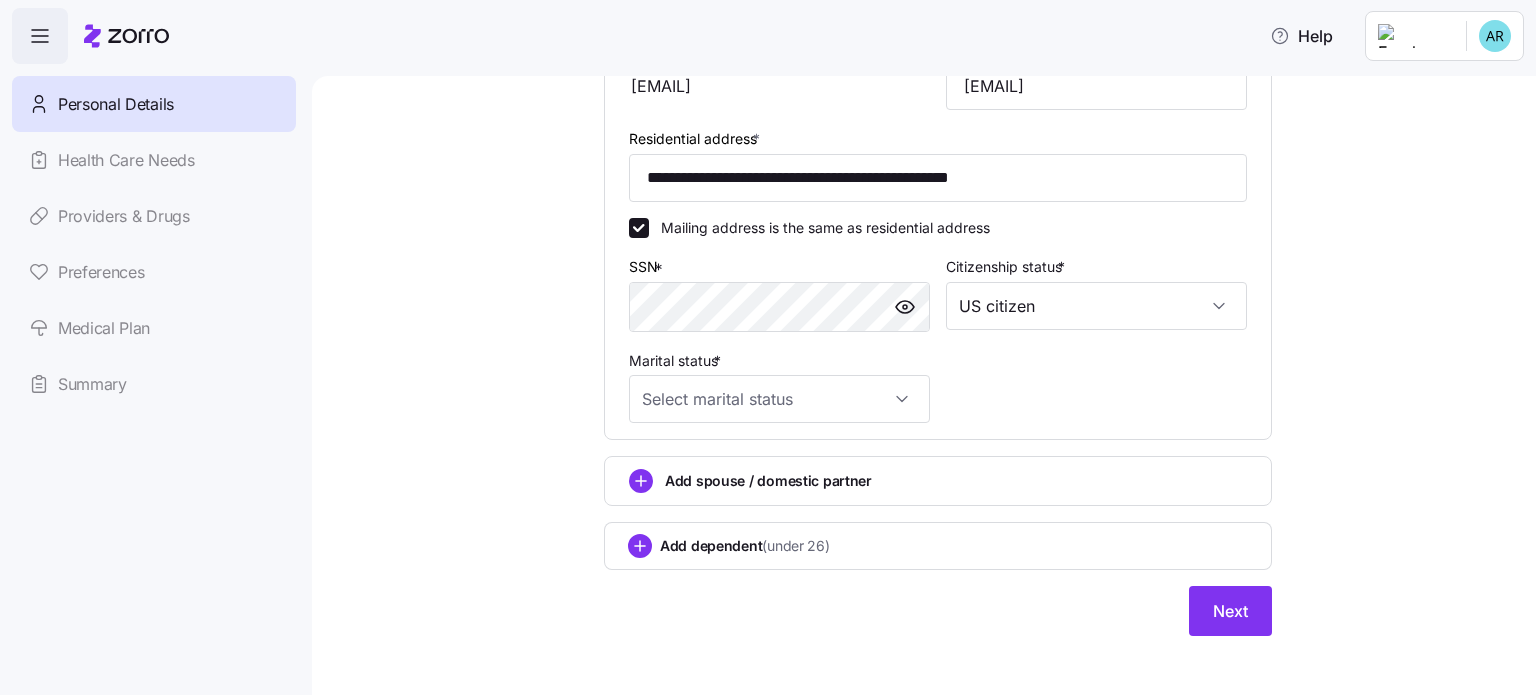scroll, scrollTop: 700, scrollLeft: 0, axis: vertical 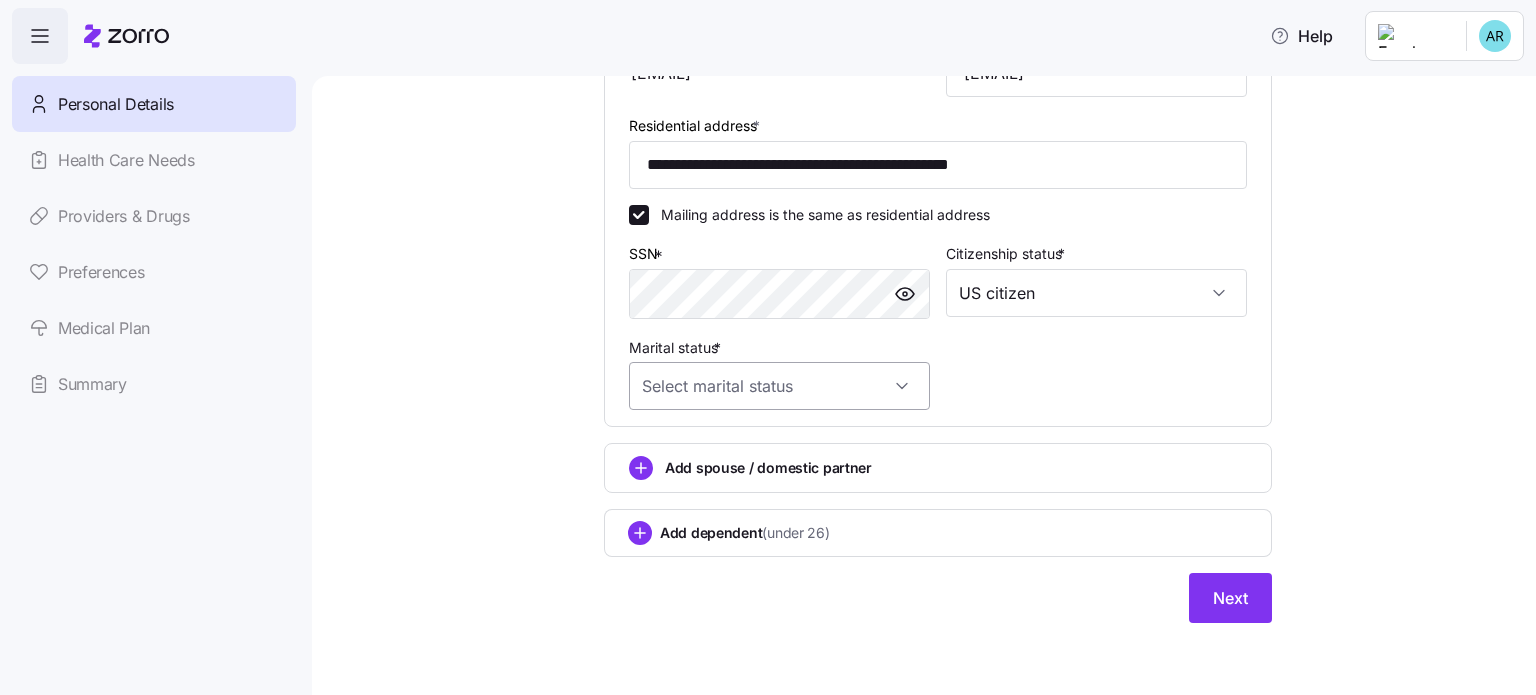 click on "Marital status  *" at bounding box center [779, 386] 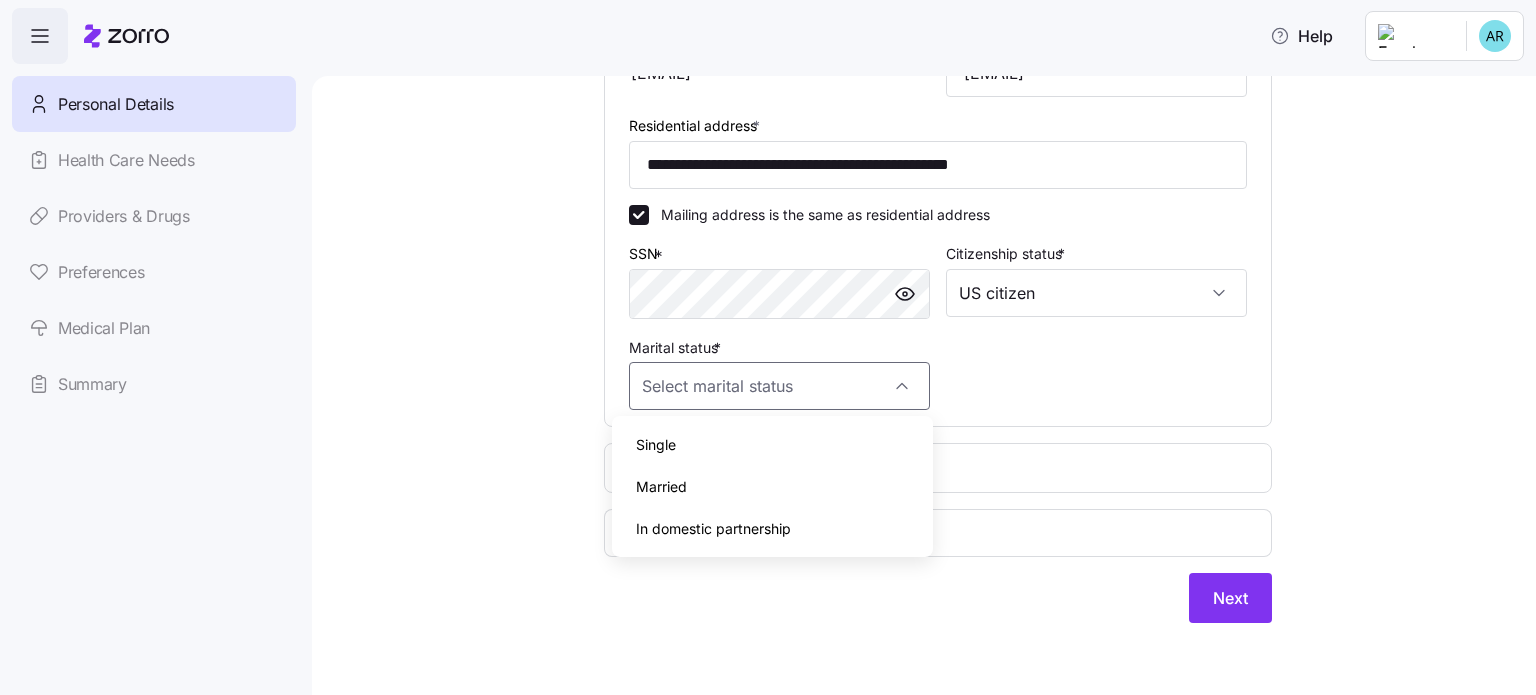 click on "Single" at bounding box center [772, 445] 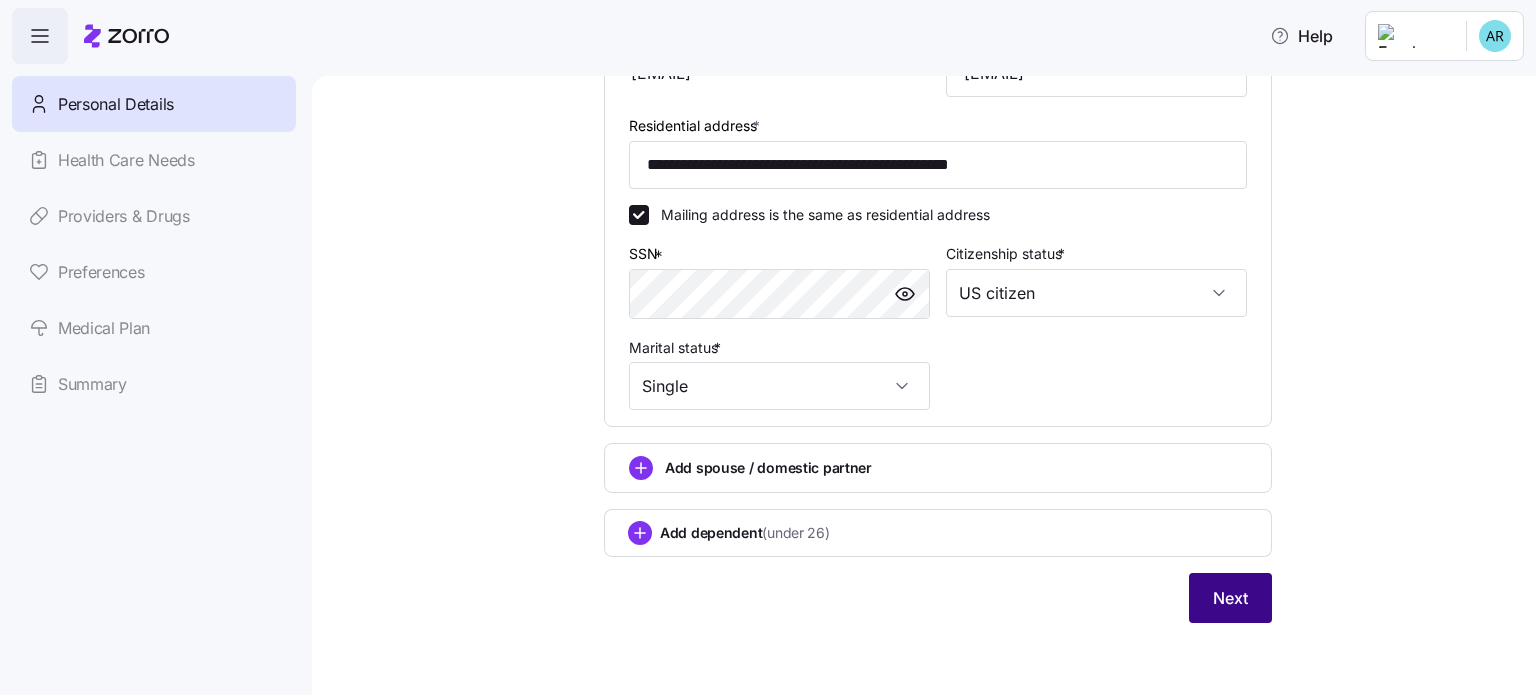 click on "Next" at bounding box center (1230, 598) 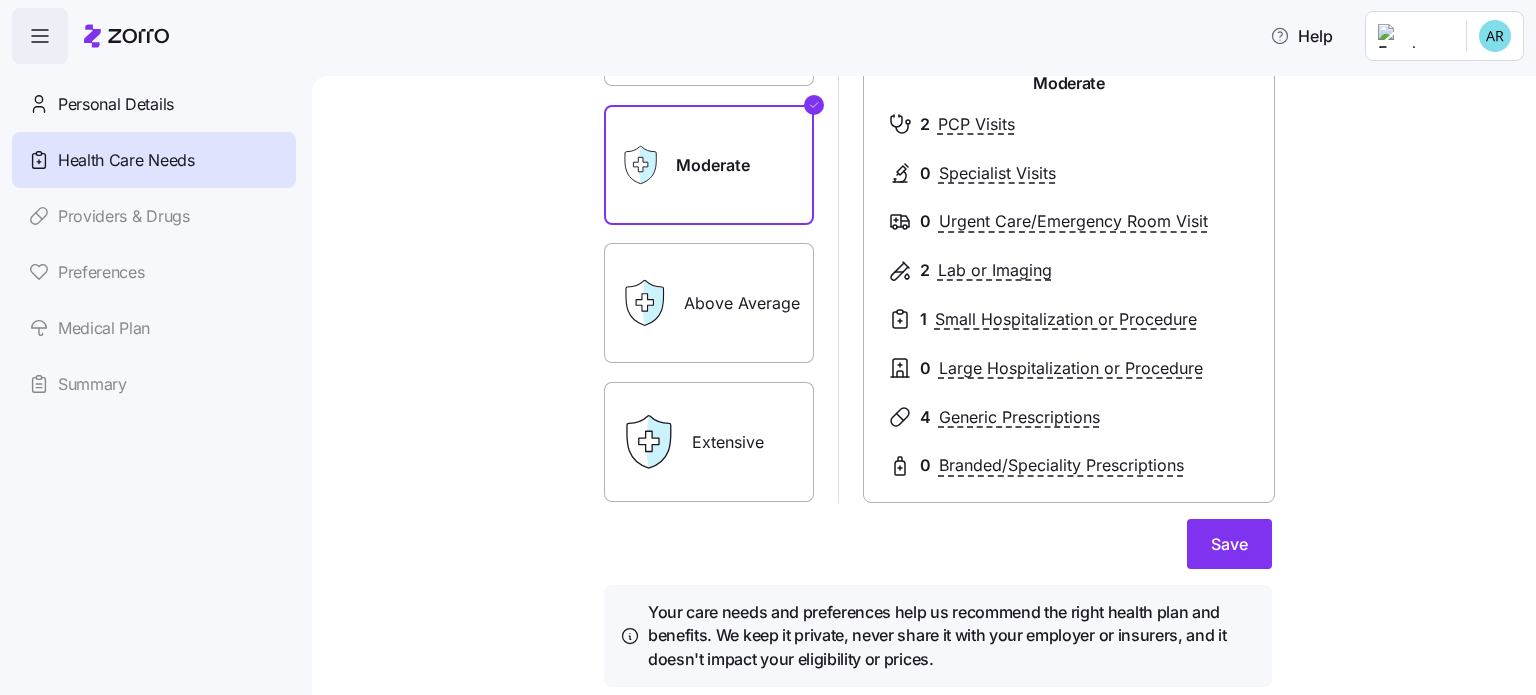 scroll, scrollTop: 300, scrollLeft: 0, axis: vertical 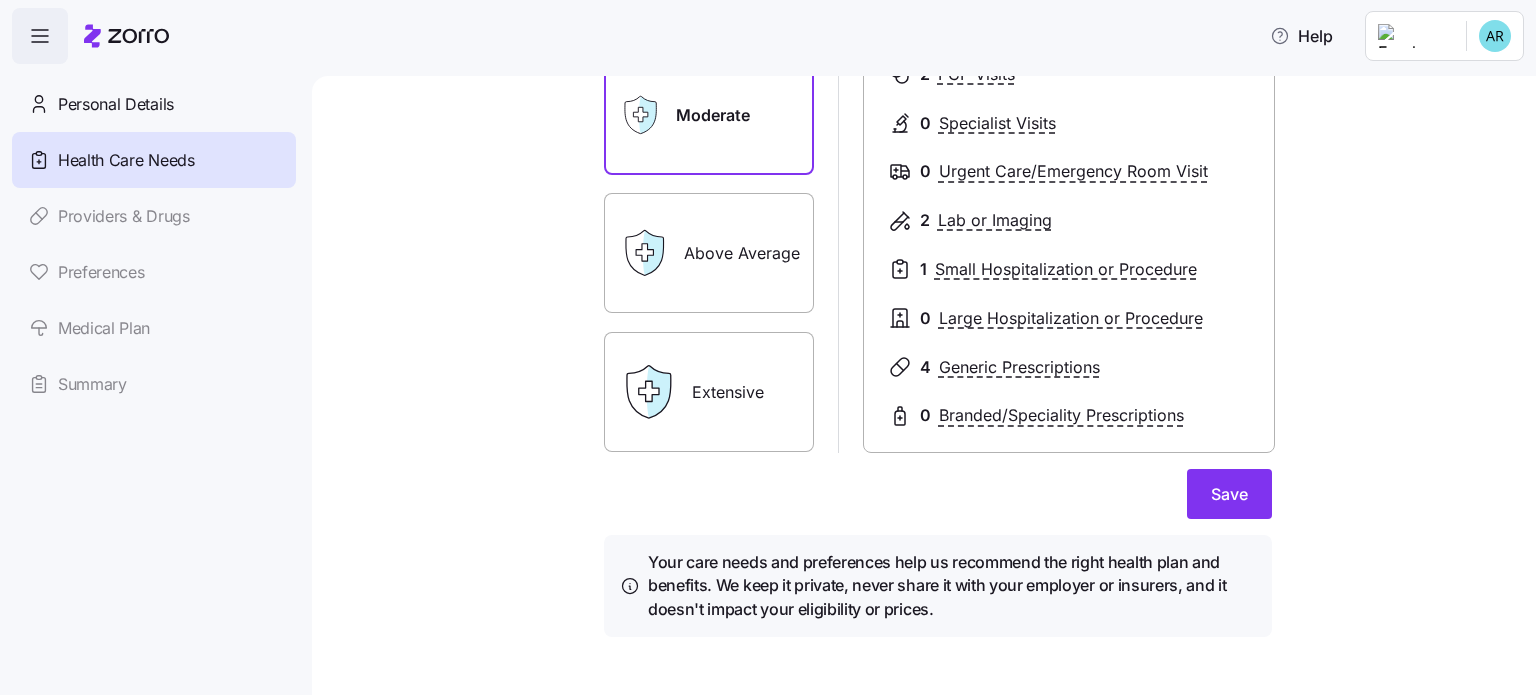 click on "Above Average" at bounding box center [709, 253] 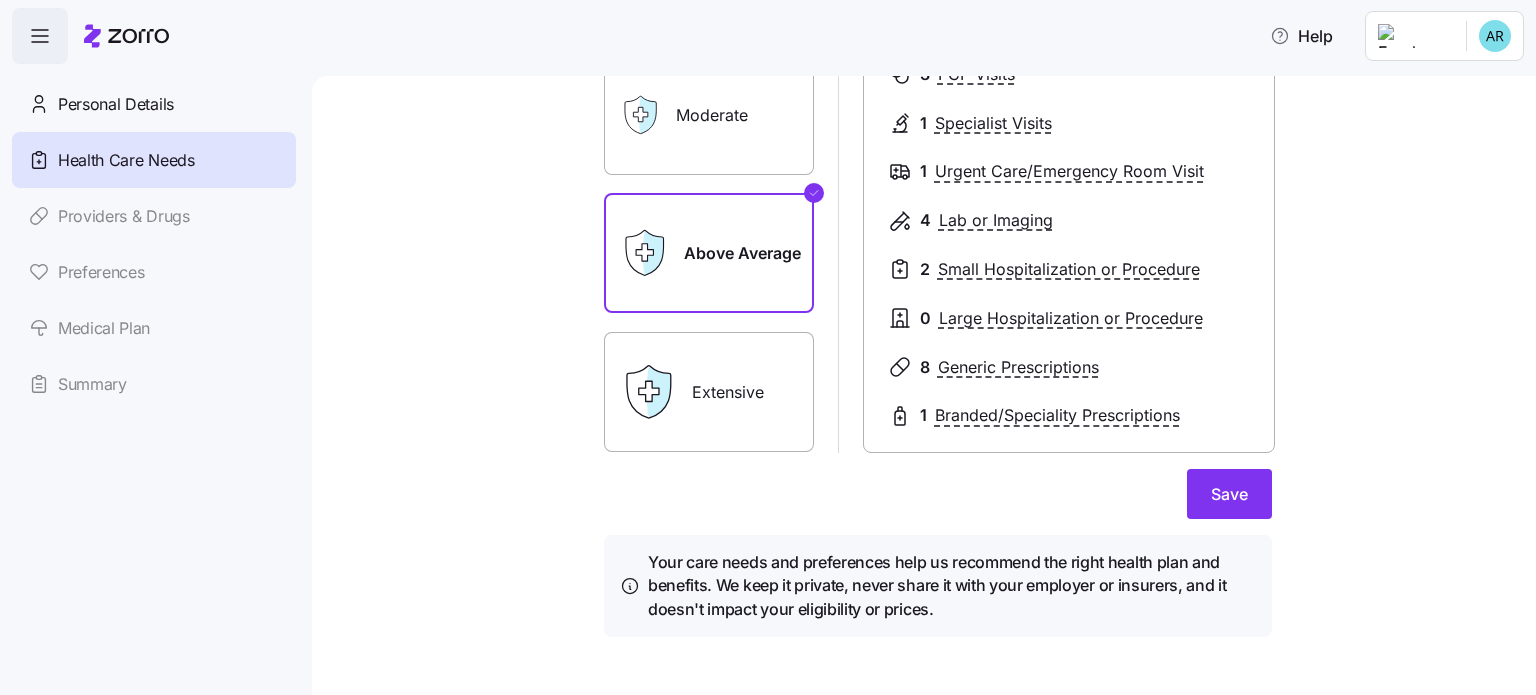 scroll, scrollTop: 200, scrollLeft: 0, axis: vertical 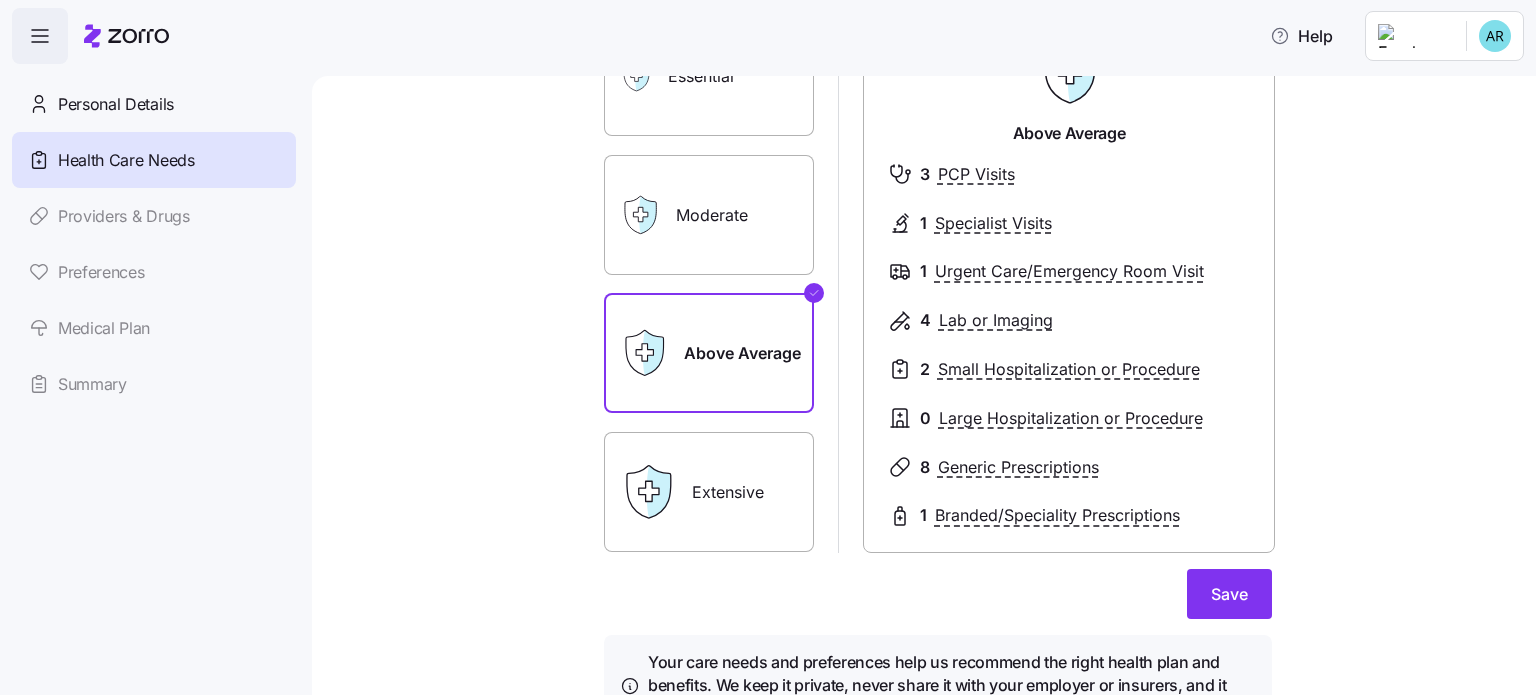 click on "Extensive" at bounding box center [709, 492] 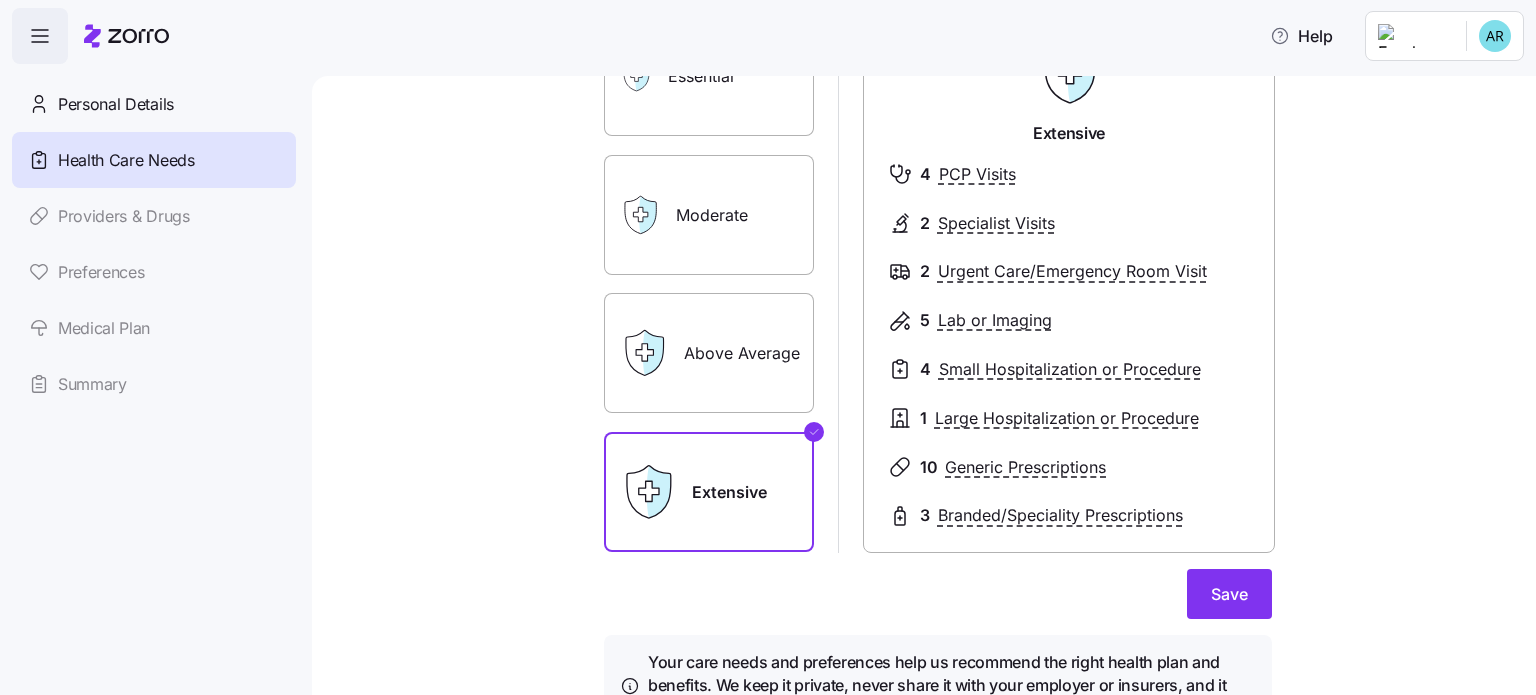 click on "Above Average" at bounding box center (709, 353) 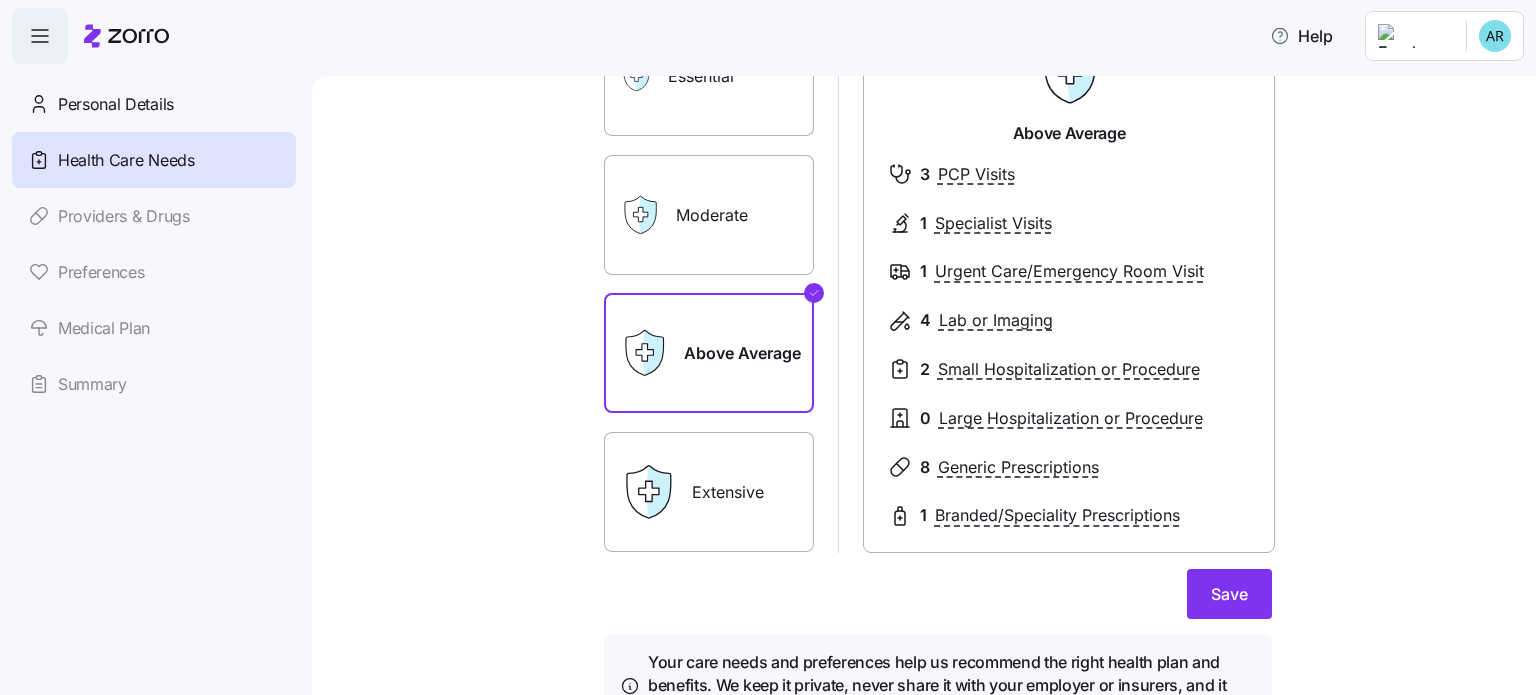 click on "Extensive" at bounding box center (709, 492) 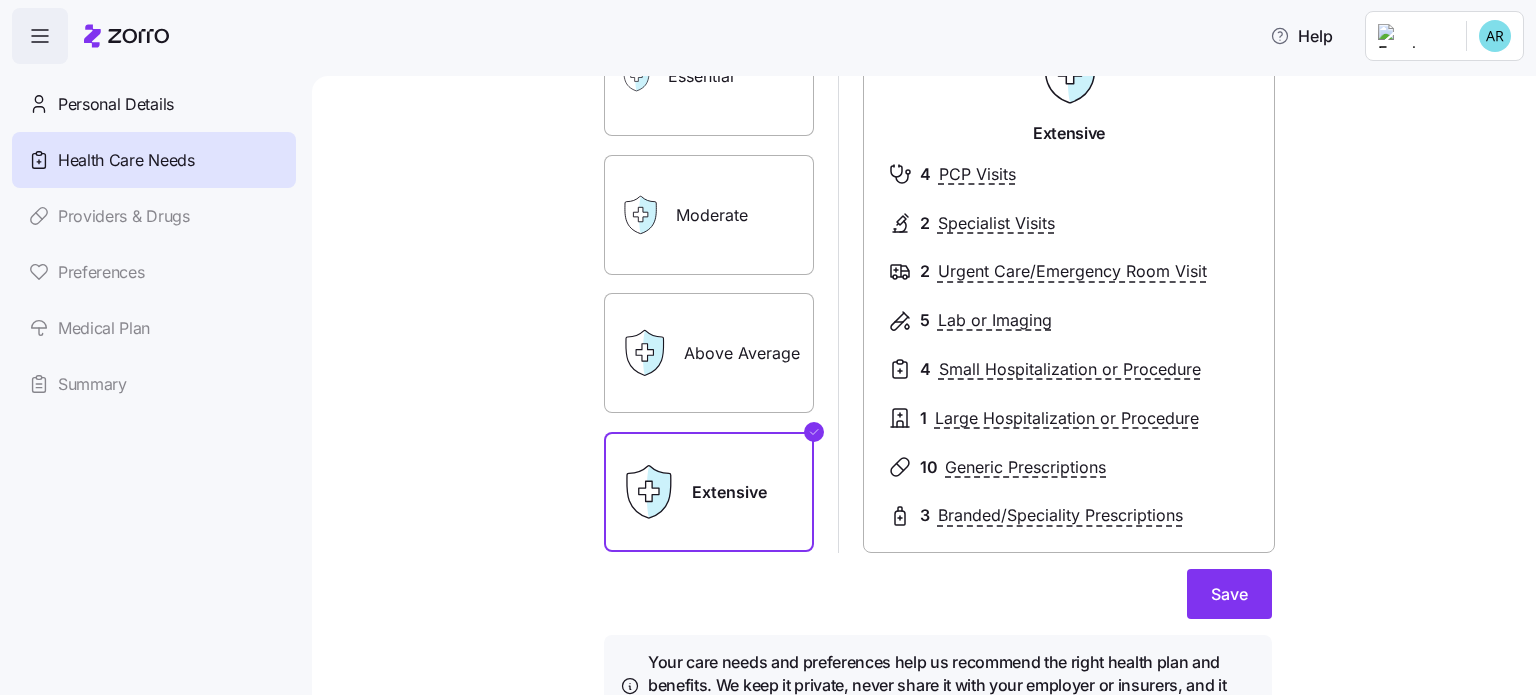 click on "Above Average" at bounding box center (709, 353) 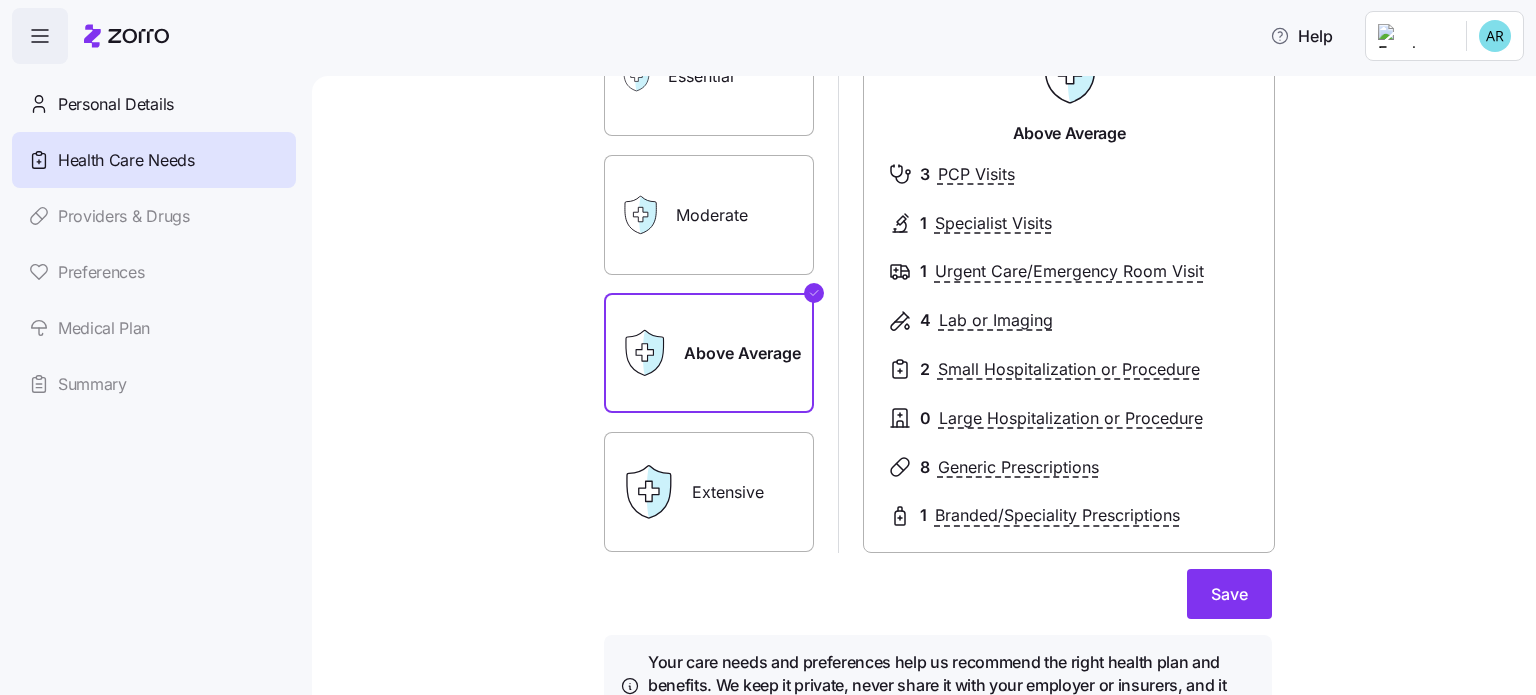 click on "Extensive" at bounding box center [709, 492] 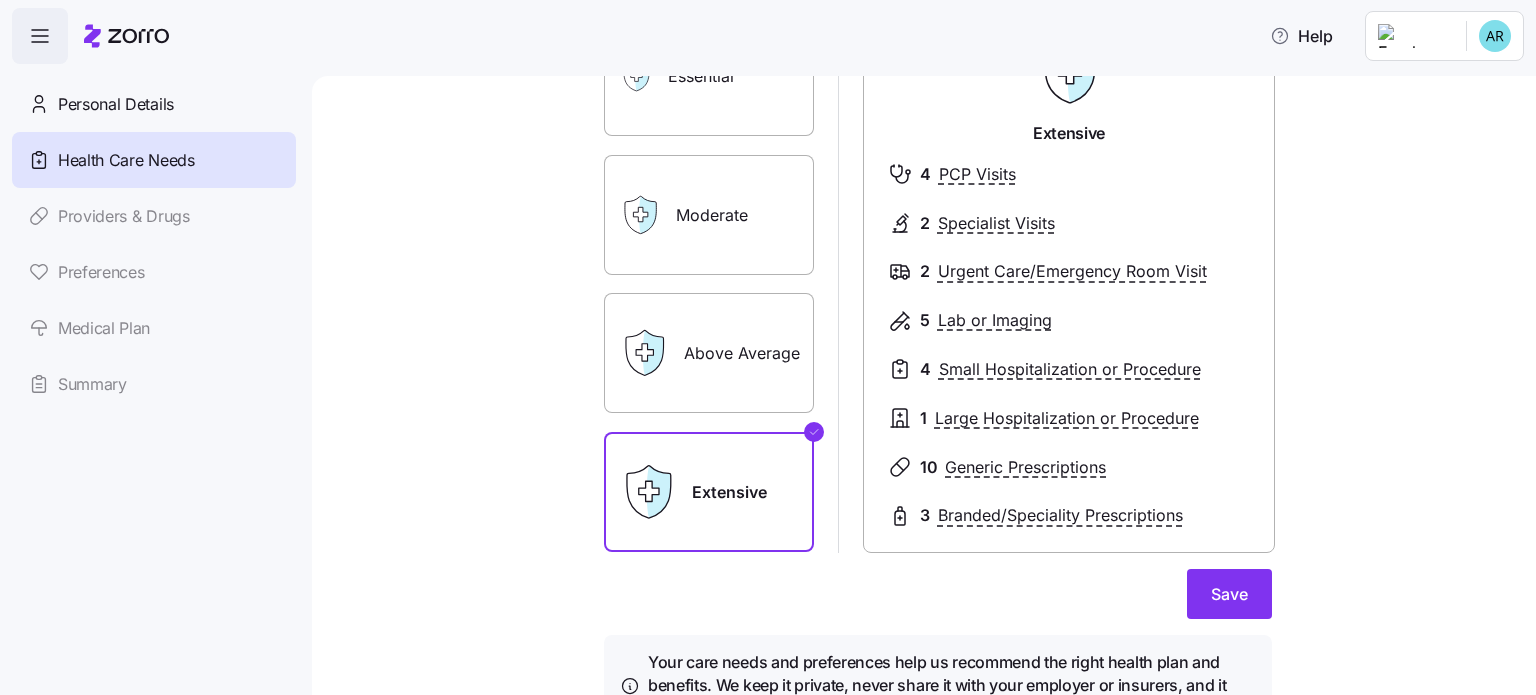 click on "Above Average" at bounding box center (709, 353) 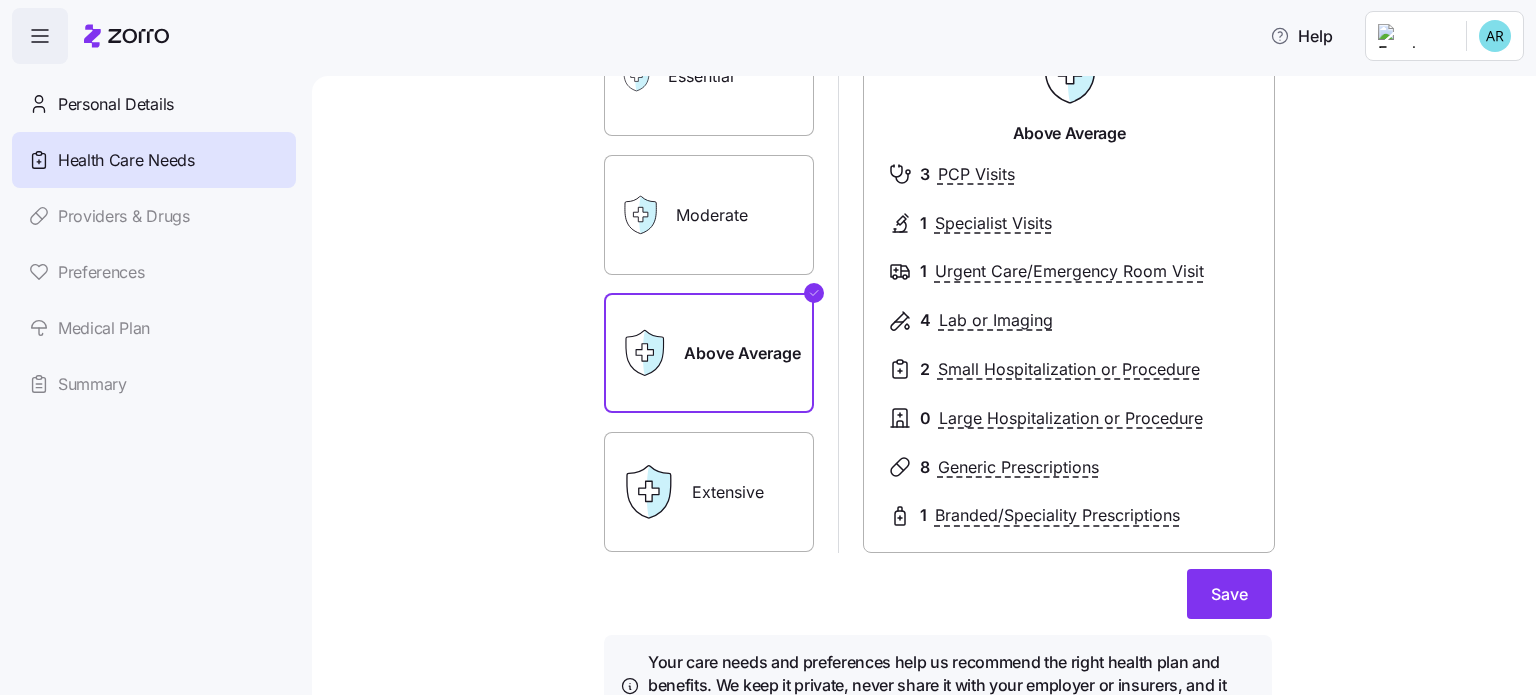 click on "Essential Moderate Above Average Extensive Above Average 3 PCP Visits 1 Specialist Visits 1 Urgent Care/Emergency Room Visit 4 Lab or Imaging 2 Small Hospitalization or Procedure 0 Large Hospitalization or Procedure 8 Generic Prescriptions 1 Branded/Speciality Prescriptions Save Your care needs and preferences help us recommend the right health plan and benefits. We keep it private, never share it with your employer or insurers, and it doesn't impact your eligibility or prices." at bounding box center (938, 364) 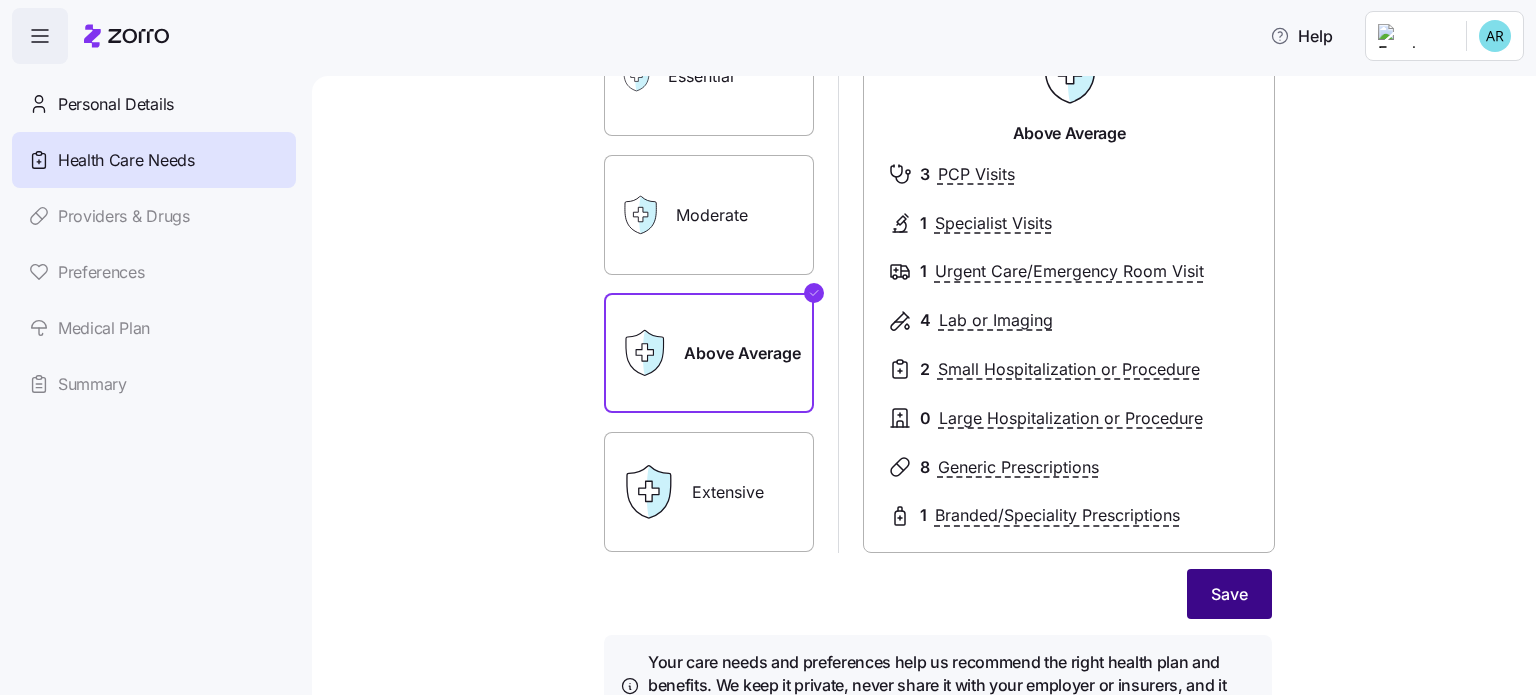 click on "Save" at bounding box center [1229, 594] 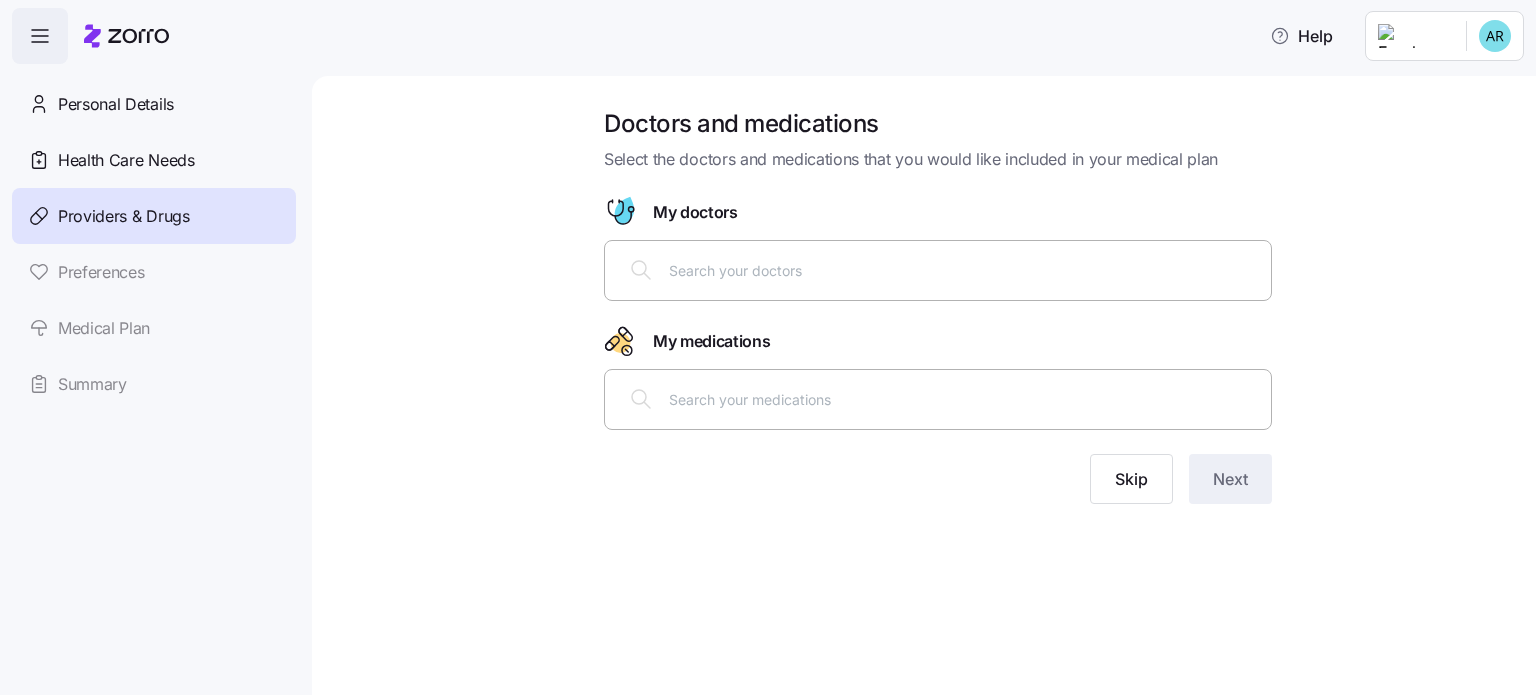 click at bounding box center [964, 270] 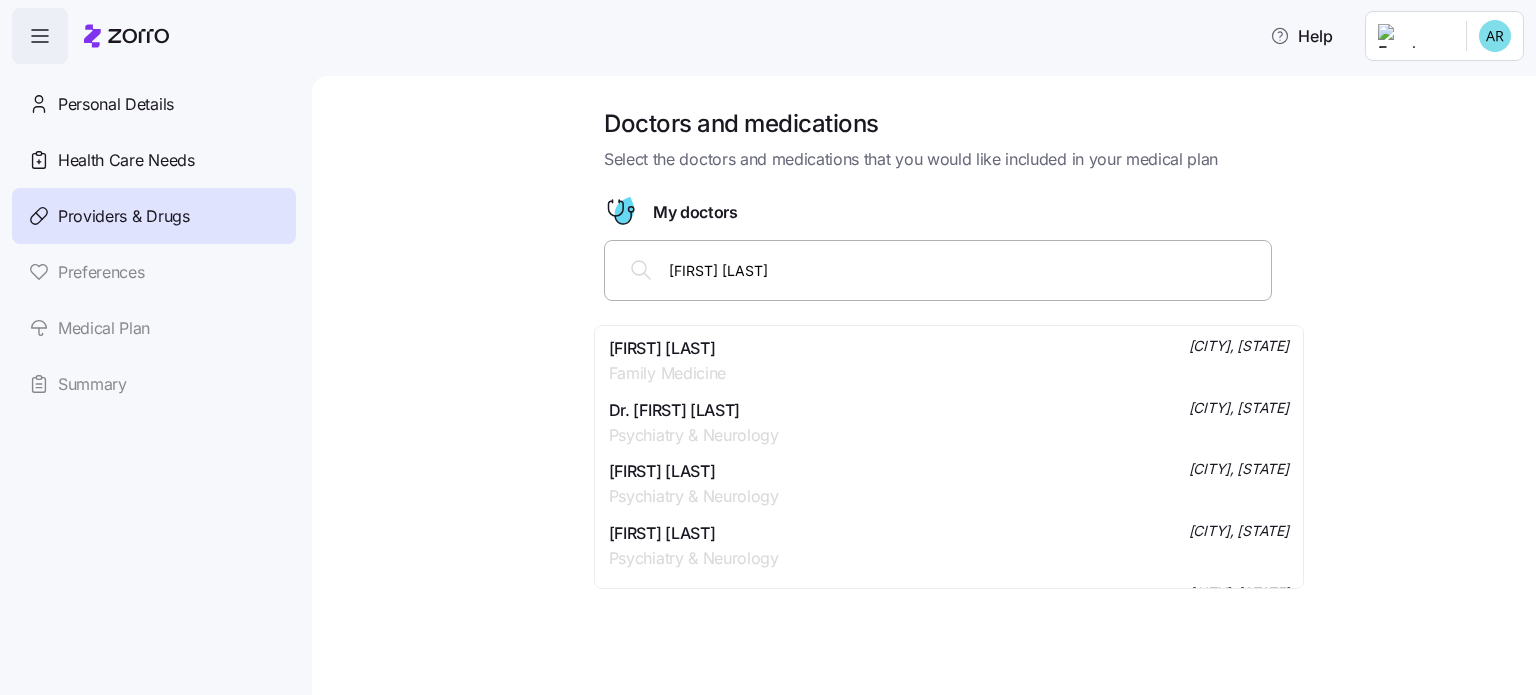 type on "[FIRST] [LAST]" 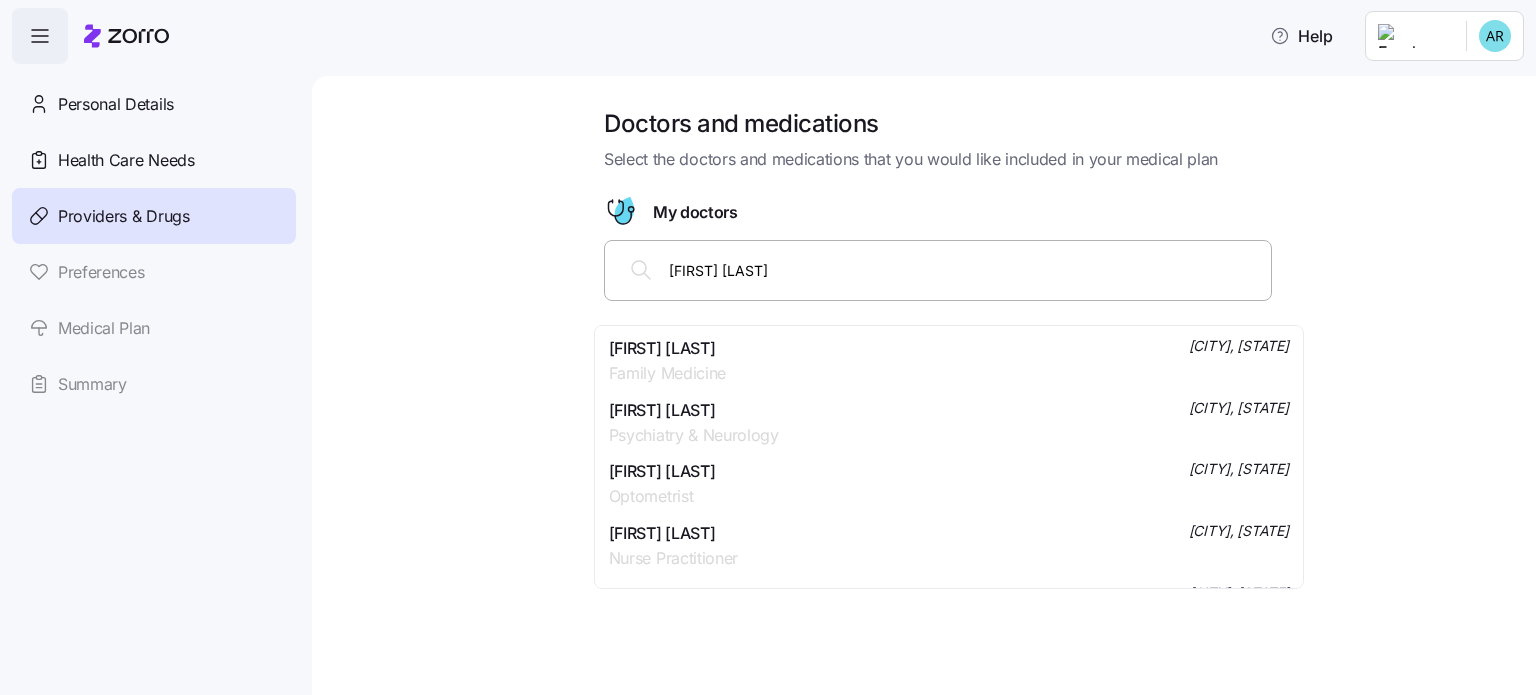click on "[FIRST] [LAST] Family Medicine [CITY], [STATE]" at bounding box center (949, 361) 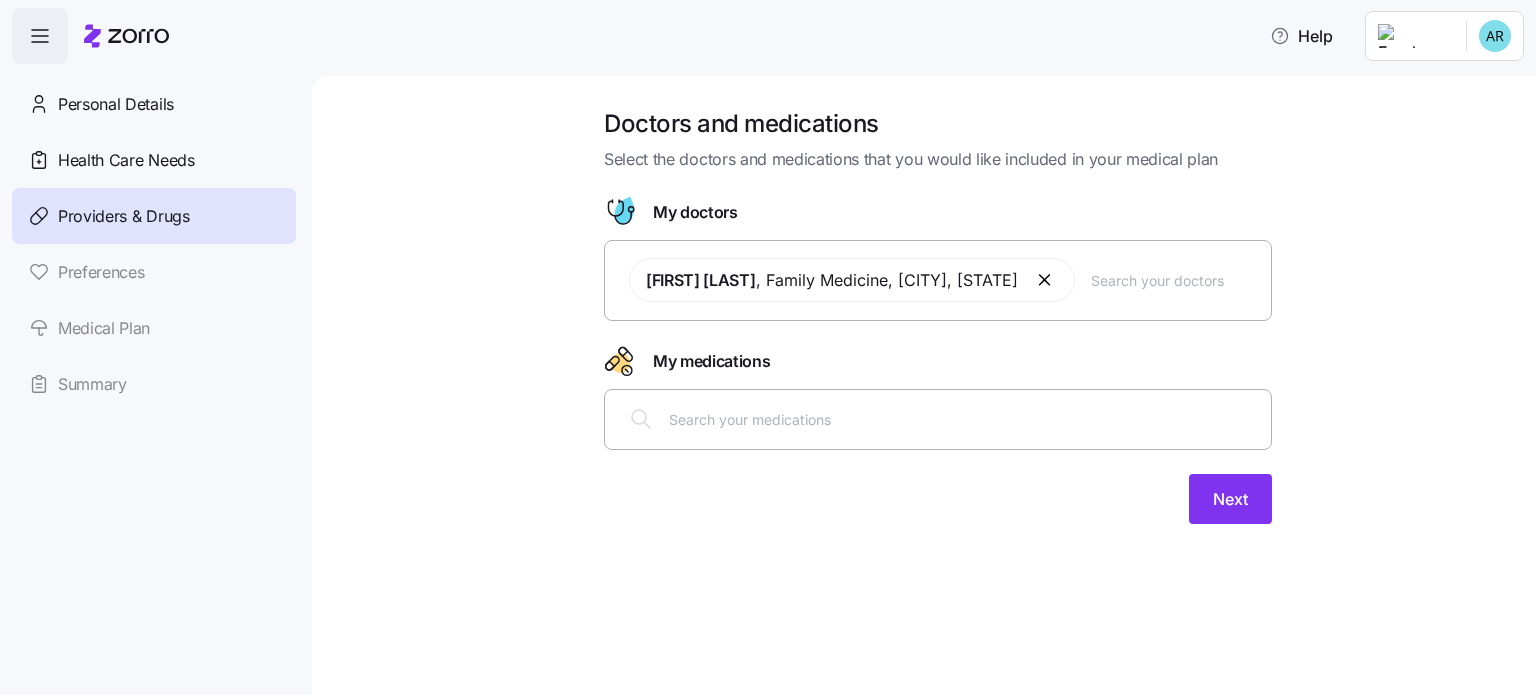 click at bounding box center [938, 419] 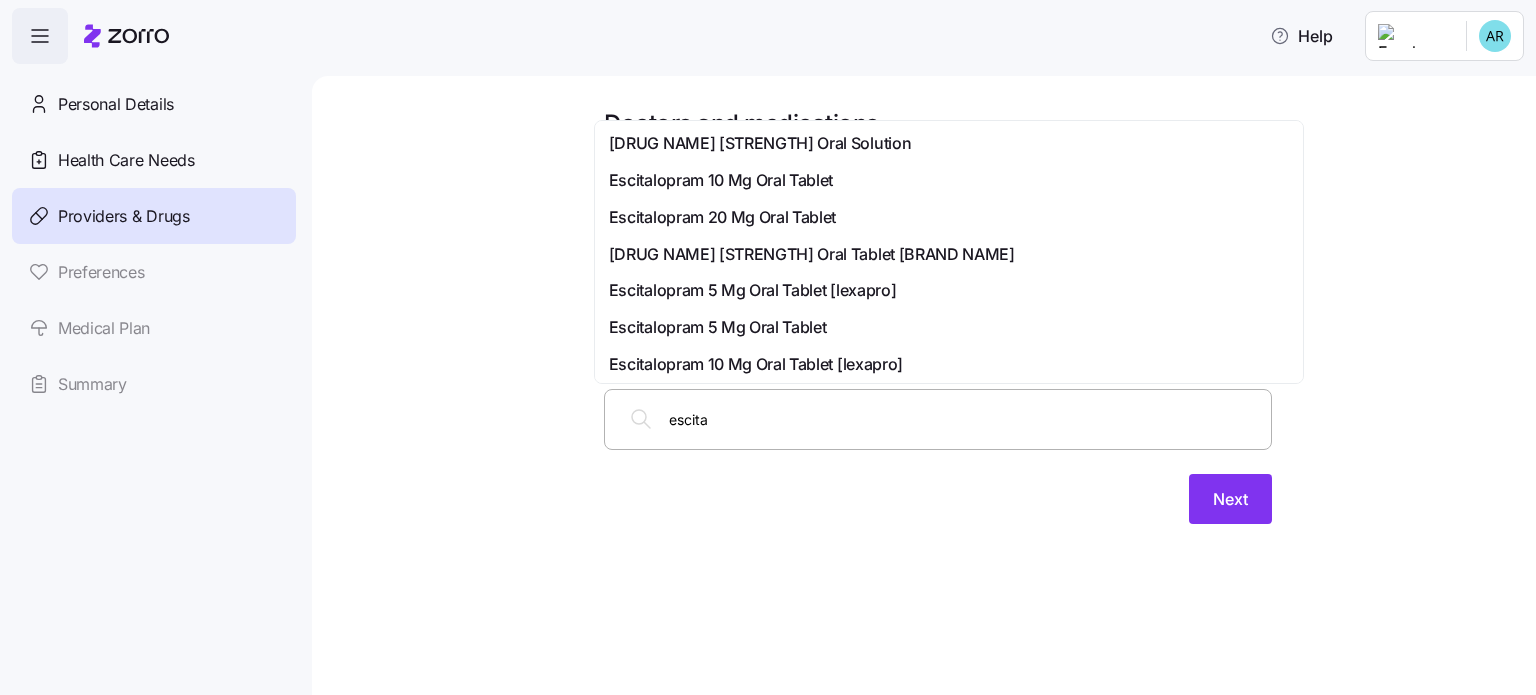 type on "escital" 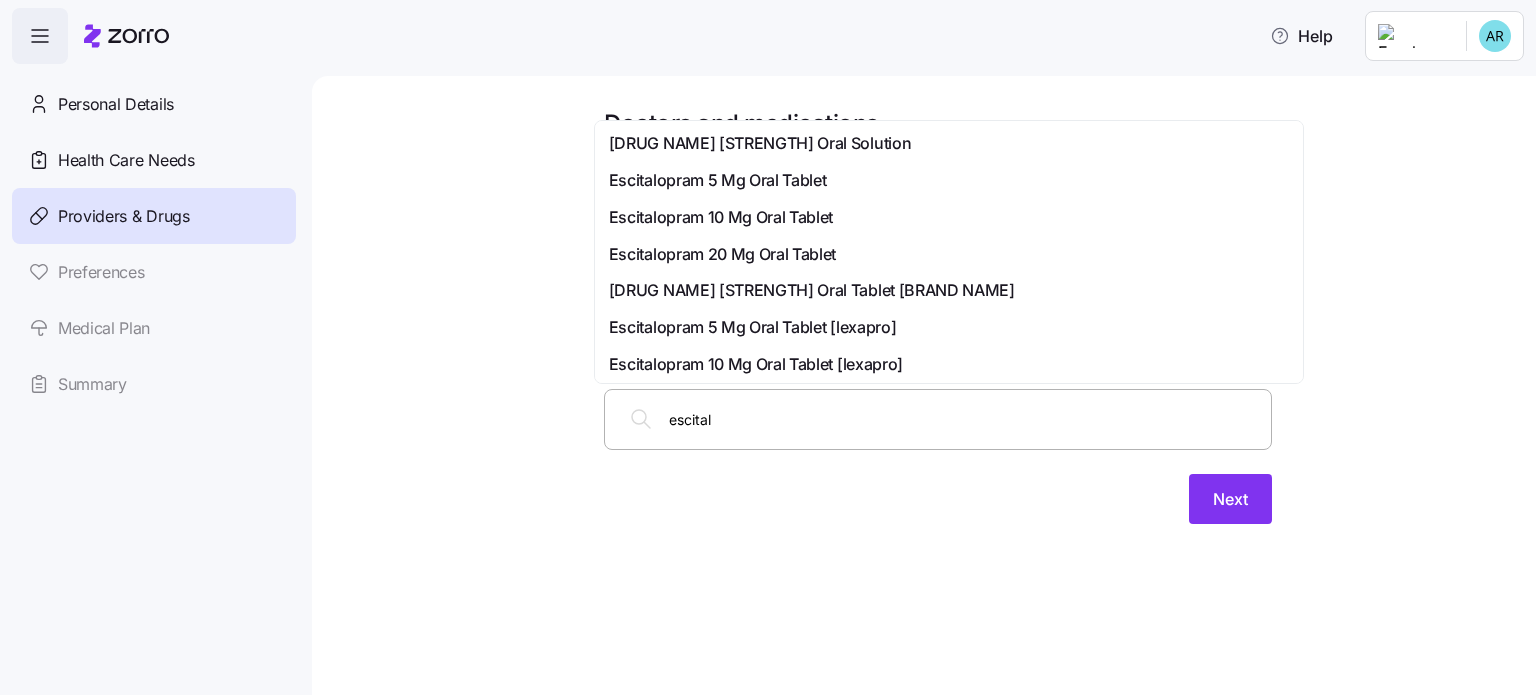 click on "Escitalopram 5 Mg Oral Tablet" at bounding box center [718, 180] 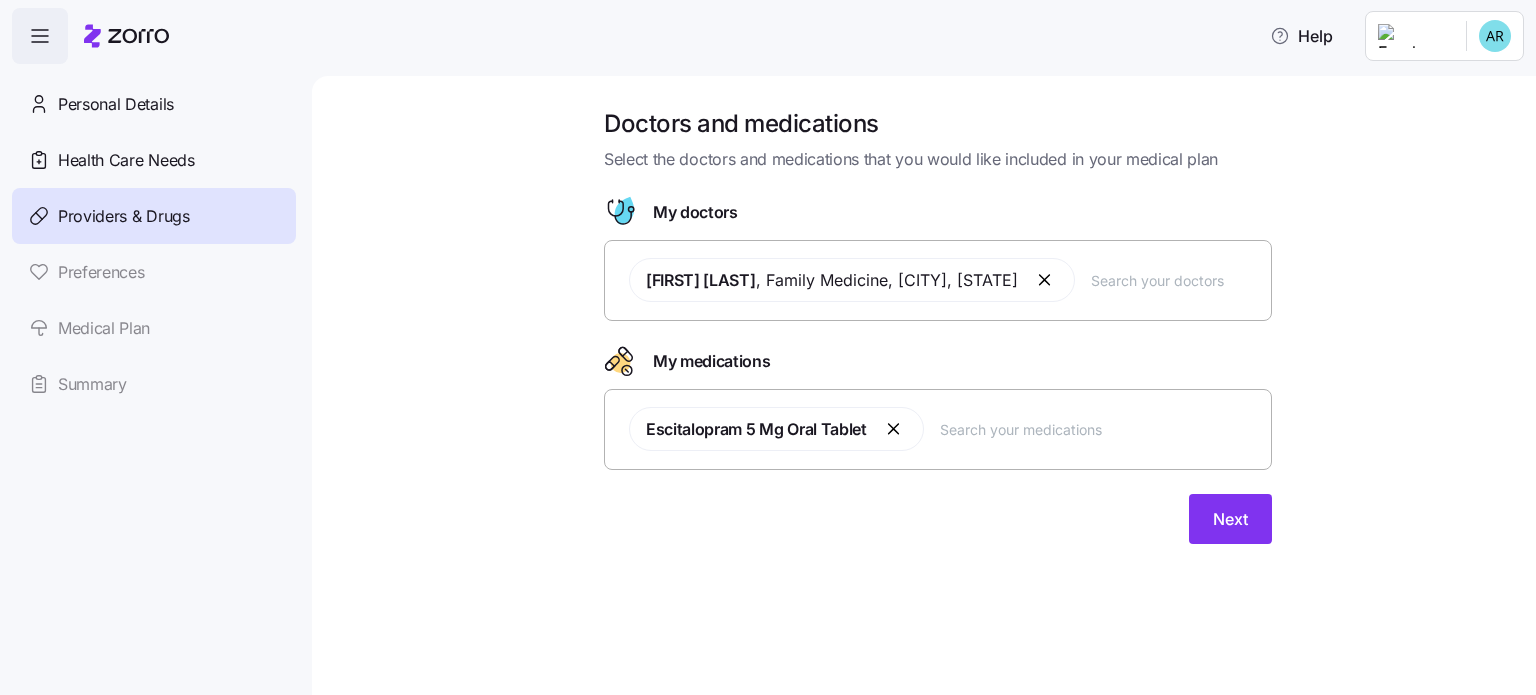 click at bounding box center (1099, 429) 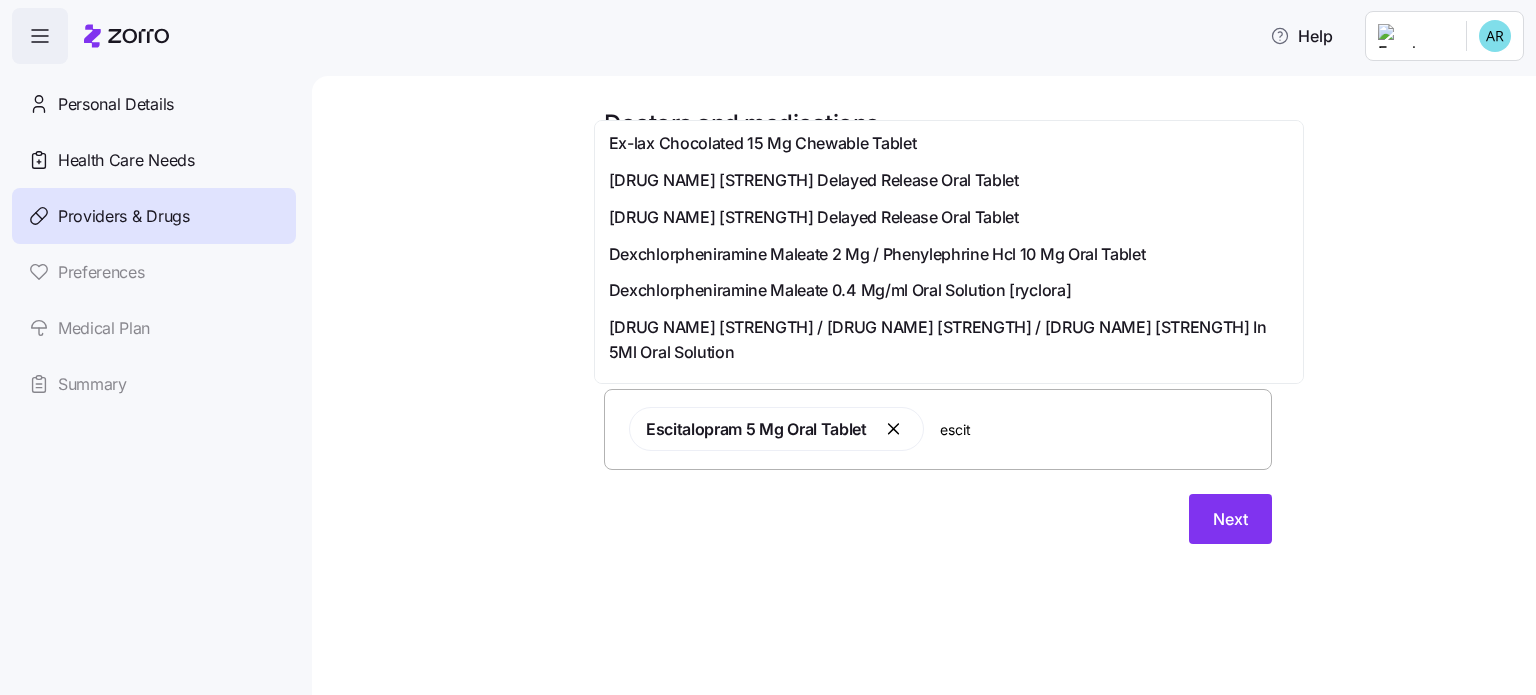 type on "escita" 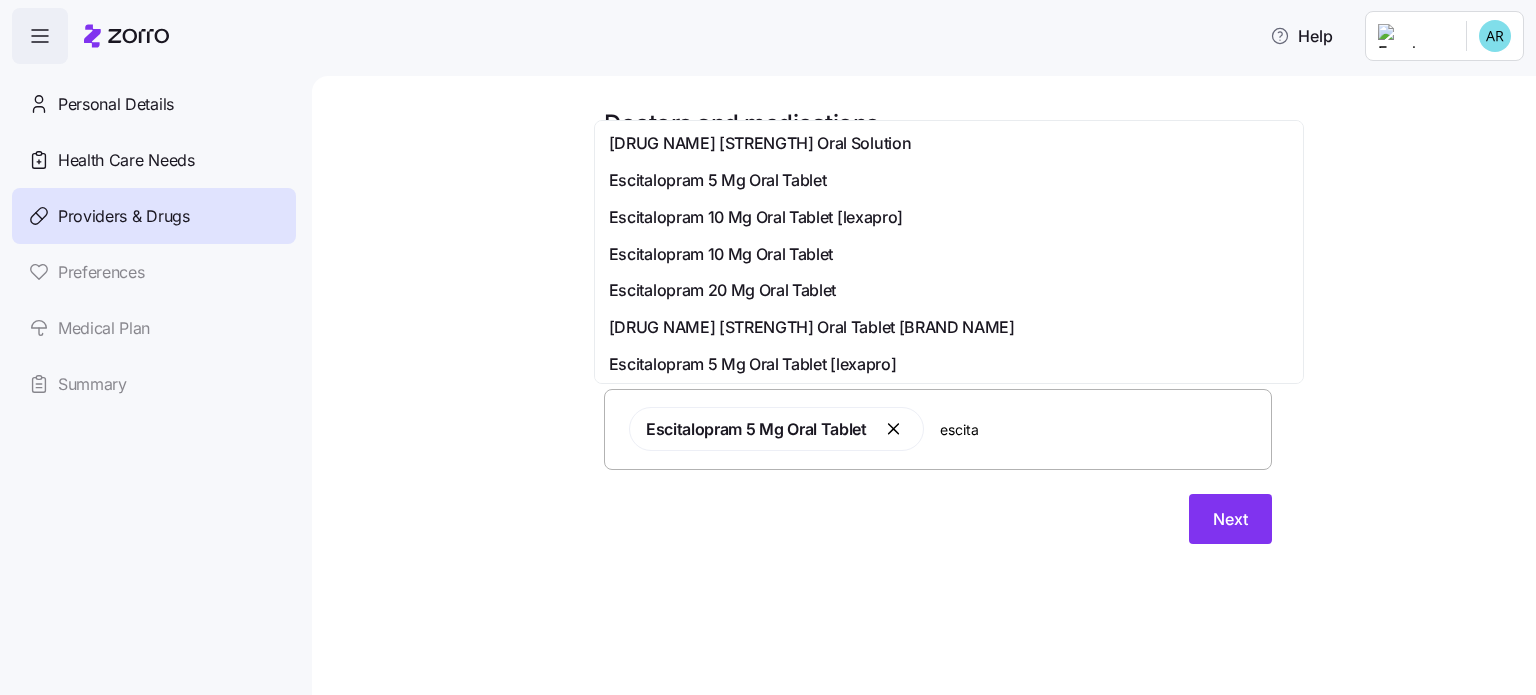 click on "Escitalopram 10 Mg Oral Tablet" at bounding box center [721, 254] 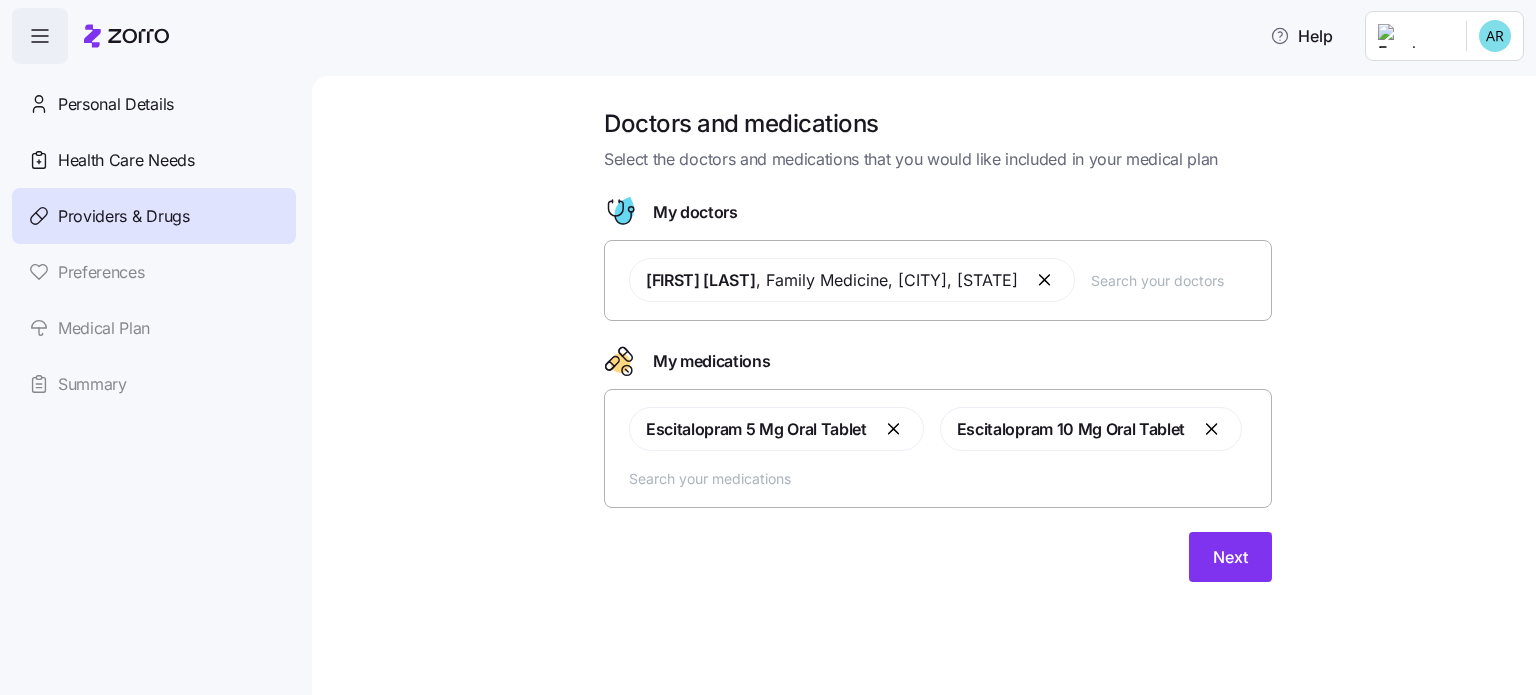 click at bounding box center [944, 478] 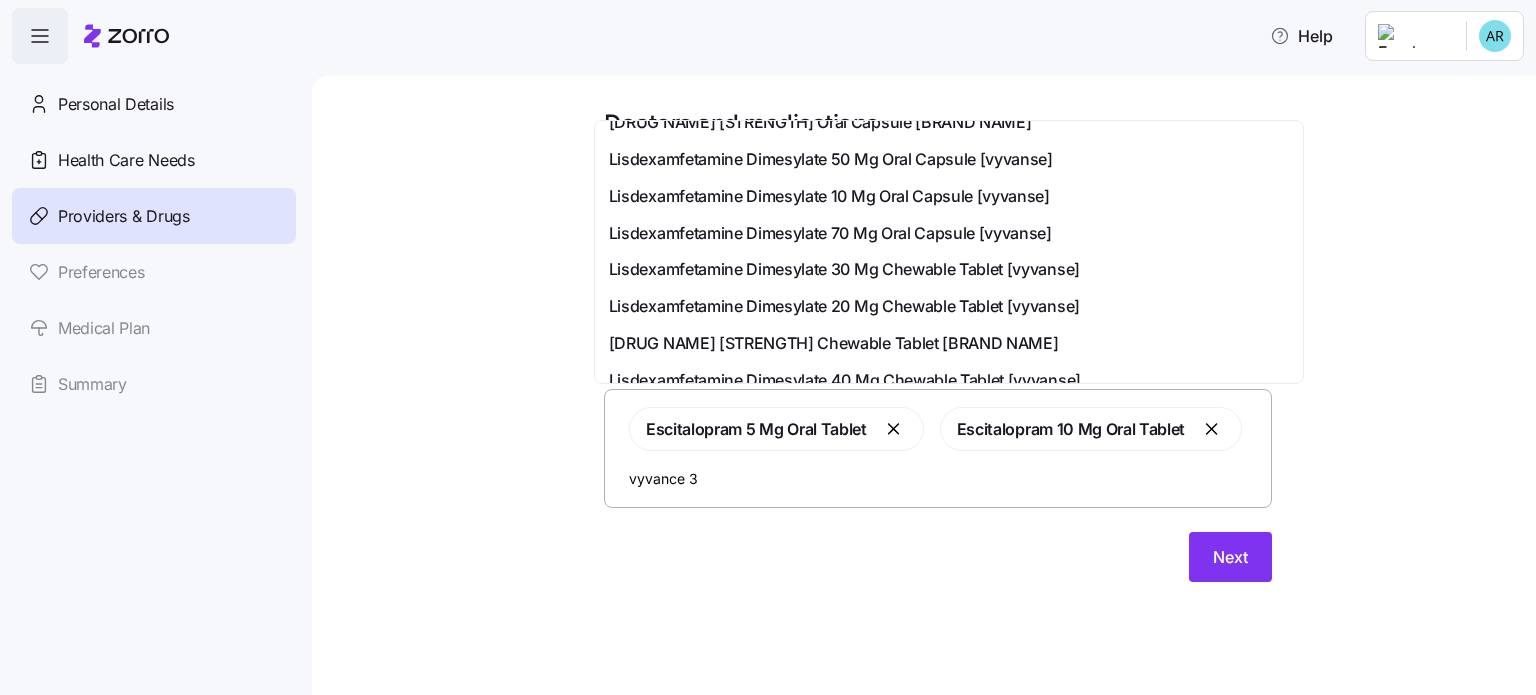 scroll, scrollTop: 0, scrollLeft: 0, axis: both 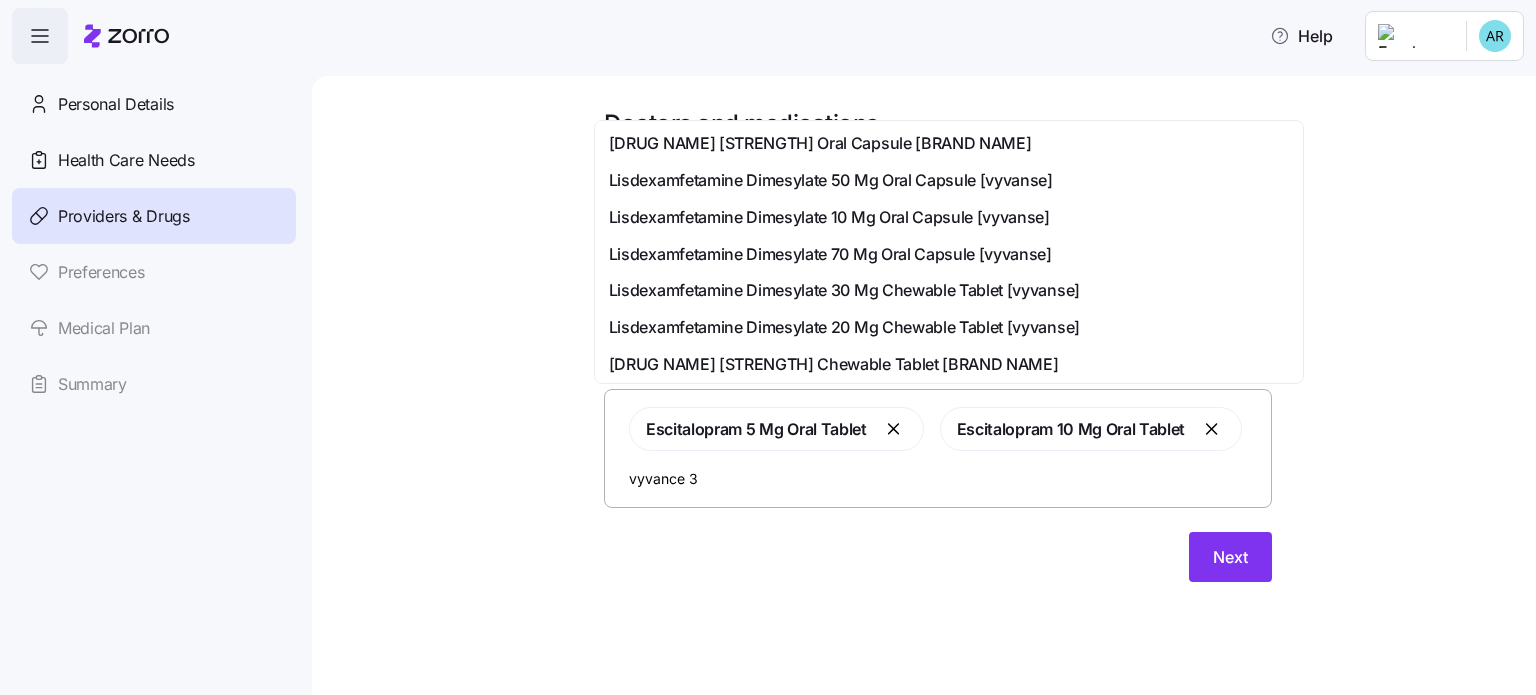 type on "vyvance" 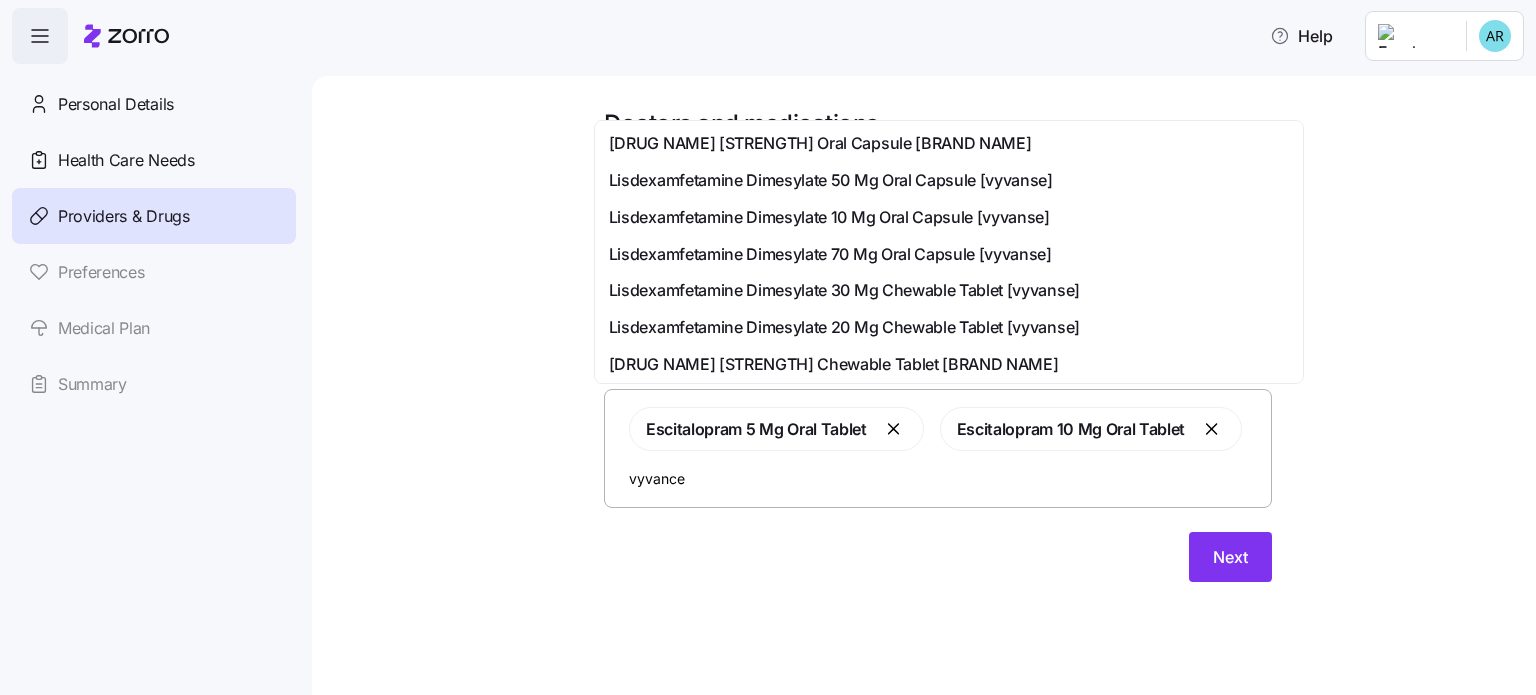 click on "Lisdexamfetamine Dimesylate 10 Mg Oral Capsule [vyvanse]" at bounding box center (829, 217) 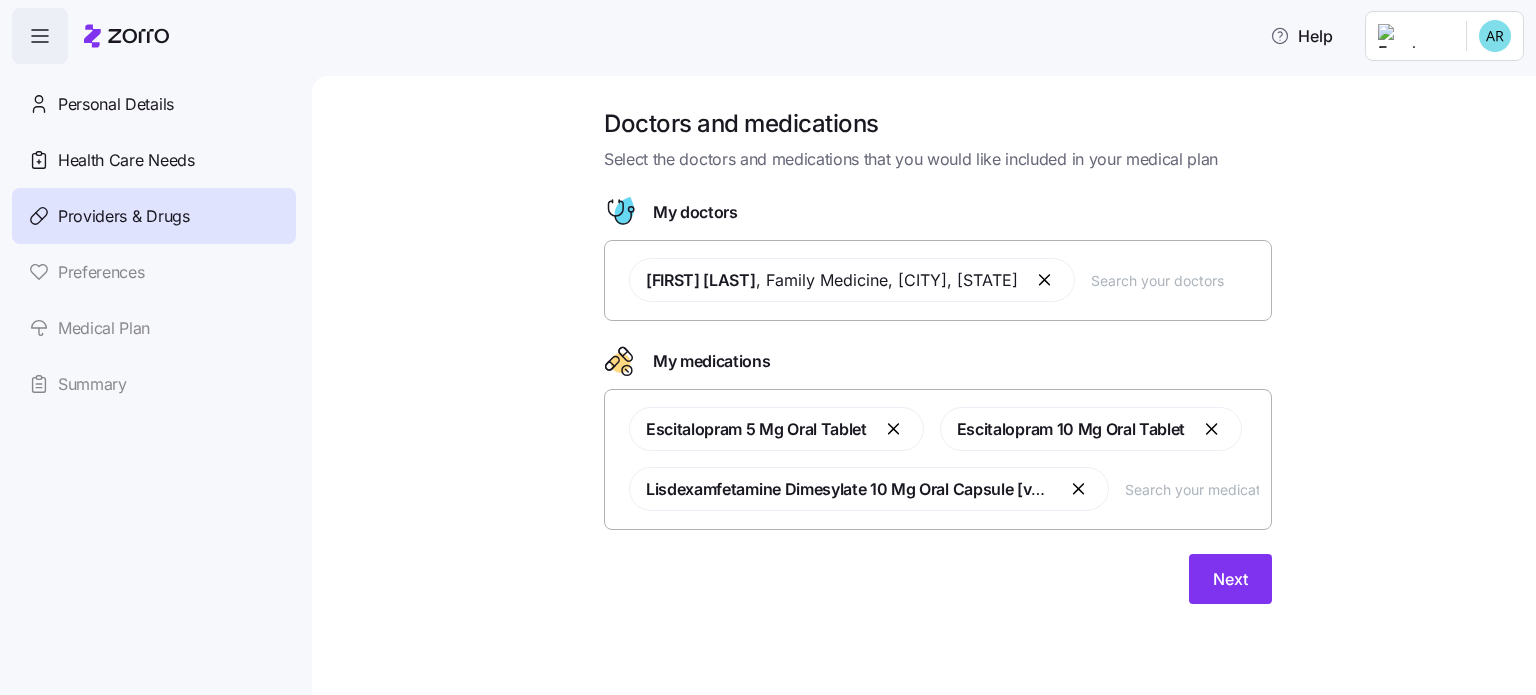 click at bounding box center [1192, 489] 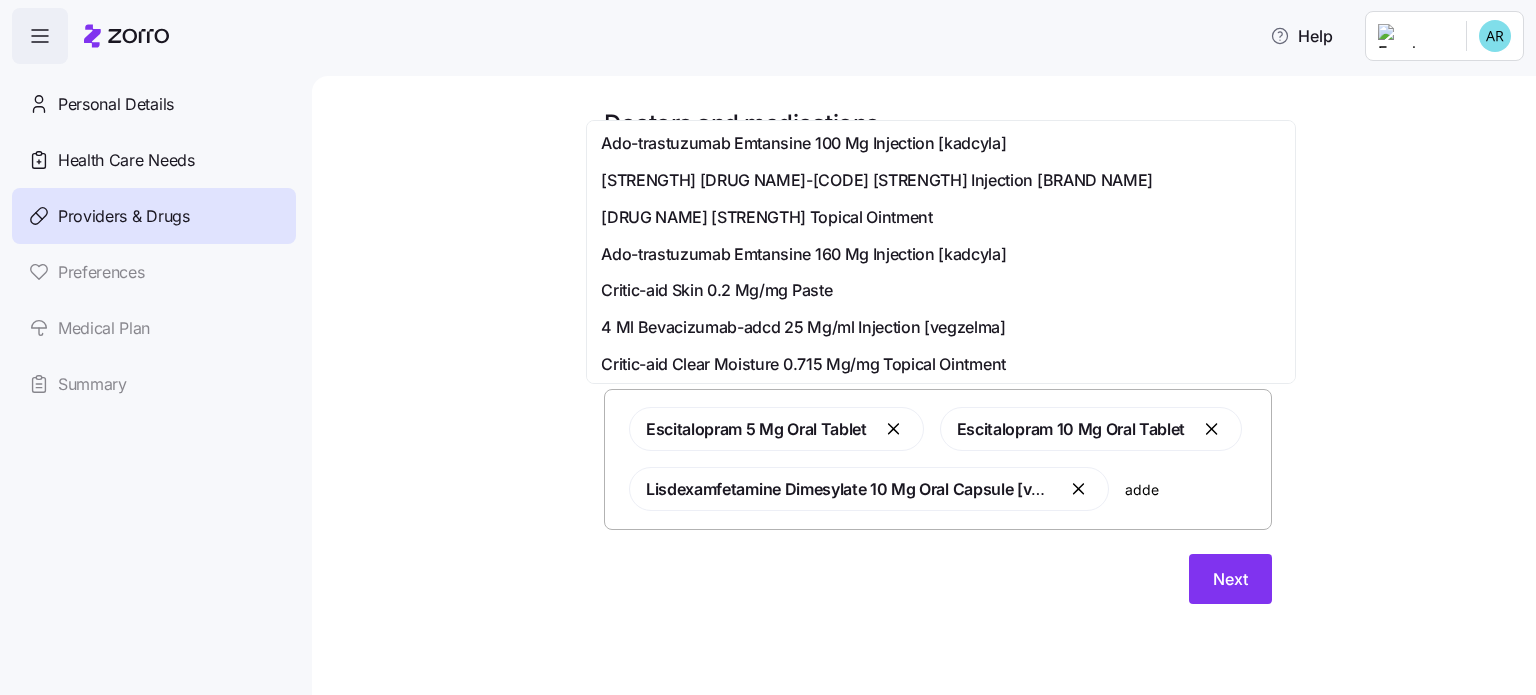 type on "adder" 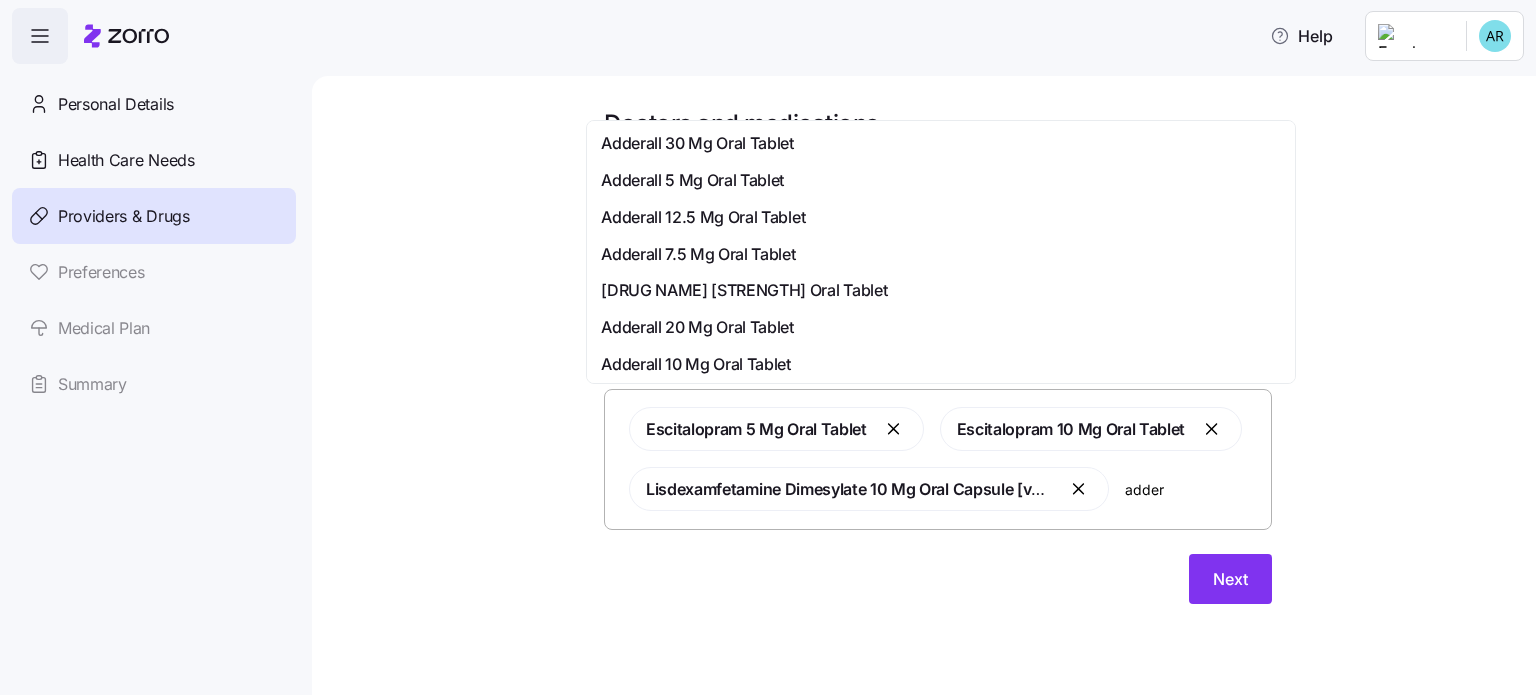 click on "Adderall 10 Mg Oral Tablet" at bounding box center [696, 364] 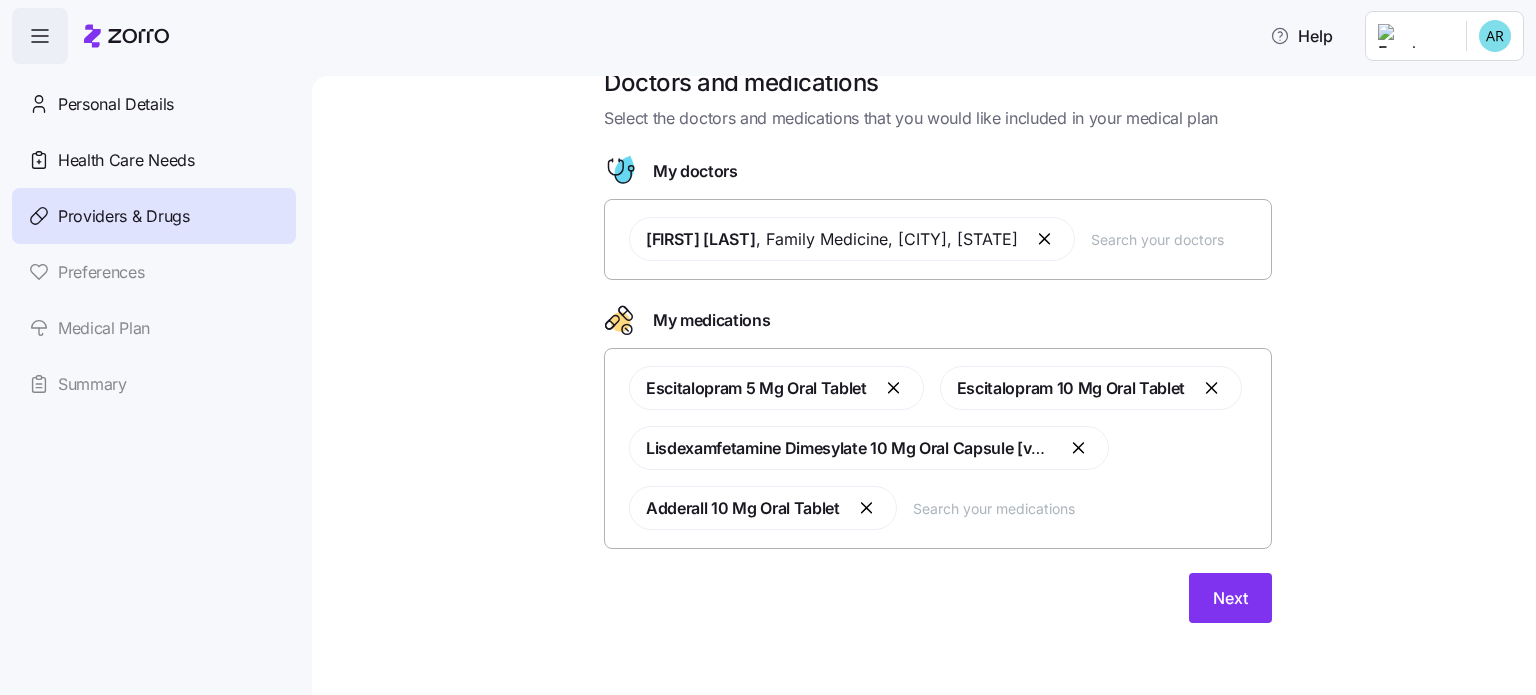 scroll, scrollTop: 81, scrollLeft: 0, axis: vertical 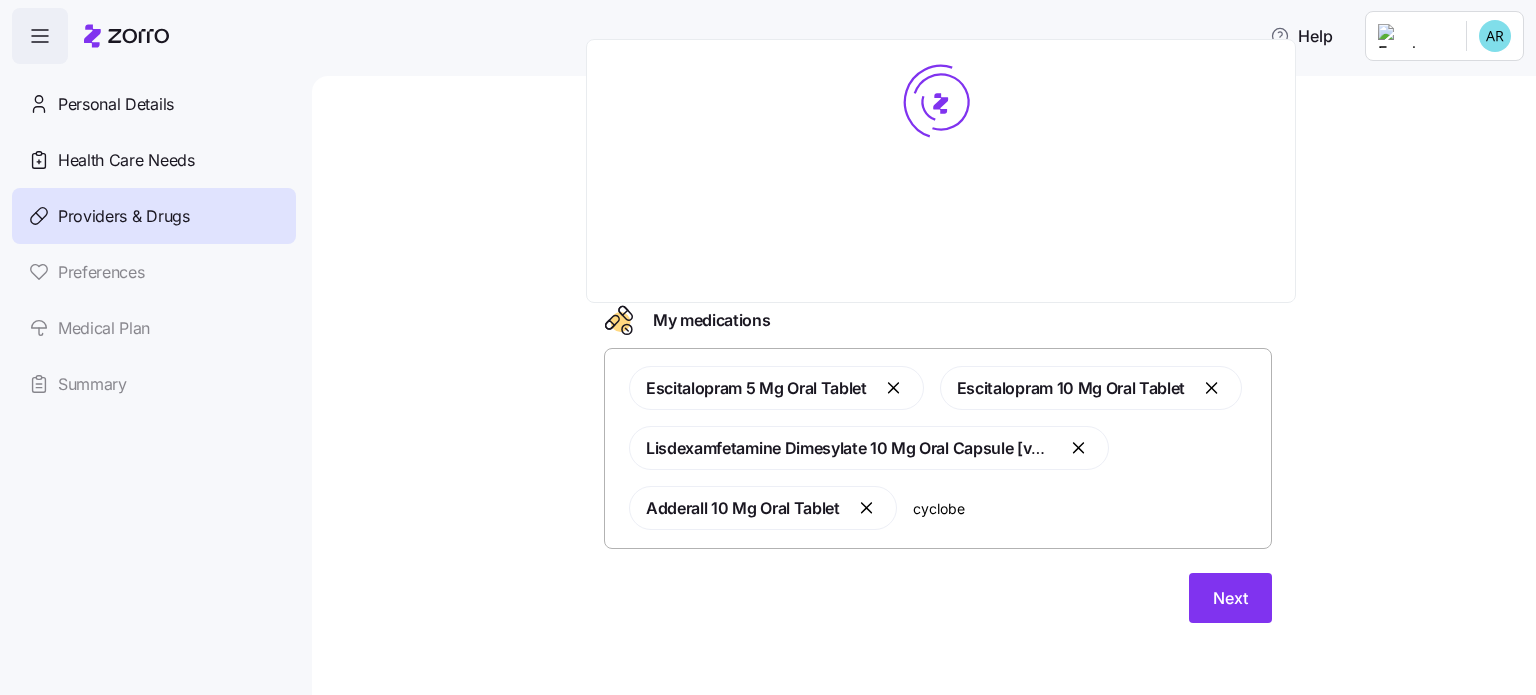 type on "cycloben" 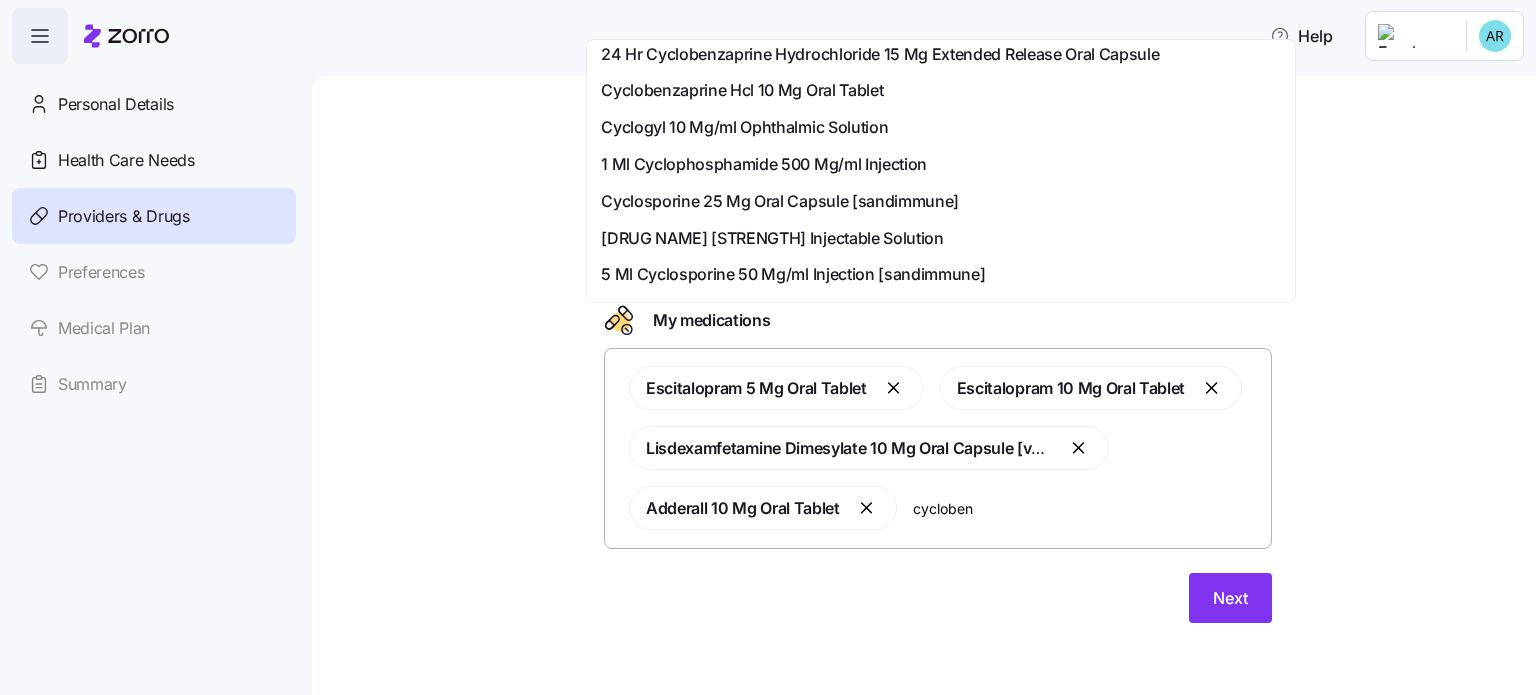 scroll, scrollTop: 0, scrollLeft: 0, axis: both 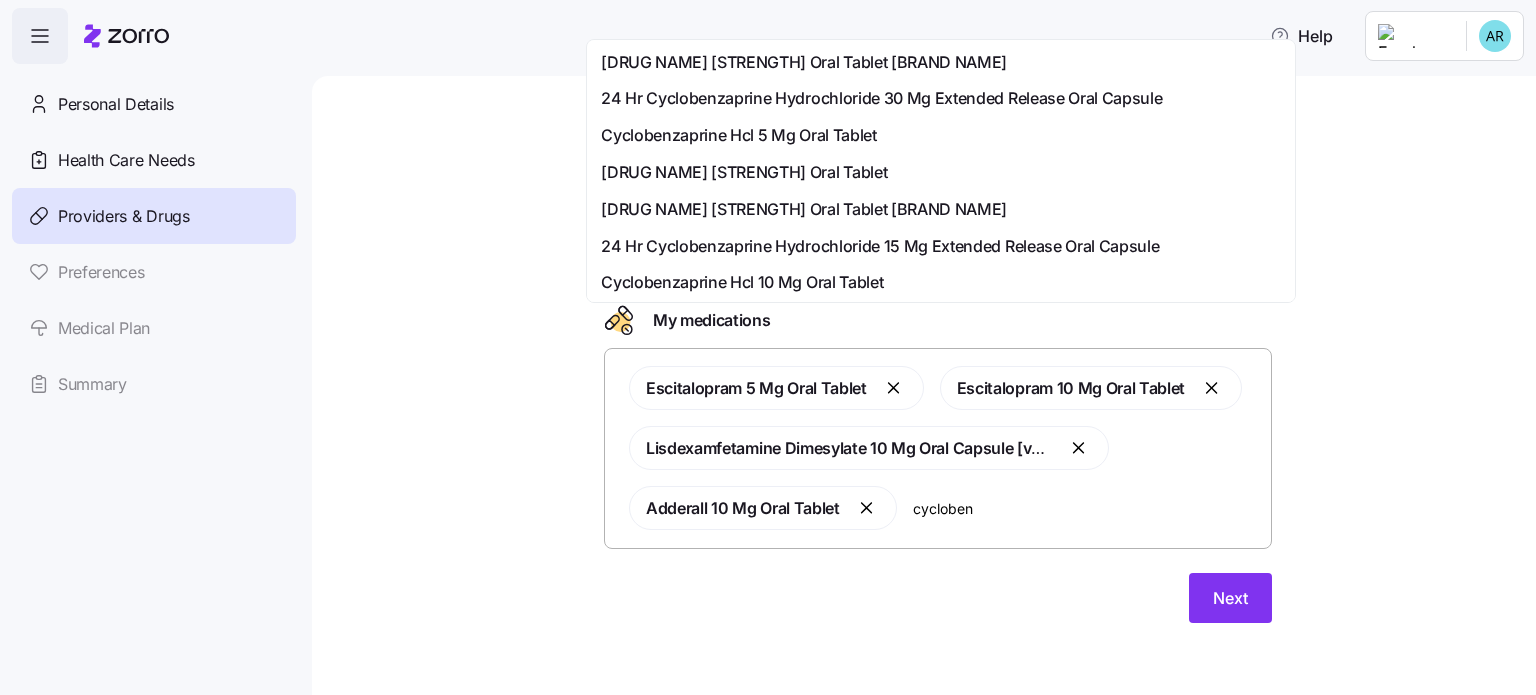 click on "Cyclobenzaprine Hcl 10 Mg Oral Tablet" at bounding box center (941, 282) 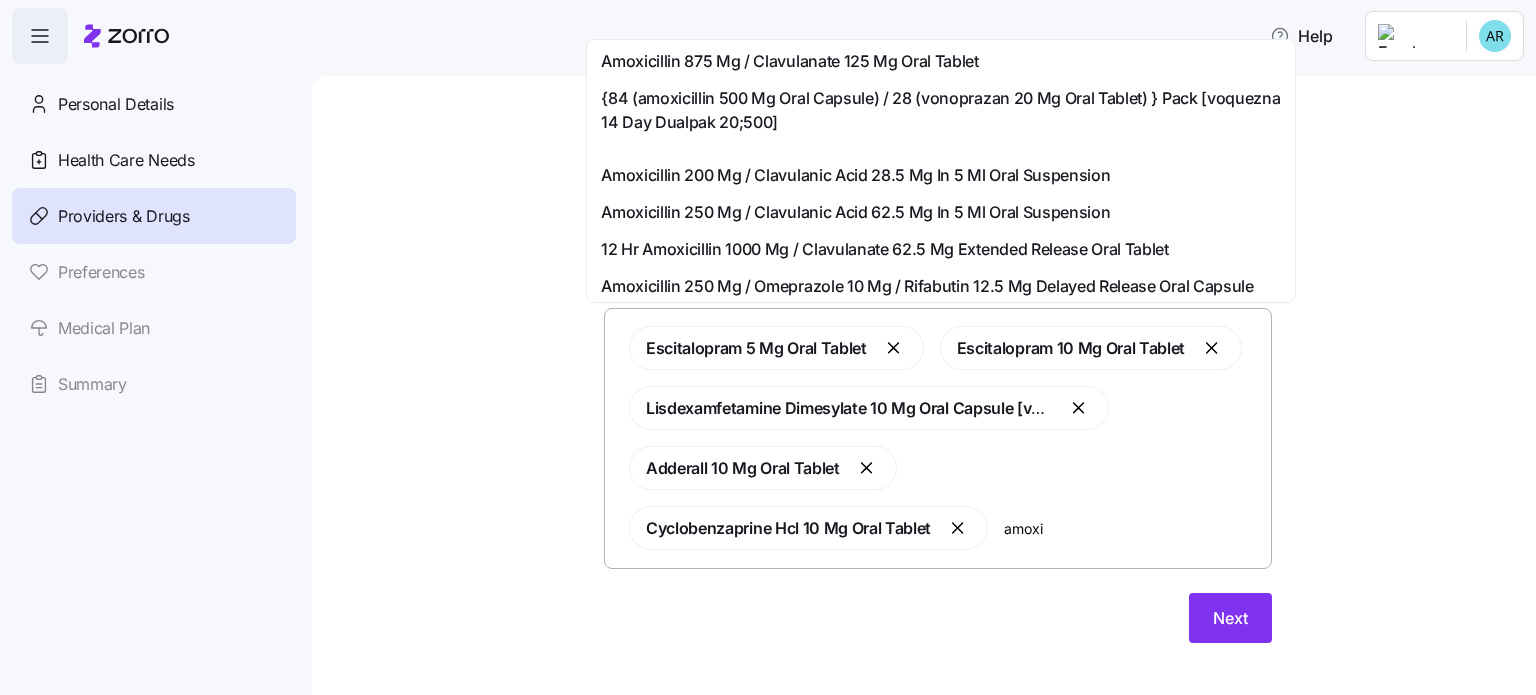 scroll, scrollTop: 0, scrollLeft: 0, axis: both 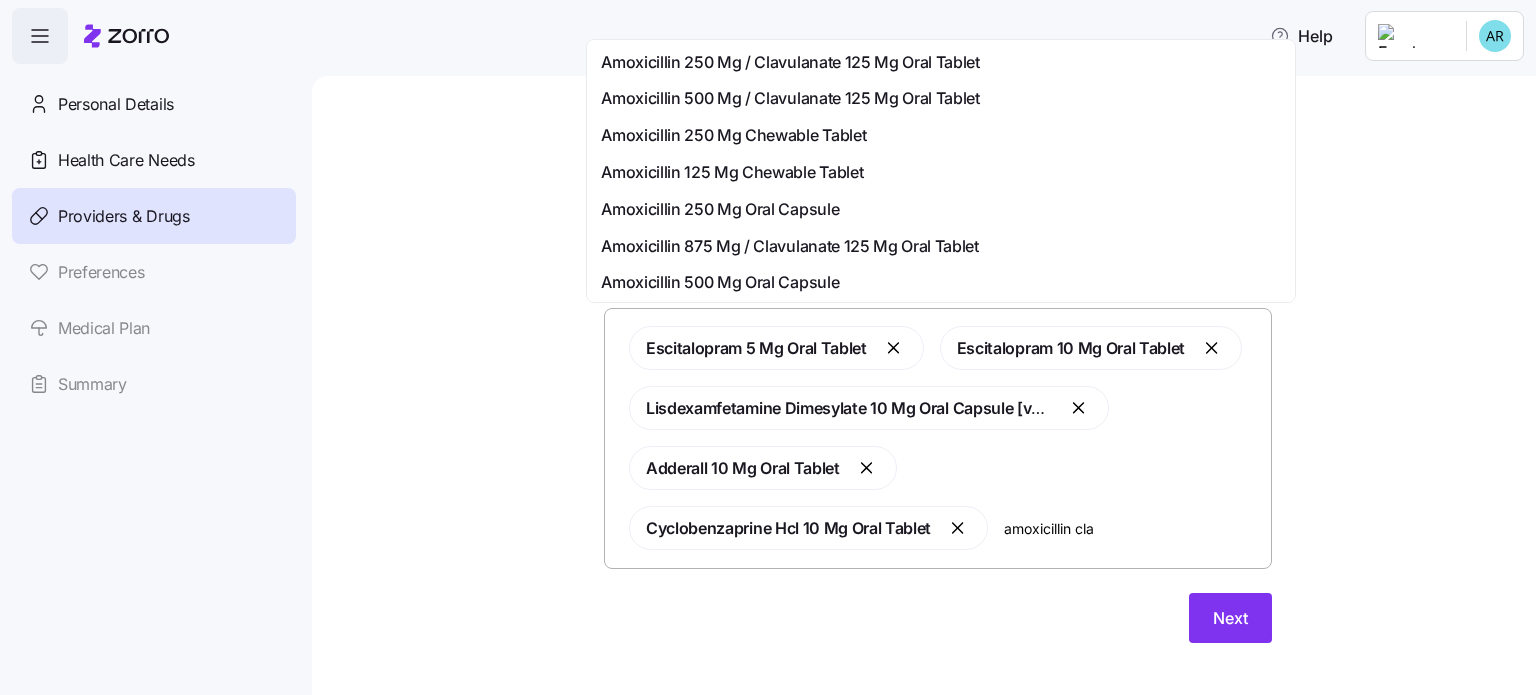 type on "amoxicillin clav" 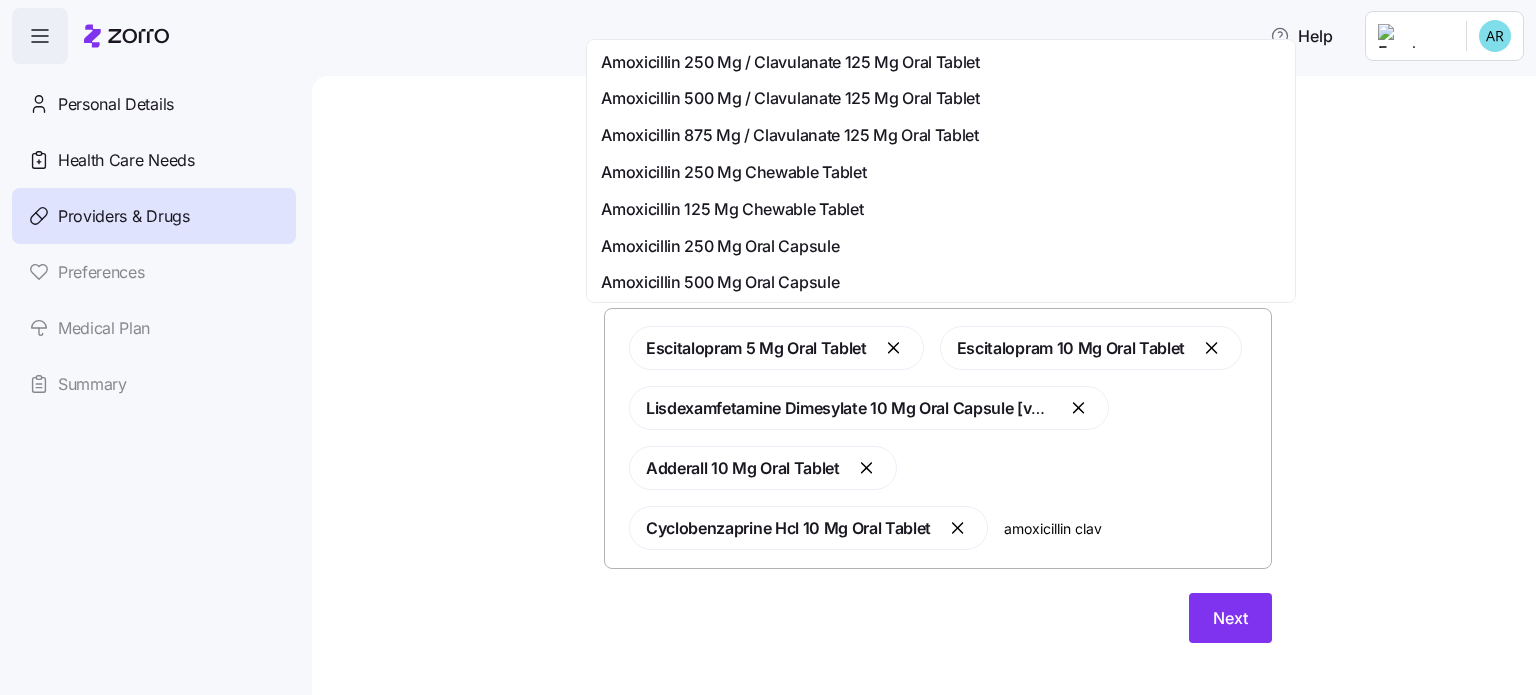 click on "Amoxicillin 500 Mg / Clavulanate 125 Mg Oral Tablet" at bounding box center [790, 98] 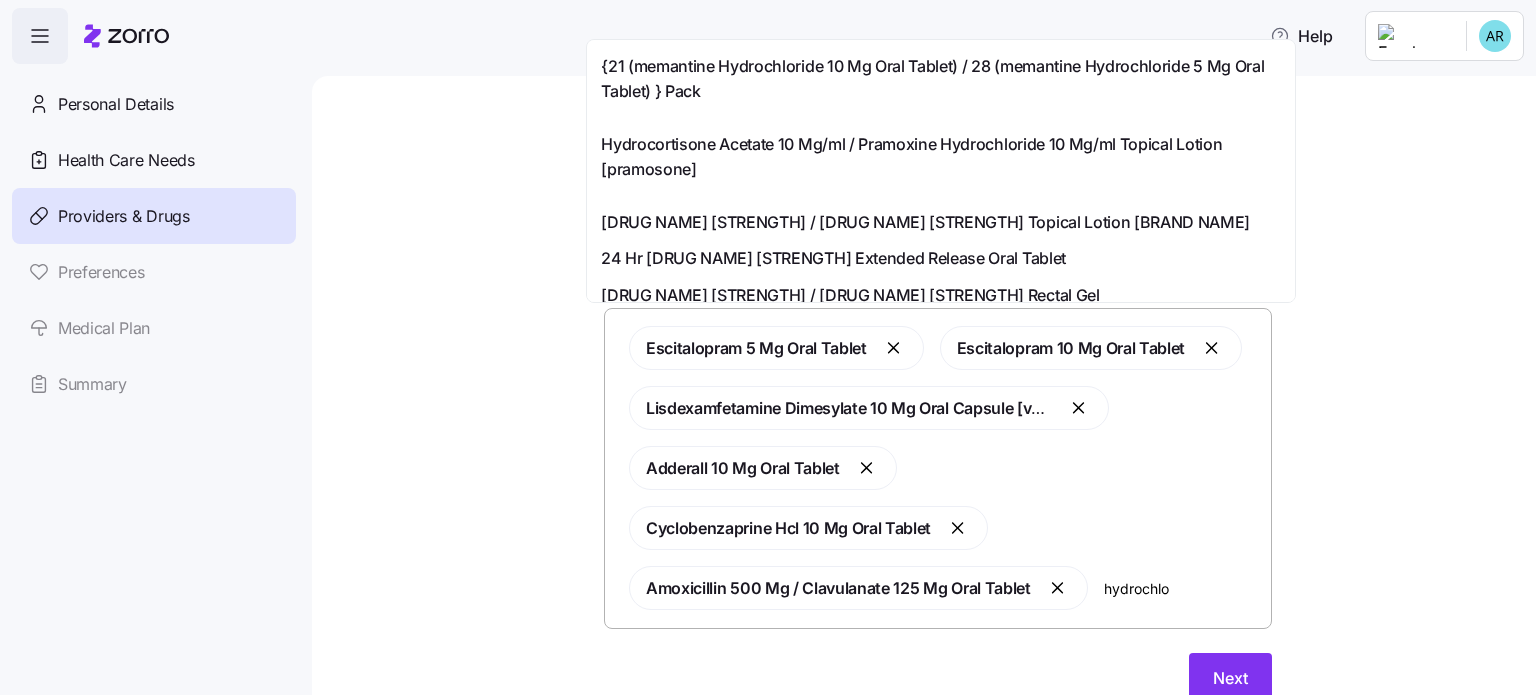 scroll, scrollTop: 0, scrollLeft: 0, axis: both 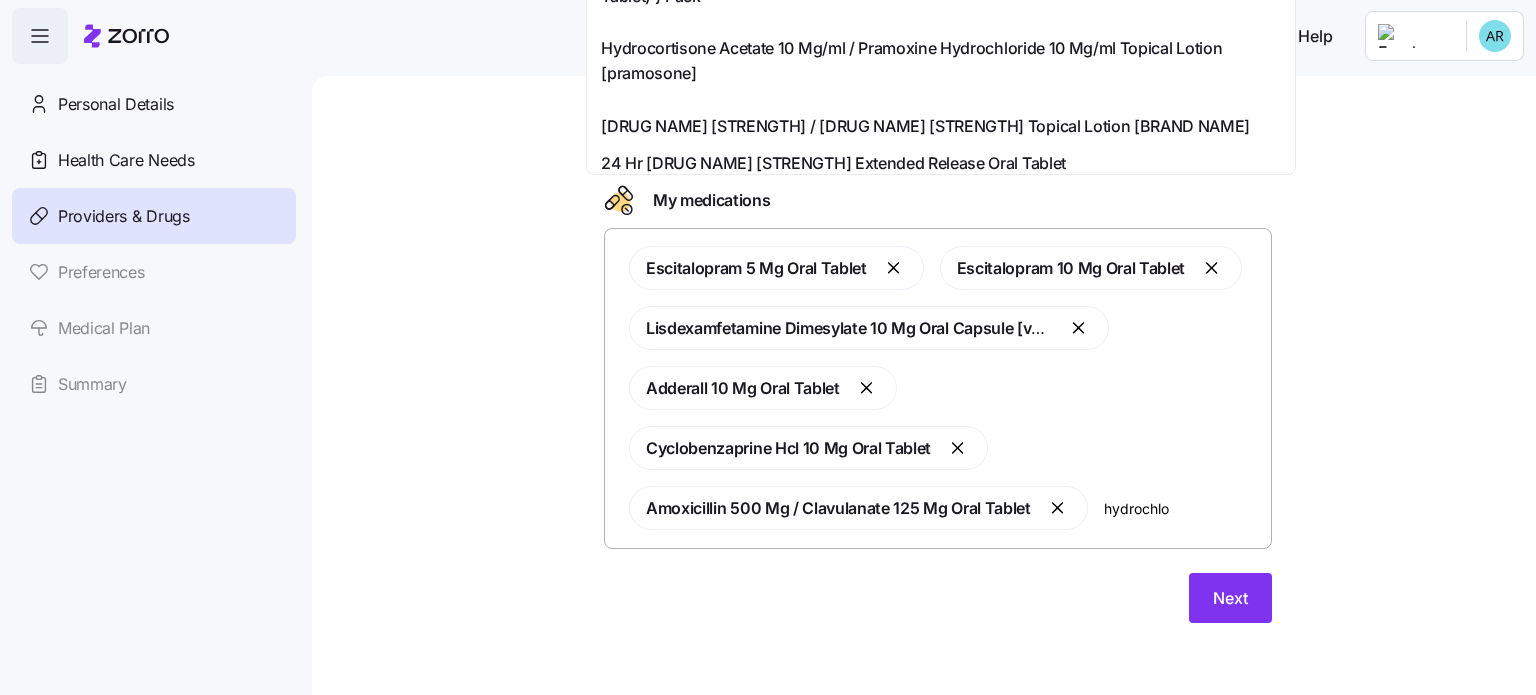 drag, startPoint x: 1215, startPoint y: 505, endPoint x: 1096, endPoint y: 499, distance: 119.15116 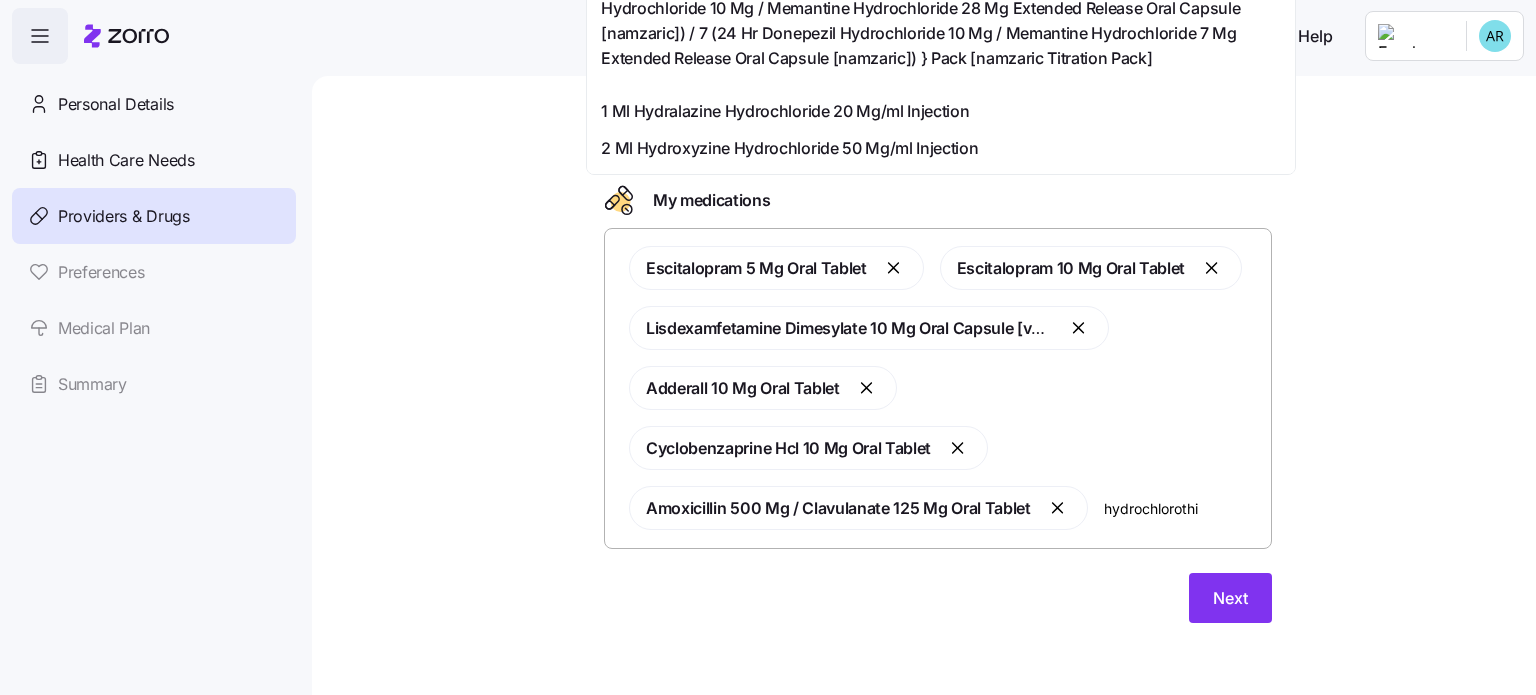 scroll, scrollTop: 9, scrollLeft: 0, axis: vertical 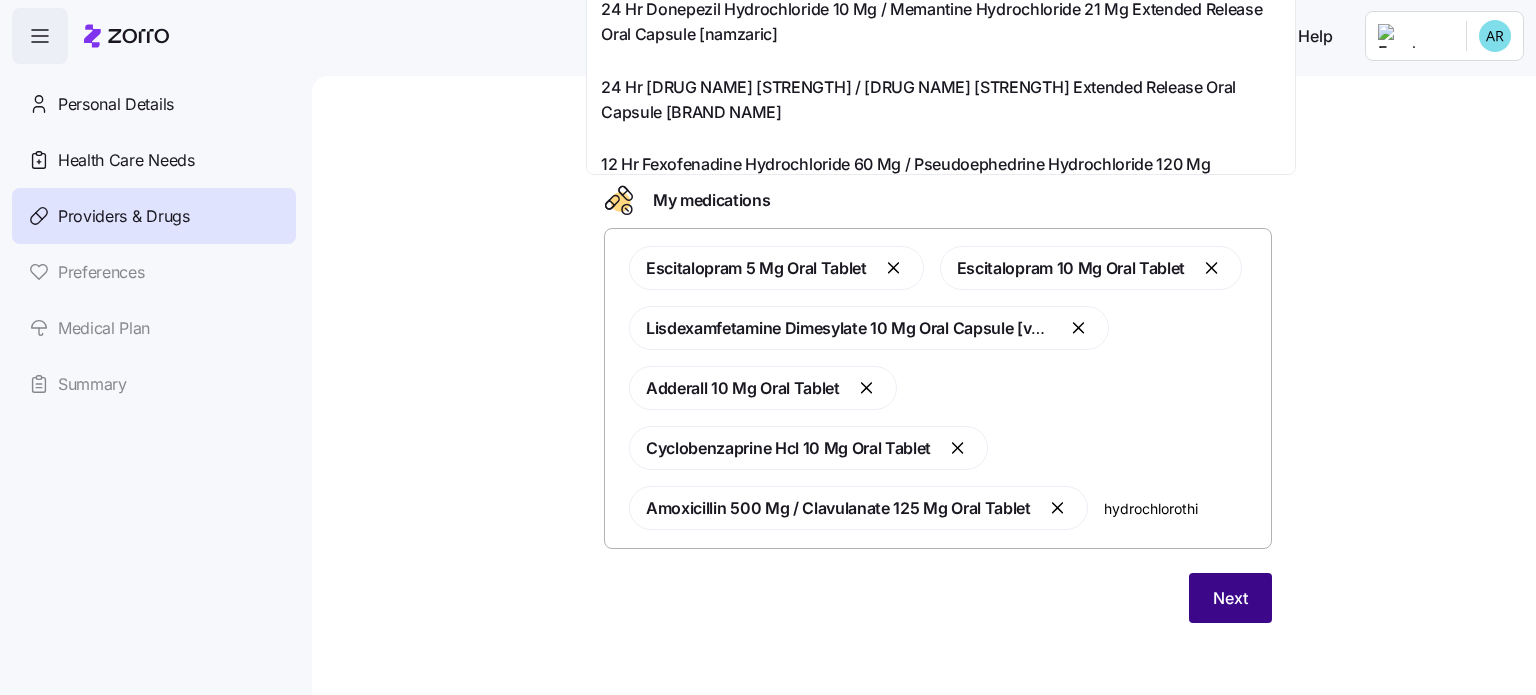 type on "hydrochlorothi" 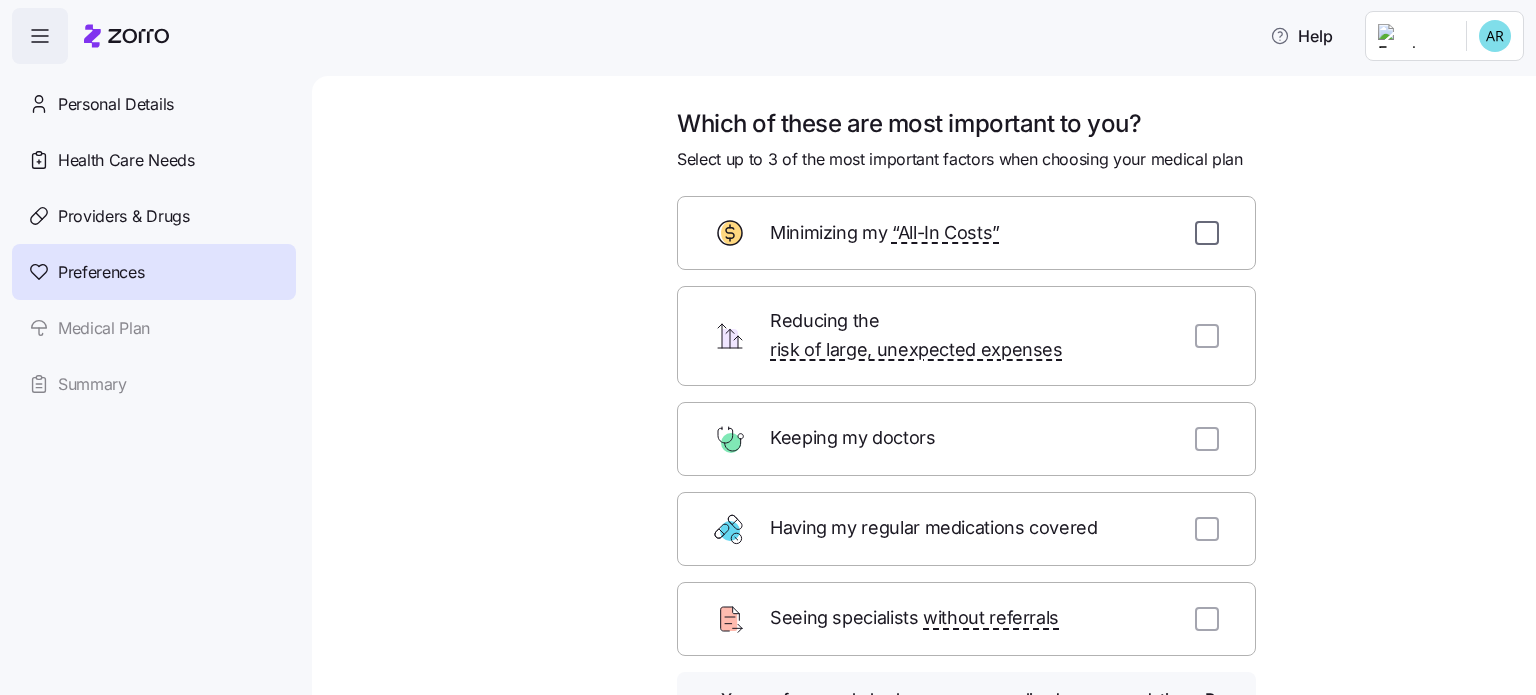 click at bounding box center [1207, 233] 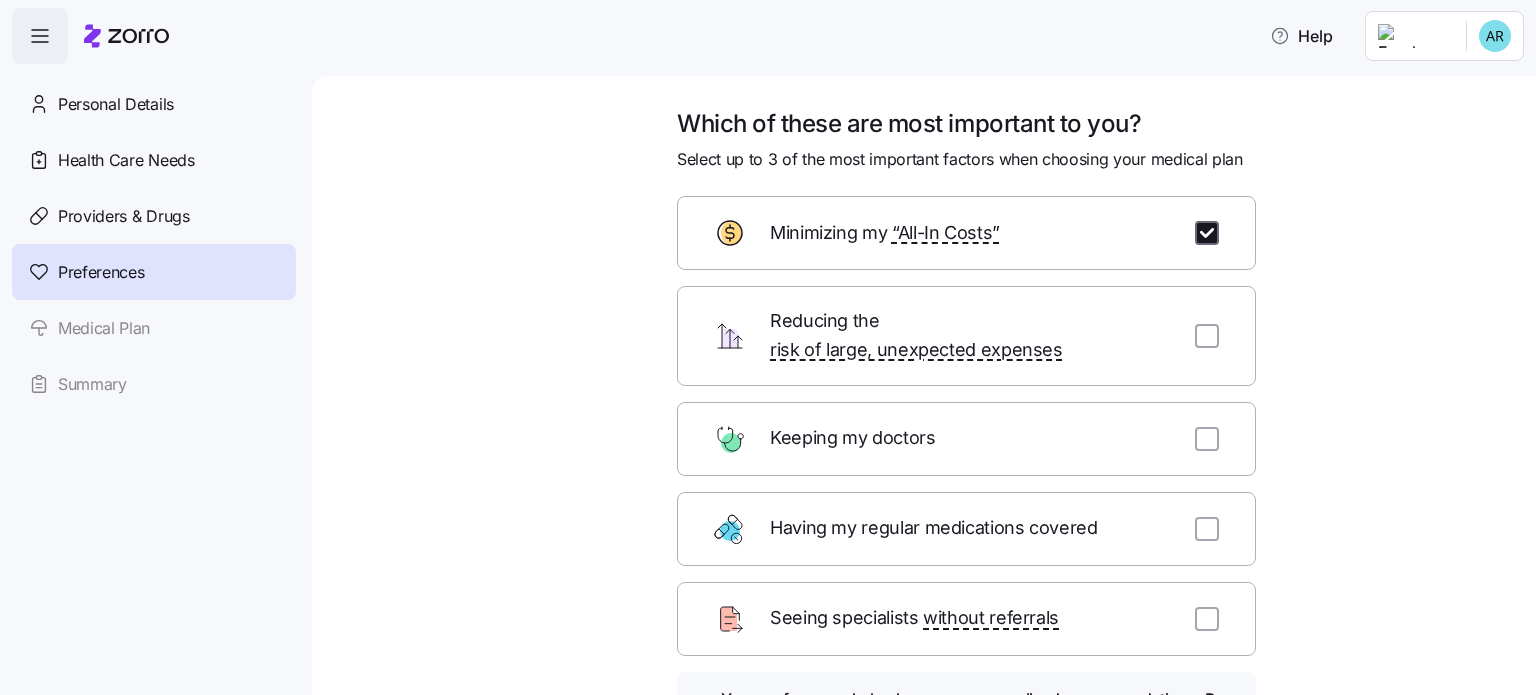 checkbox on "true" 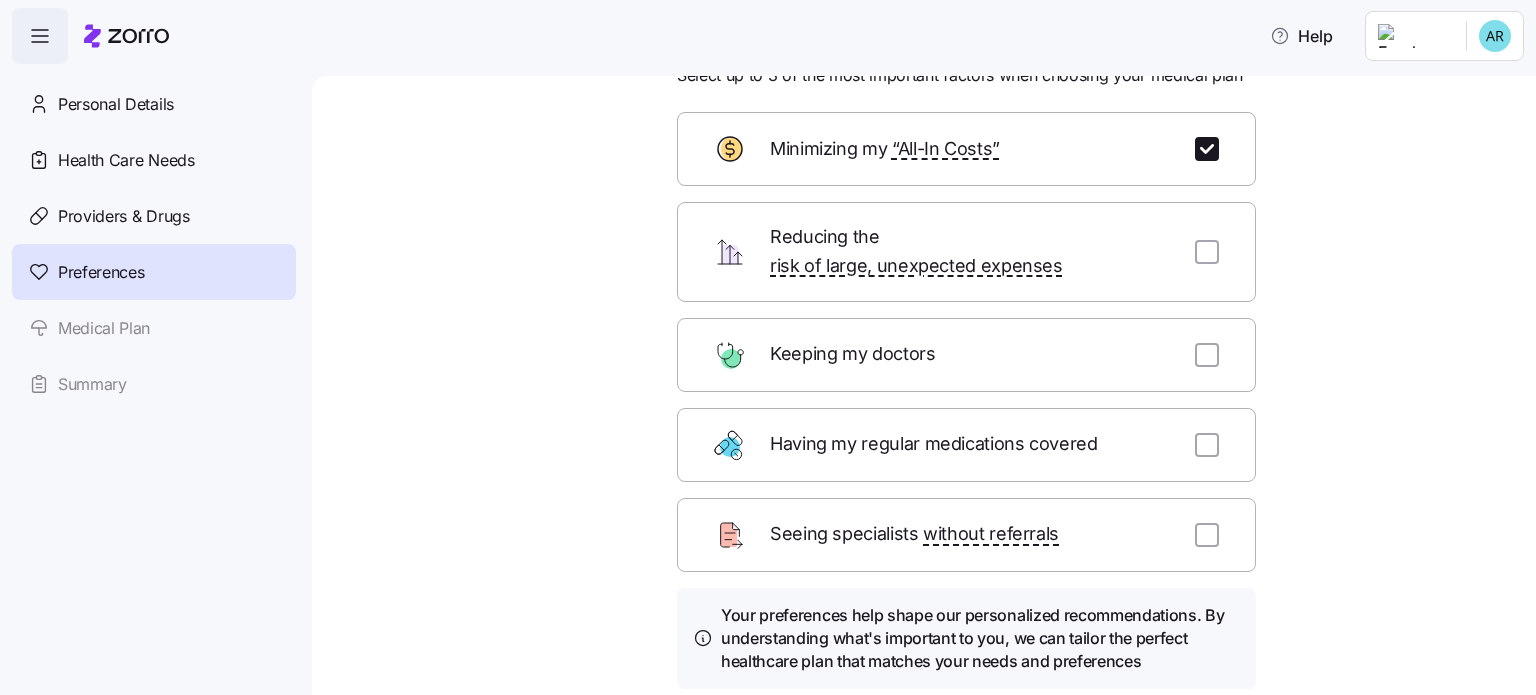 scroll, scrollTop: 100, scrollLeft: 0, axis: vertical 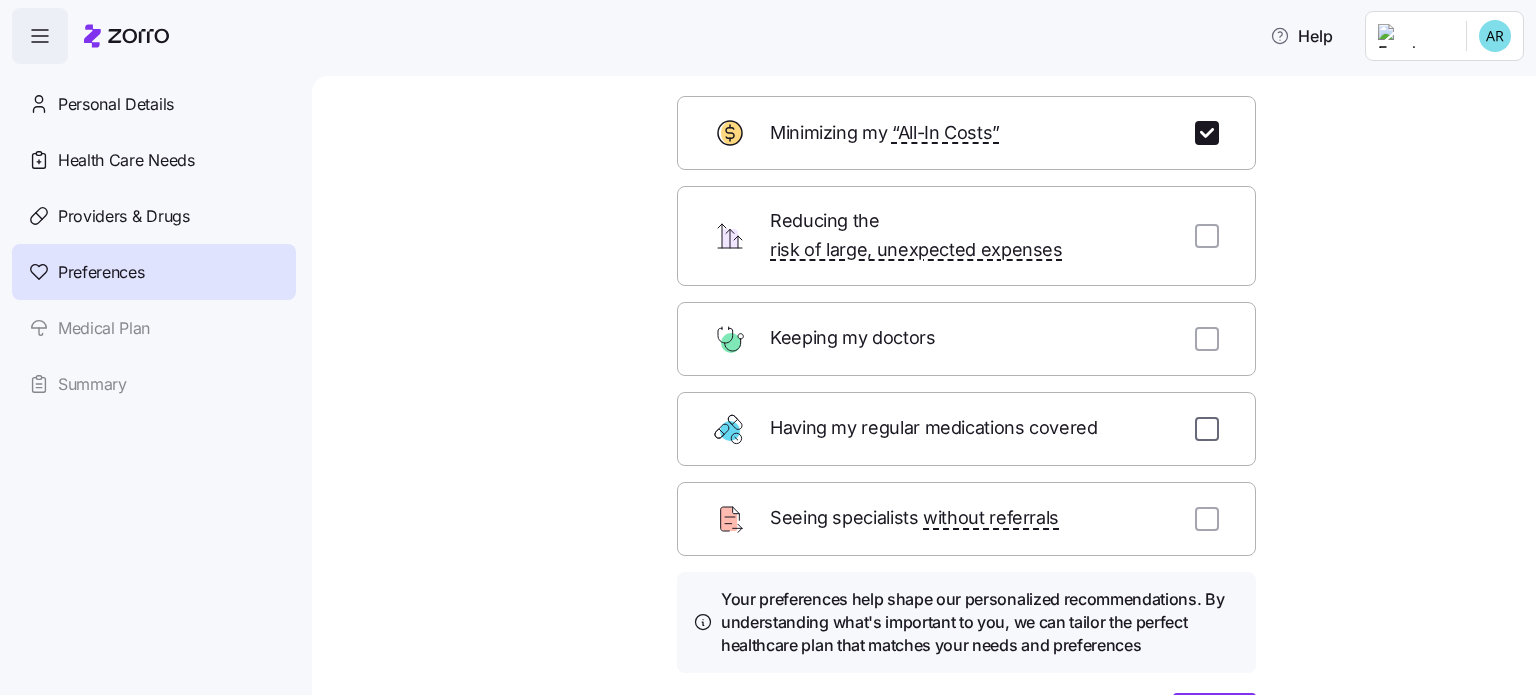 click at bounding box center [1207, 429] 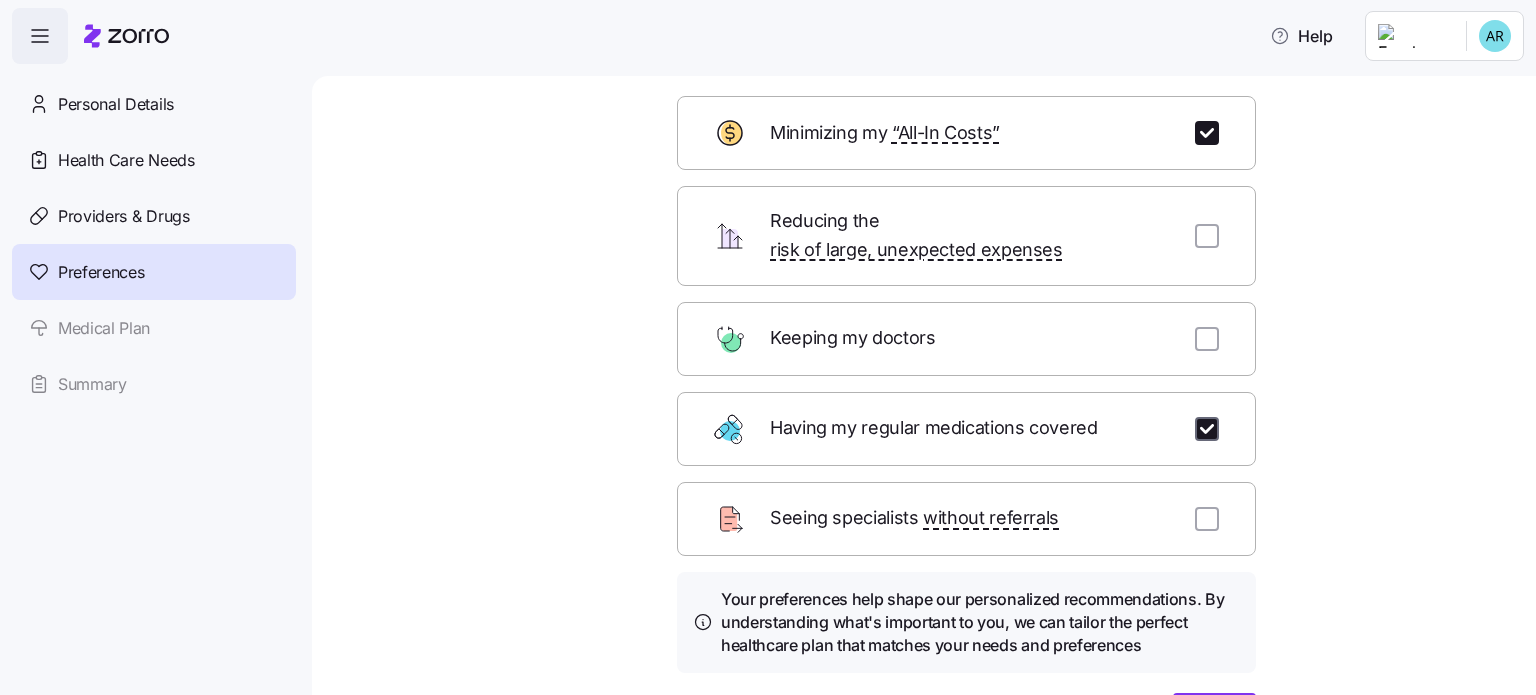 checkbox on "true" 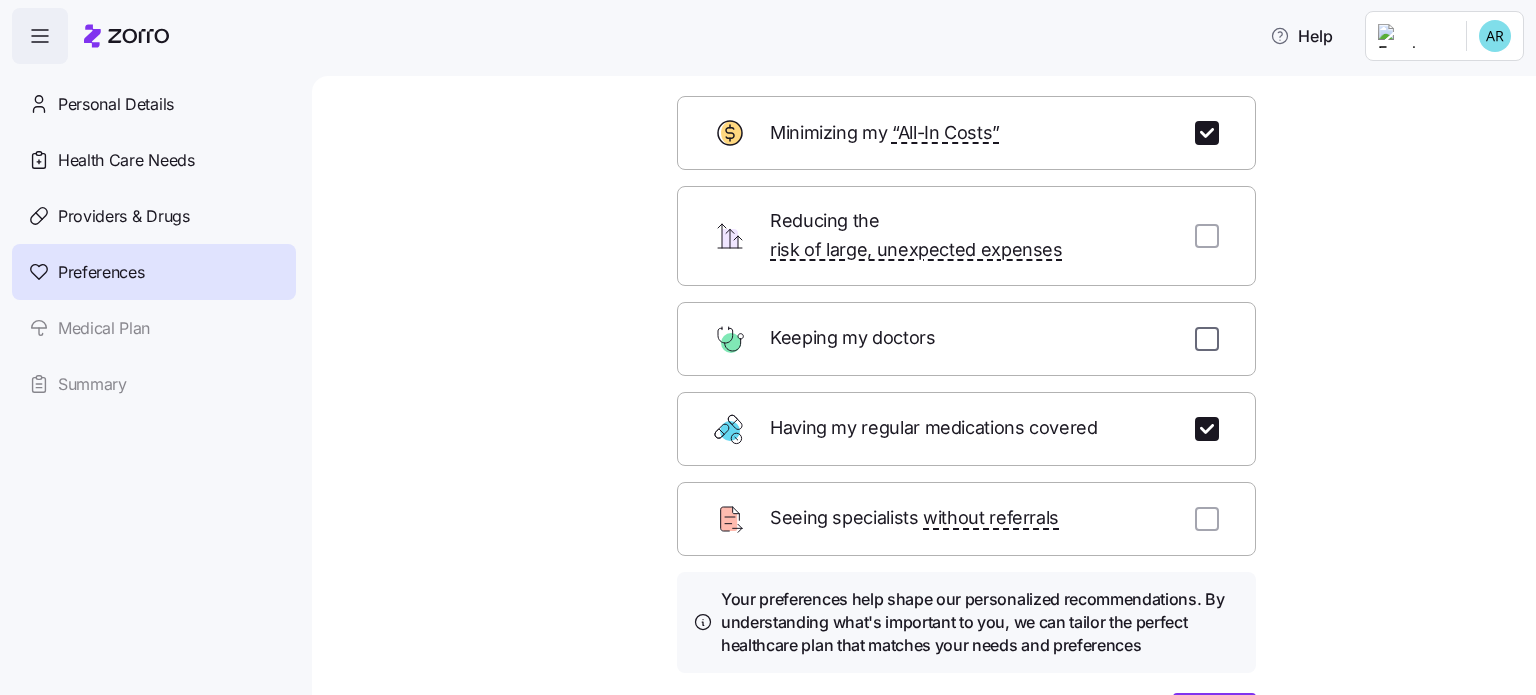 click at bounding box center (1207, 339) 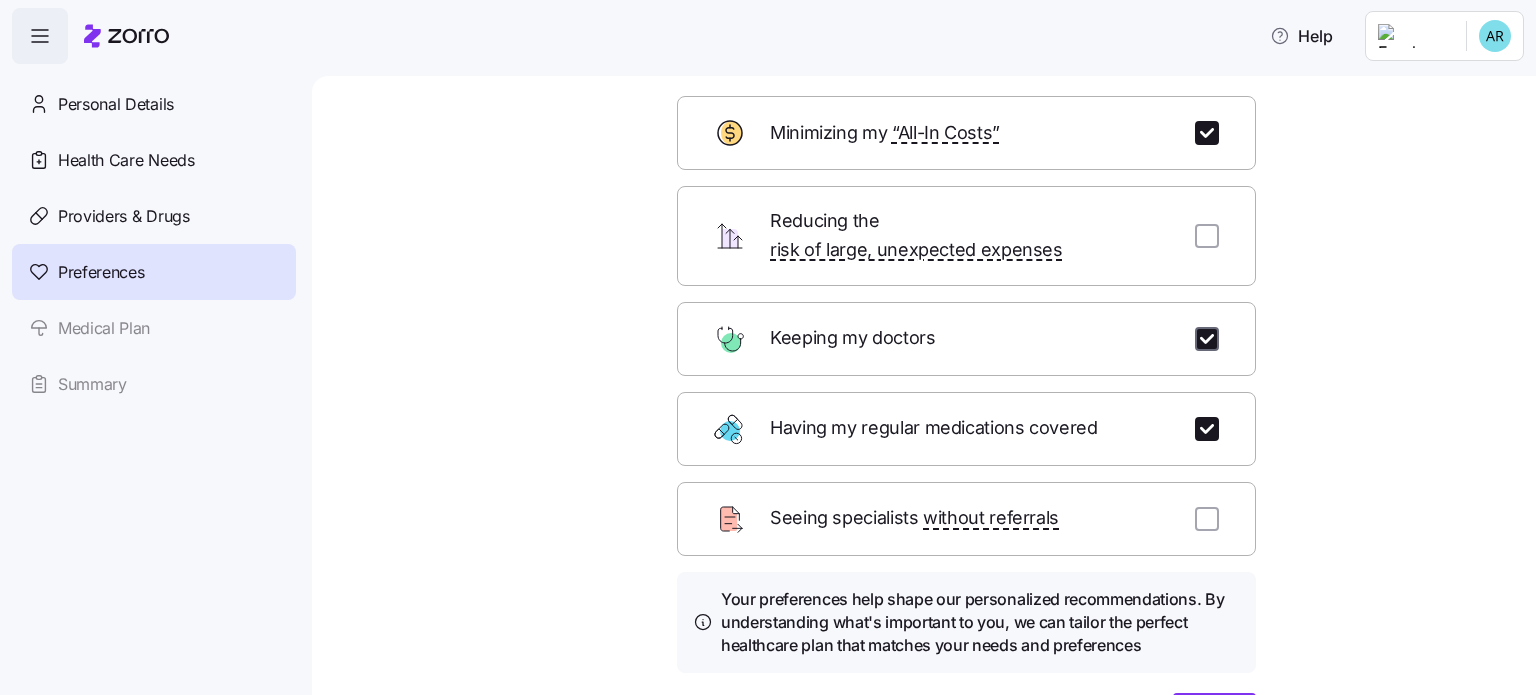 checkbox on "true" 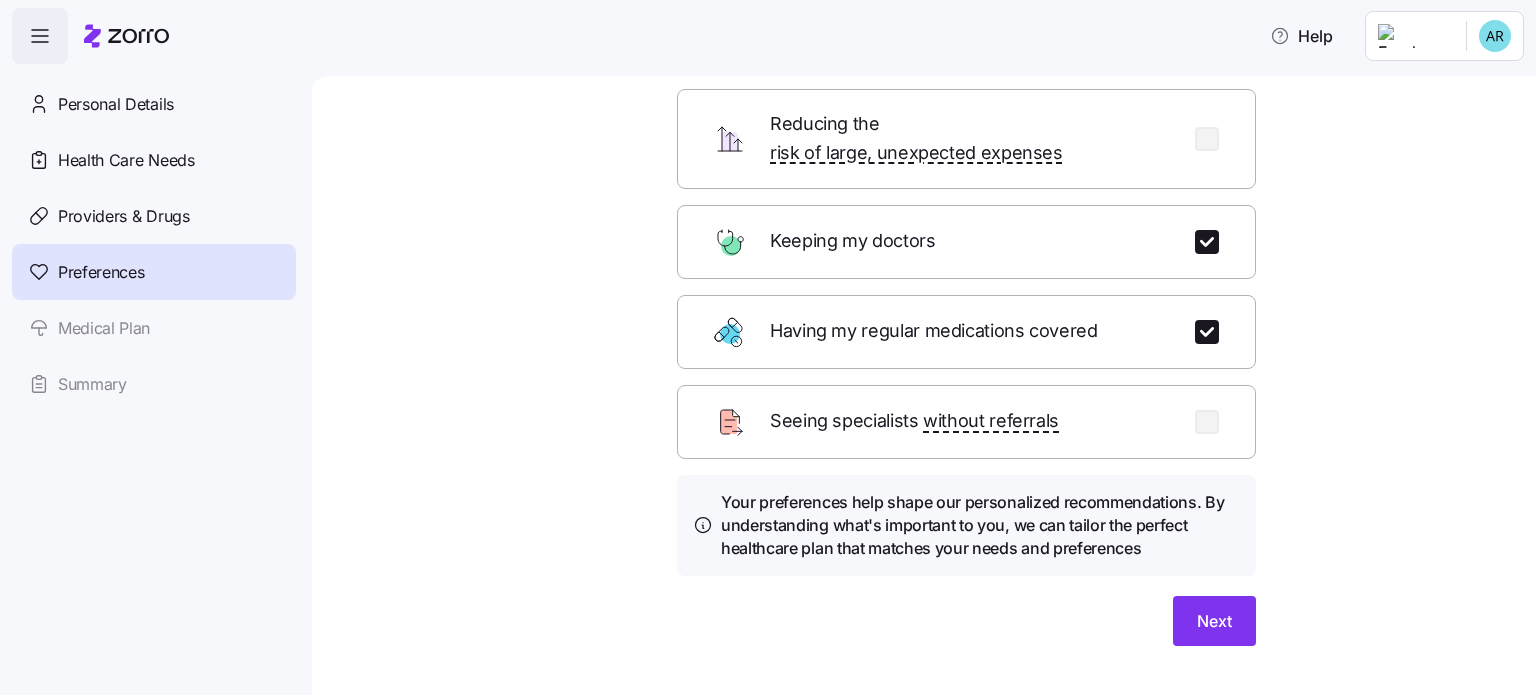 scroll, scrollTop: 200, scrollLeft: 0, axis: vertical 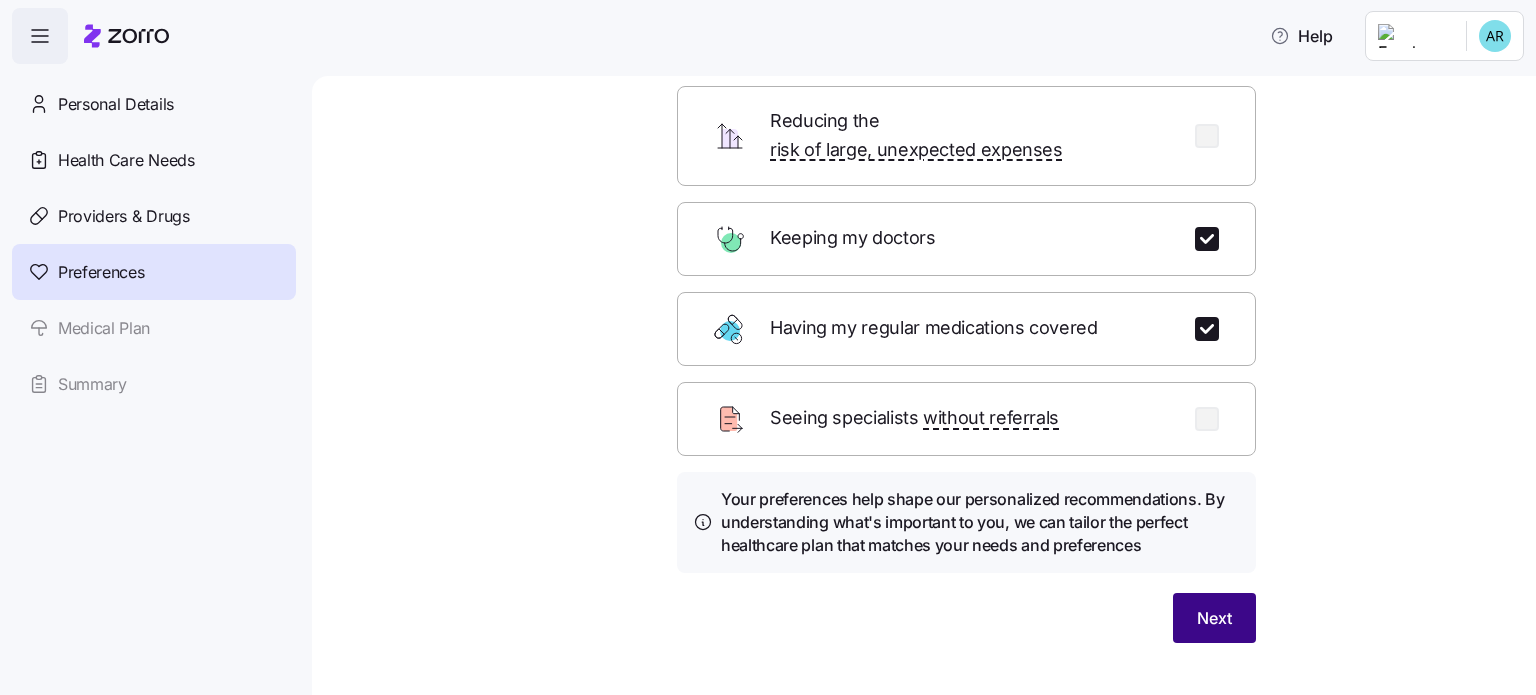 click on "Next" at bounding box center [1214, 618] 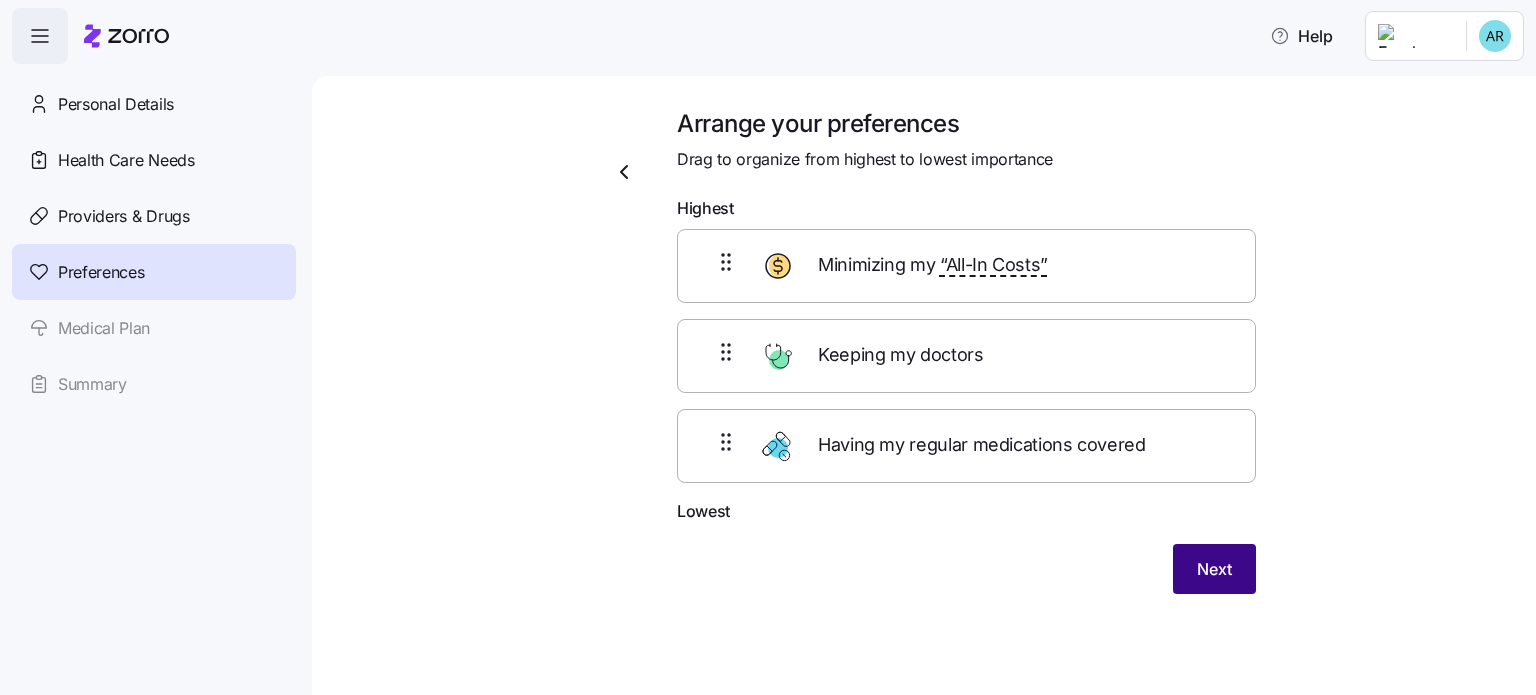 scroll, scrollTop: 30, scrollLeft: 0, axis: vertical 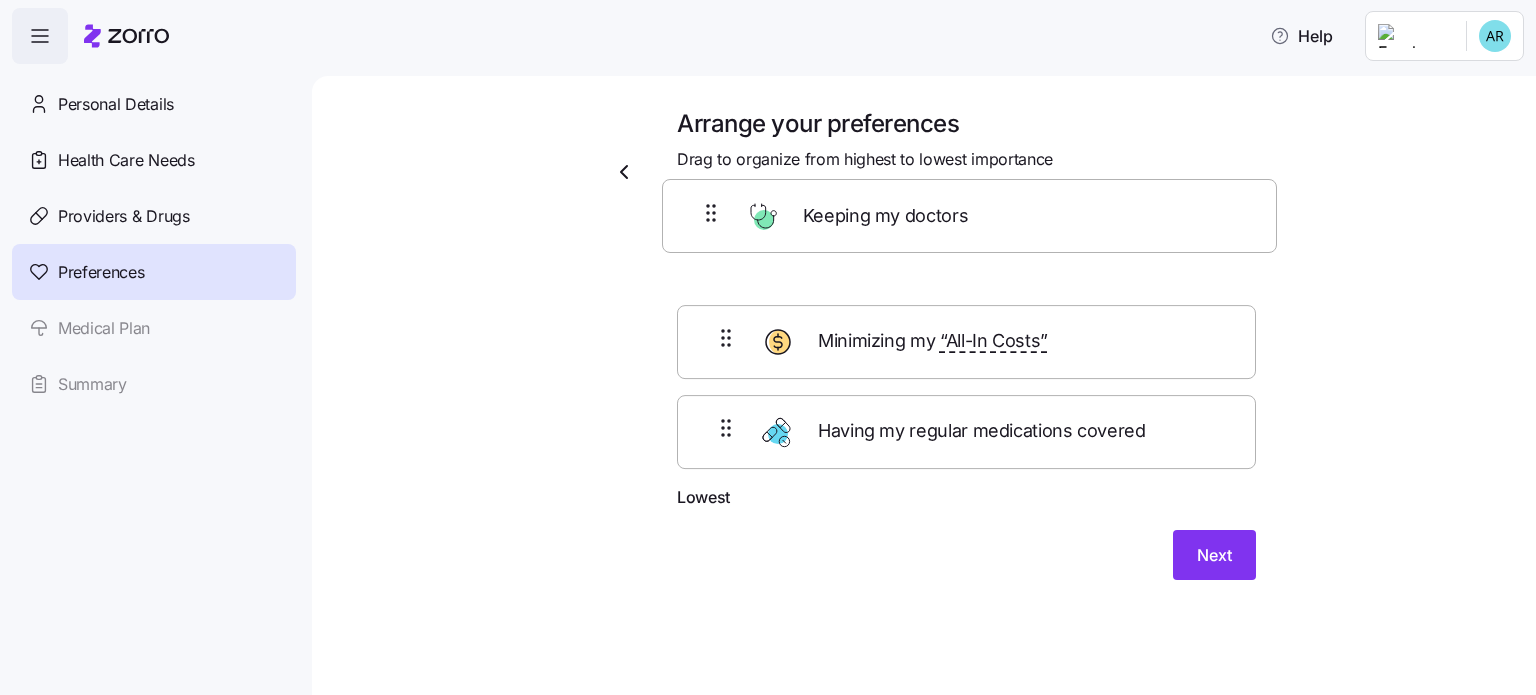 drag, startPoint x: 719, startPoint y: 347, endPoint x: 717, endPoint y: 212, distance: 135.01482 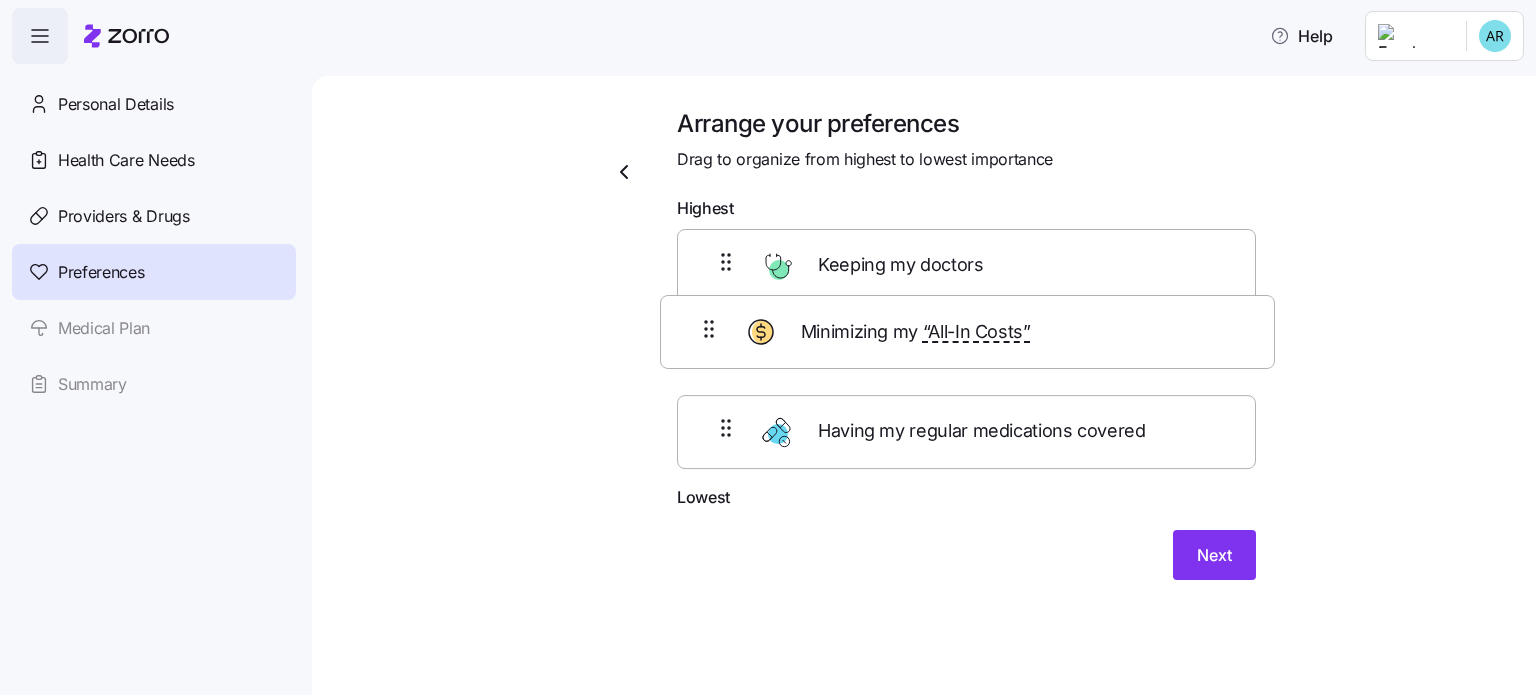 drag, startPoint x: 710, startPoint y: 382, endPoint x: 705, endPoint y: 284, distance: 98.12747 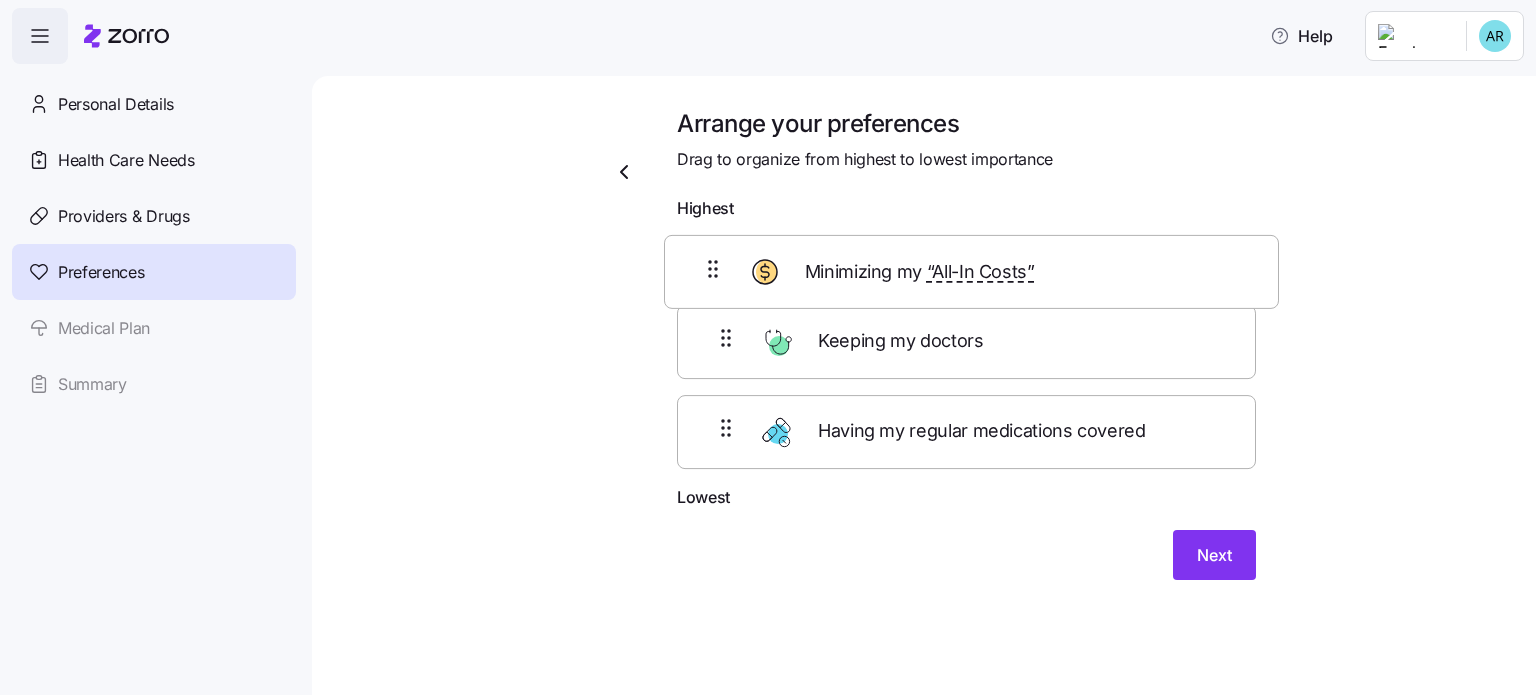 click on "Keeping my doctors       Minimizing my    “All-In Costs”    Having my regular medications covered" at bounding box center [966, 357] 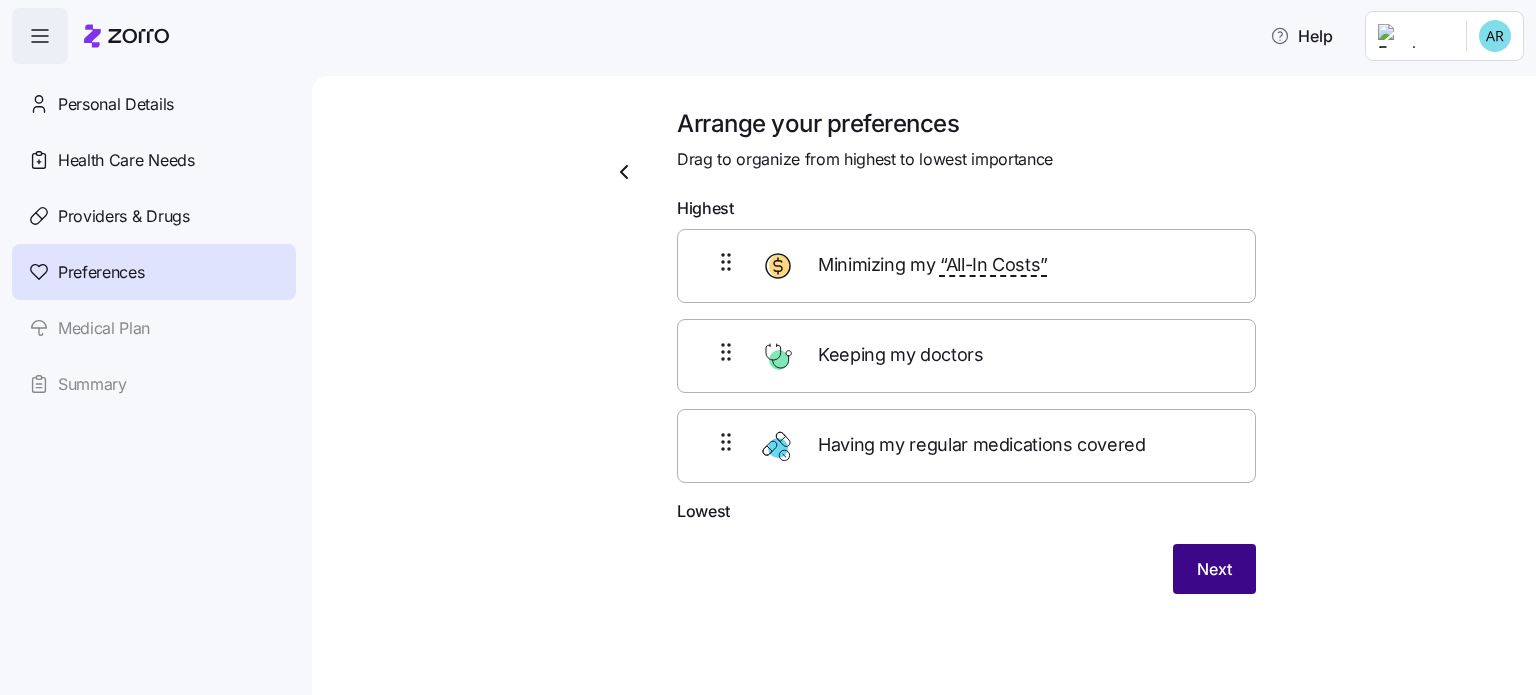 click on "Next" at bounding box center (1214, 569) 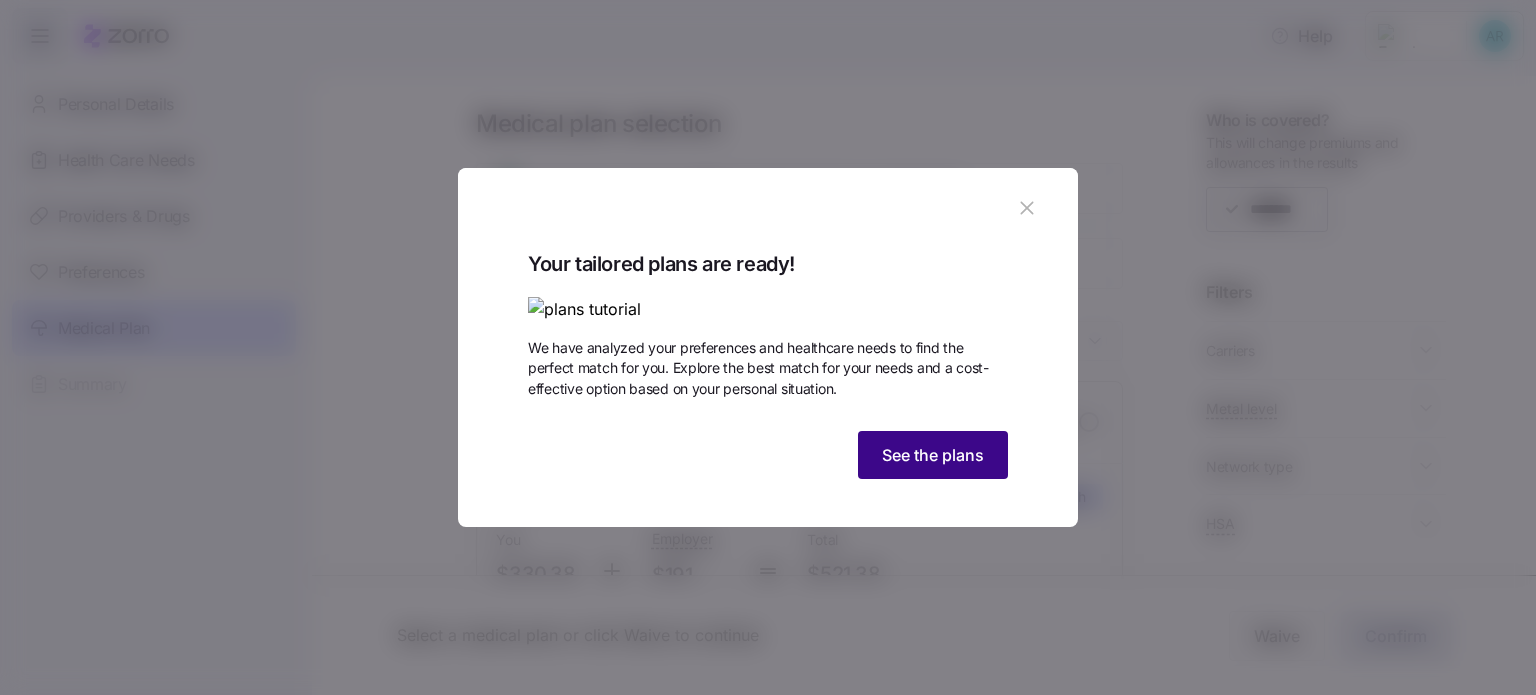 click on "See the plans" at bounding box center [933, 455] 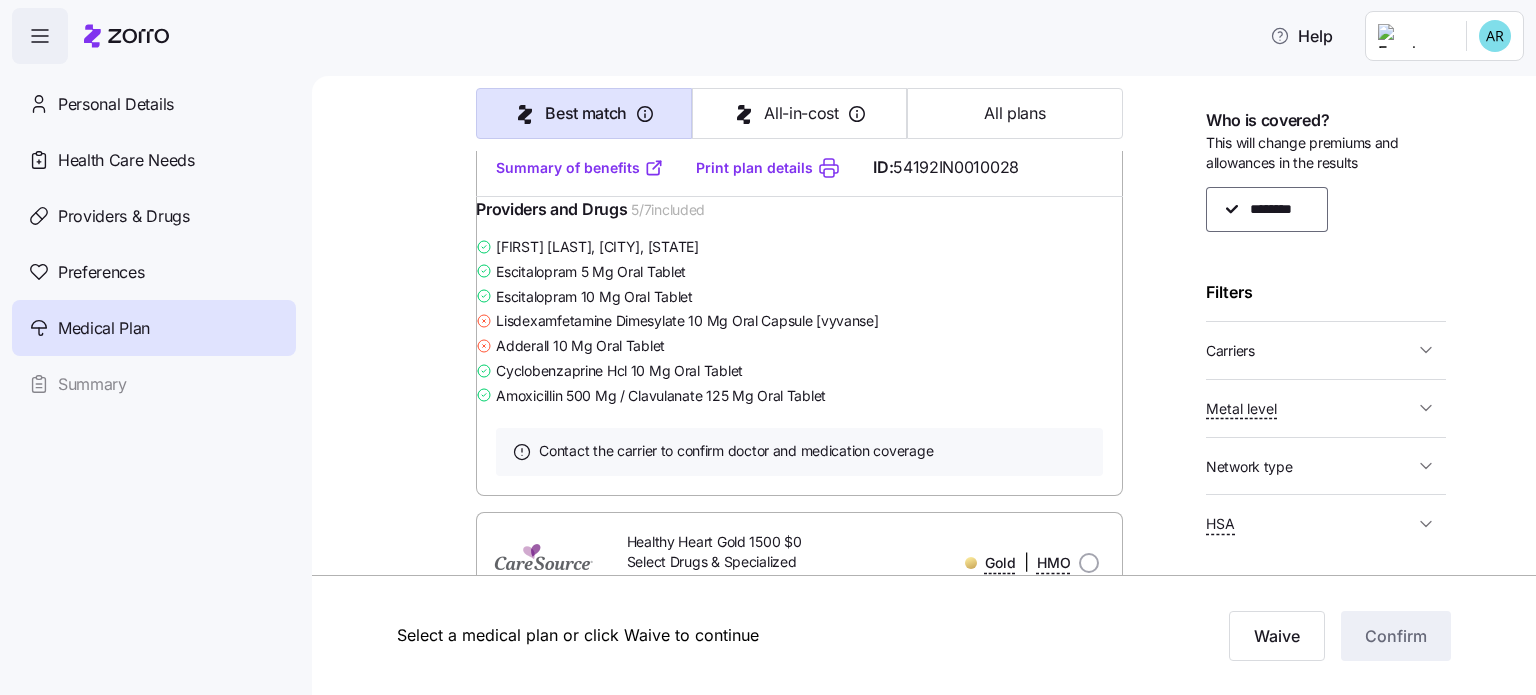 scroll, scrollTop: 8800, scrollLeft: 0, axis: vertical 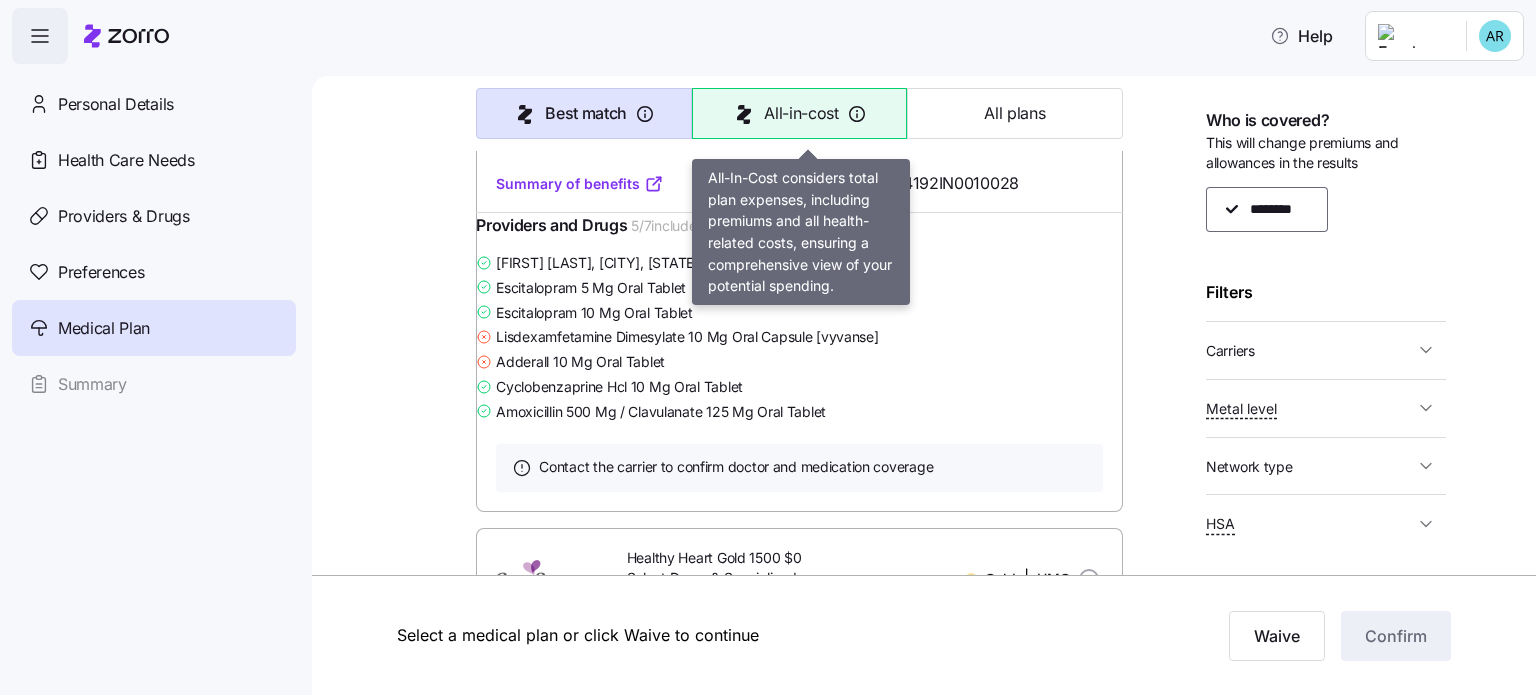 click on "All-in-cost" at bounding box center [799, 113] 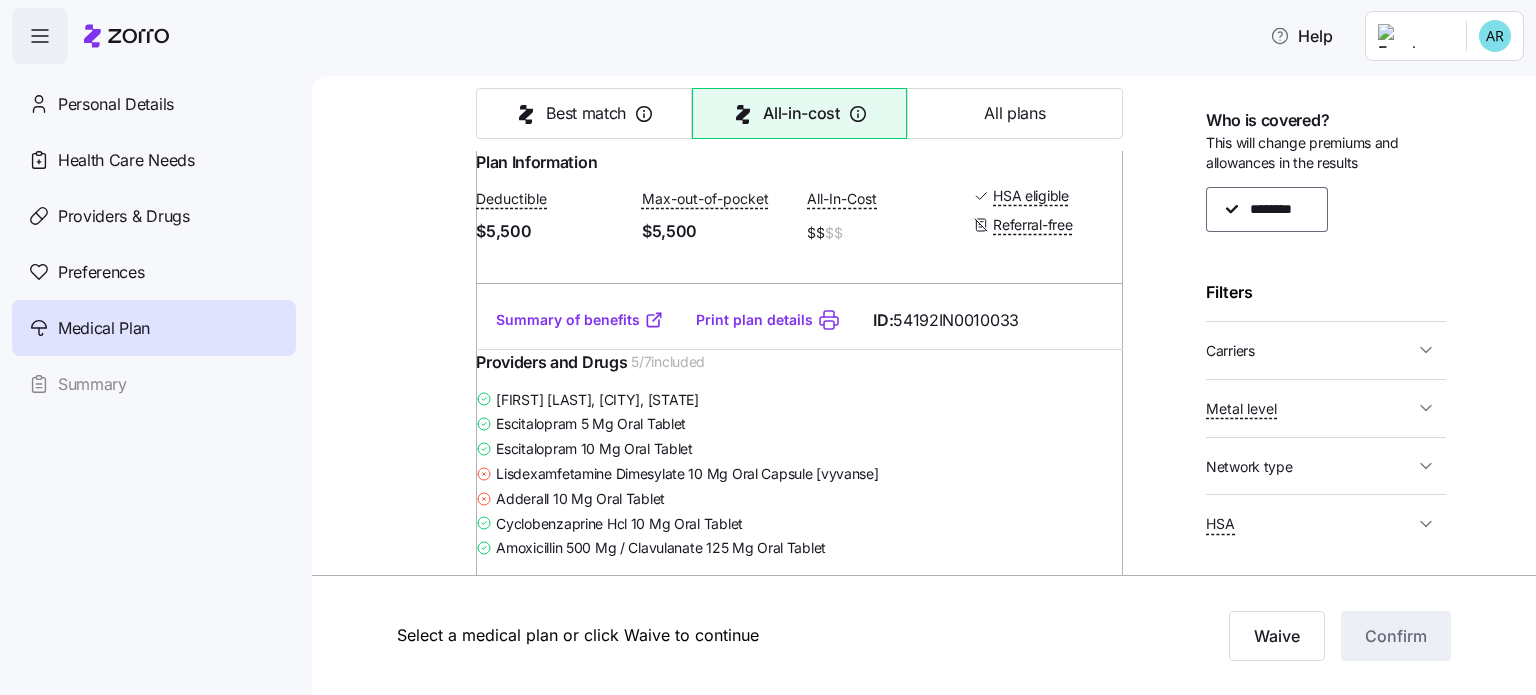 scroll, scrollTop: 9500, scrollLeft: 0, axis: vertical 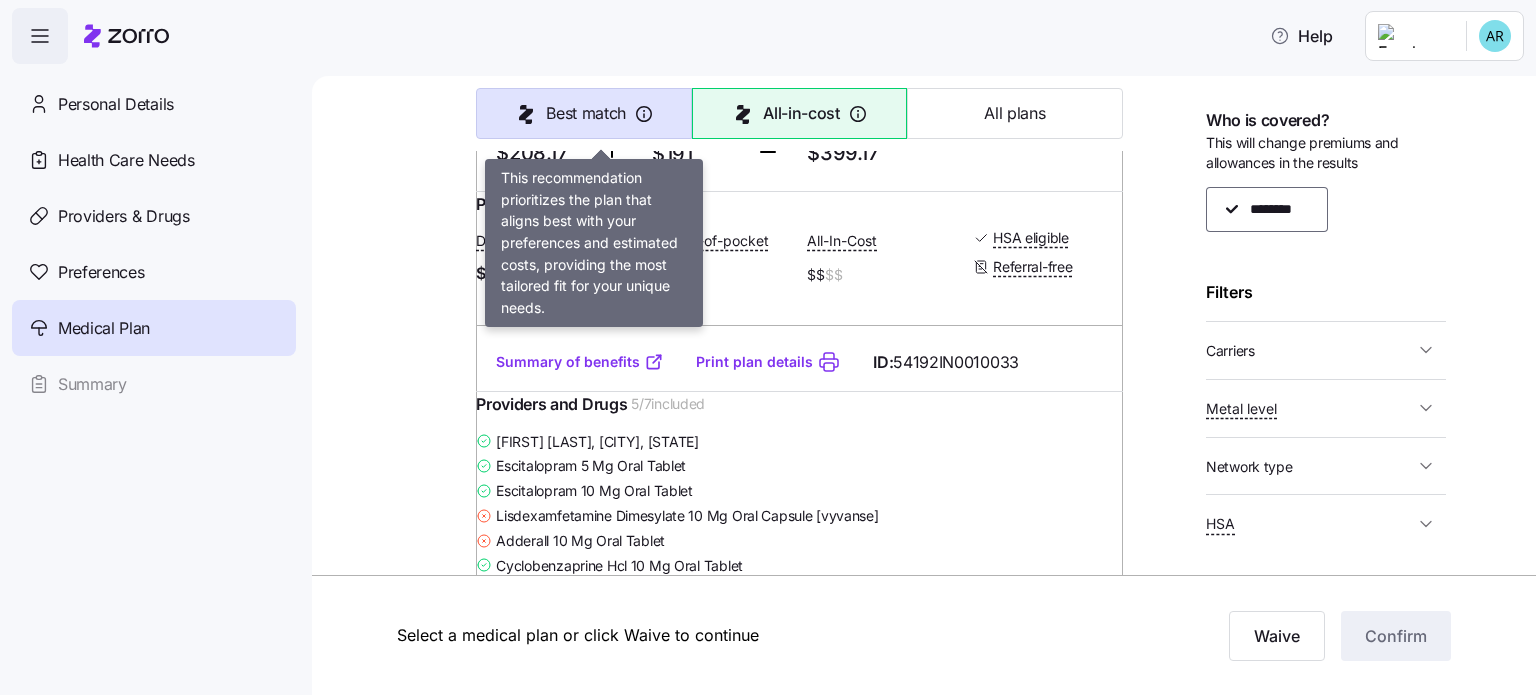 click on "Best match" at bounding box center [586, 113] 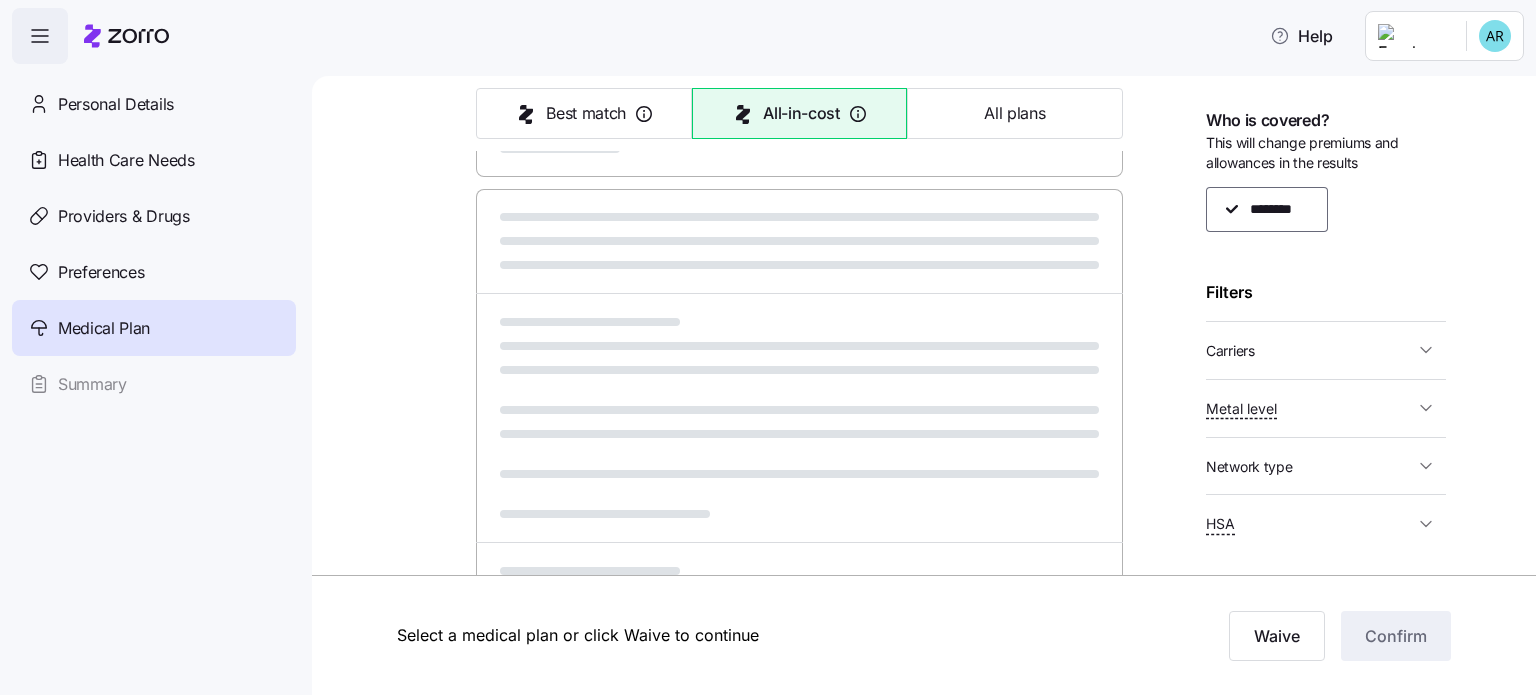scroll, scrollTop: 1190, scrollLeft: 0, axis: vertical 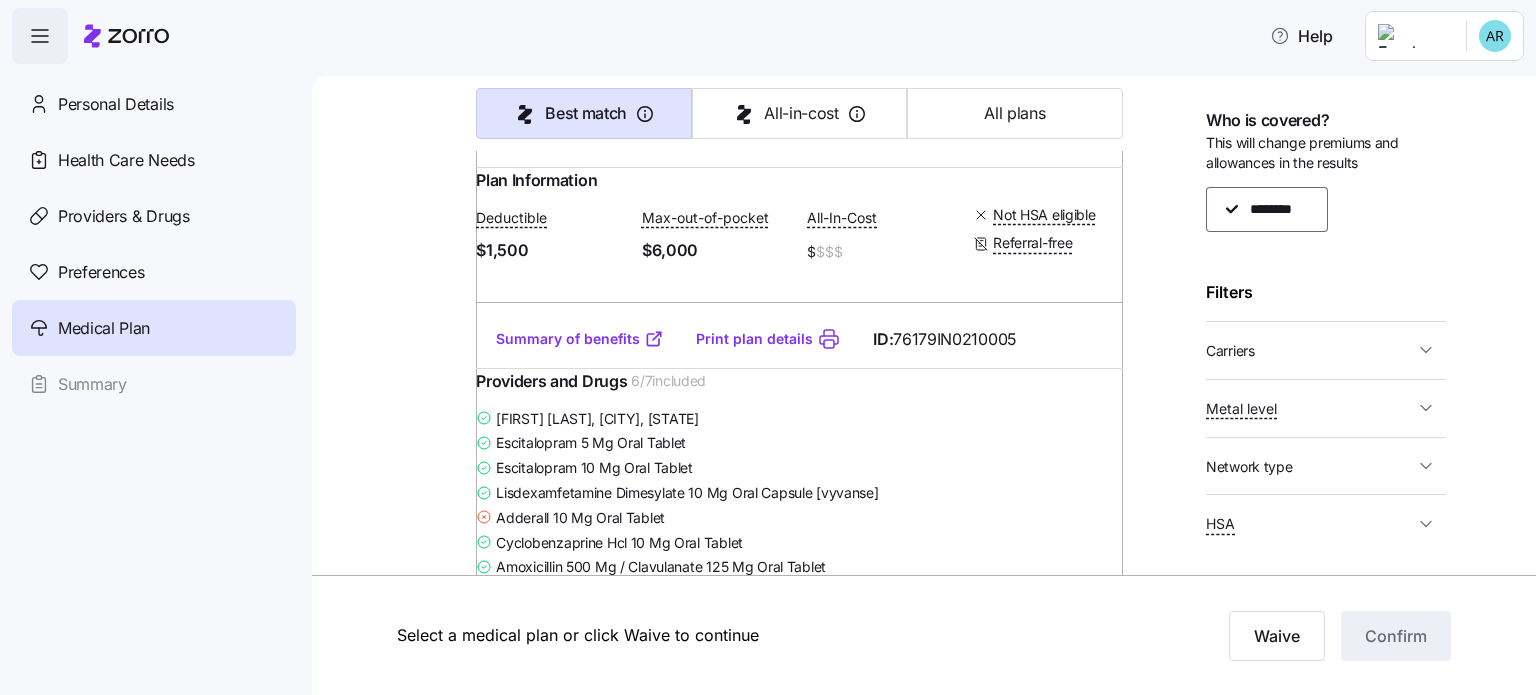 type on "Best match" 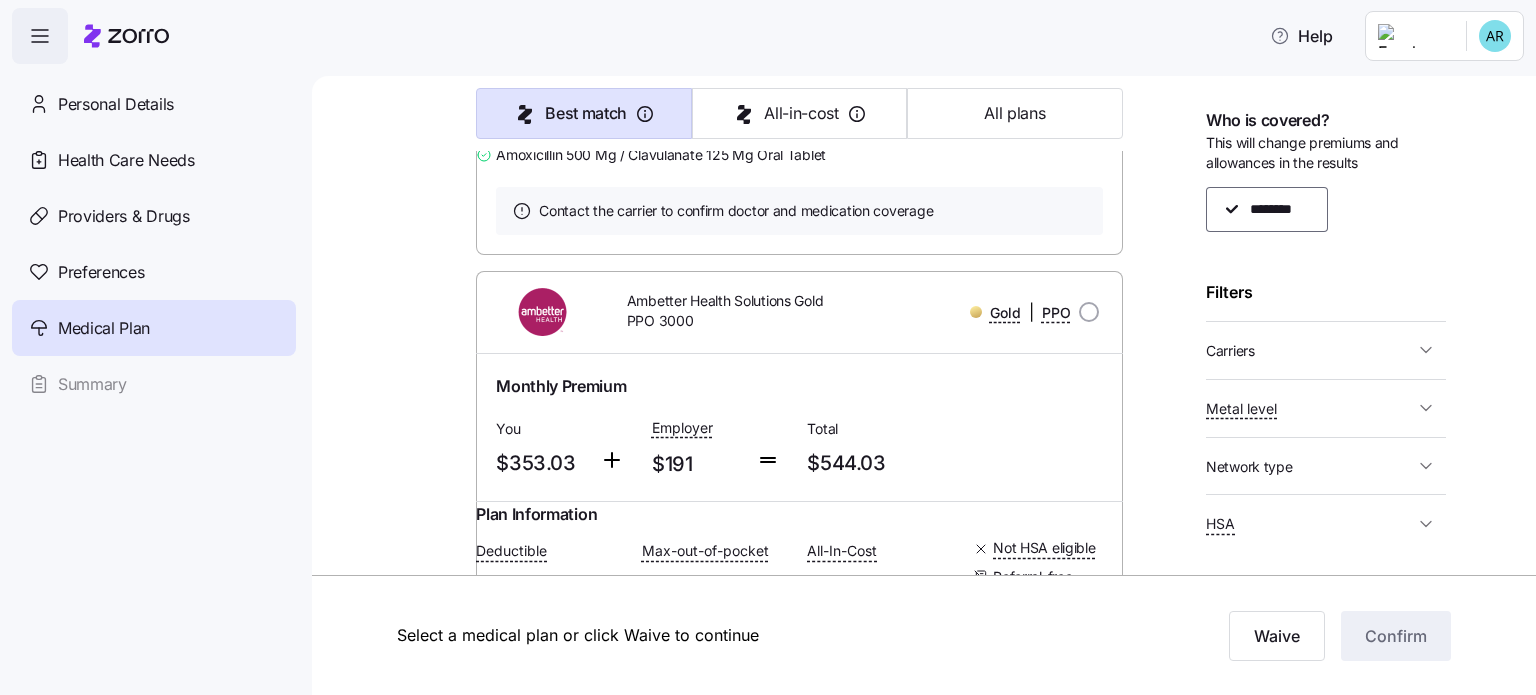 scroll, scrollTop: 12100, scrollLeft: 0, axis: vertical 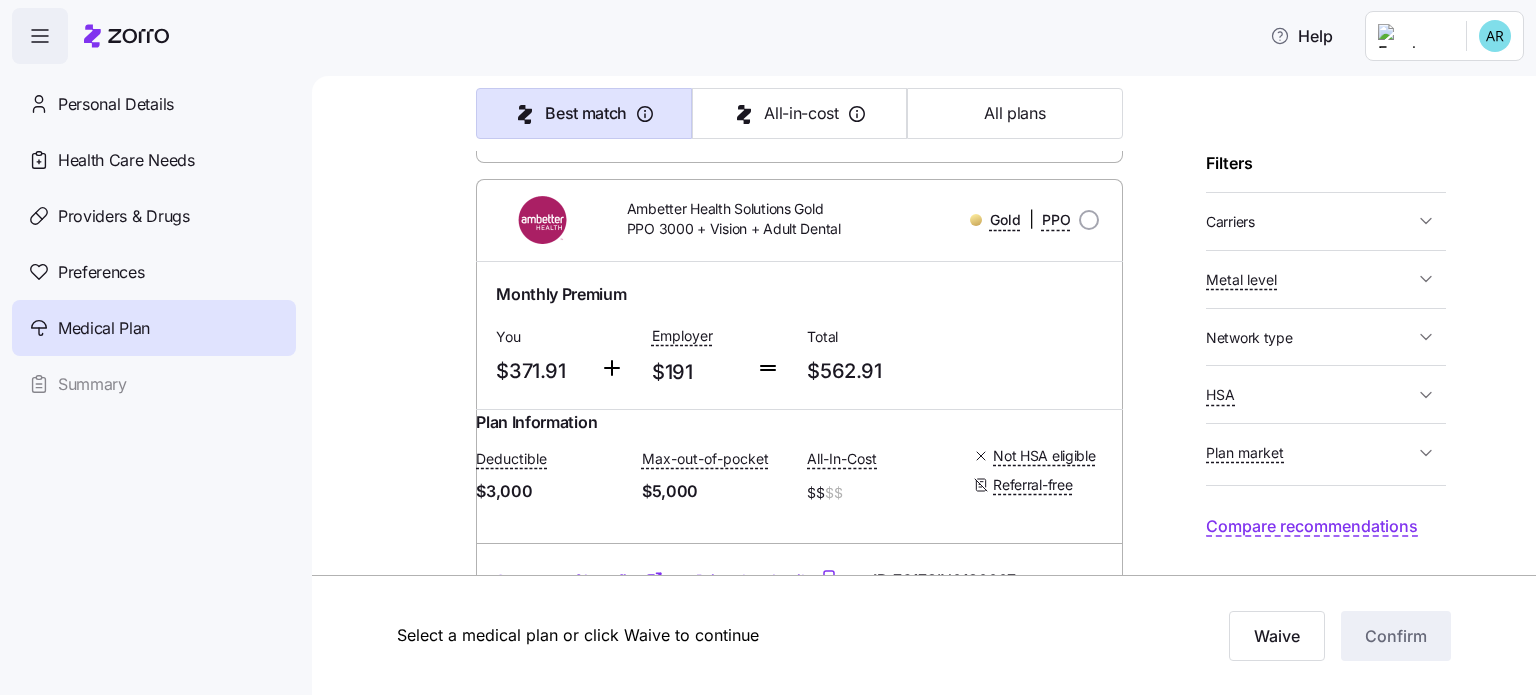 click on "Summary of benefits" at bounding box center (580, -2454) 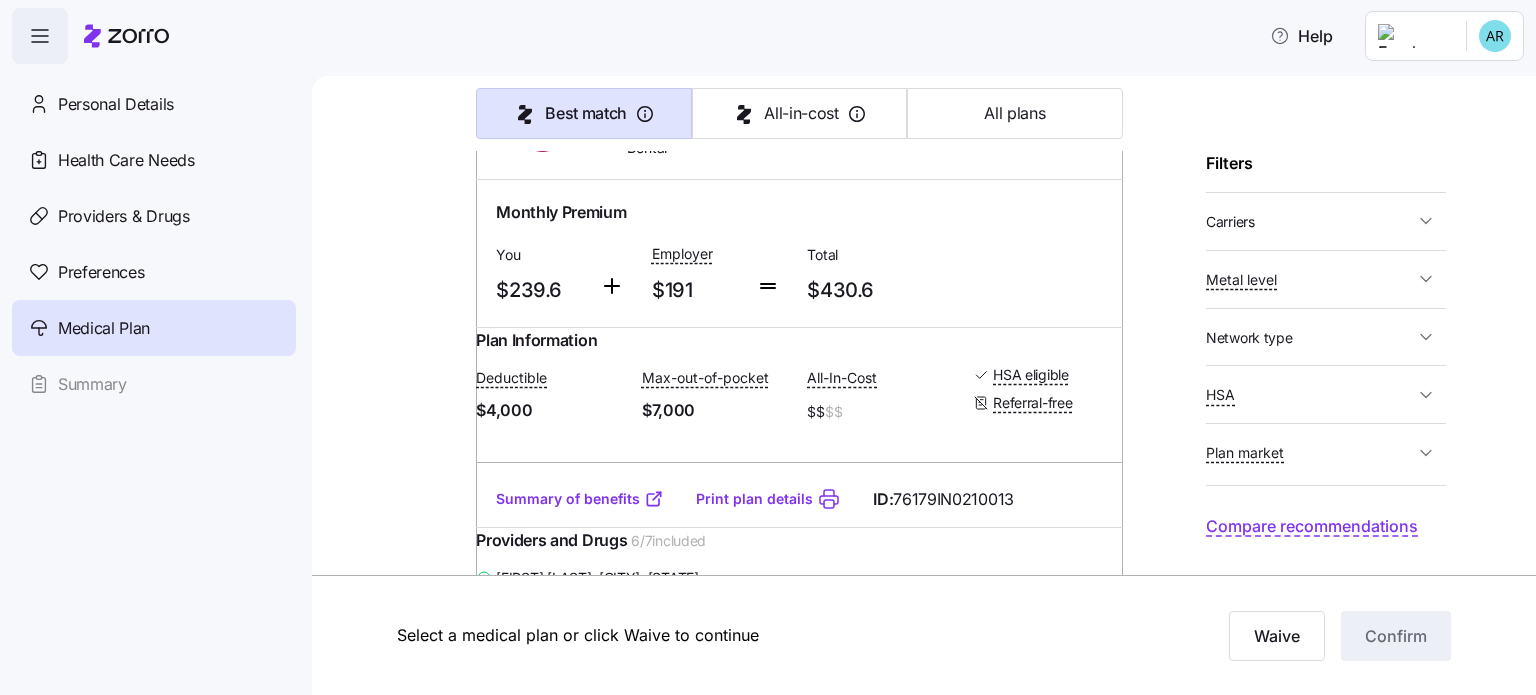 scroll, scrollTop: 20523, scrollLeft: 0, axis: vertical 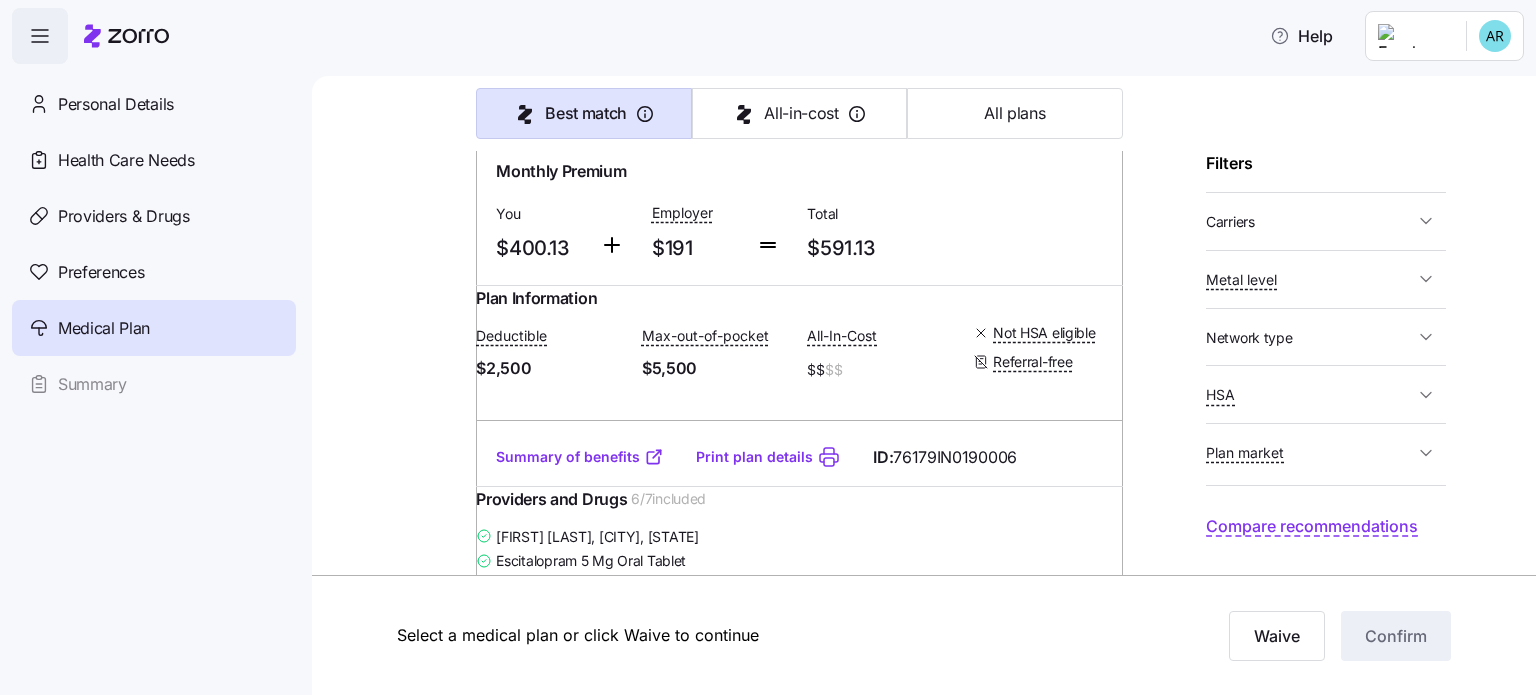 click at bounding box center [1089, -2926] 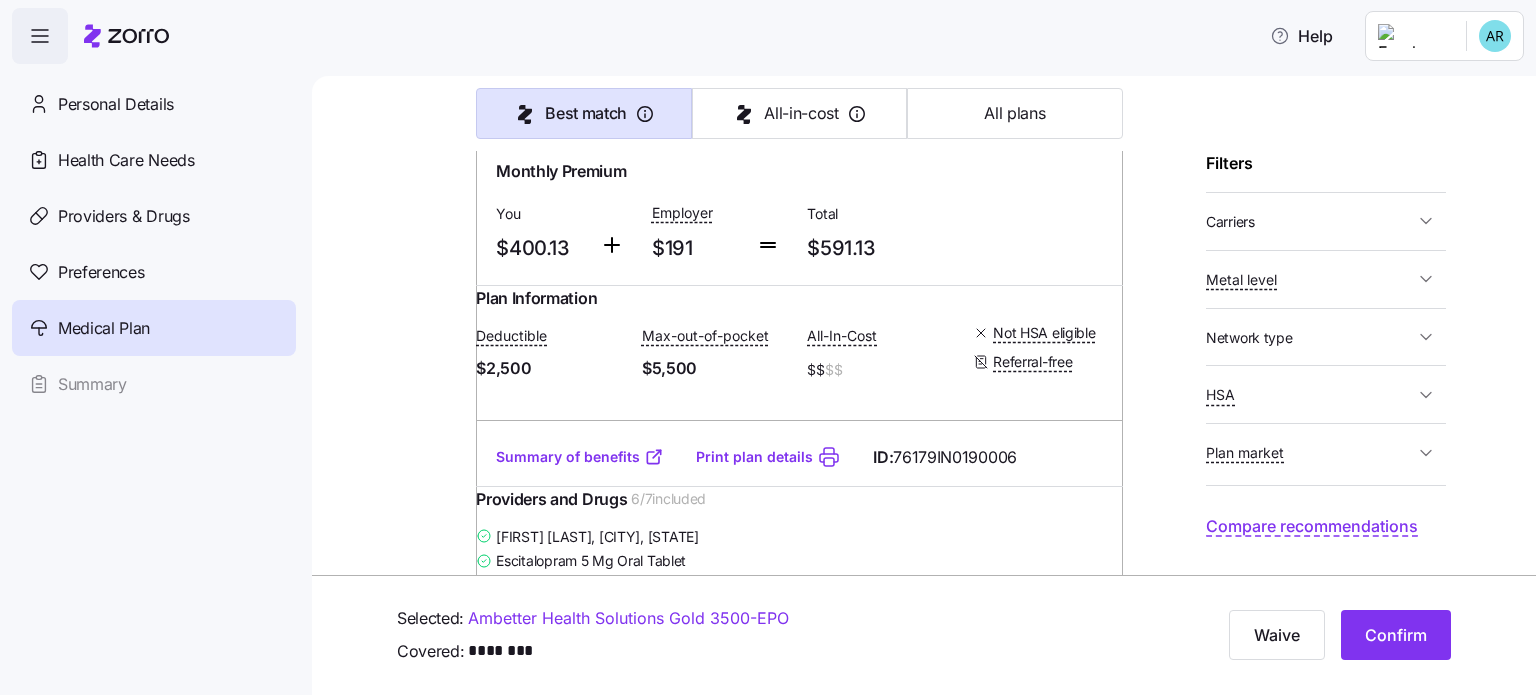 click at bounding box center [1089, -2926] 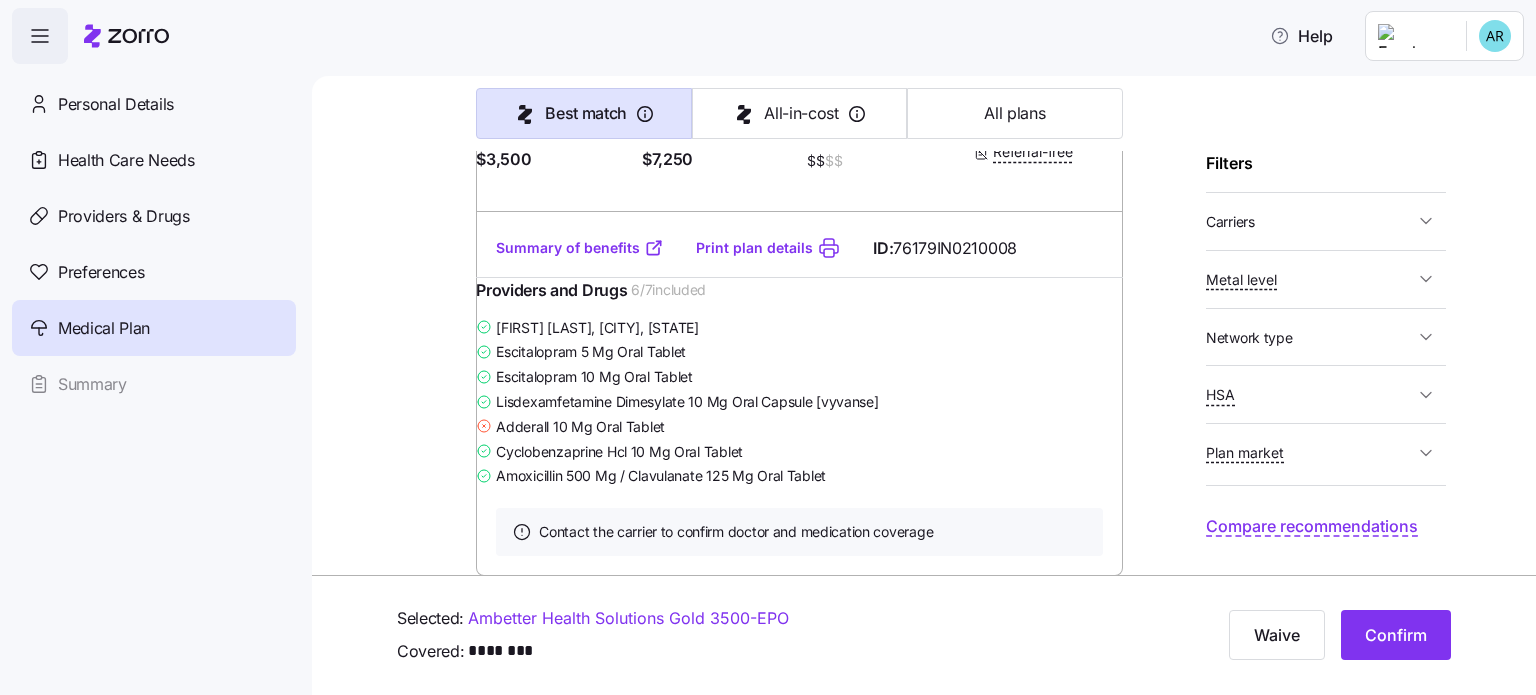 scroll, scrollTop: 23423, scrollLeft: 0, axis: vertical 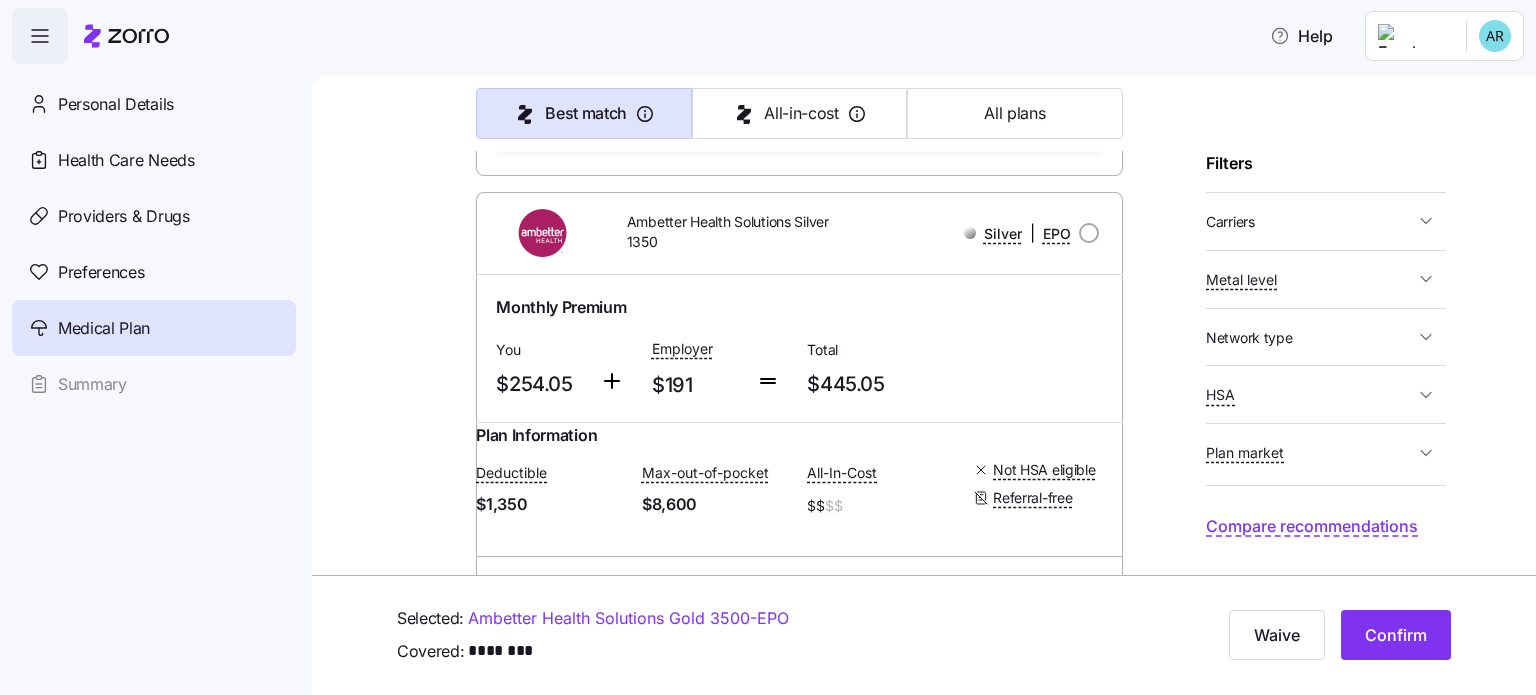 click on "Metal level" at bounding box center (1310, 279) 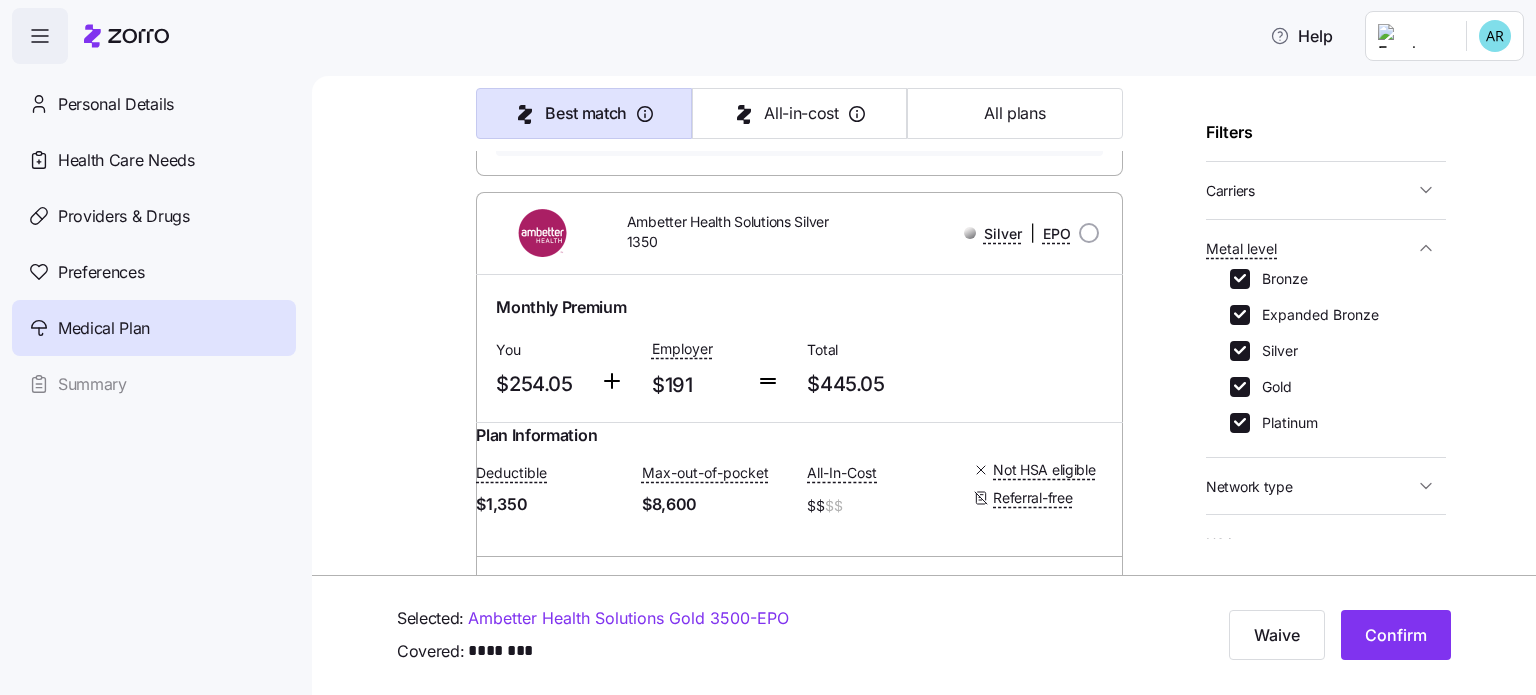 click 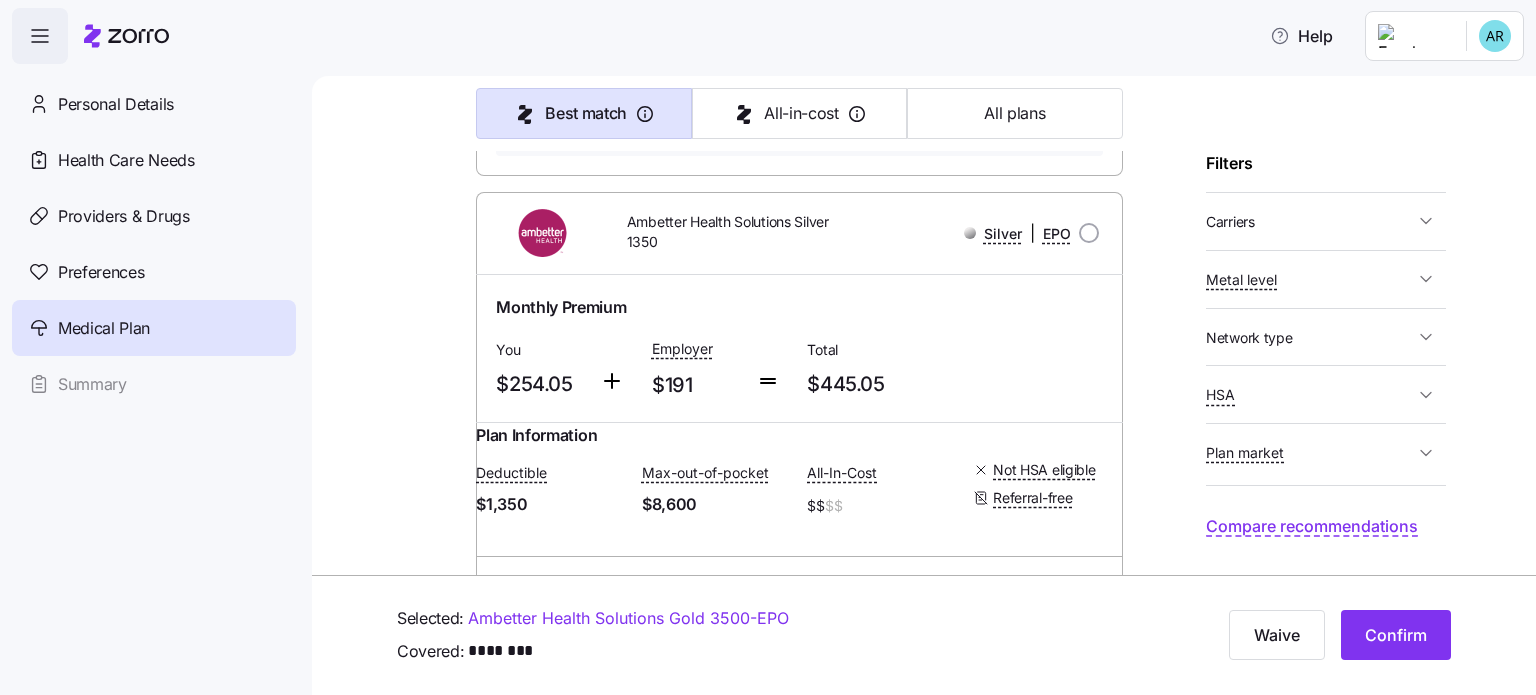 click on "Carriers" at bounding box center (1310, 221) 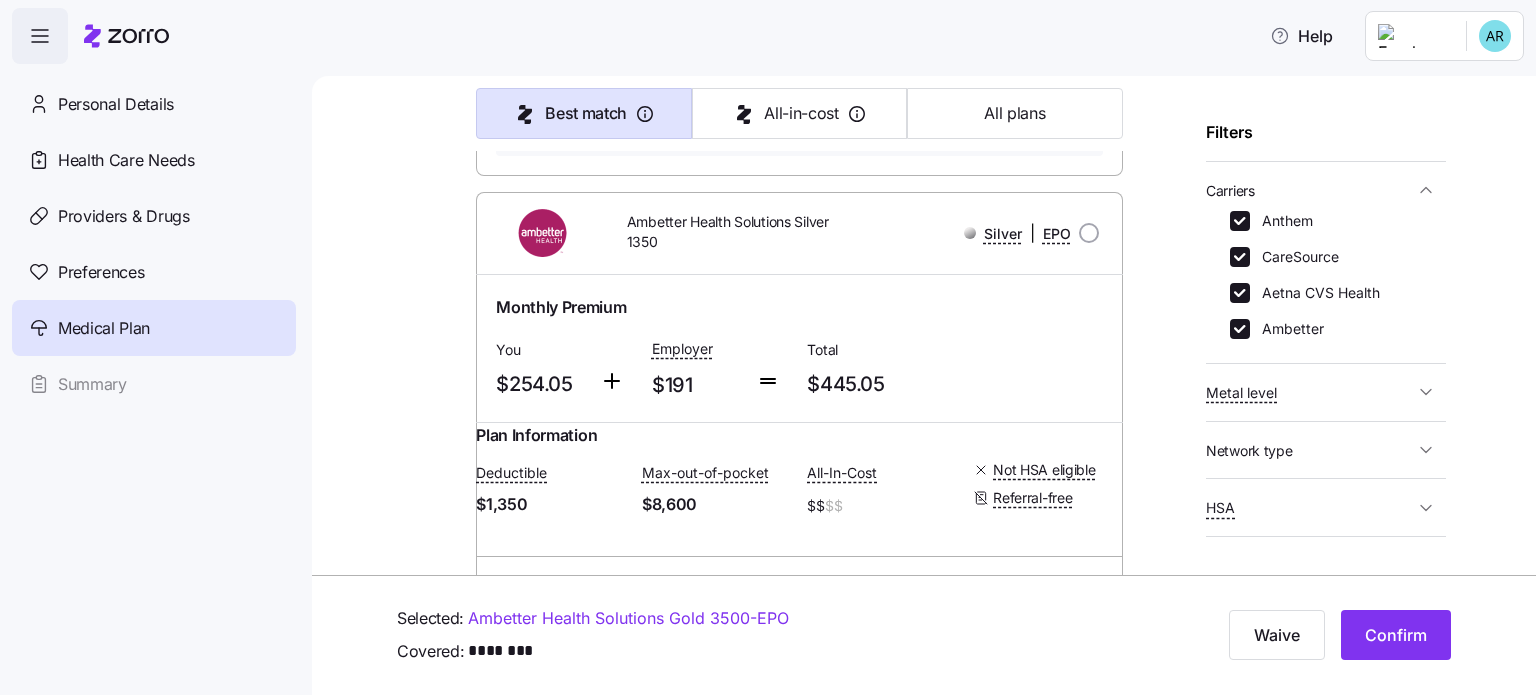 click on "Carriers" at bounding box center (1310, 190) 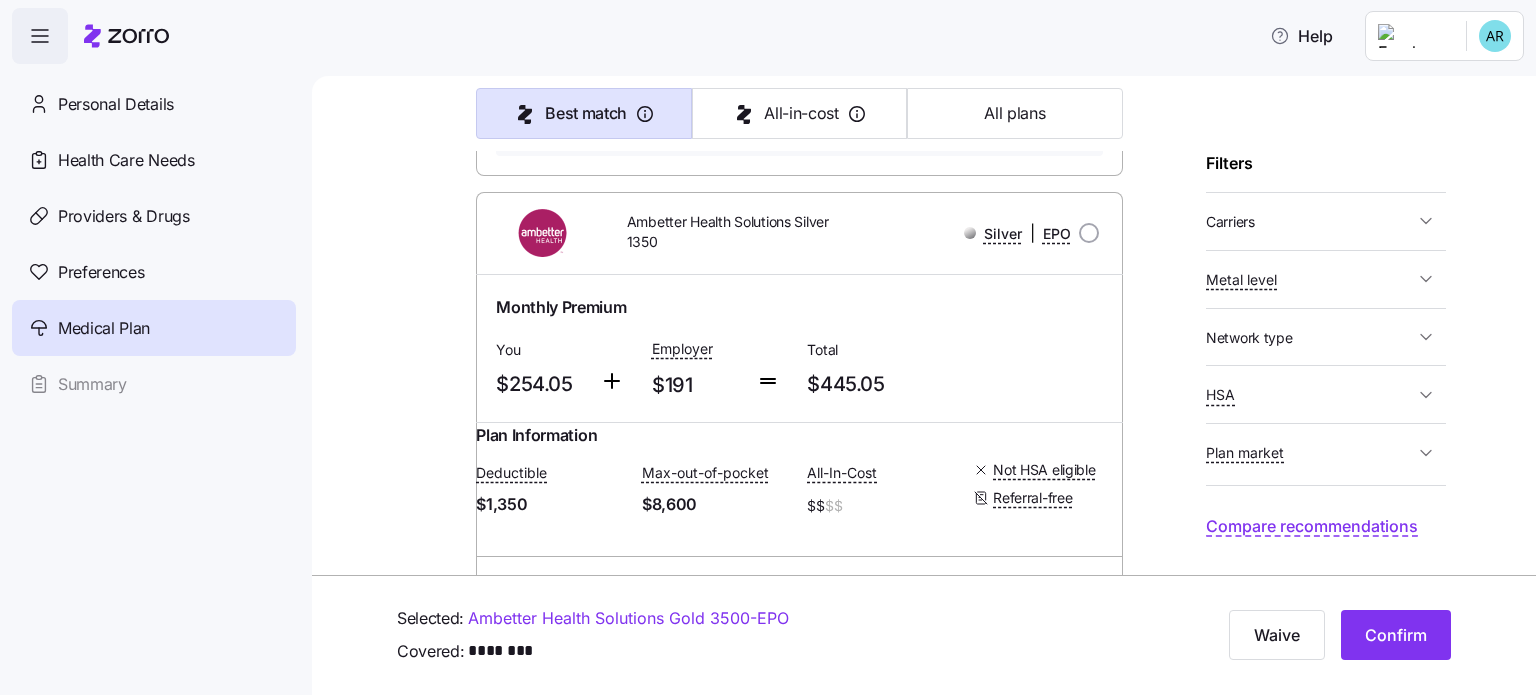 click on "Network type" at bounding box center (1310, 337) 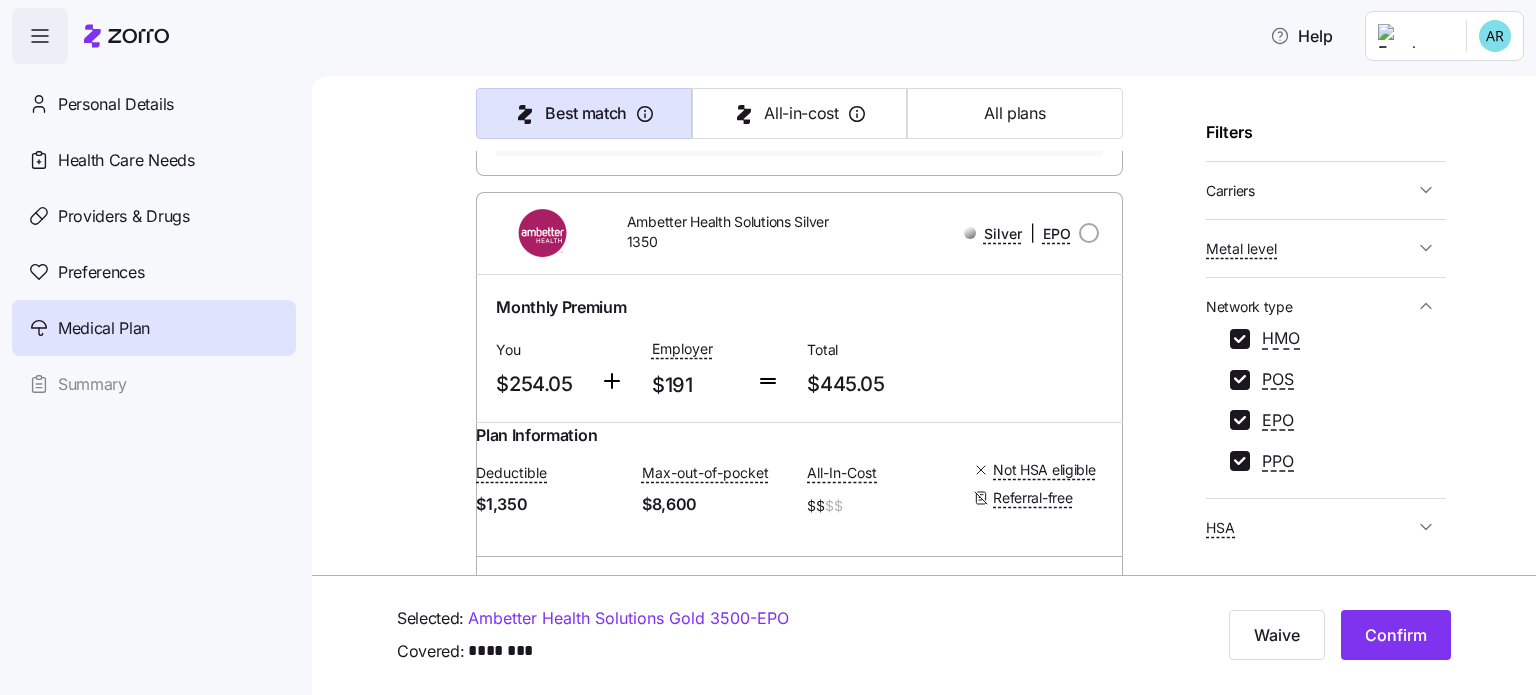 click on "Network type" at bounding box center [1310, 306] 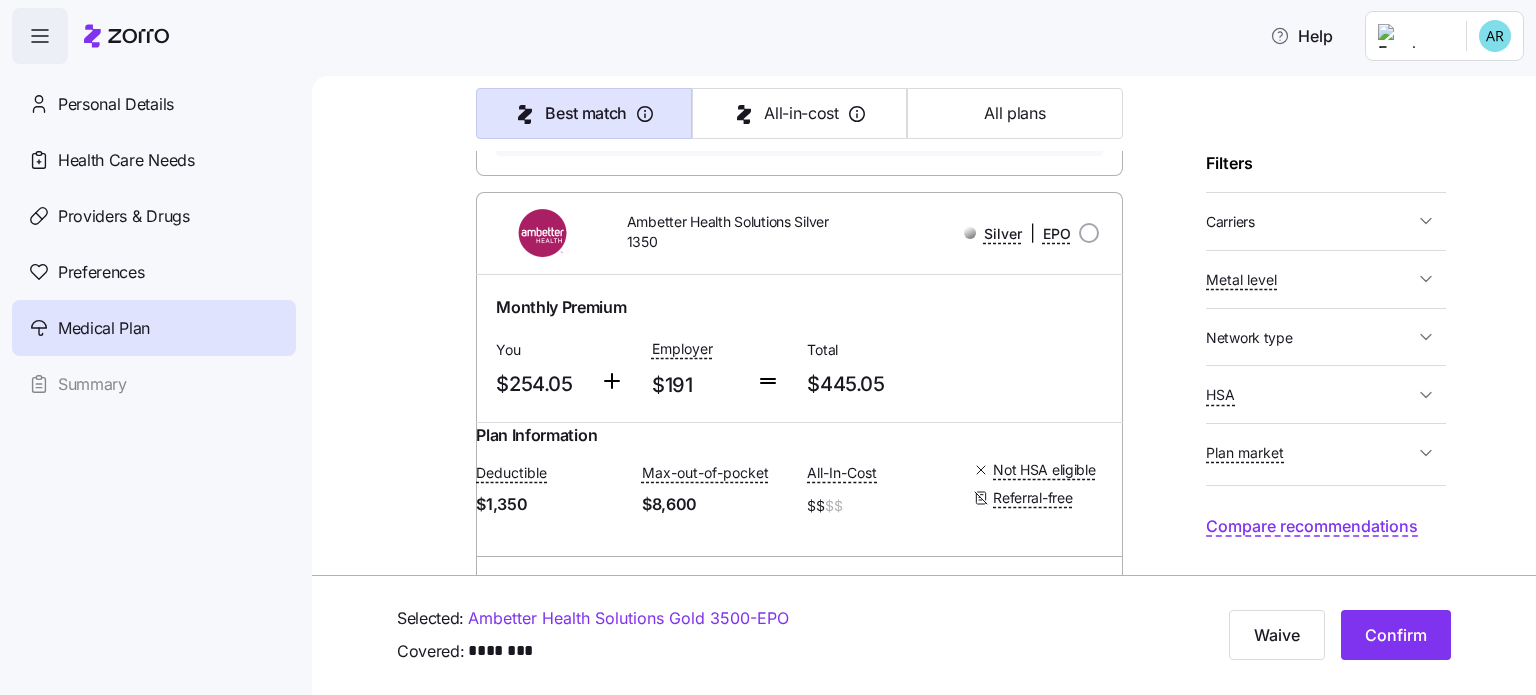 click on "HSA" at bounding box center (1310, 394) 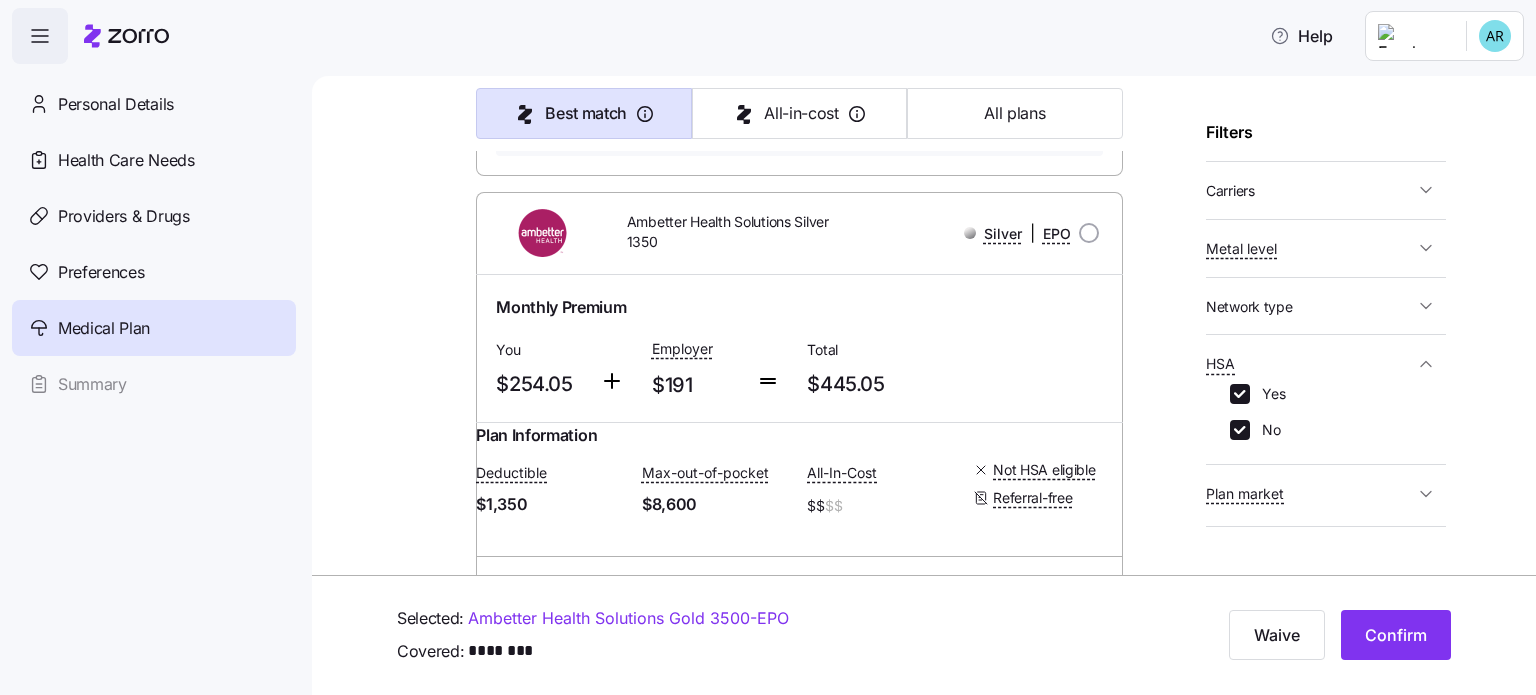 click on "HSA" at bounding box center (1310, 363) 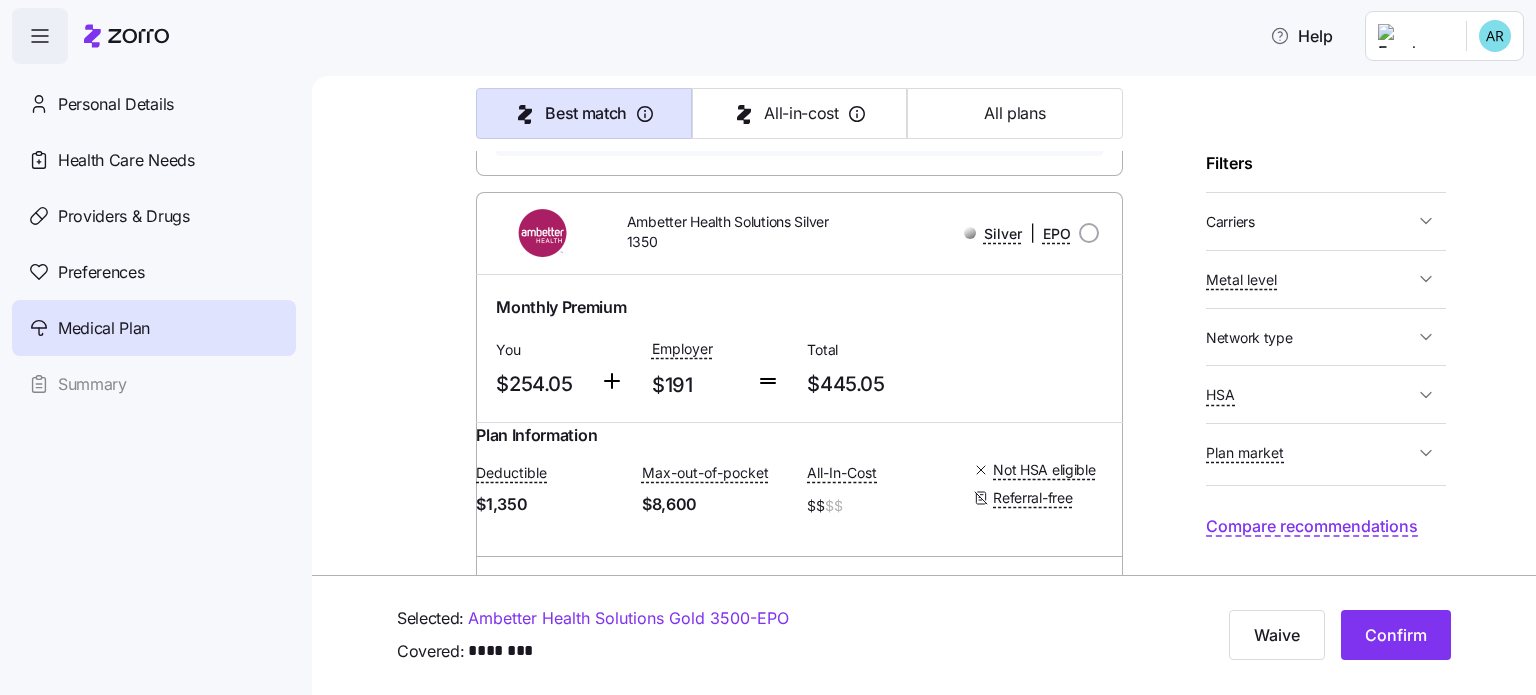 click on "Plan market" at bounding box center (1310, 452) 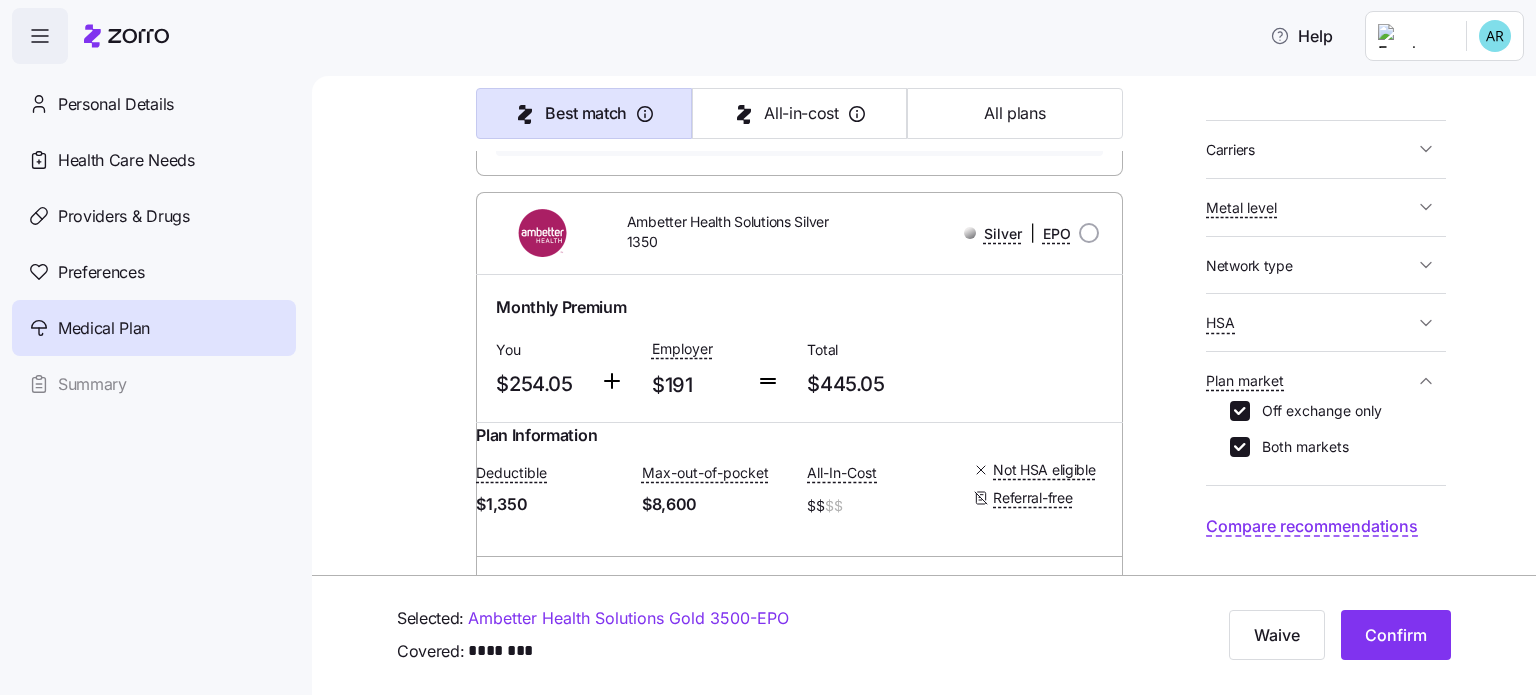 scroll, scrollTop: 237, scrollLeft: 0, axis: vertical 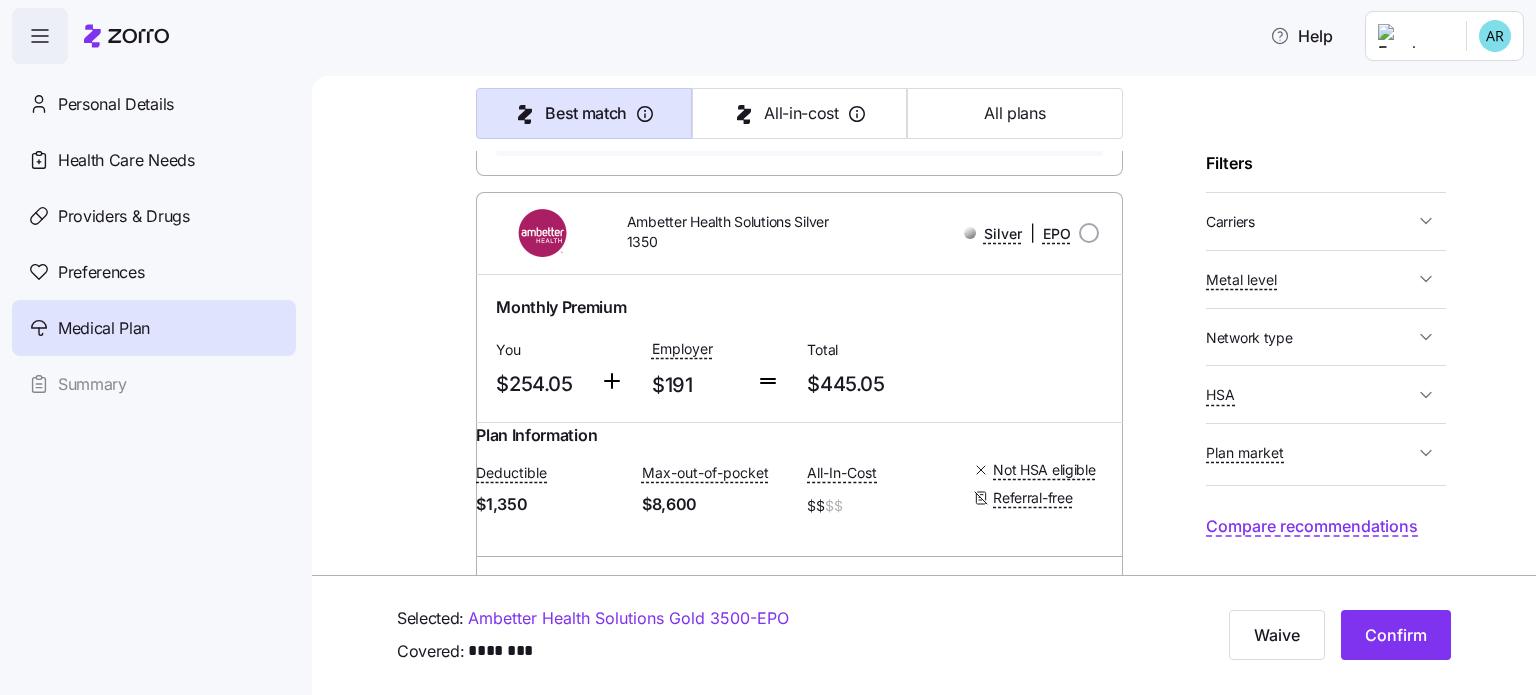 click on "Best match All-in-cost All plans" at bounding box center (799, 113) 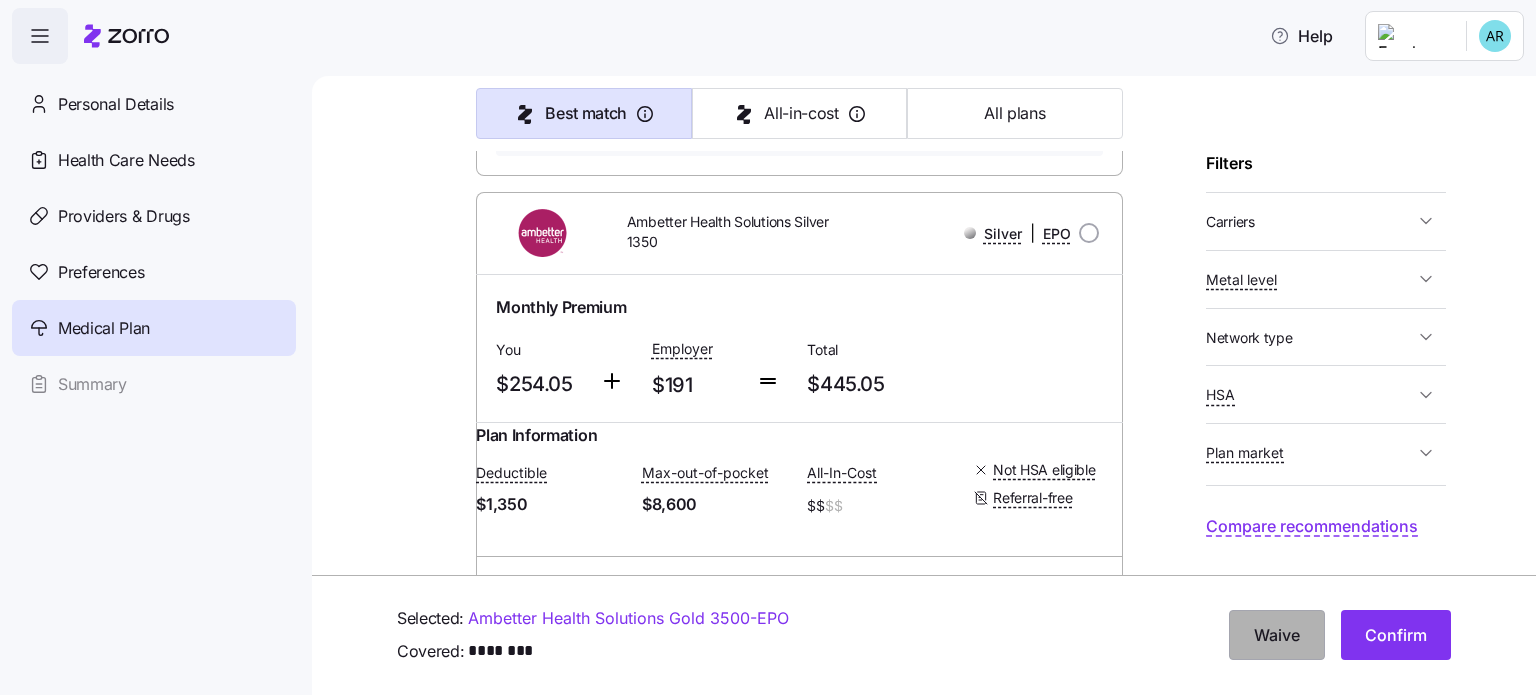 click on "Waive" at bounding box center (1277, 635) 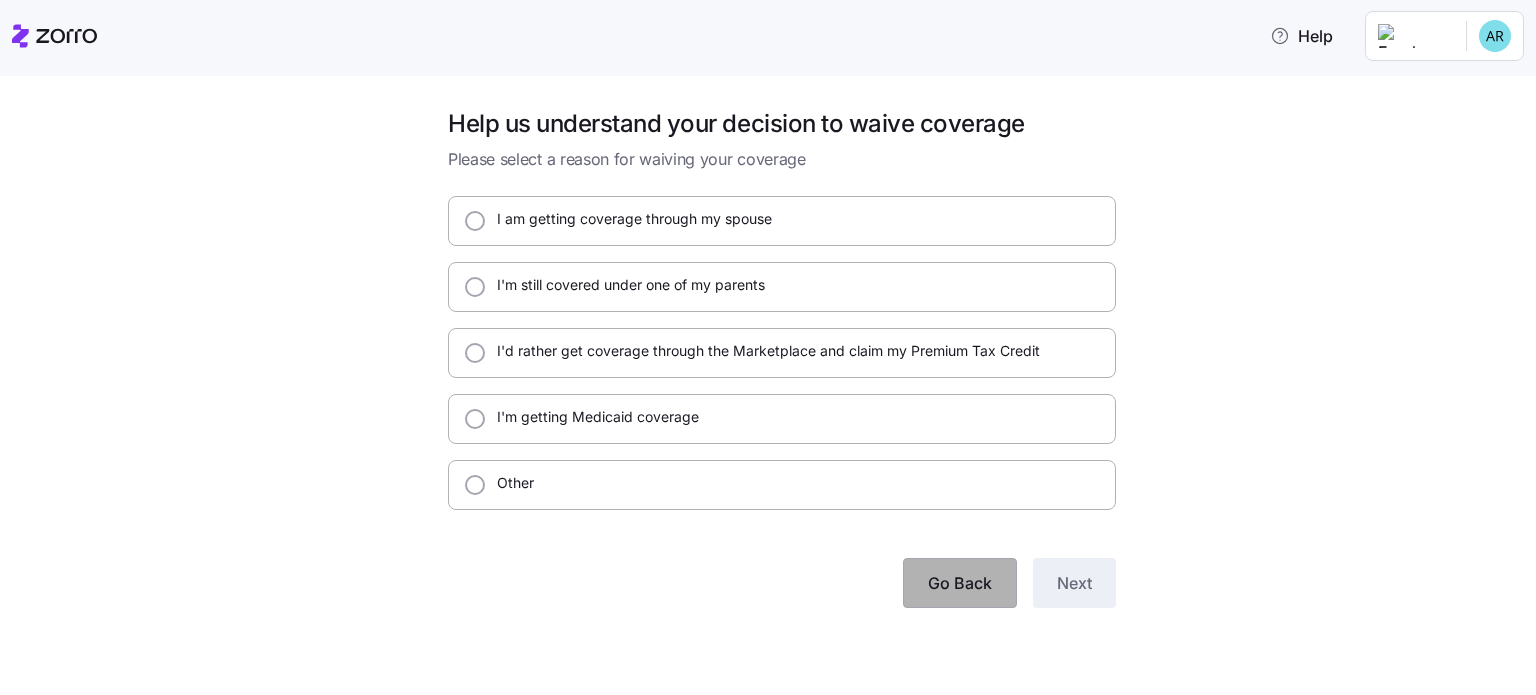 click on "Go Back" at bounding box center [960, 583] 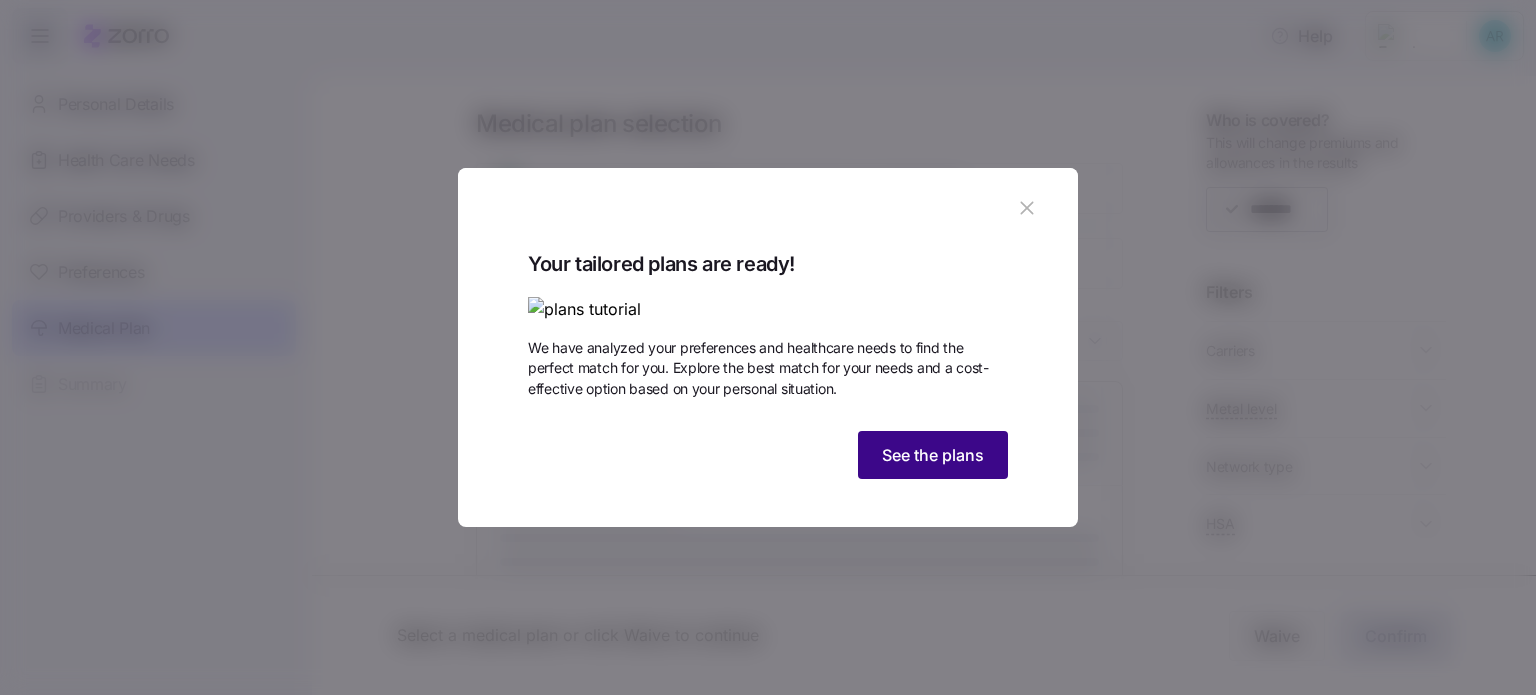 click on "See the plans" at bounding box center (933, 455) 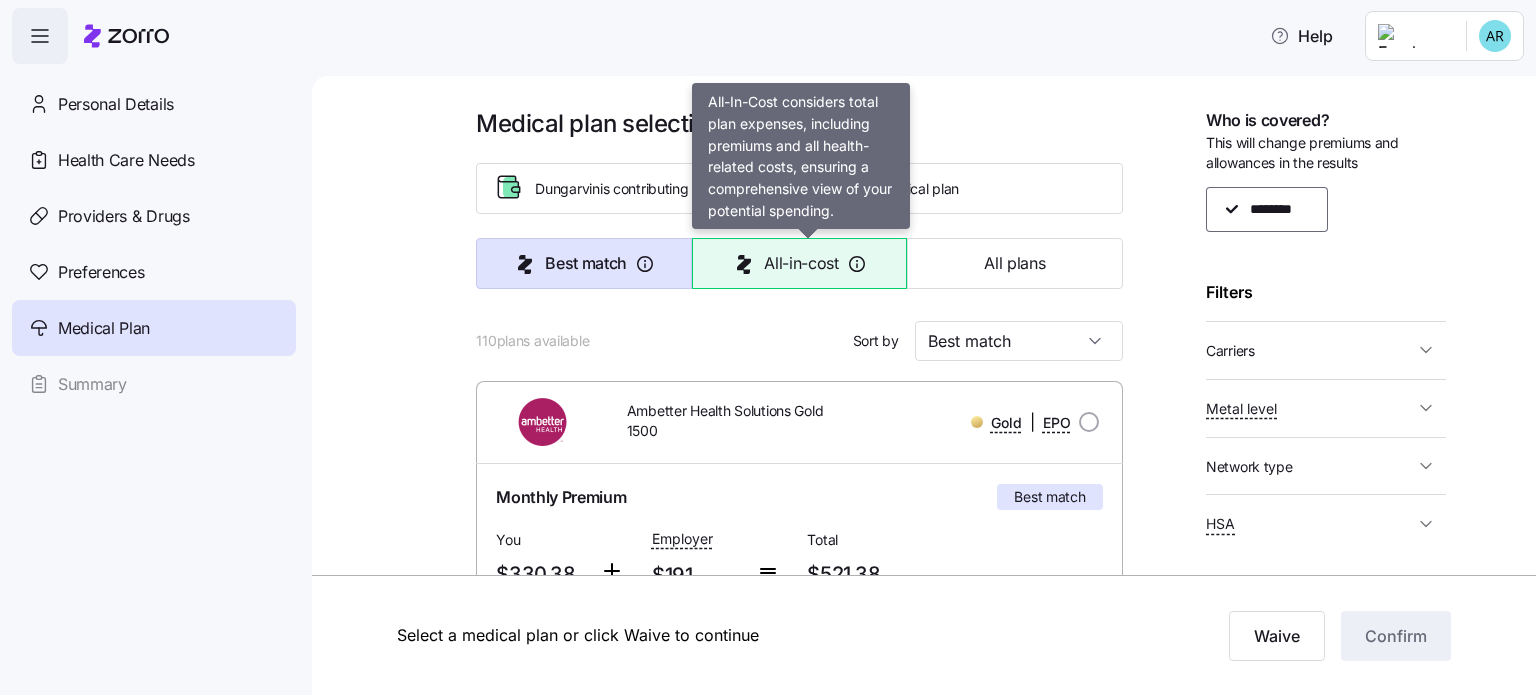 click 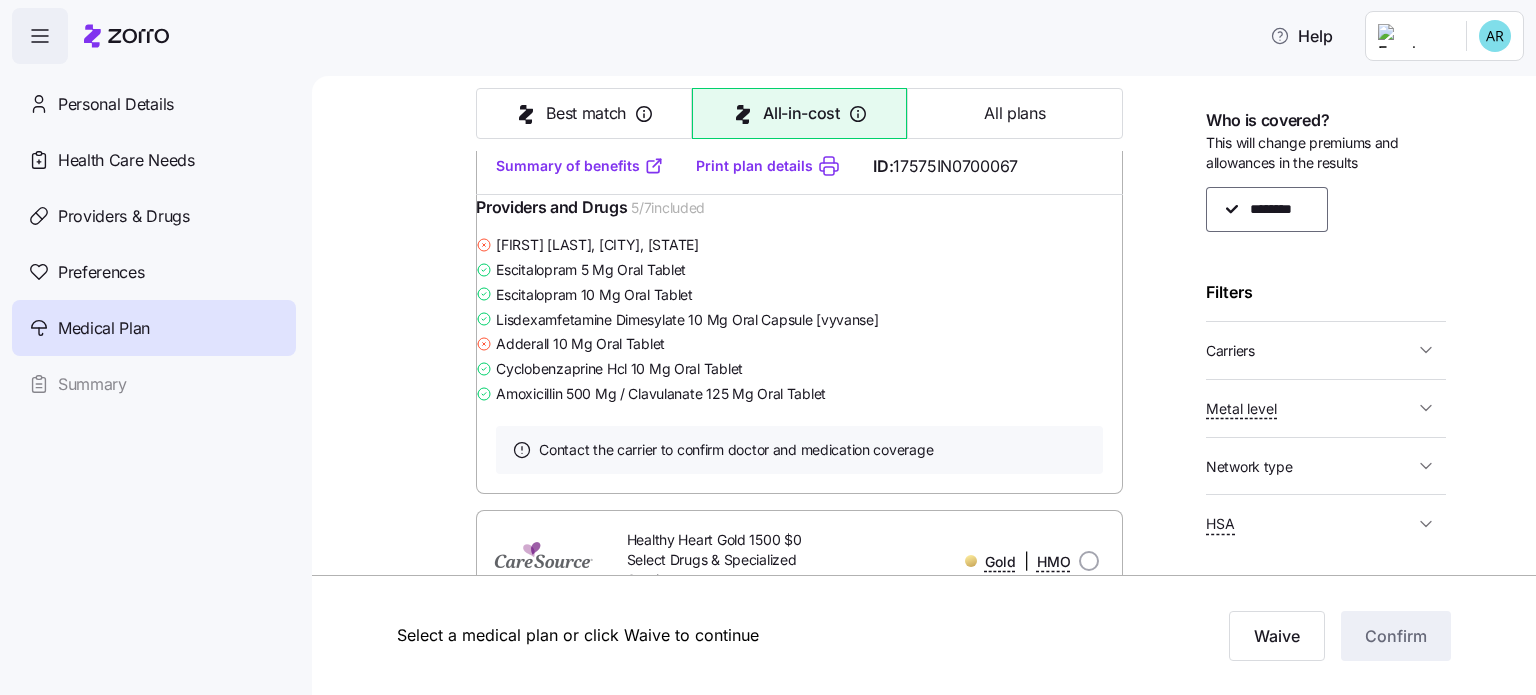 scroll, scrollTop: 5200, scrollLeft: 0, axis: vertical 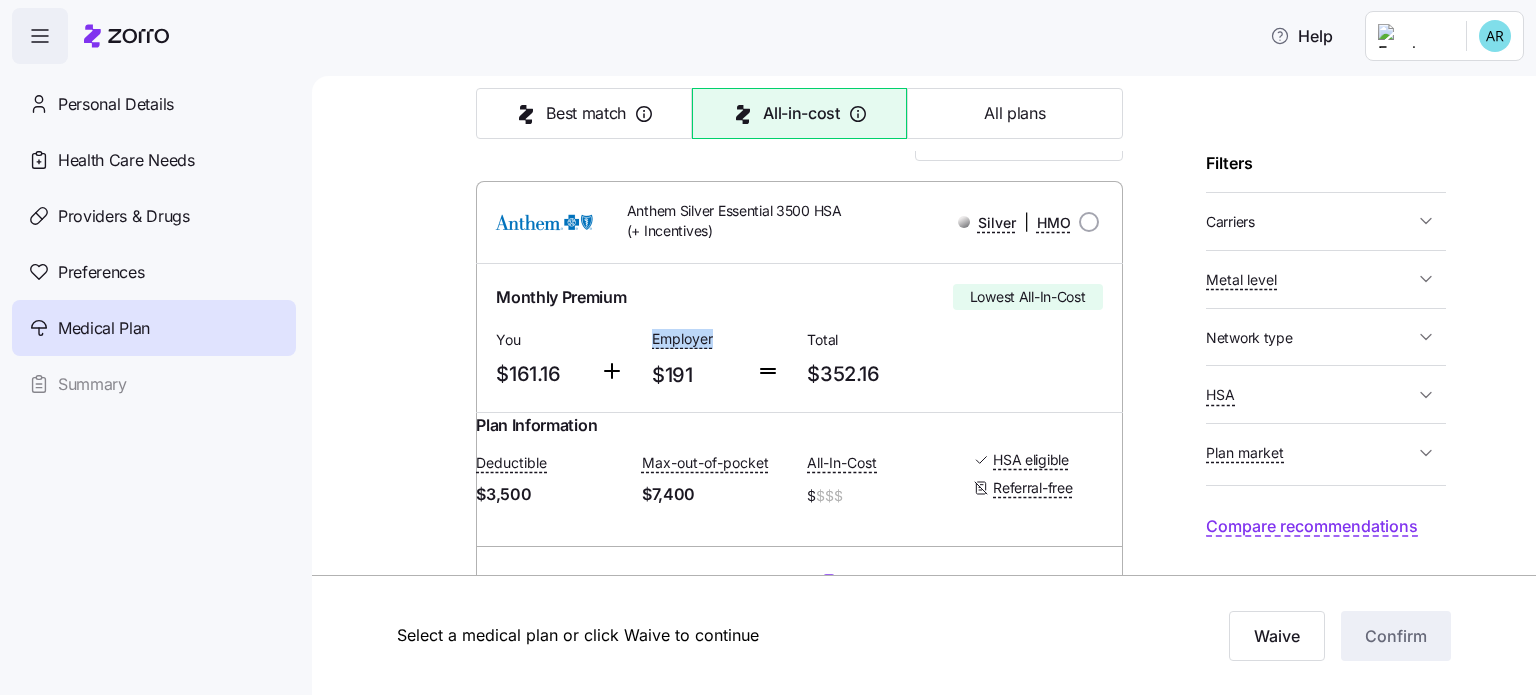 drag, startPoint x: 744, startPoint y: 373, endPoint x: 635, endPoint y: 358, distance: 110.02727 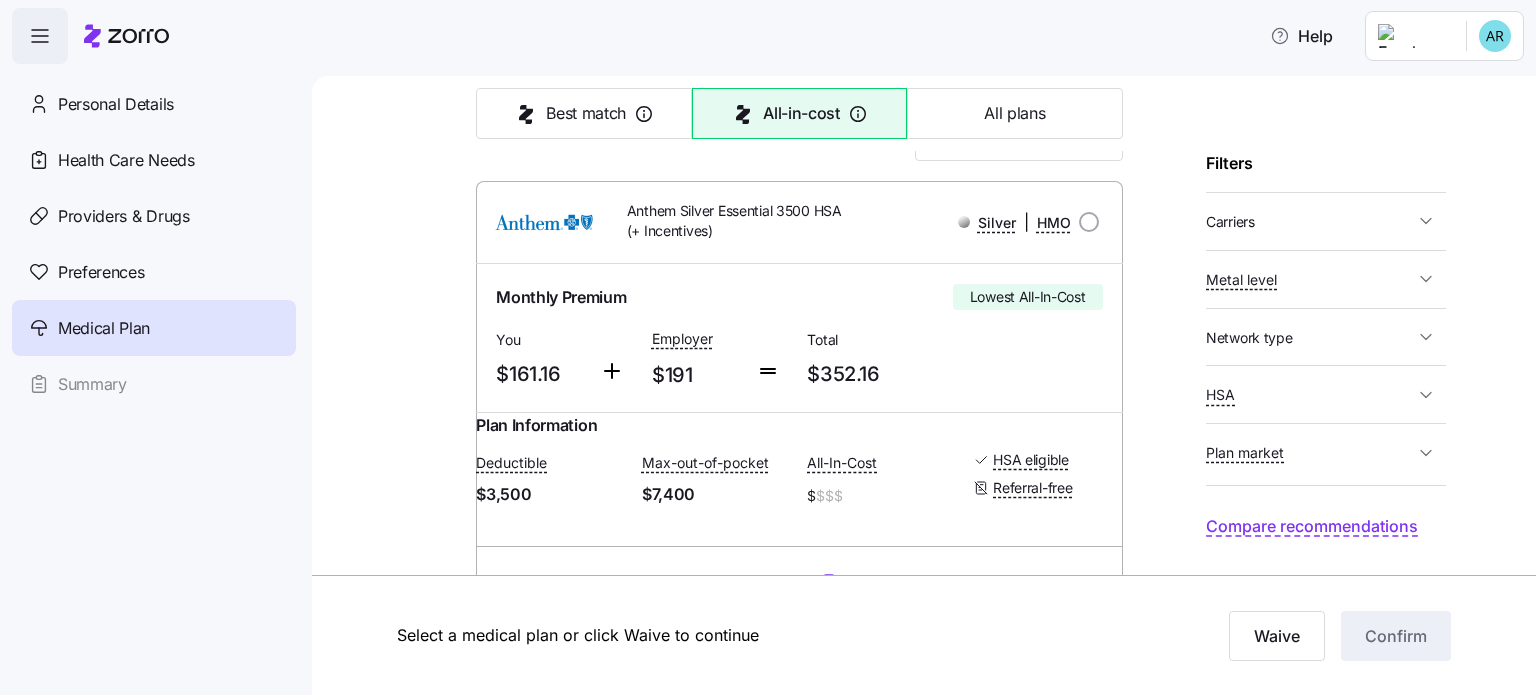 click on "Monthly Premium Lowest All-In-Cost" at bounding box center (799, 297) 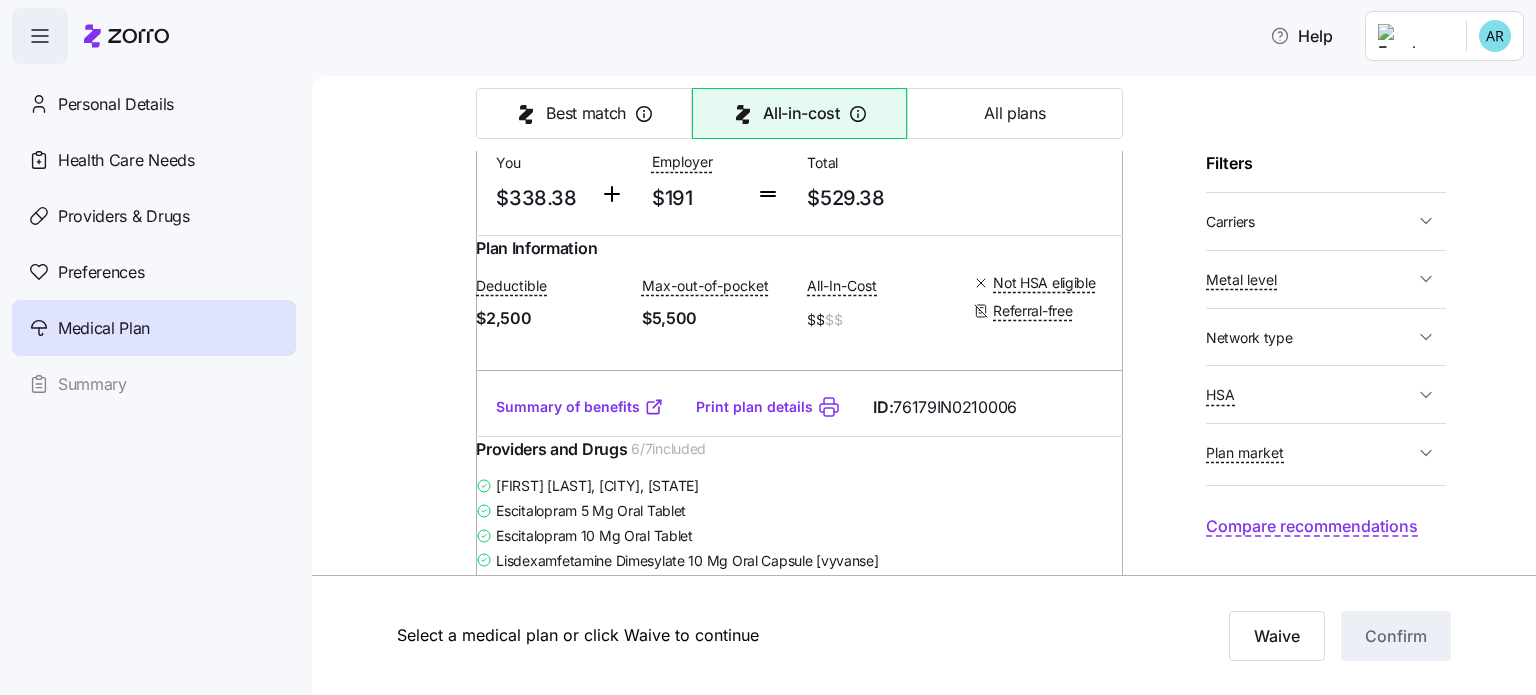 scroll, scrollTop: 16200, scrollLeft: 0, axis: vertical 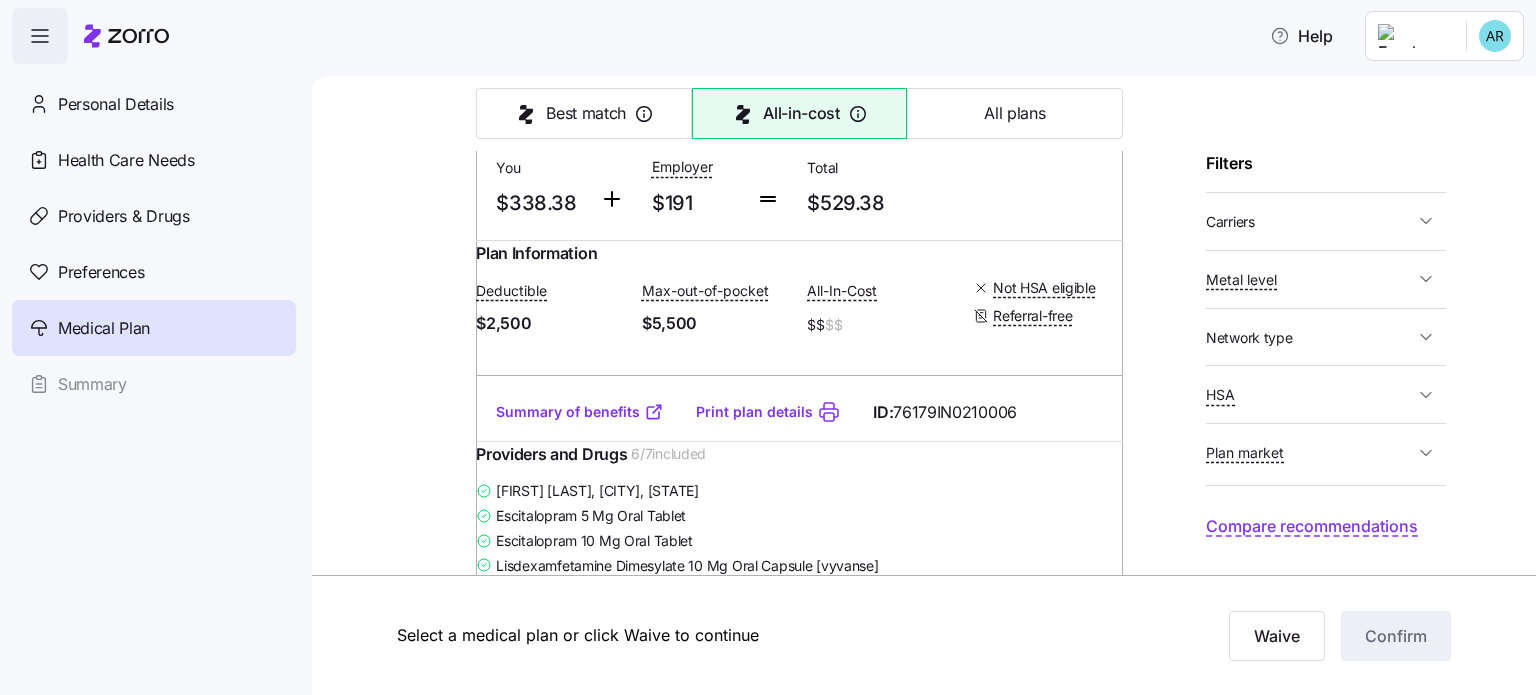drag, startPoint x: 790, startPoint y: 312, endPoint x: 738, endPoint y: 295, distance: 54.708317 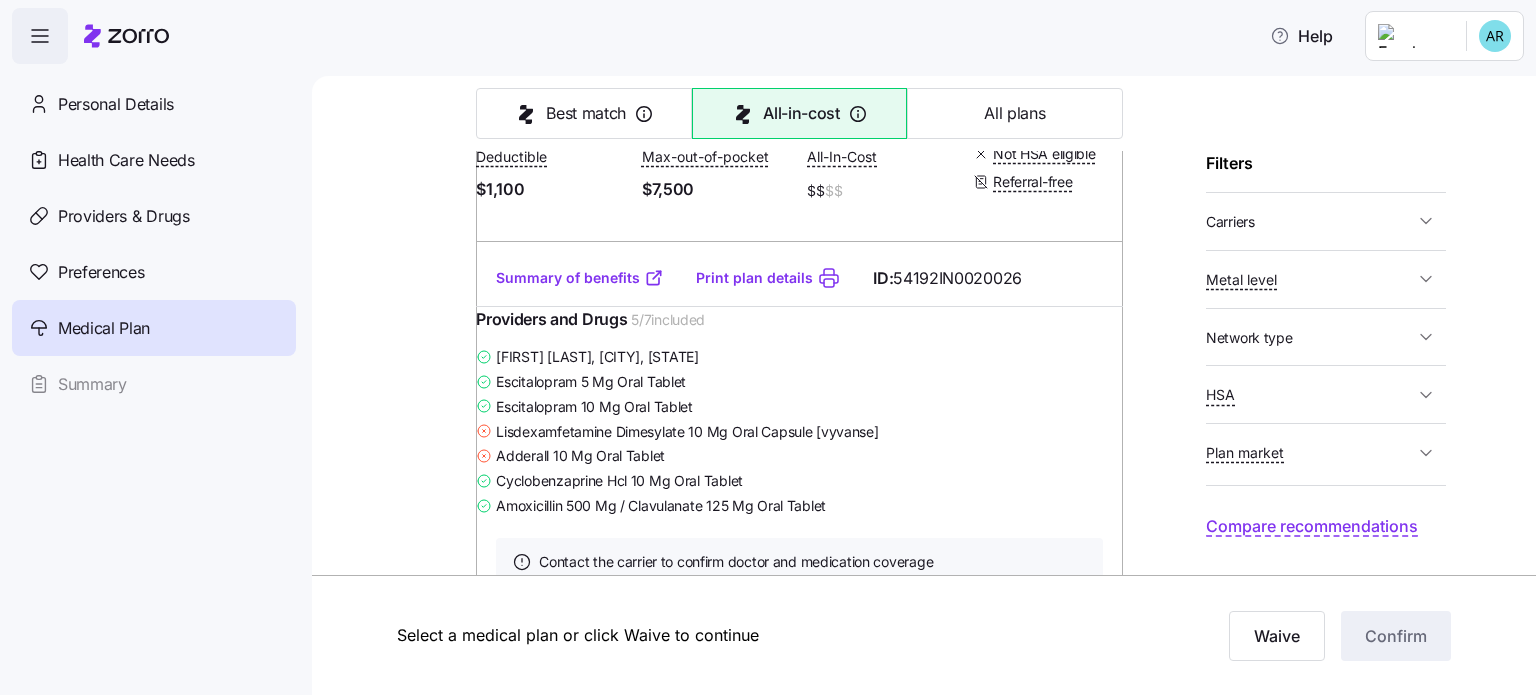 scroll, scrollTop: 16900, scrollLeft: 0, axis: vertical 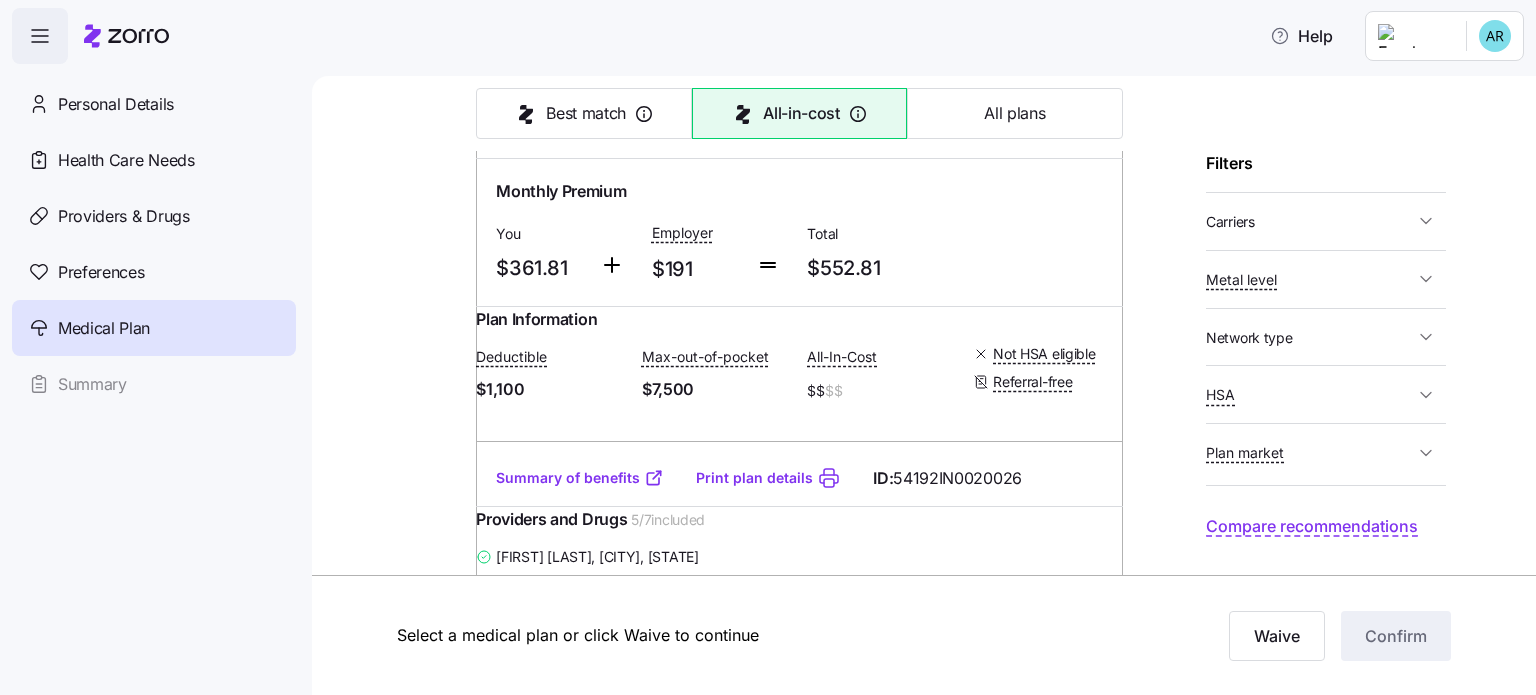 drag, startPoint x: 652, startPoint y: 326, endPoint x: 712, endPoint y: 354, distance: 66.211784 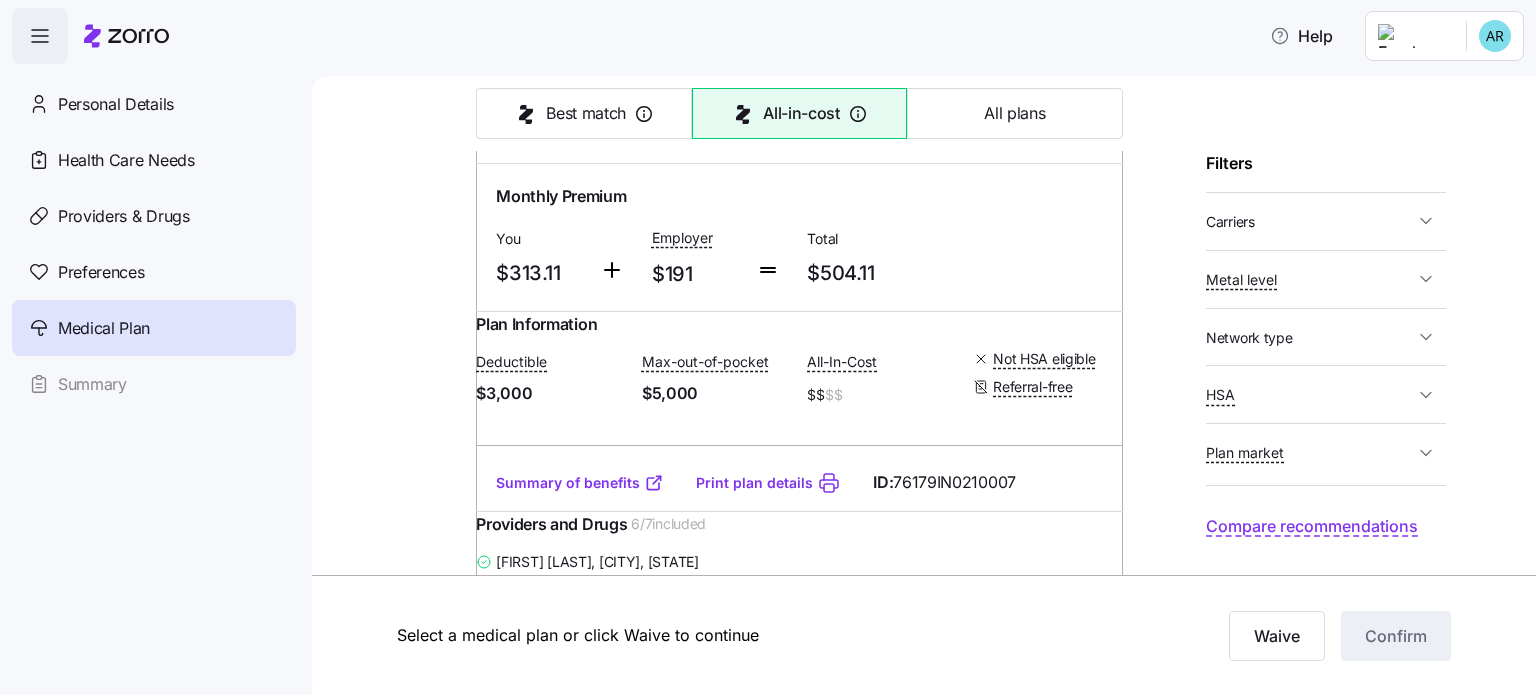 scroll, scrollTop: 18400, scrollLeft: 0, axis: vertical 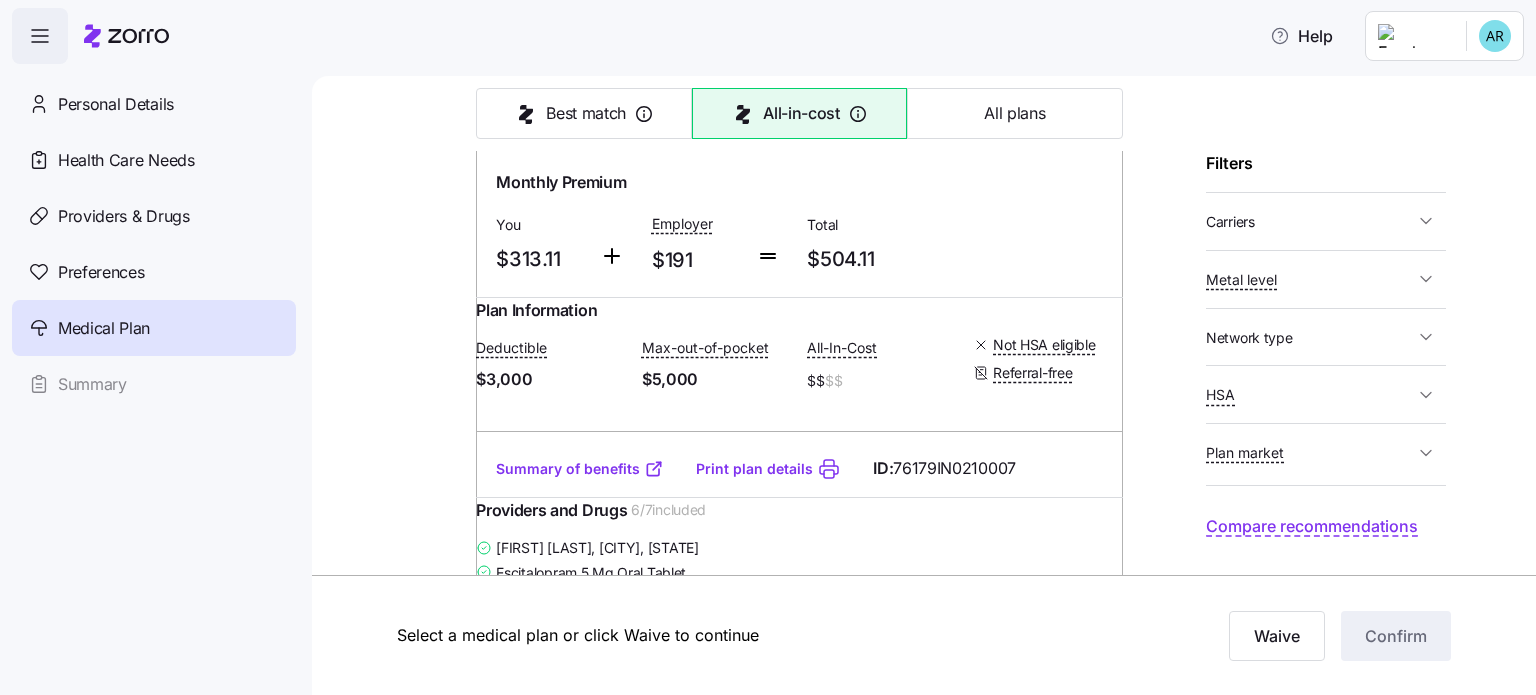 drag, startPoint x: 794, startPoint y: 315, endPoint x: 880, endPoint y: 314, distance: 86.00581 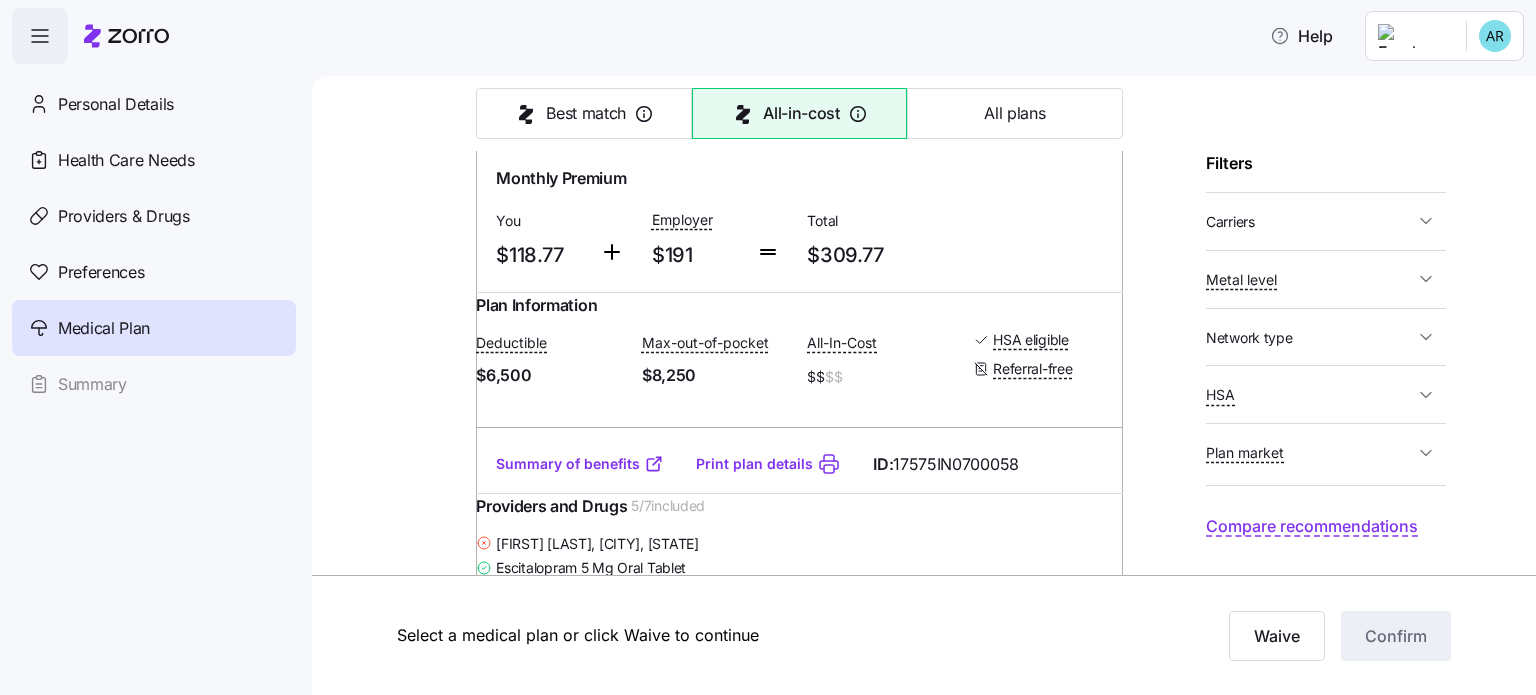 scroll, scrollTop: 20600, scrollLeft: 0, axis: vertical 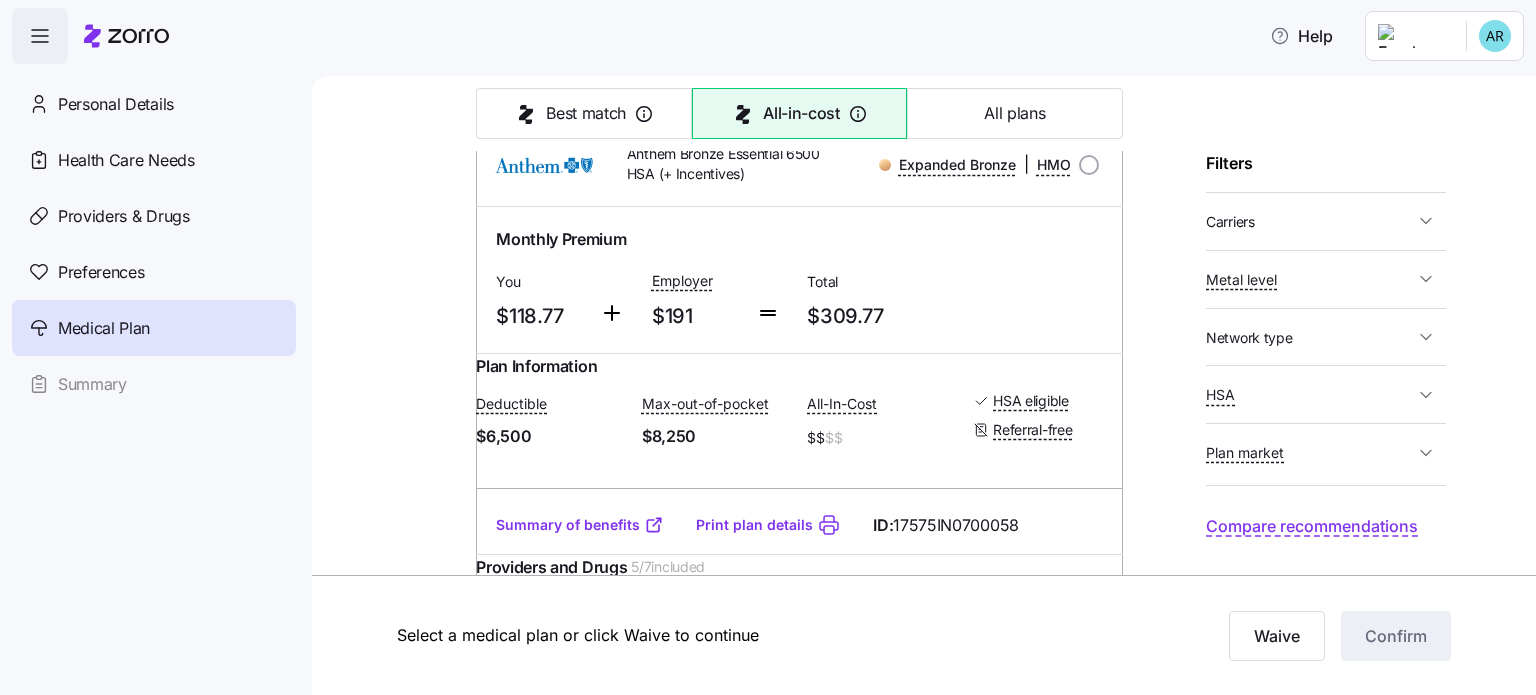 click on "Monthly Premium You $241.04 Employer $191 Total $432.04" at bounding box center [799, -2722] 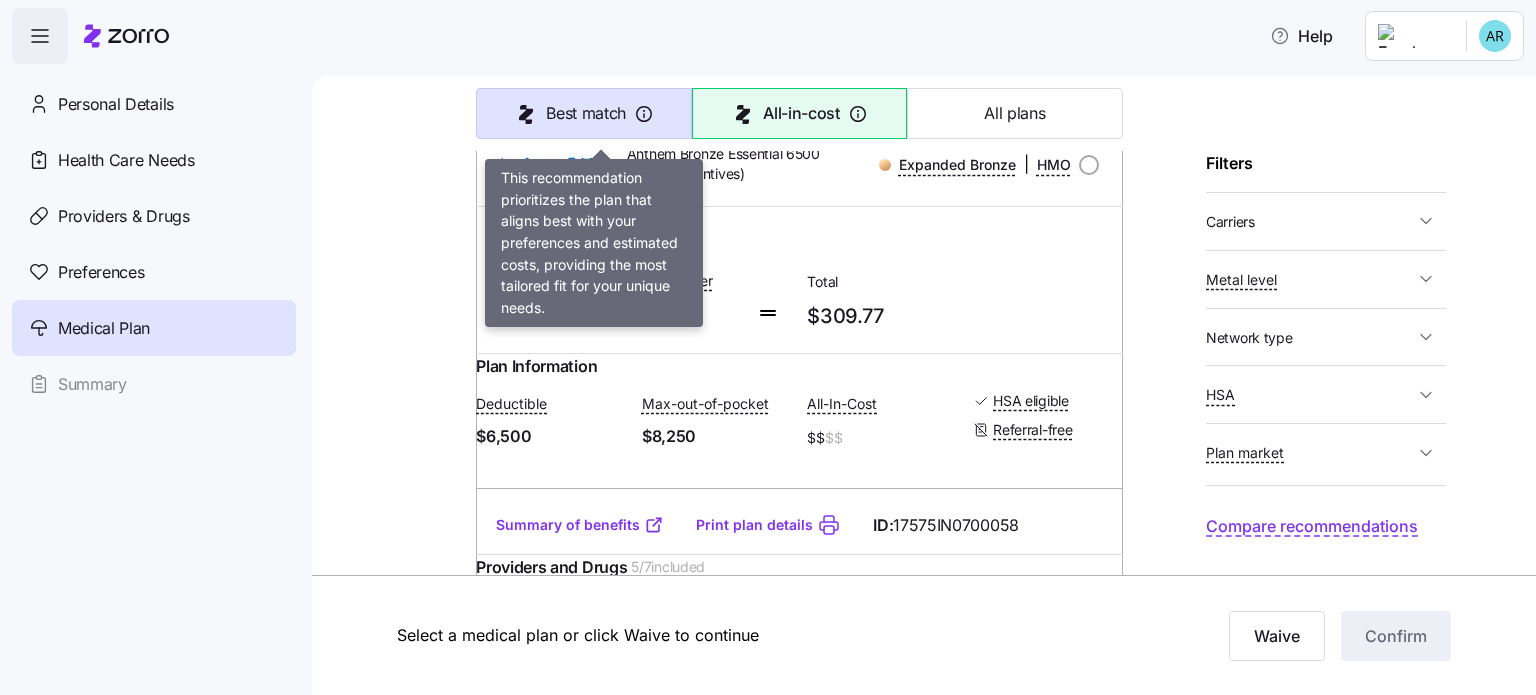 click on "Best match" at bounding box center (586, 113) 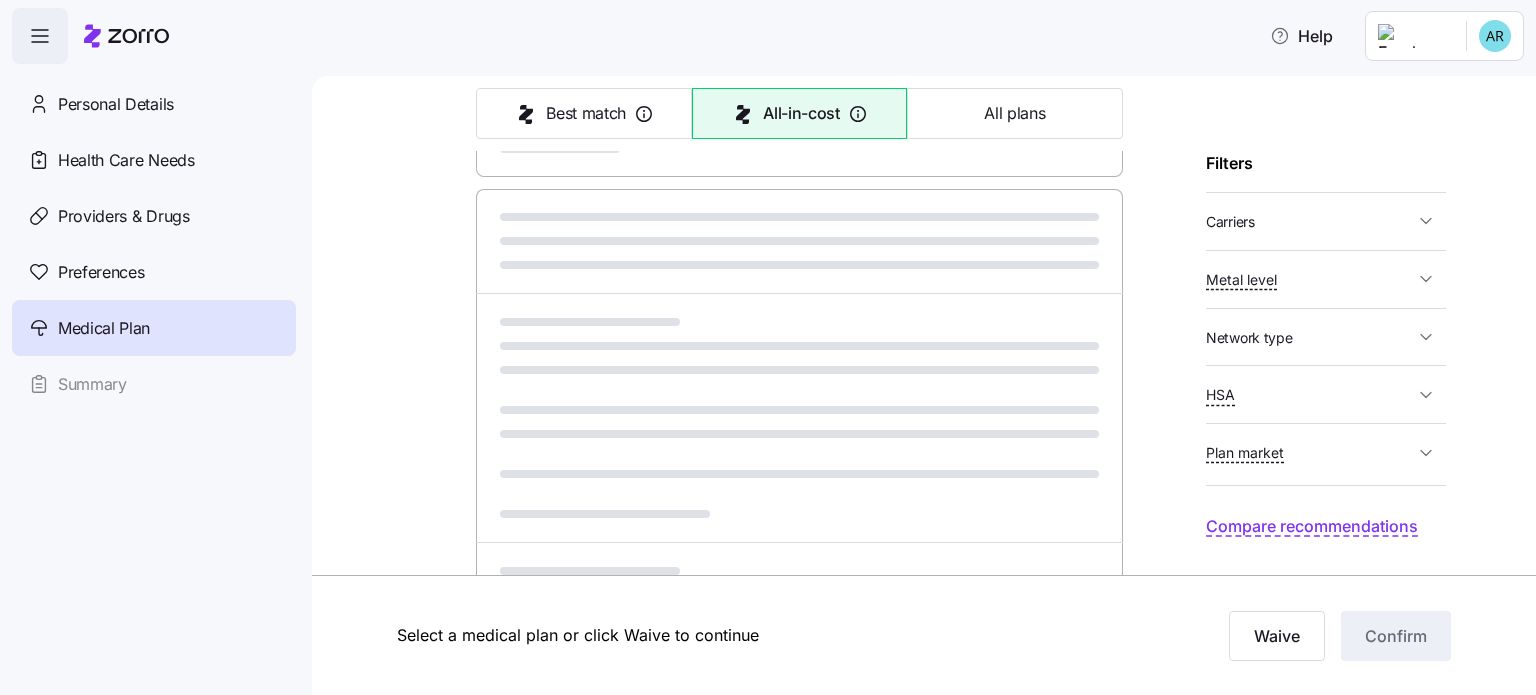 scroll, scrollTop: 1190, scrollLeft: 0, axis: vertical 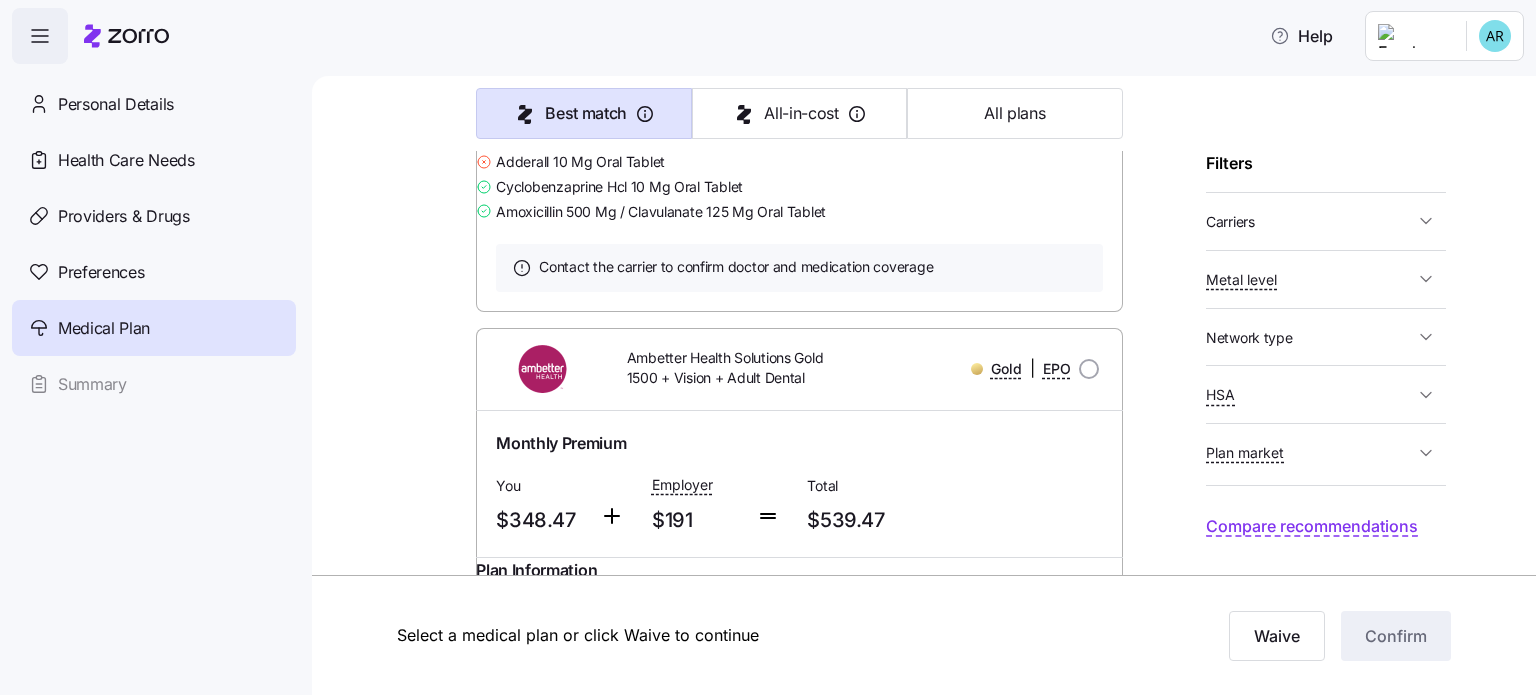 click on "Help" at bounding box center (768, 36) 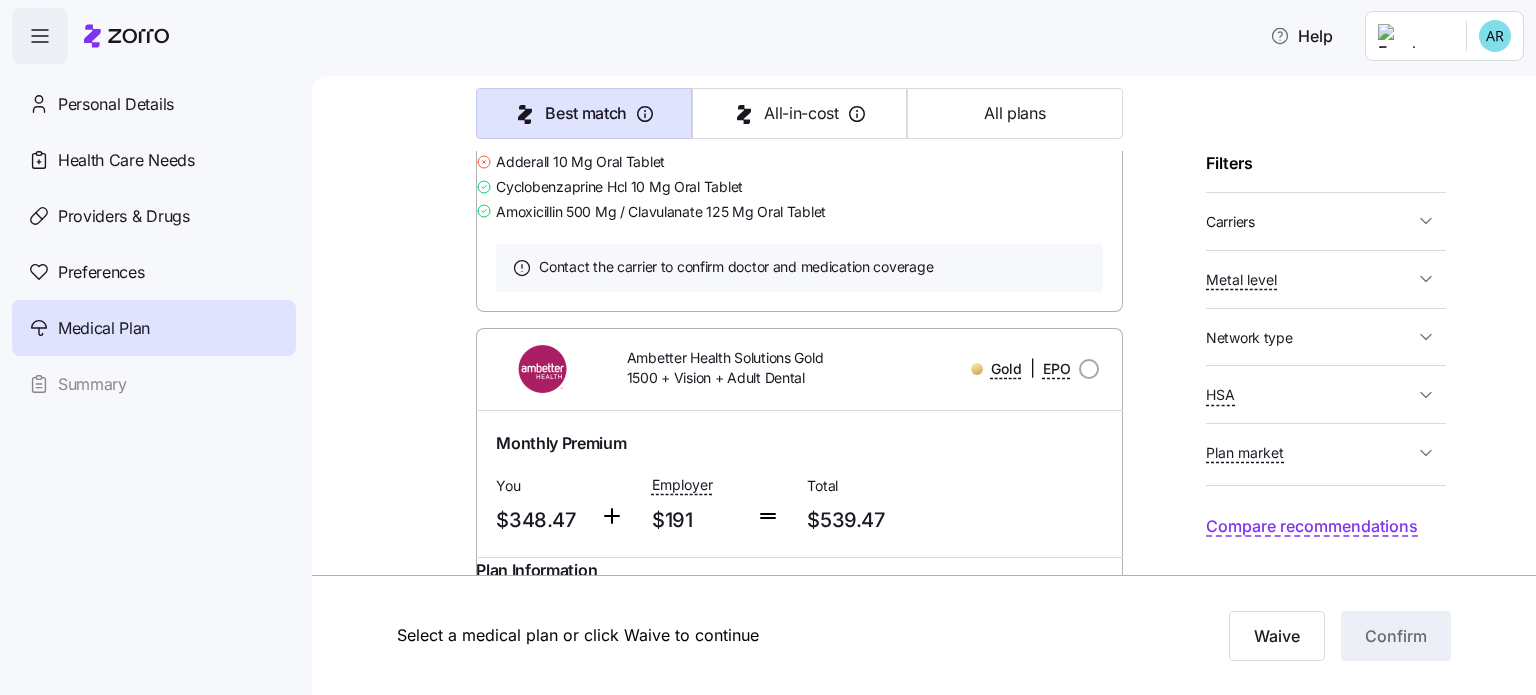 scroll, scrollTop: 600, scrollLeft: 0, axis: vertical 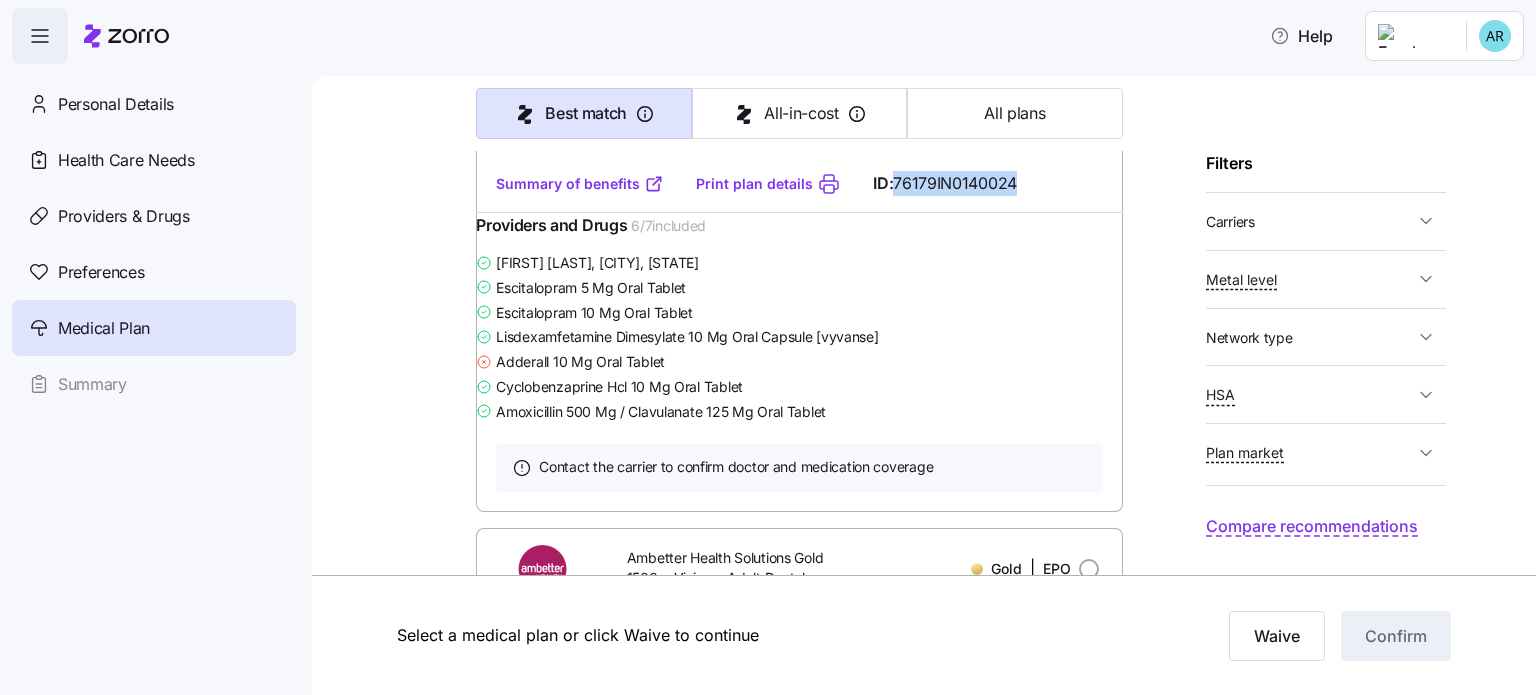 drag, startPoint x: 938, startPoint y: 264, endPoint x: 1083, endPoint y: 264, distance: 145 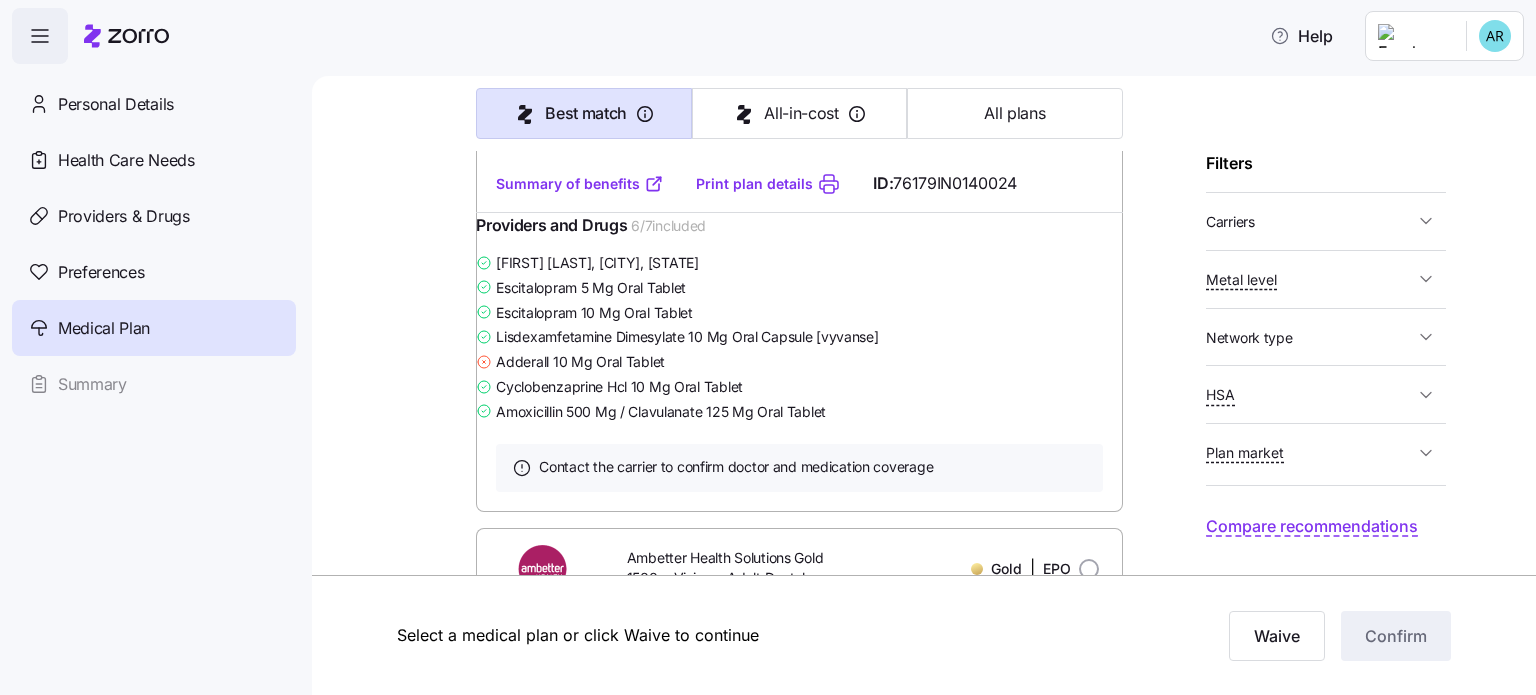 click on "Providers and Drugs 6 / 7  included" at bounding box center (799, 231) 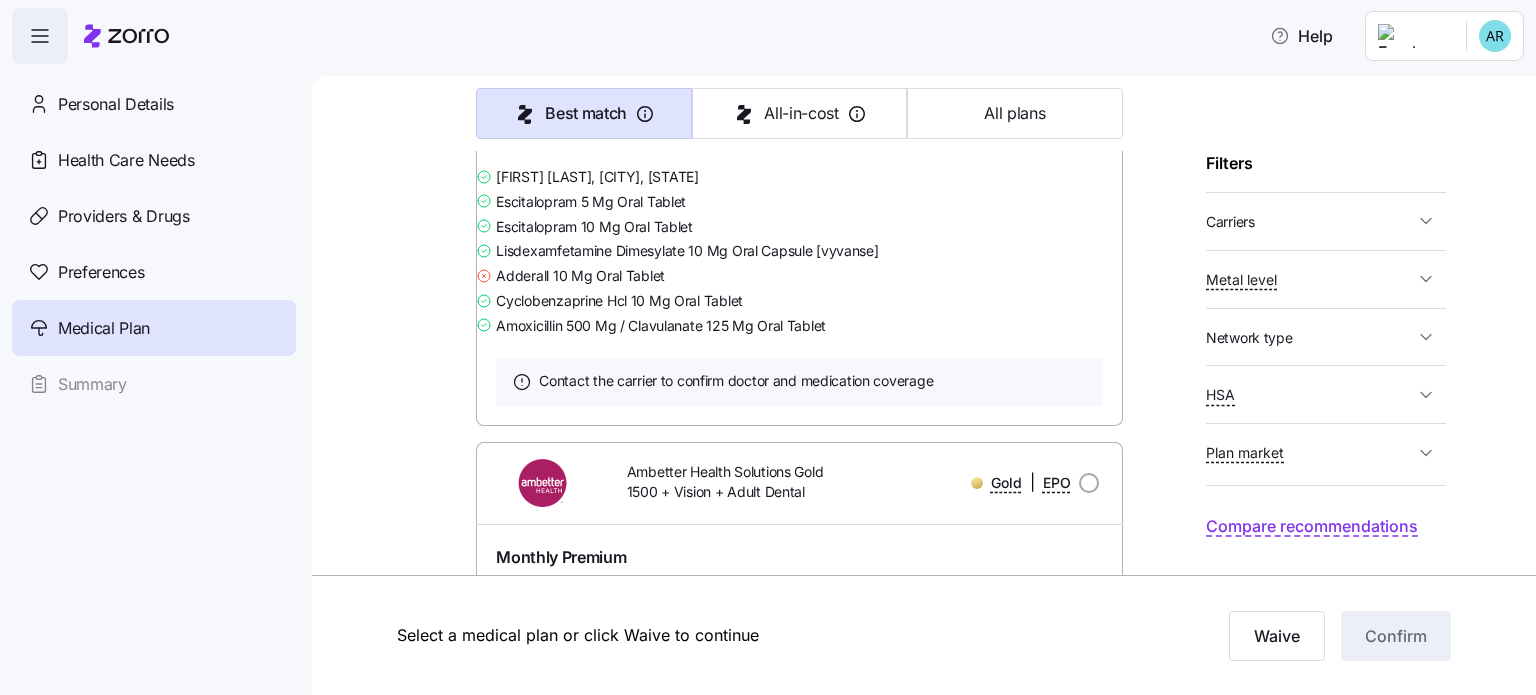 scroll, scrollTop: 700, scrollLeft: 0, axis: vertical 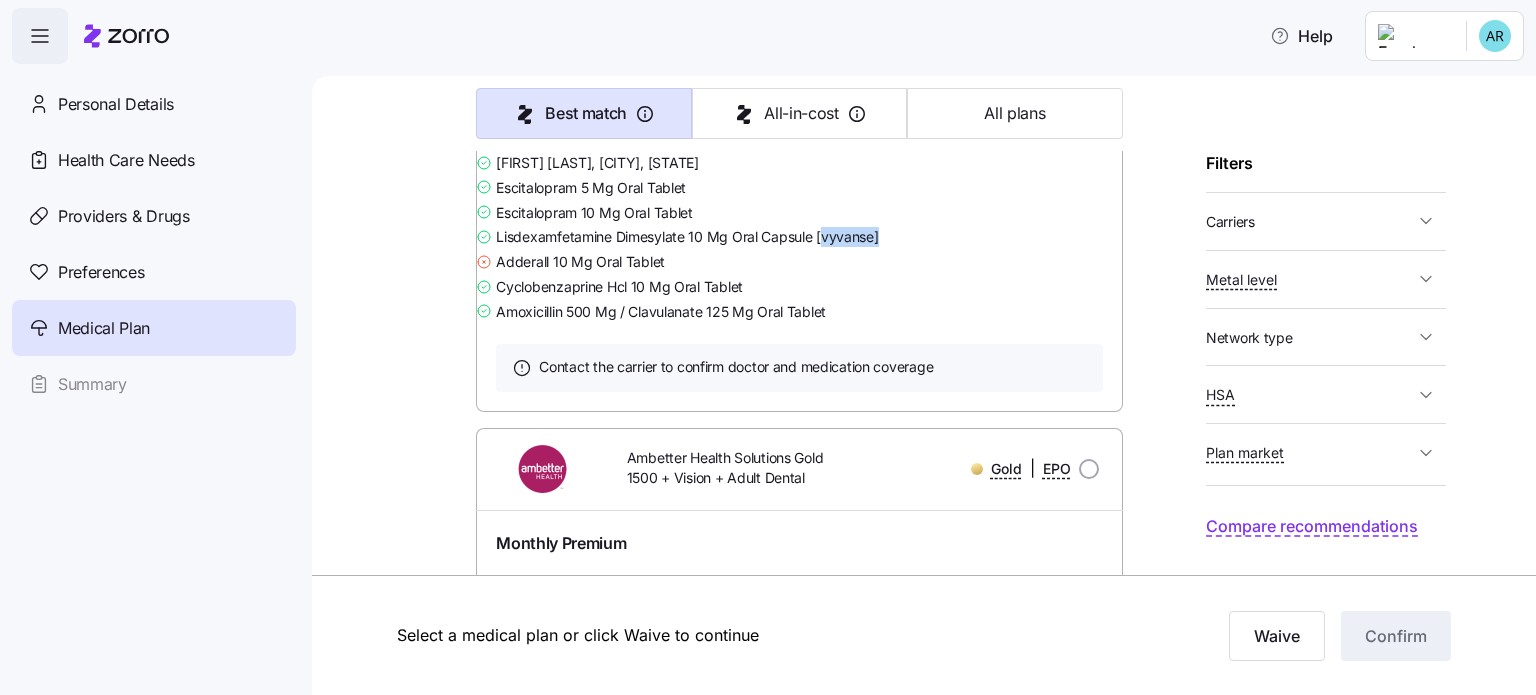drag, startPoint x: 885, startPoint y: 349, endPoint x: 952, endPoint y: 347, distance: 67.02985 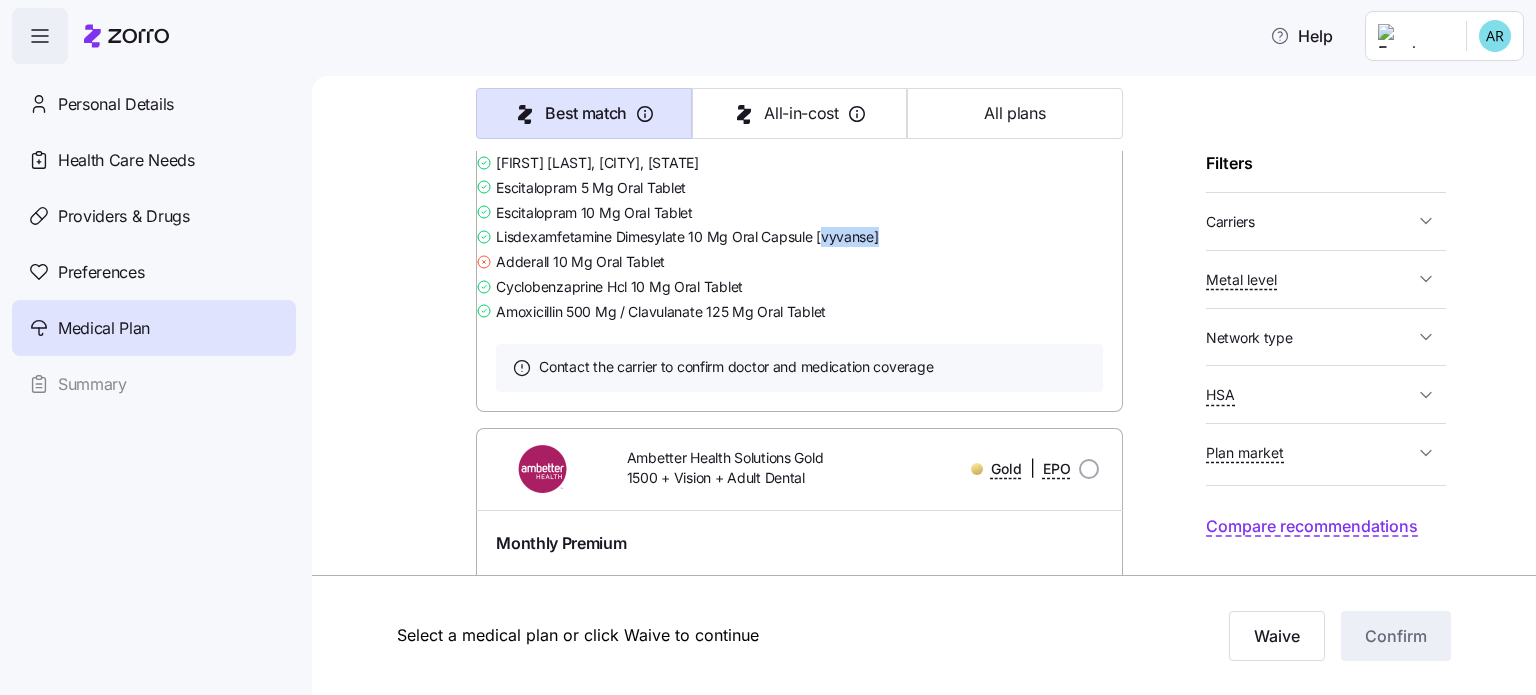 click on "Lisdexamfetamine Dimesylate 10 Mg Oral Capsule [vyvanse]" at bounding box center [687, 237] 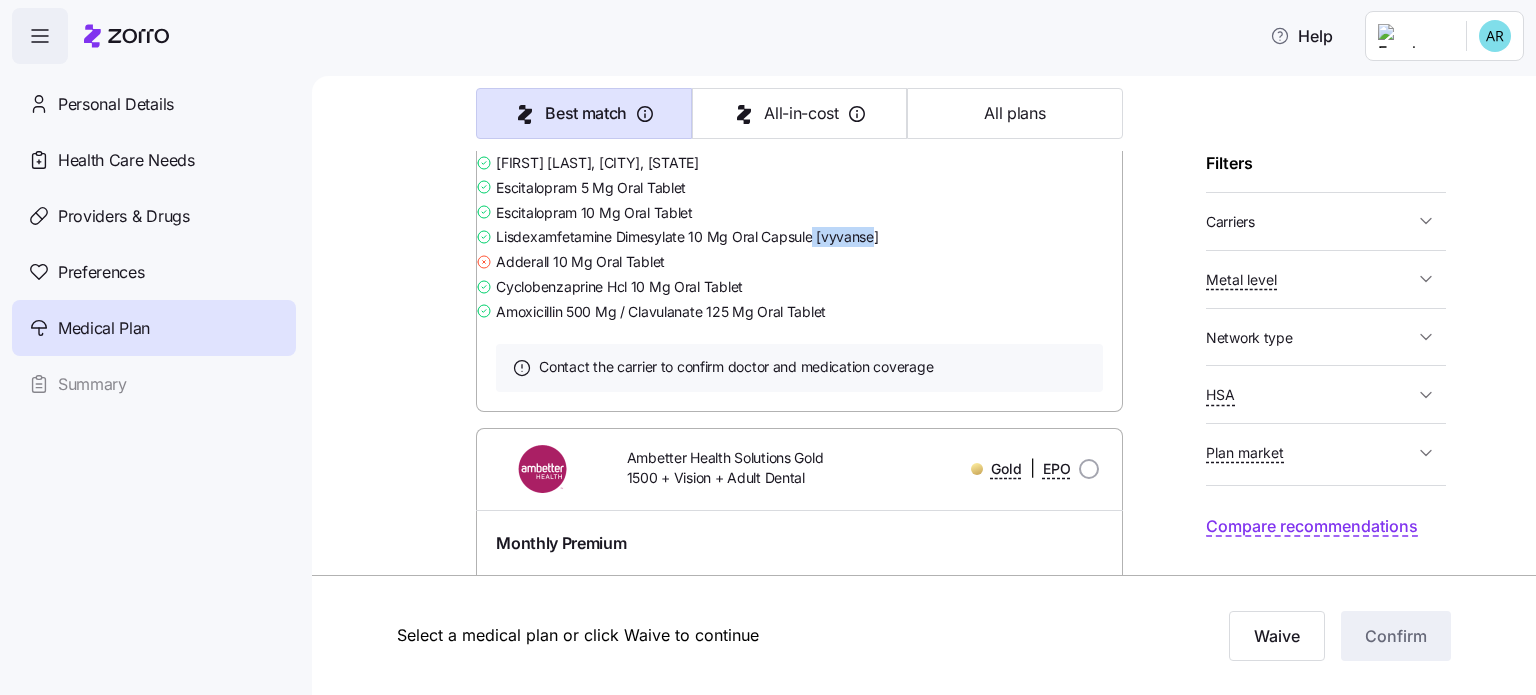 drag, startPoint x: 926, startPoint y: 347, endPoint x: 872, endPoint y: 350, distance: 54.08327 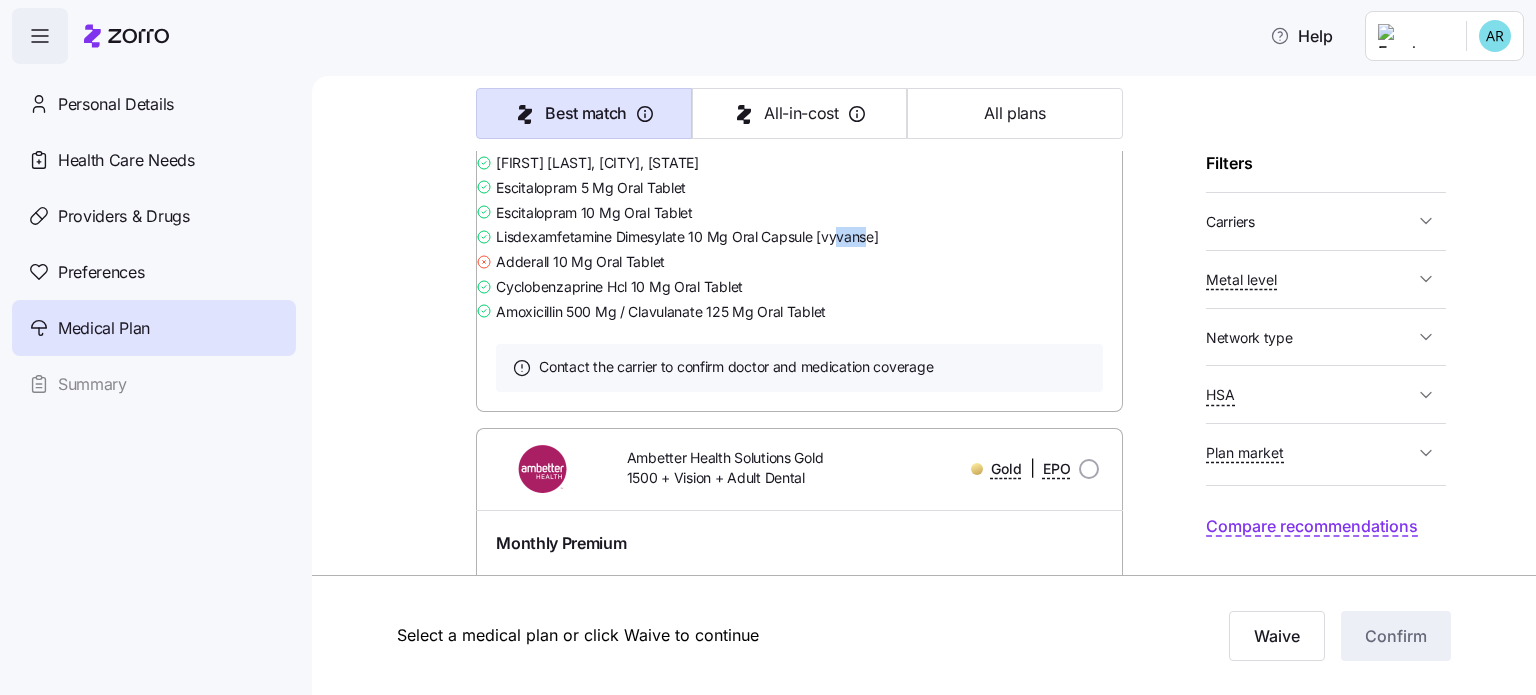drag, startPoint x: 912, startPoint y: 357, endPoint x: 934, endPoint y: 358, distance: 22.022715 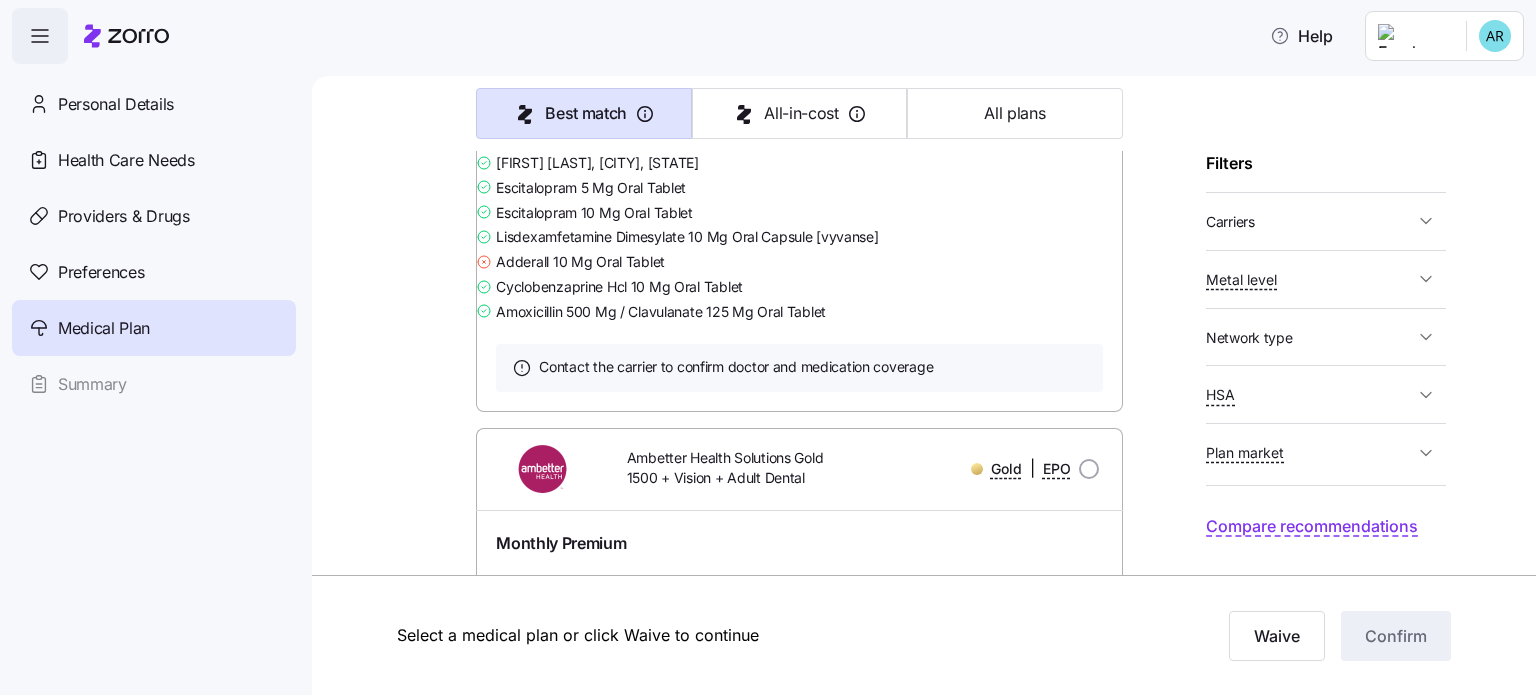 click on "Escitalopram 5 Mg Oral Tablet" at bounding box center [799, 187] 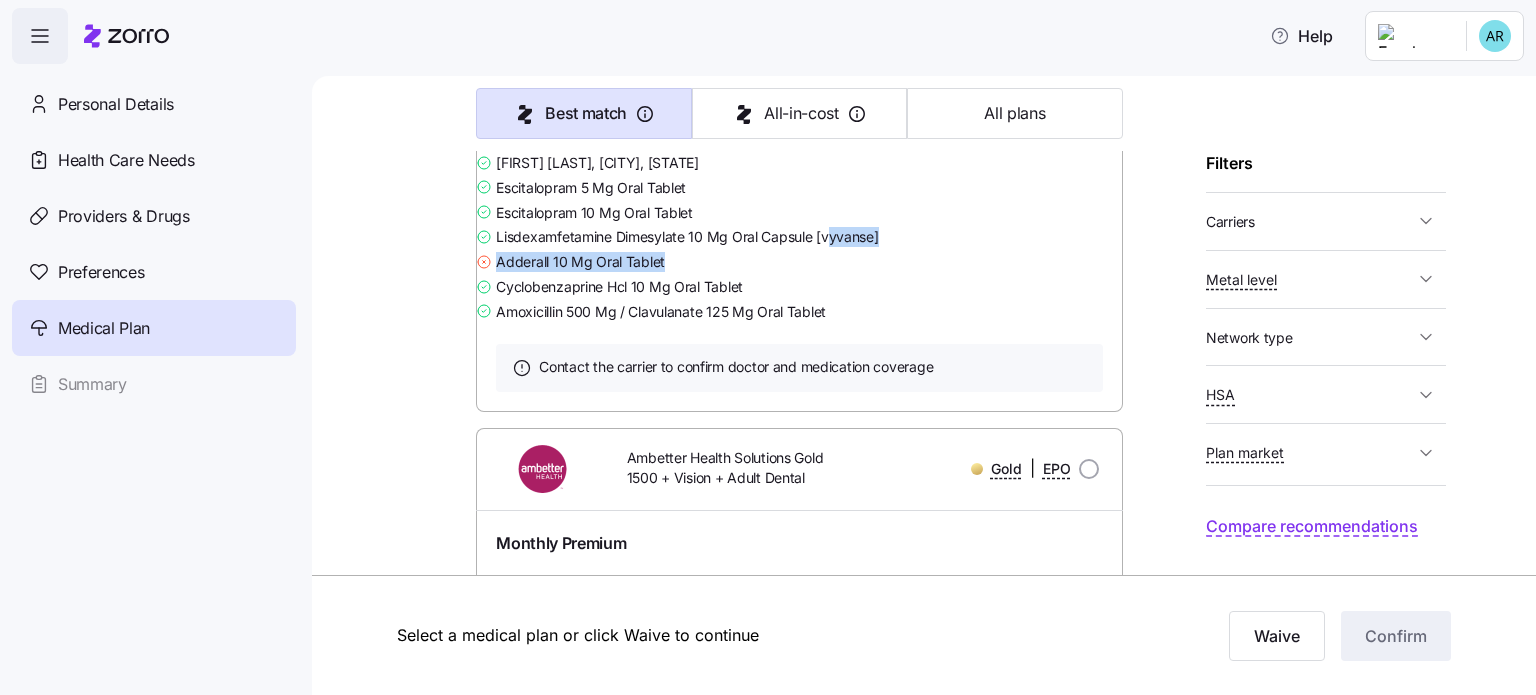 click on "[FIRST] [LAST], [CITY], [STATE] [DRUG NAME] [STRENGTH] Oral Tablet [DRUG NAME] [STRENGTH] Oral Tablet [DRUG NAME] [STRENGTH] Oral Capsule [BRAND NAME] [DRUG NAME] [STRENGTH] Oral Tablet [DRUG NAME] [STRENGTH] / [DRUG NAME] [STRENGTH] Oral Tablet" at bounding box center (799, 237) 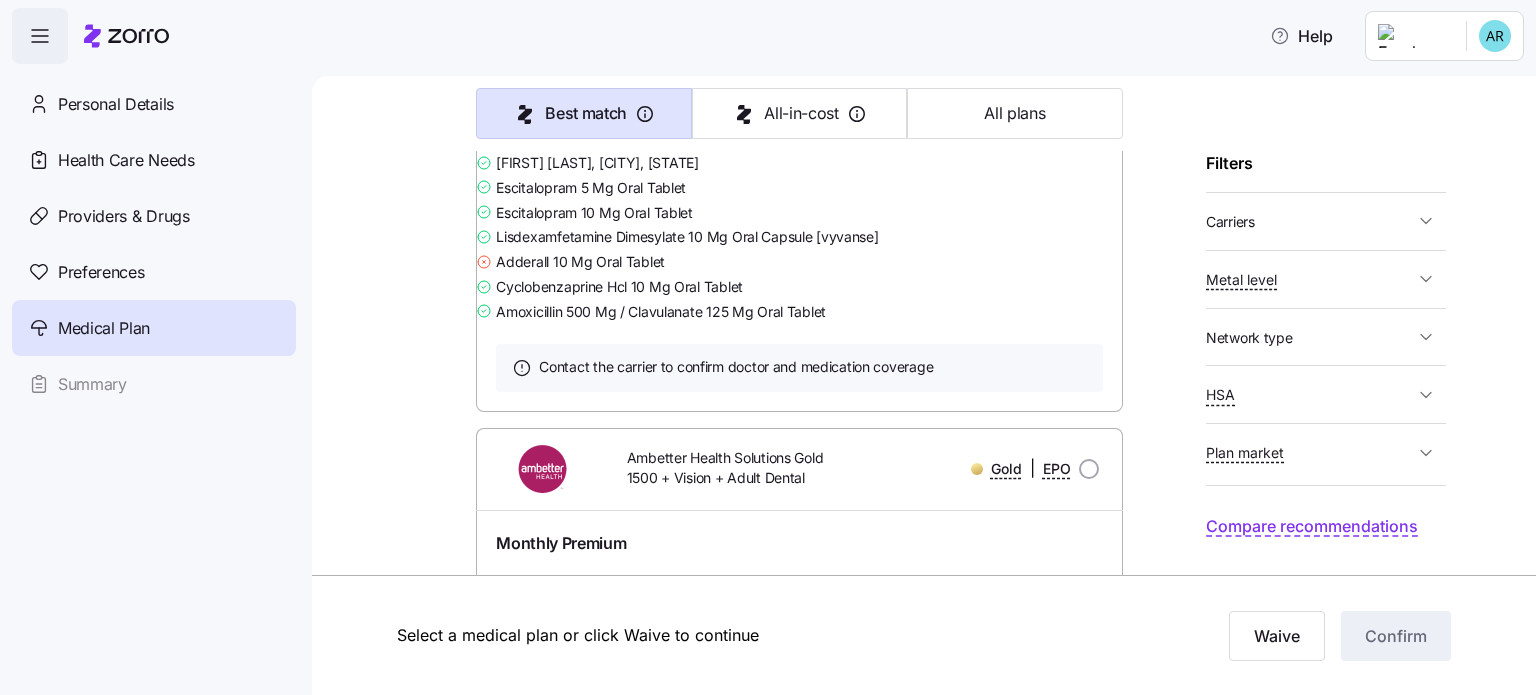 click on "Escitalopram 5 Mg Oral Tablet" at bounding box center [799, 187] 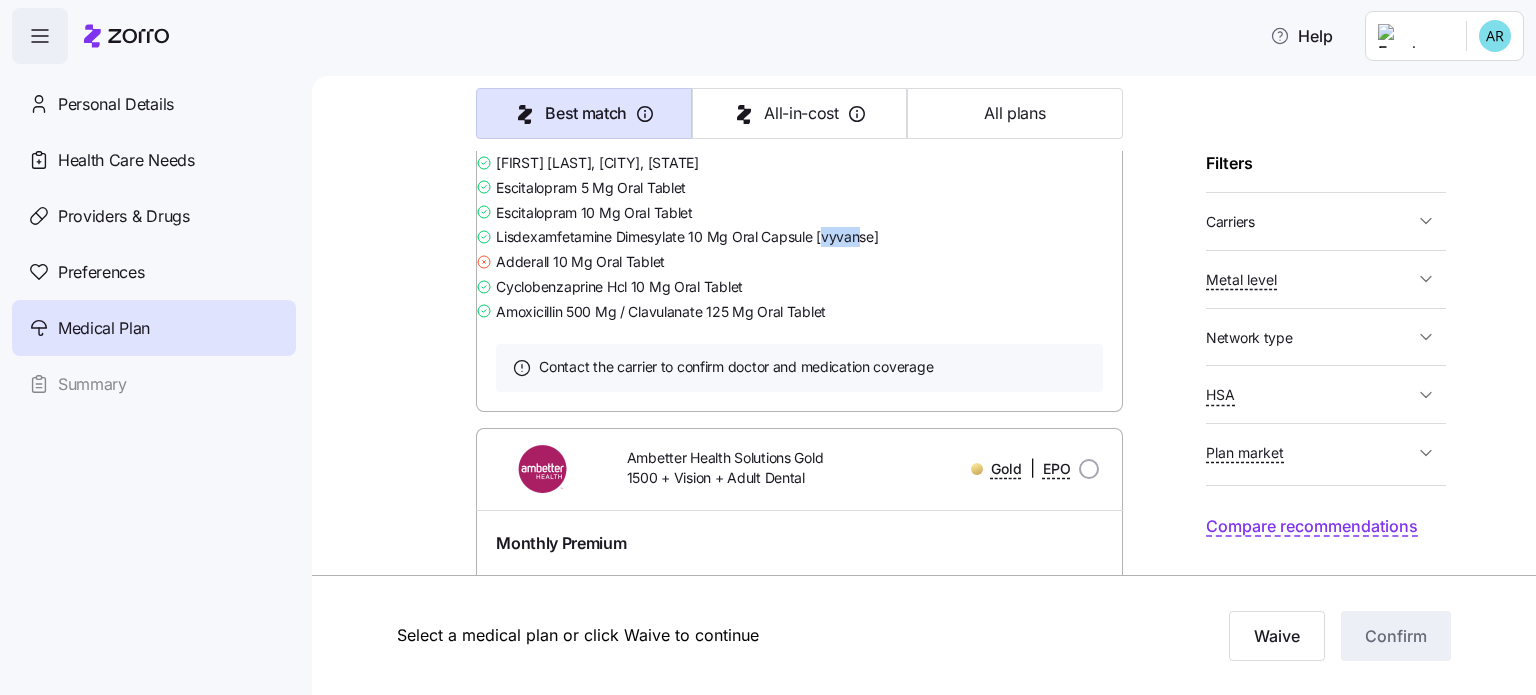 drag, startPoint x: 909, startPoint y: 351, endPoint x: 882, endPoint y: 358, distance: 27.89265 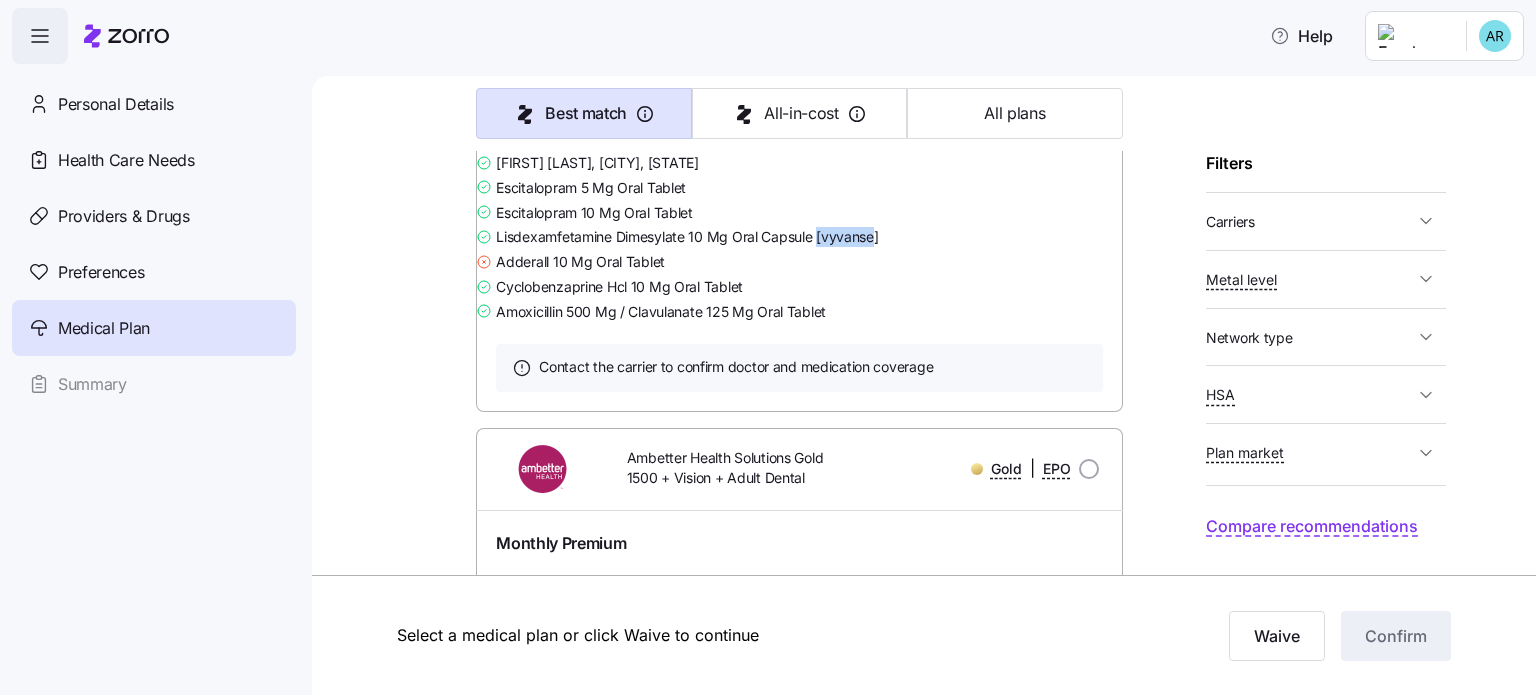 drag, startPoint x: 940, startPoint y: 349, endPoint x: 878, endPoint y: 352, distance: 62.072536 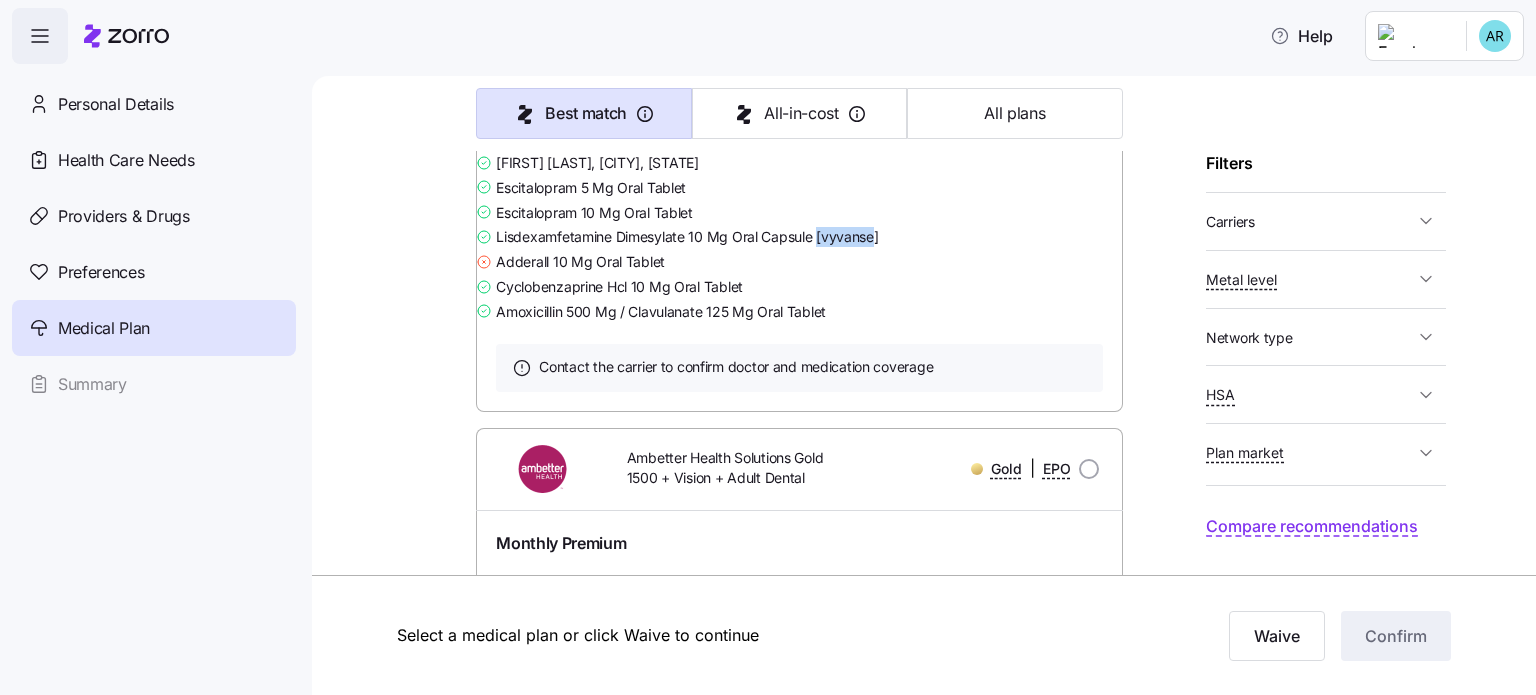 click on "Lisdexamfetamine Dimesylate 10 Mg Oral Capsule [vyvanse]" at bounding box center (687, 237) 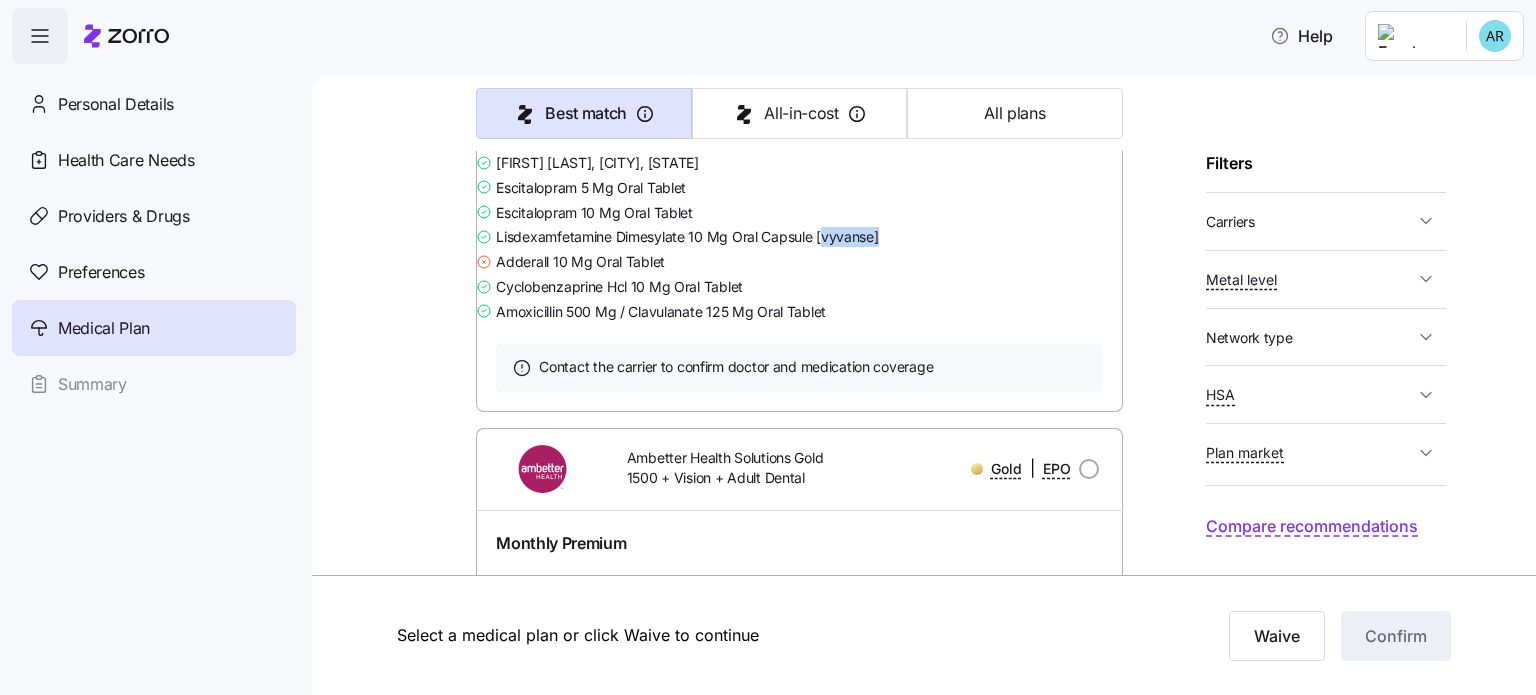 drag, startPoint x: 894, startPoint y: 353, endPoint x: 970, endPoint y: 353, distance: 76 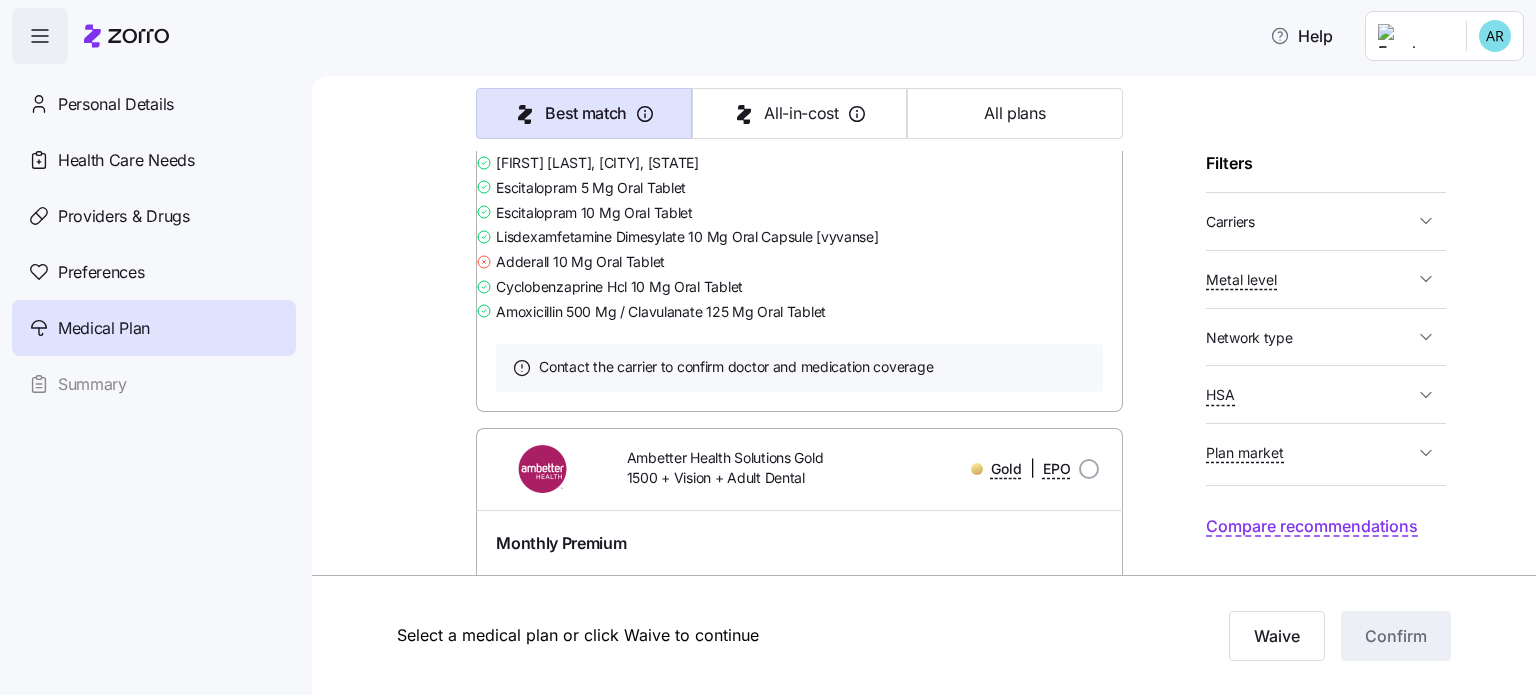 click on "Lisdexamfetamine Dimesylate 10 Mg Oral Capsule [vyvanse]" at bounding box center (799, 236) 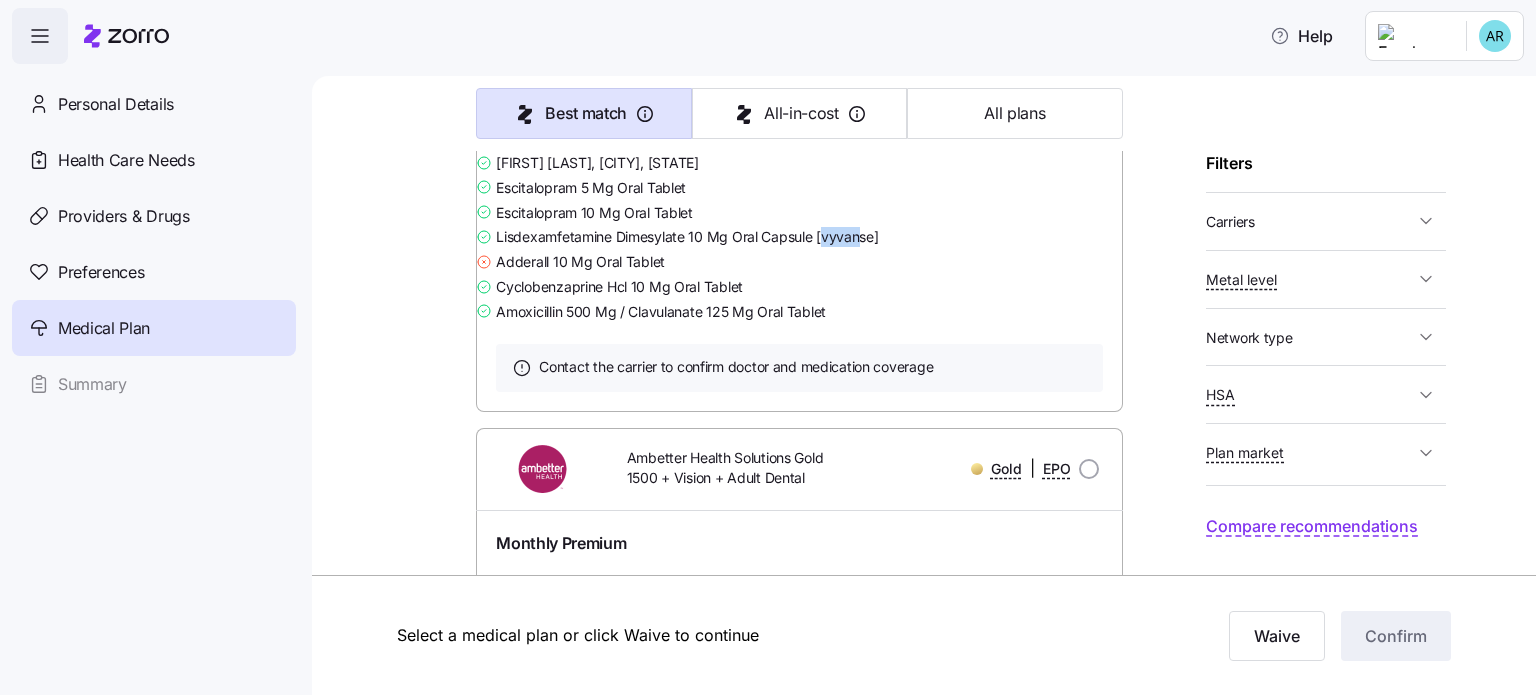 drag, startPoint x: 900, startPoint y: 351, endPoint x: 880, endPoint y: 353, distance: 20.09975 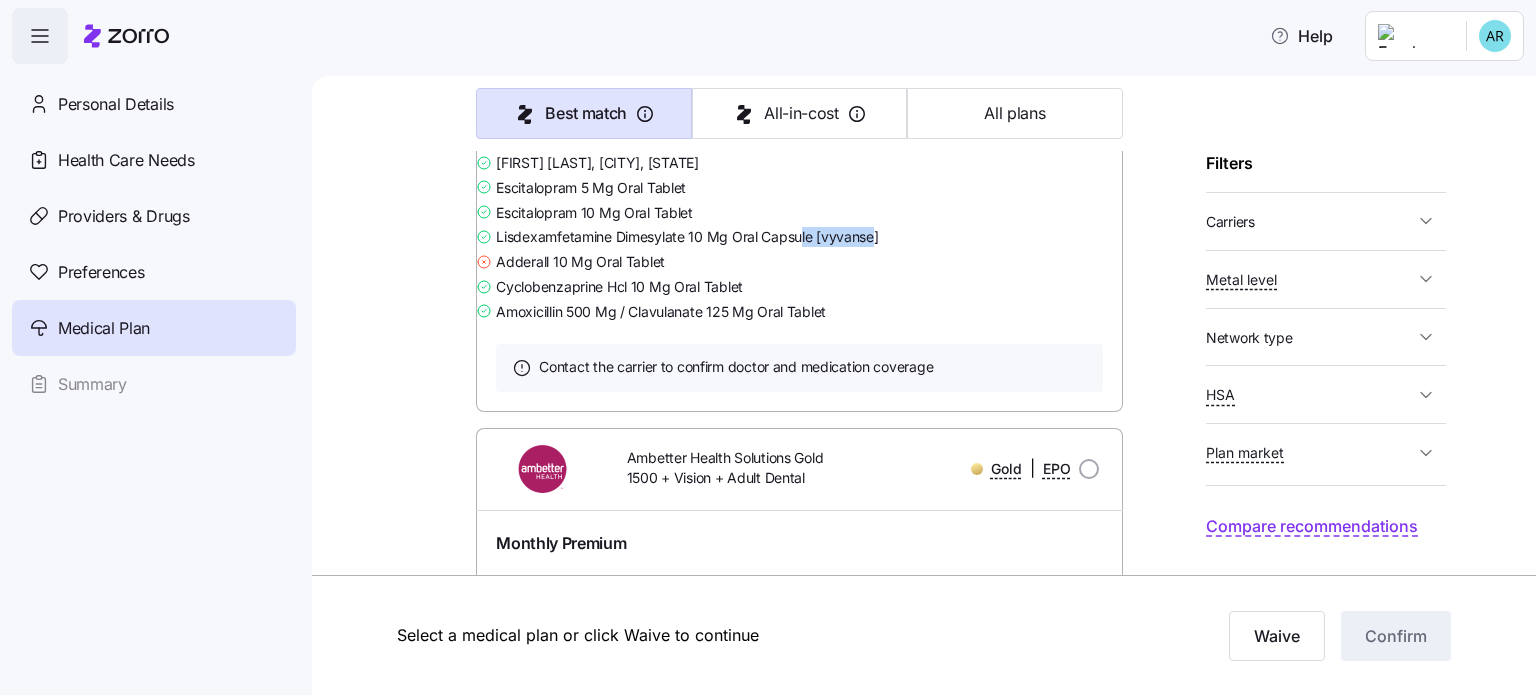 drag, startPoint x: 940, startPoint y: 348, endPoint x: 862, endPoint y: 349, distance: 78.00641 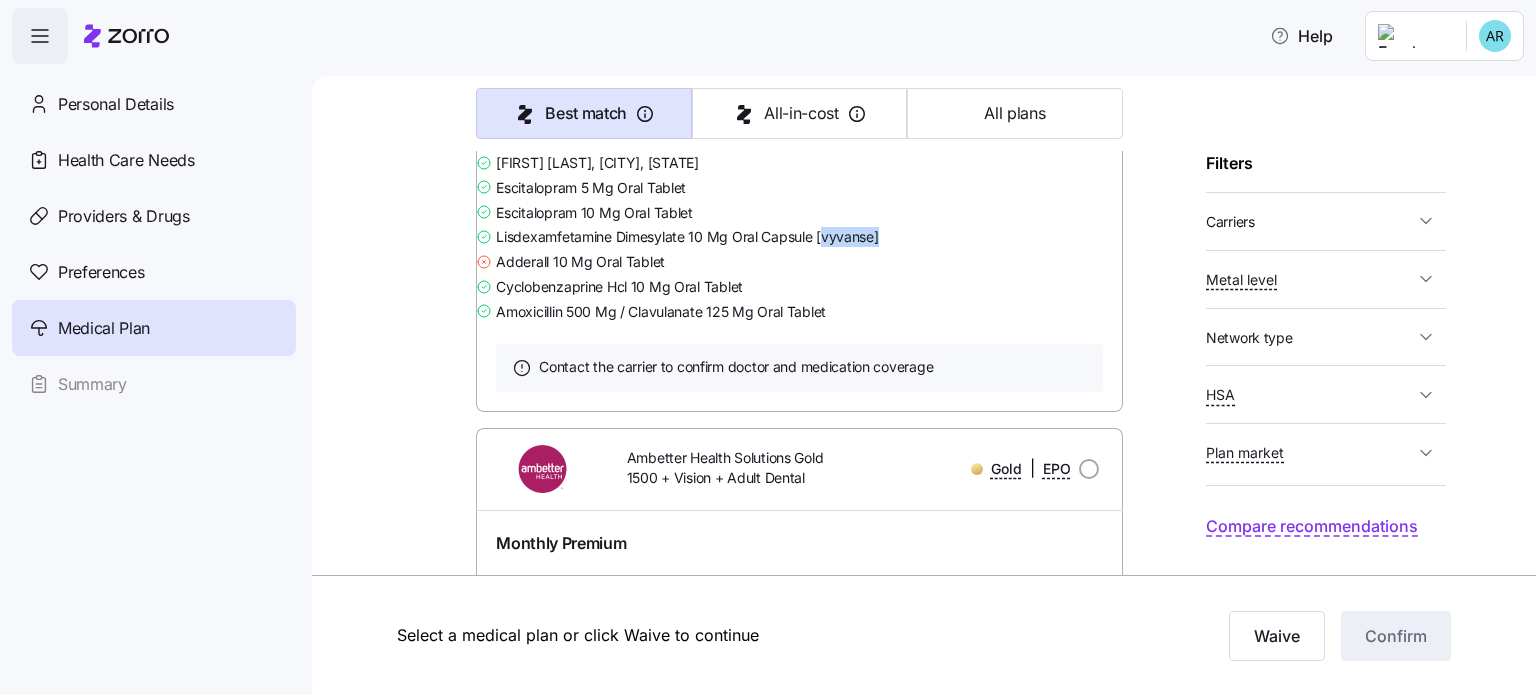 drag, startPoint x: 886, startPoint y: 353, endPoint x: 980, endPoint y: 353, distance: 94 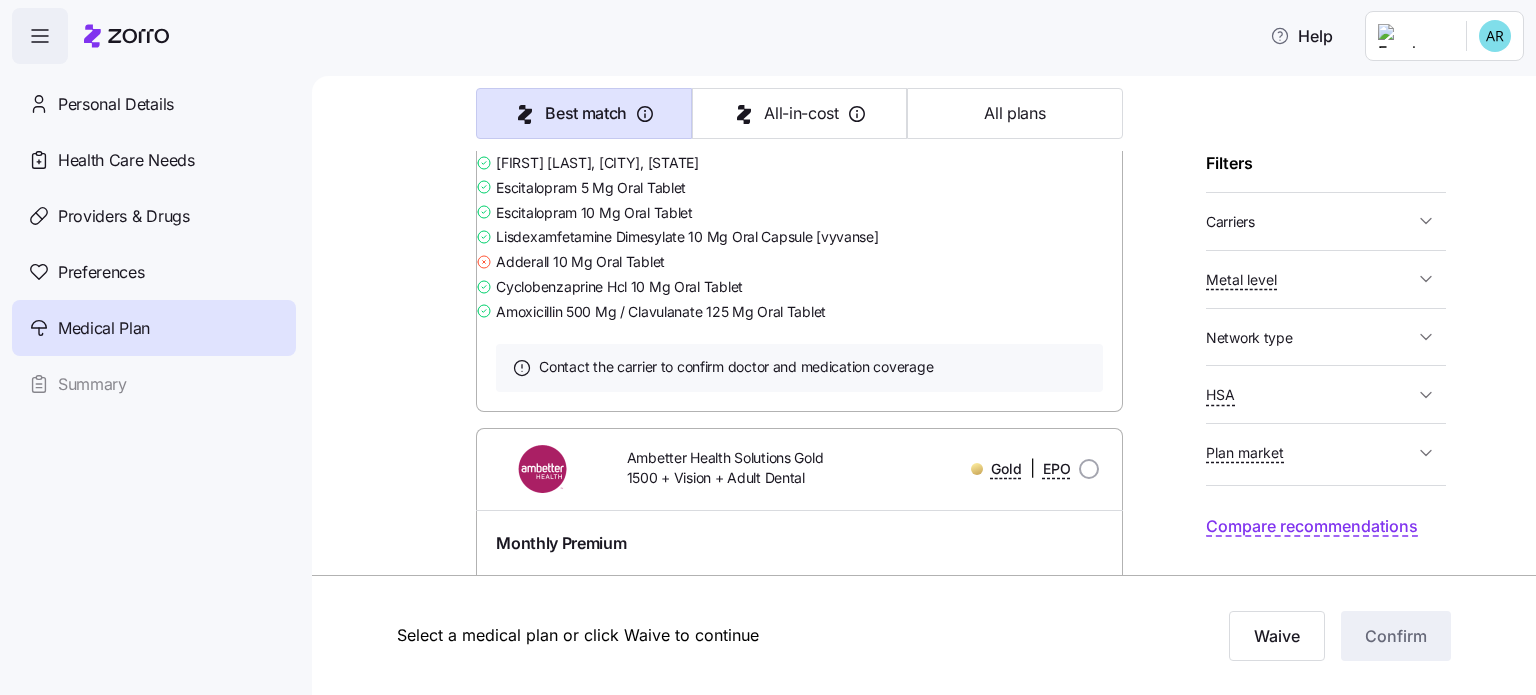 click on "Adderall 10 Mg Oral Tablet" at bounding box center (799, 261) 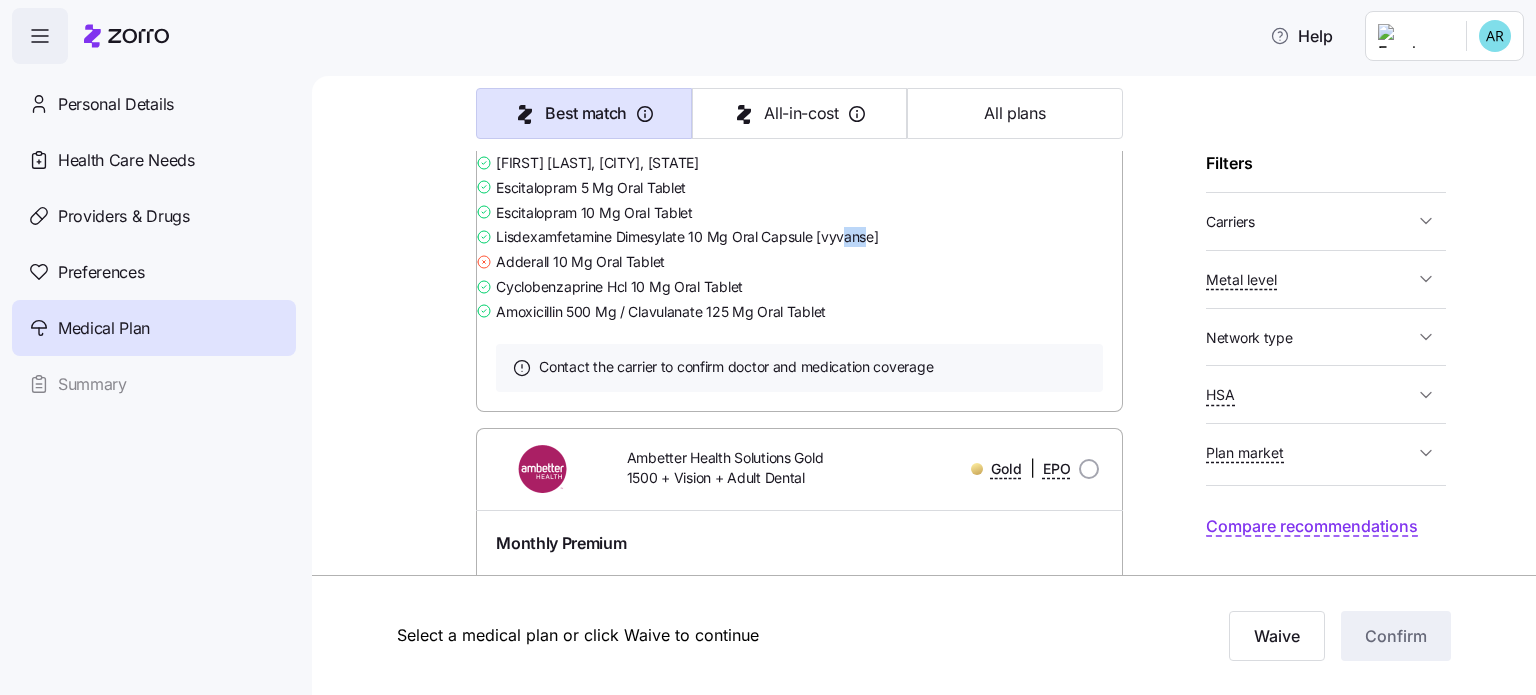 drag, startPoint x: 926, startPoint y: 349, endPoint x: 906, endPoint y: 352, distance: 20.22375 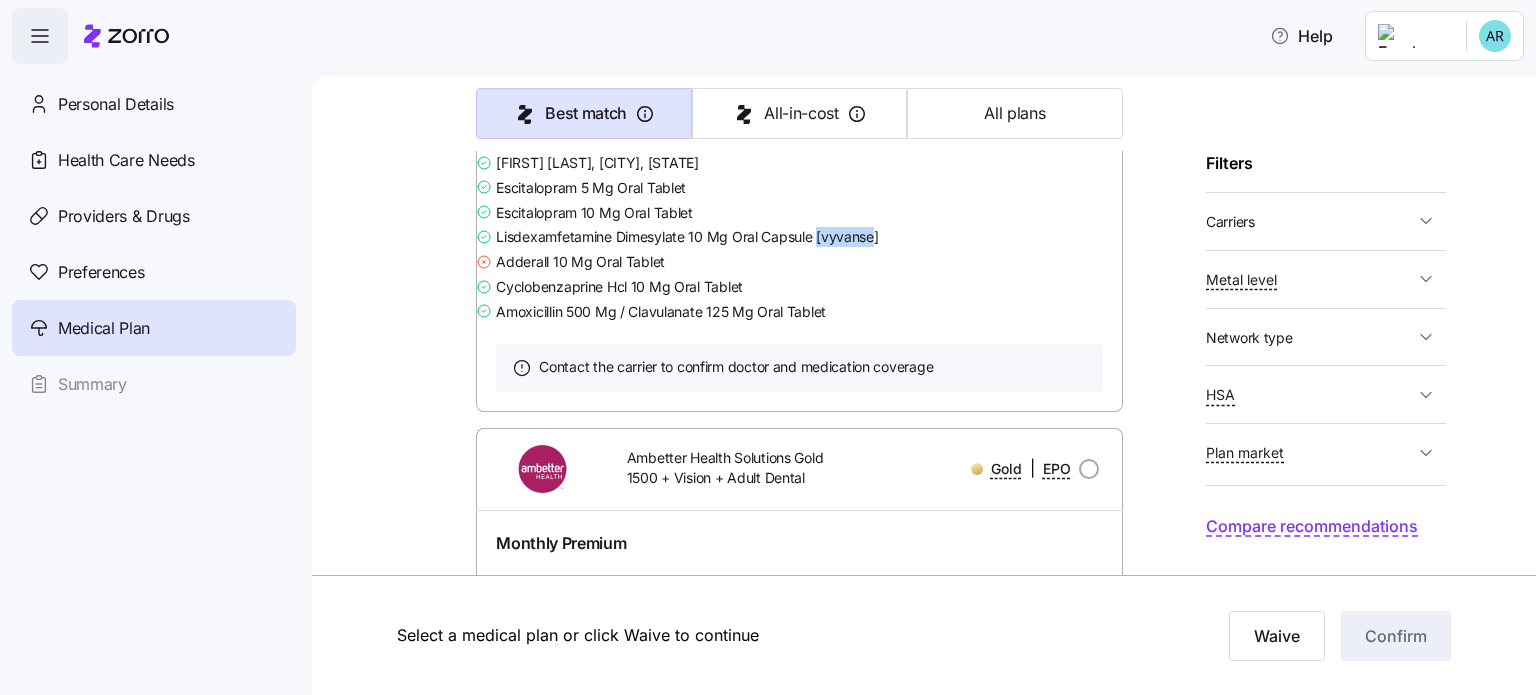 drag, startPoint x: 942, startPoint y: 352, endPoint x: 877, endPoint y: 356, distance: 65.12296 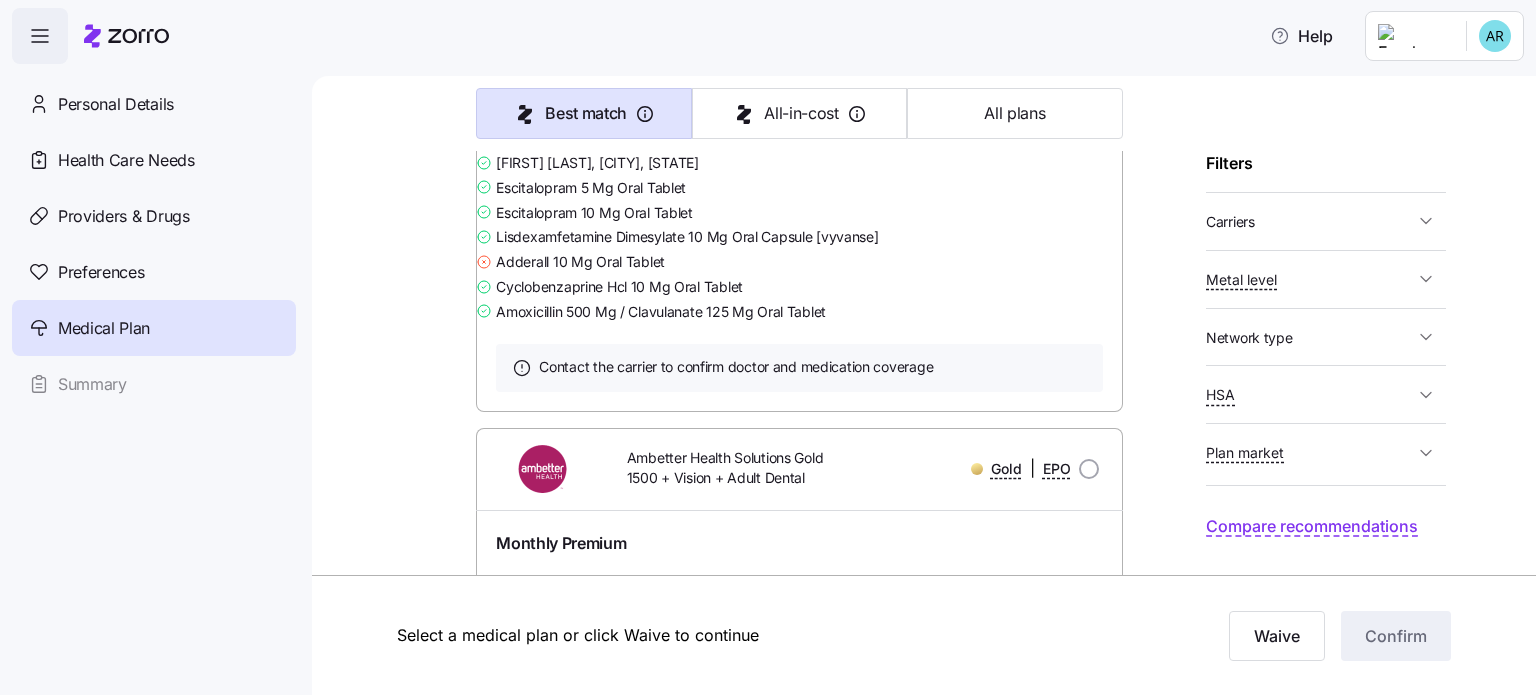 click on "Escitalopram 10 Mg Oral Tablet" at bounding box center [799, 212] 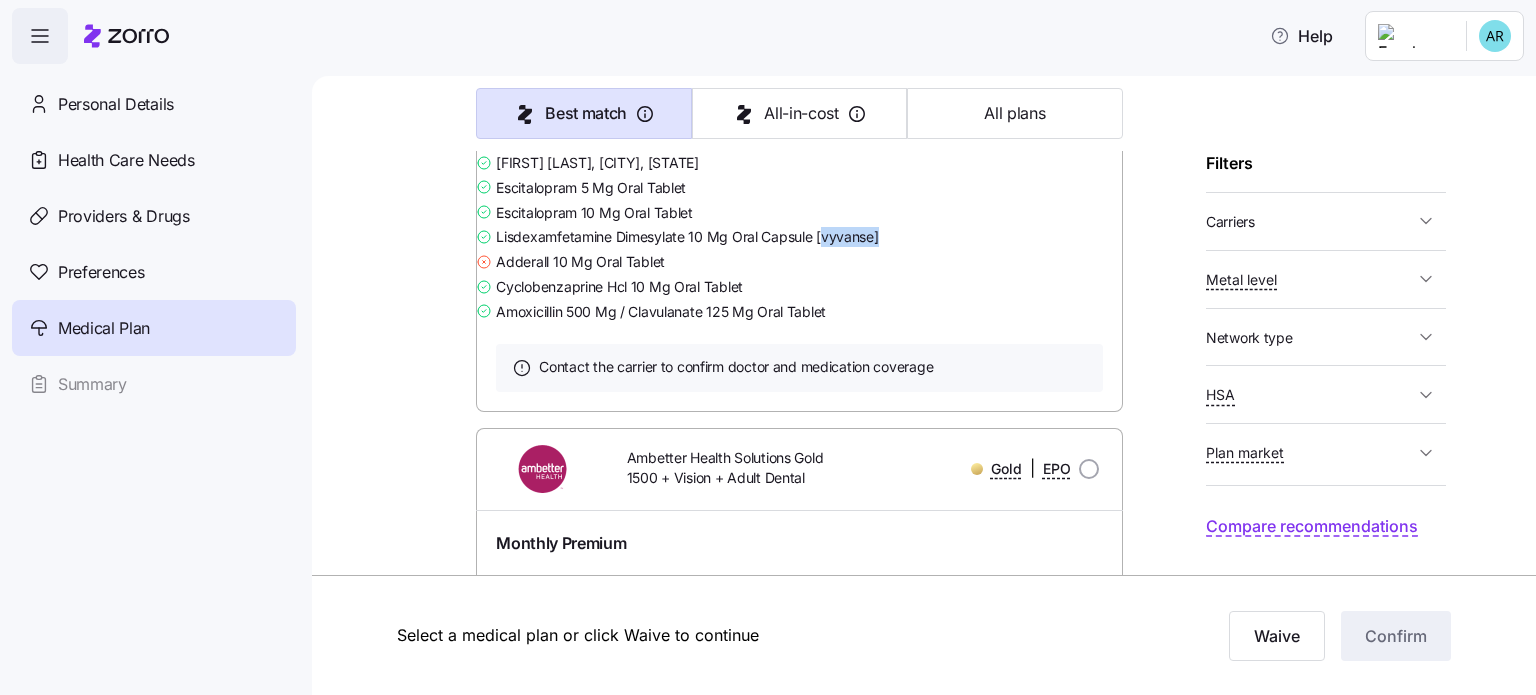 drag, startPoint x: 884, startPoint y: 347, endPoint x: 963, endPoint y: 347, distance: 79 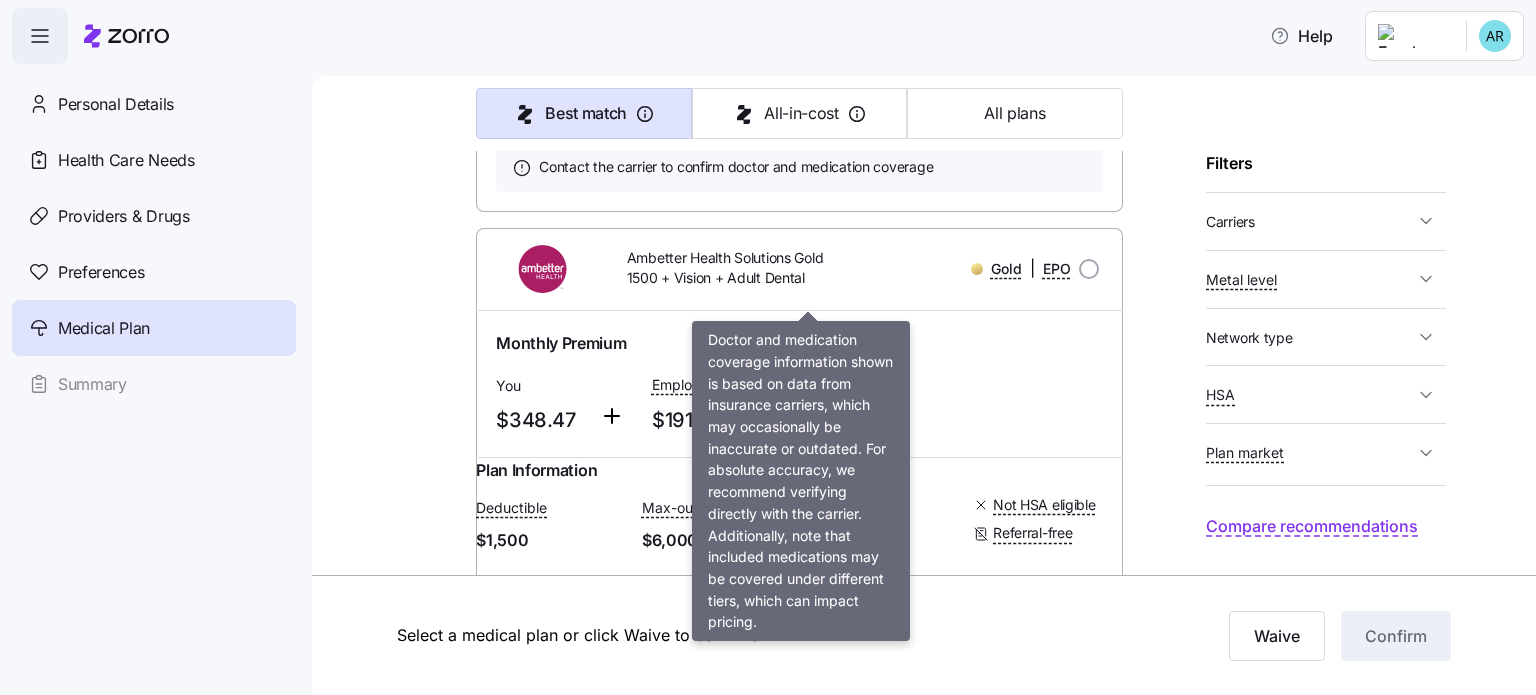 scroll, scrollTop: 1200, scrollLeft: 0, axis: vertical 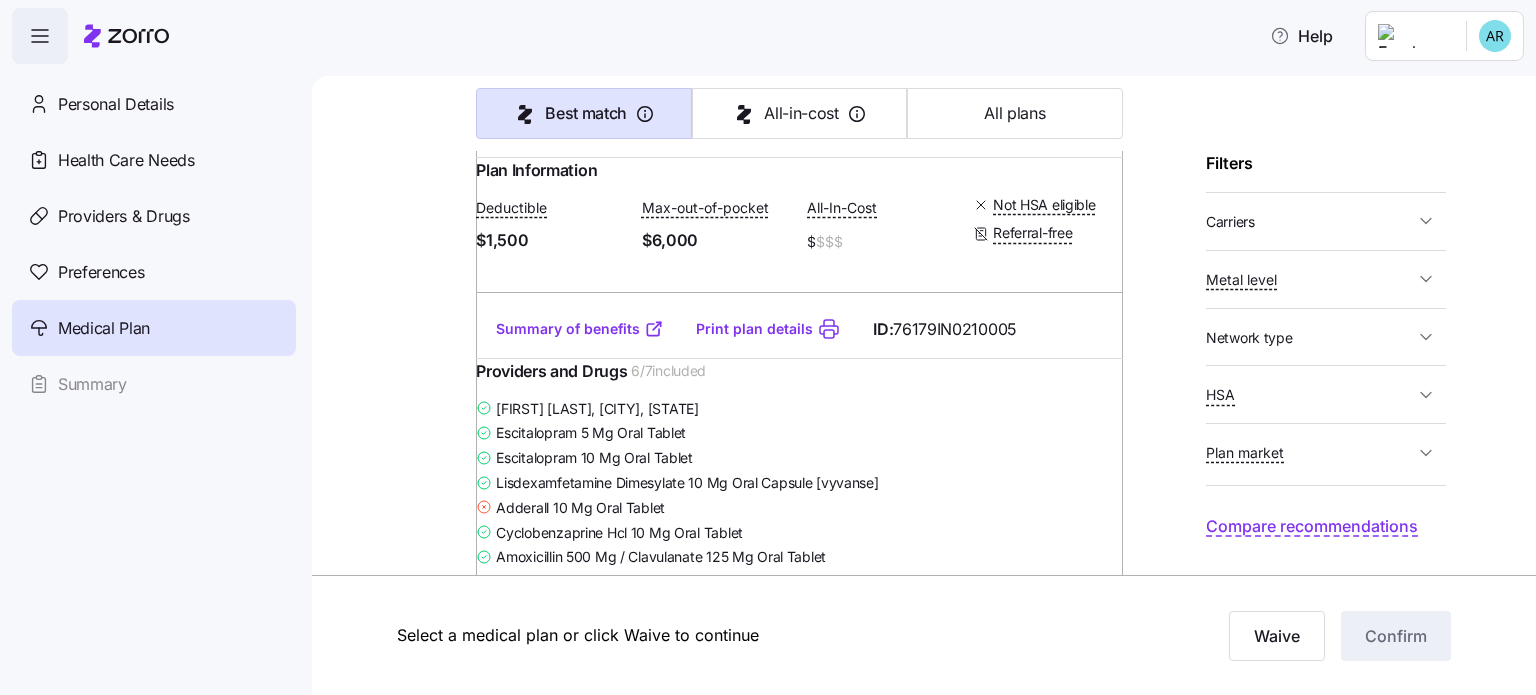 drag, startPoint x: 912, startPoint y: 303, endPoint x: 800, endPoint y: 296, distance: 112.21854 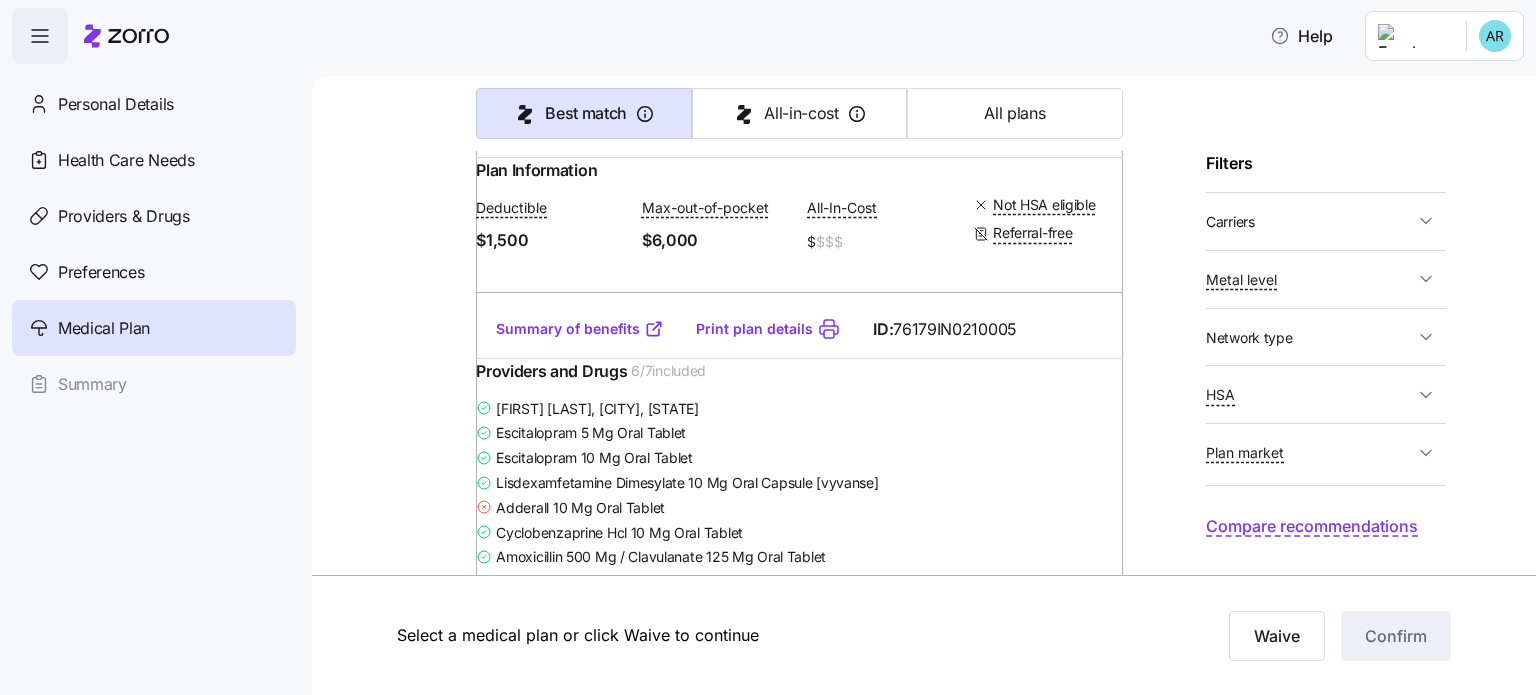 drag, startPoint x: 858, startPoint y: 299, endPoint x: 912, endPoint y: 293, distance: 54.33231 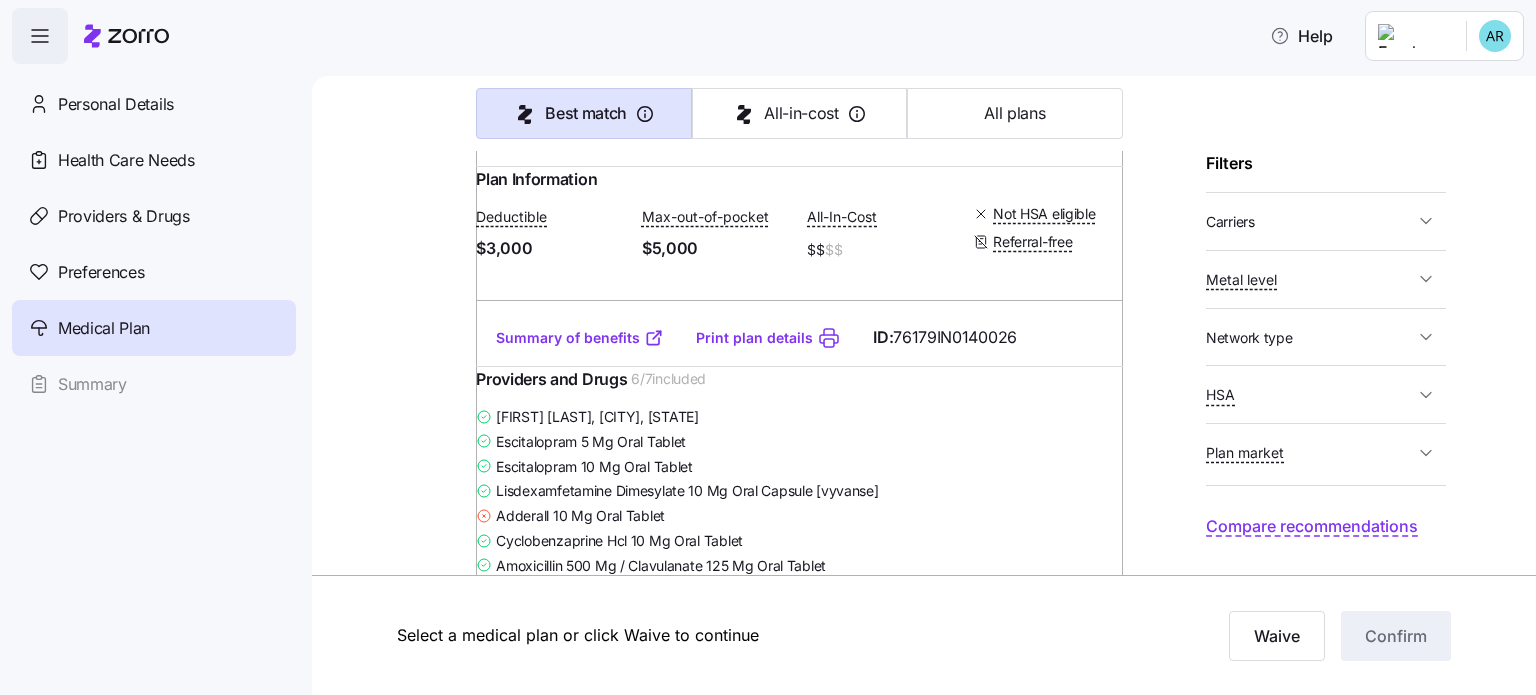 scroll, scrollTop: 2000, scrollLeft: 0, axis: vertical 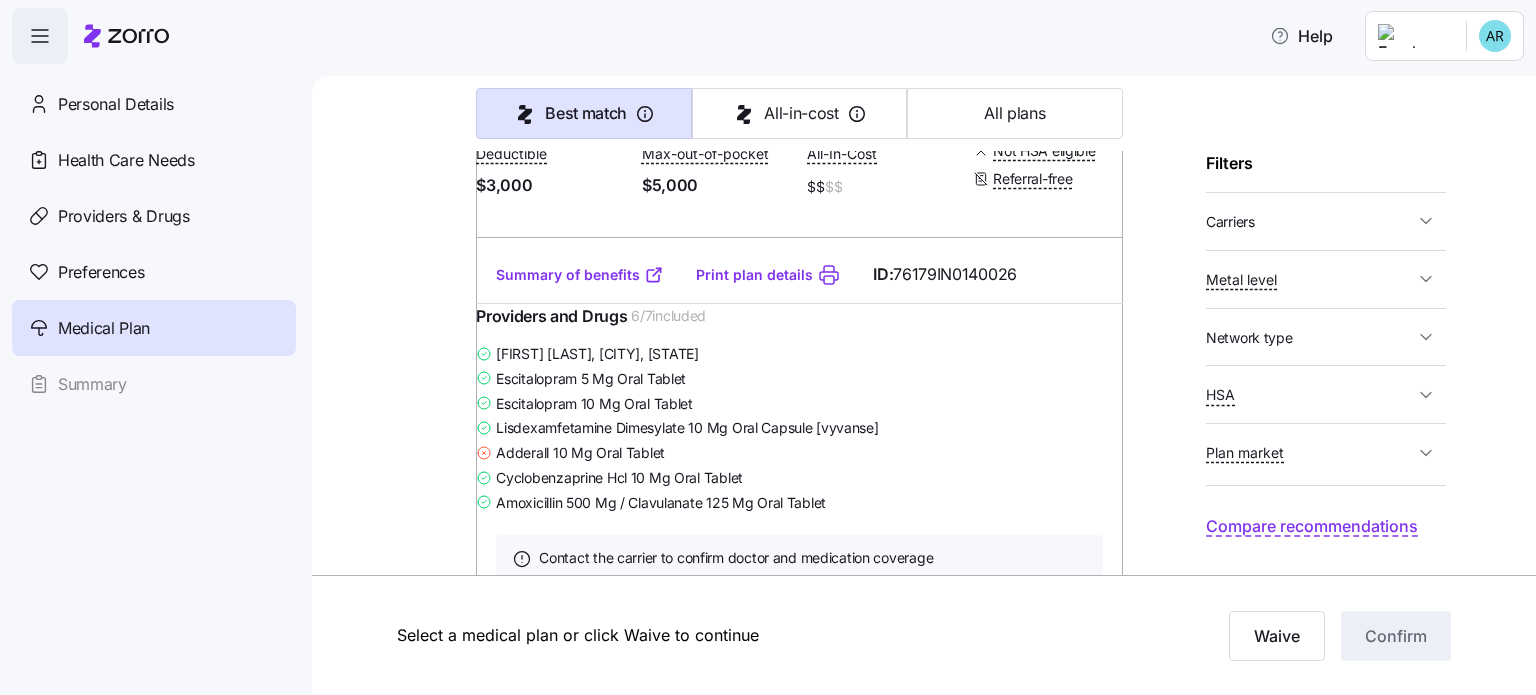 drag, startPoint x: 1082, startPoint y: 211, endPoint x: 845, endPoint y: 425, distance: 319.31958 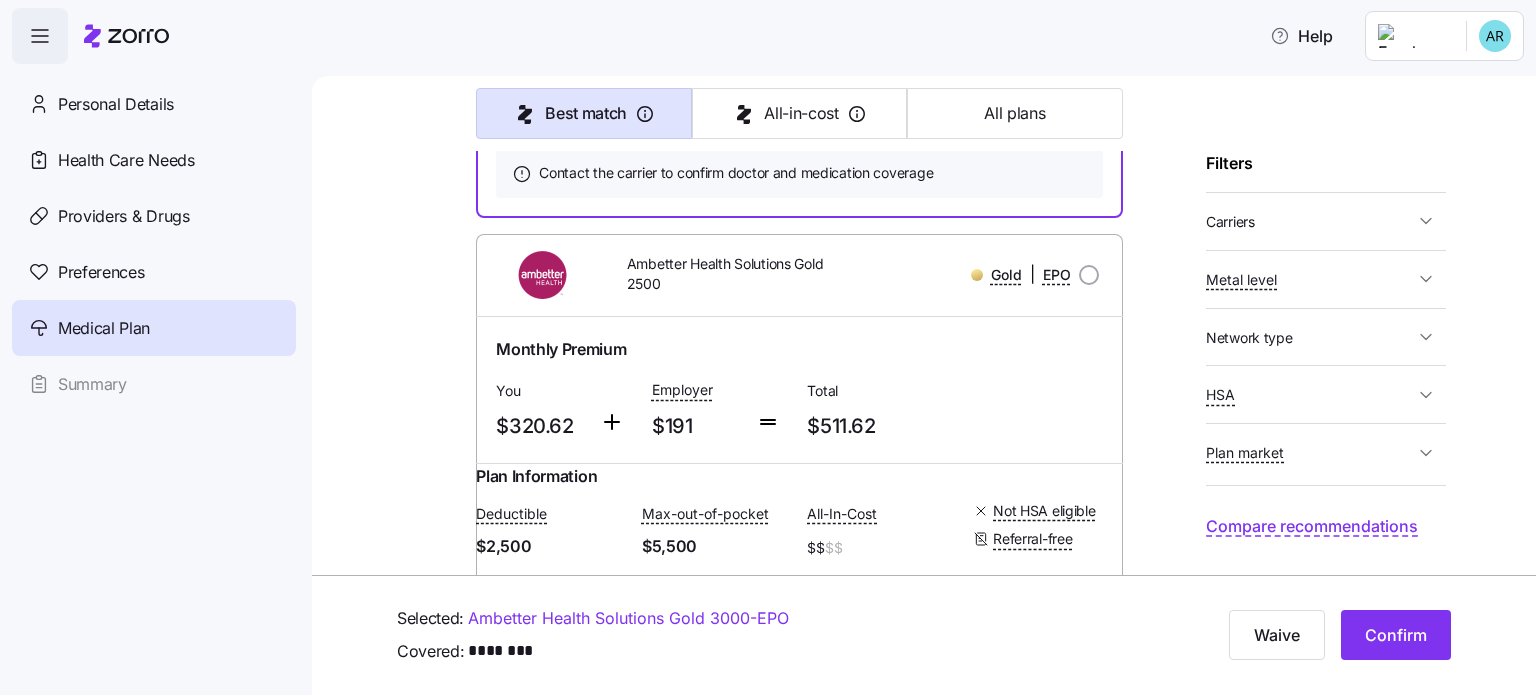 scroll, scrollTop: 2400, scrollLeft: 0, axis: vertical 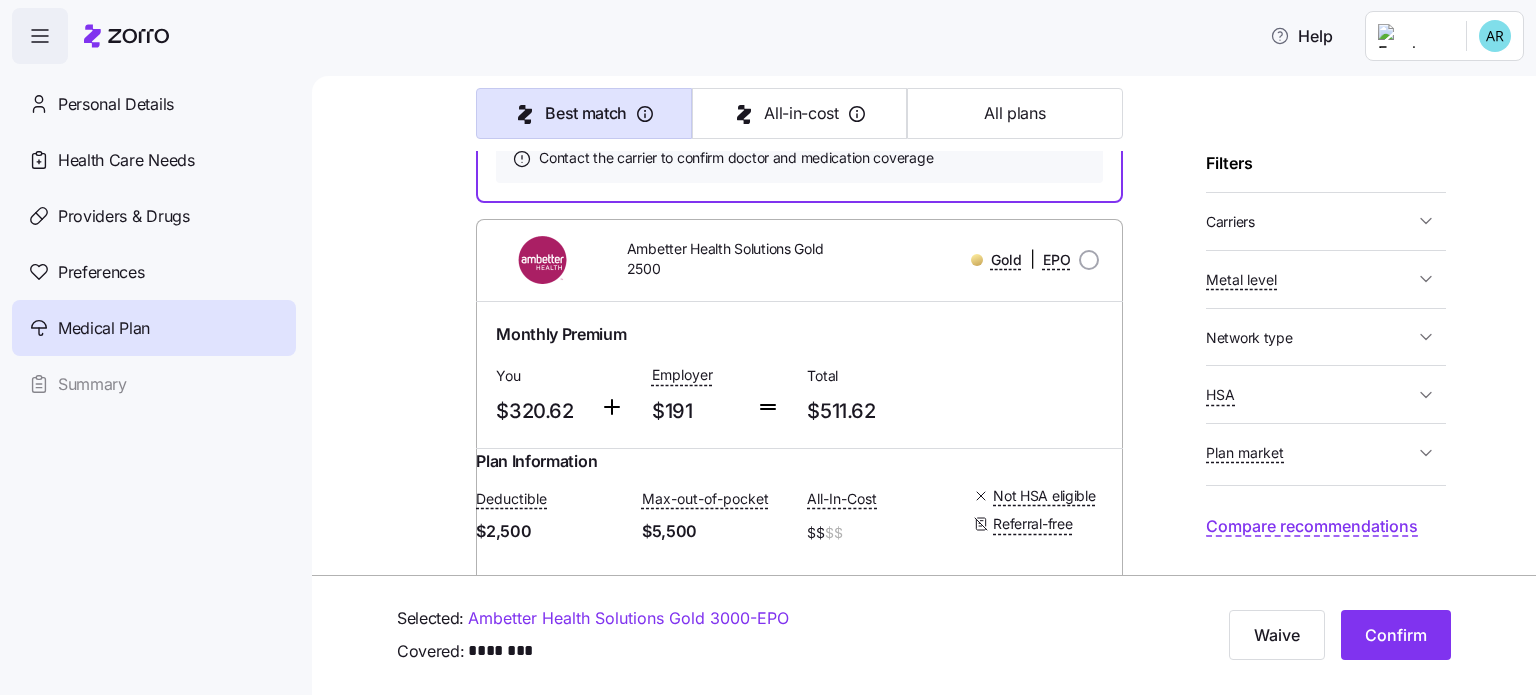 drag, startPoint x: 582, startPoint y: 437, endPoint x: 476, endPoint y: 437, distance: 106 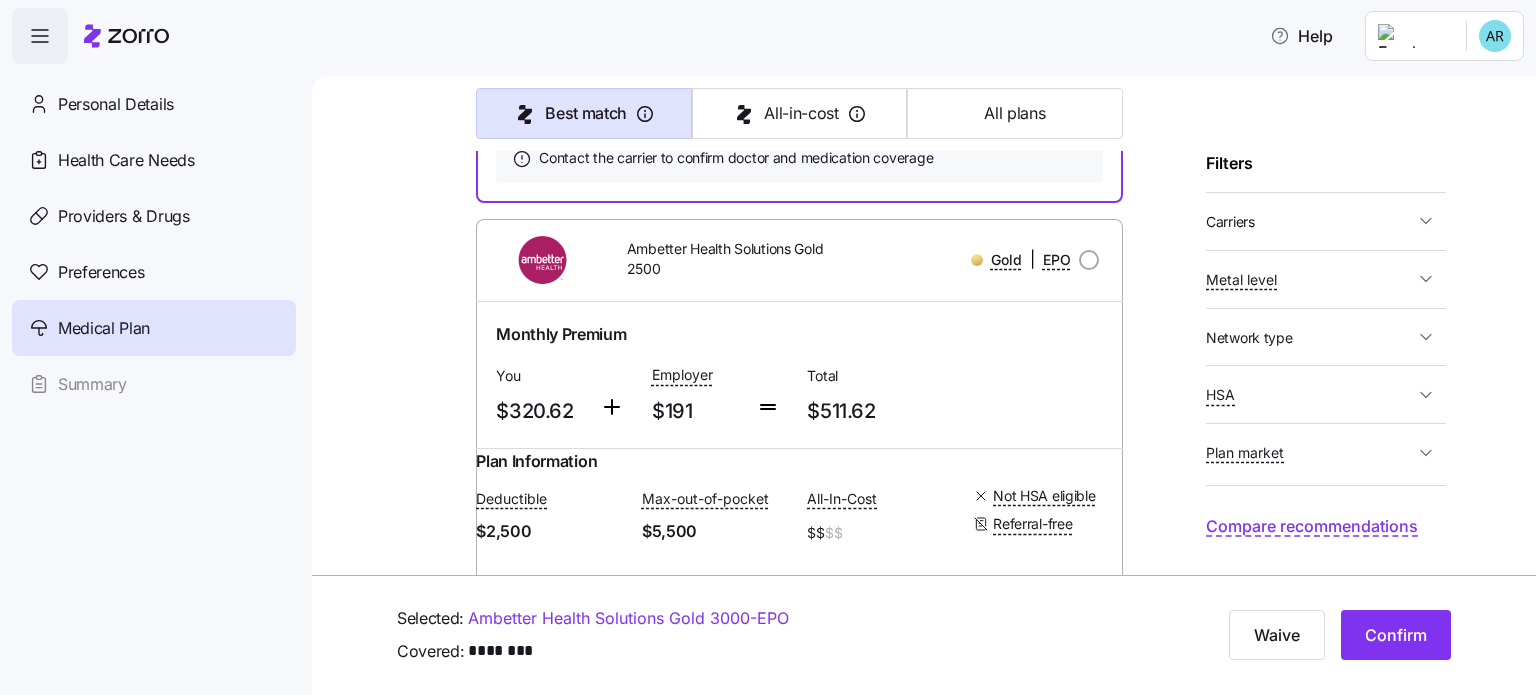 click on "Cyclobenzaprine Hcl 10 Mg Oral Tablet" at bounding box center [619, 78] 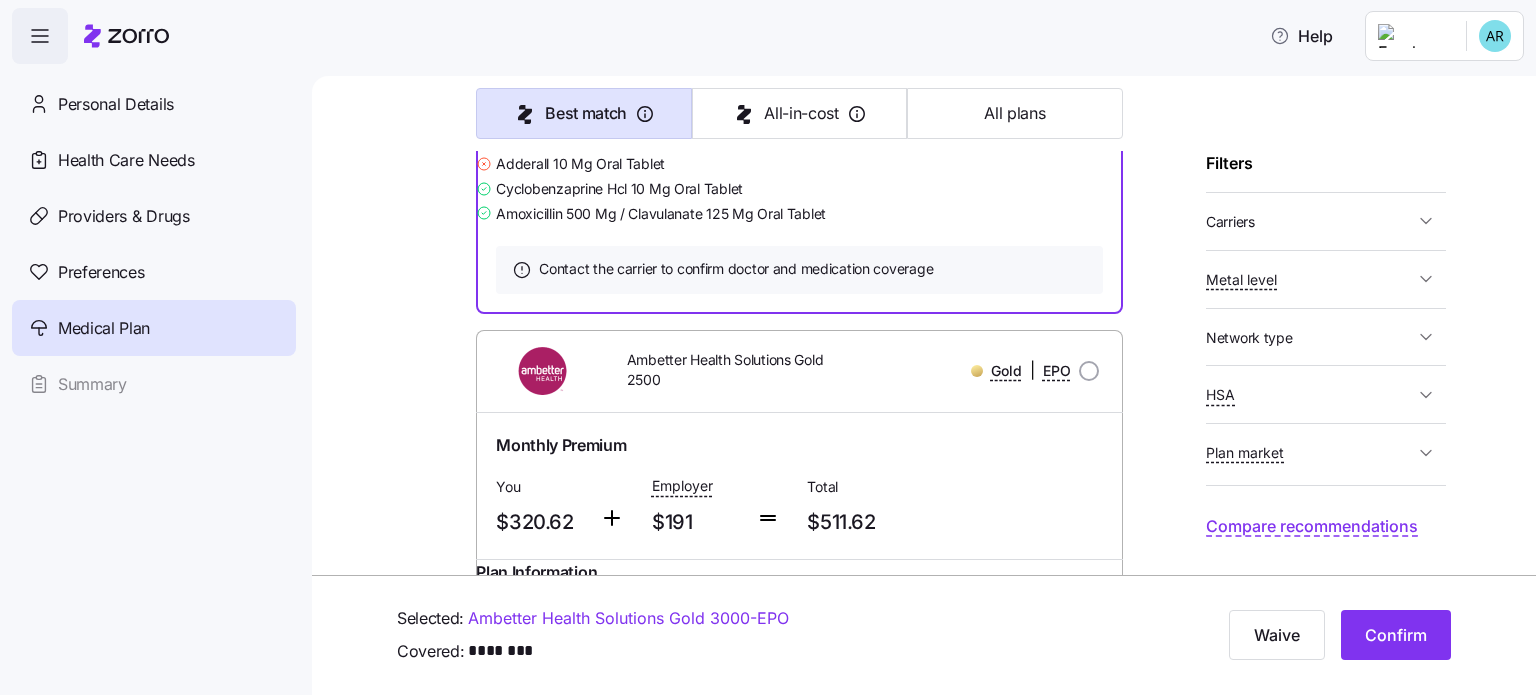 scroll, scrollTop: 2300, scrollLeft: 0, axis: vertical 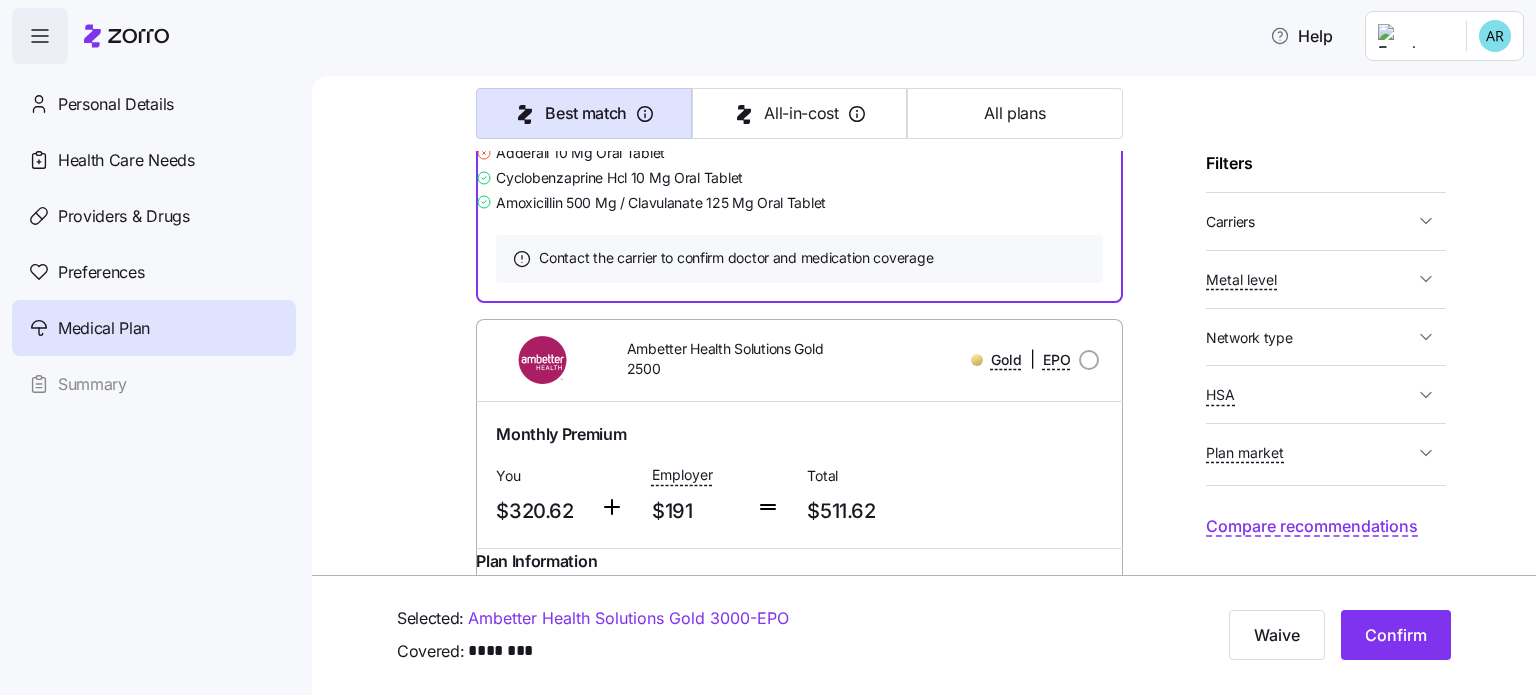 click on "Summary of benefits" at bounding box center [580, -25] 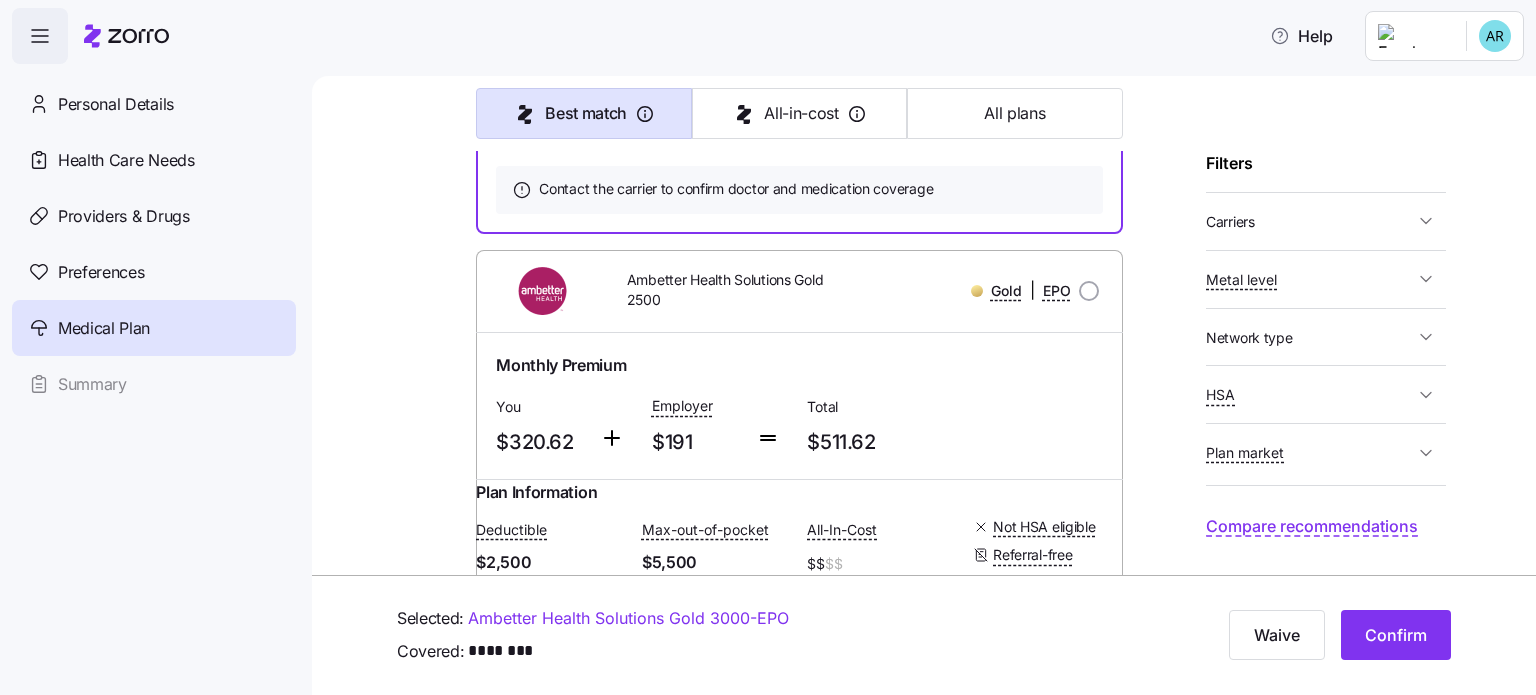 scroll, scrollTop: 2400, scrollLeft: 0, axis: vertical 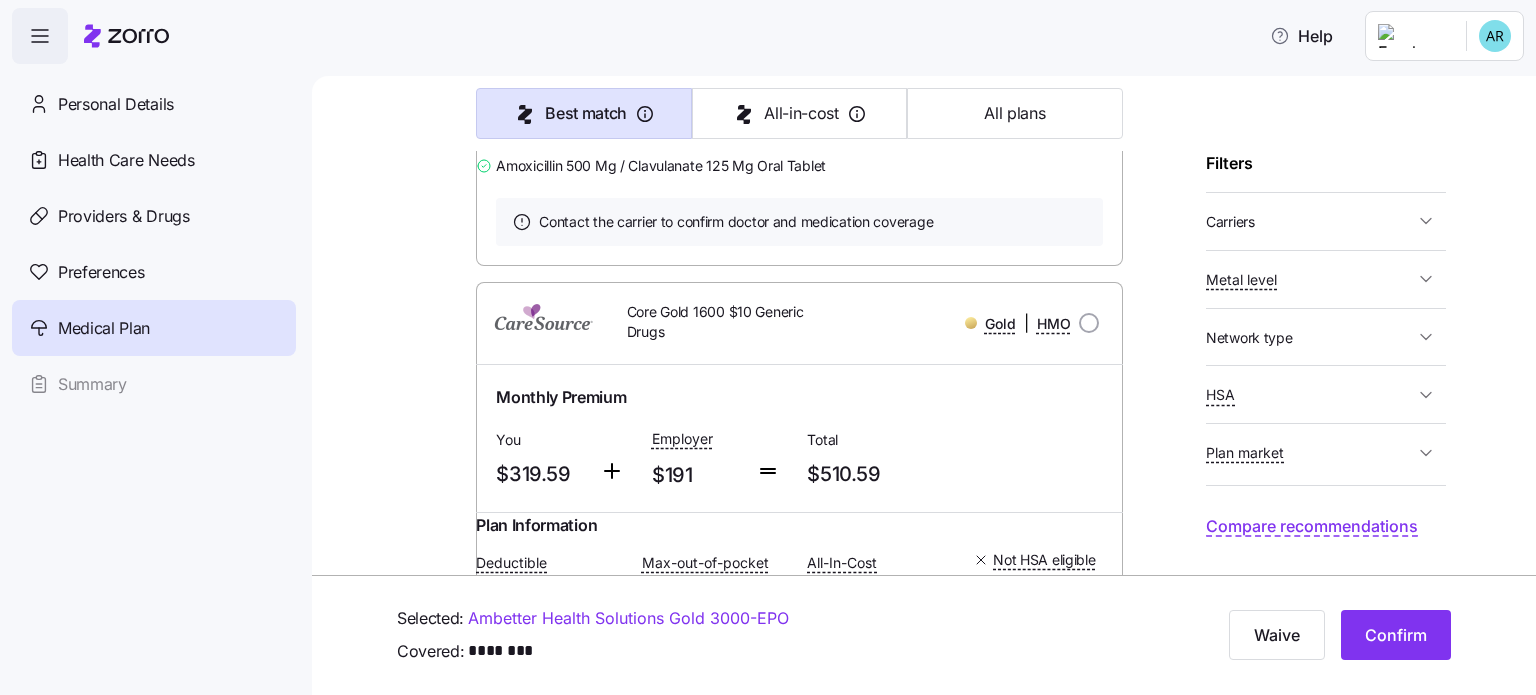 click on "Summary of benefits" at bounding box center (580, -807) 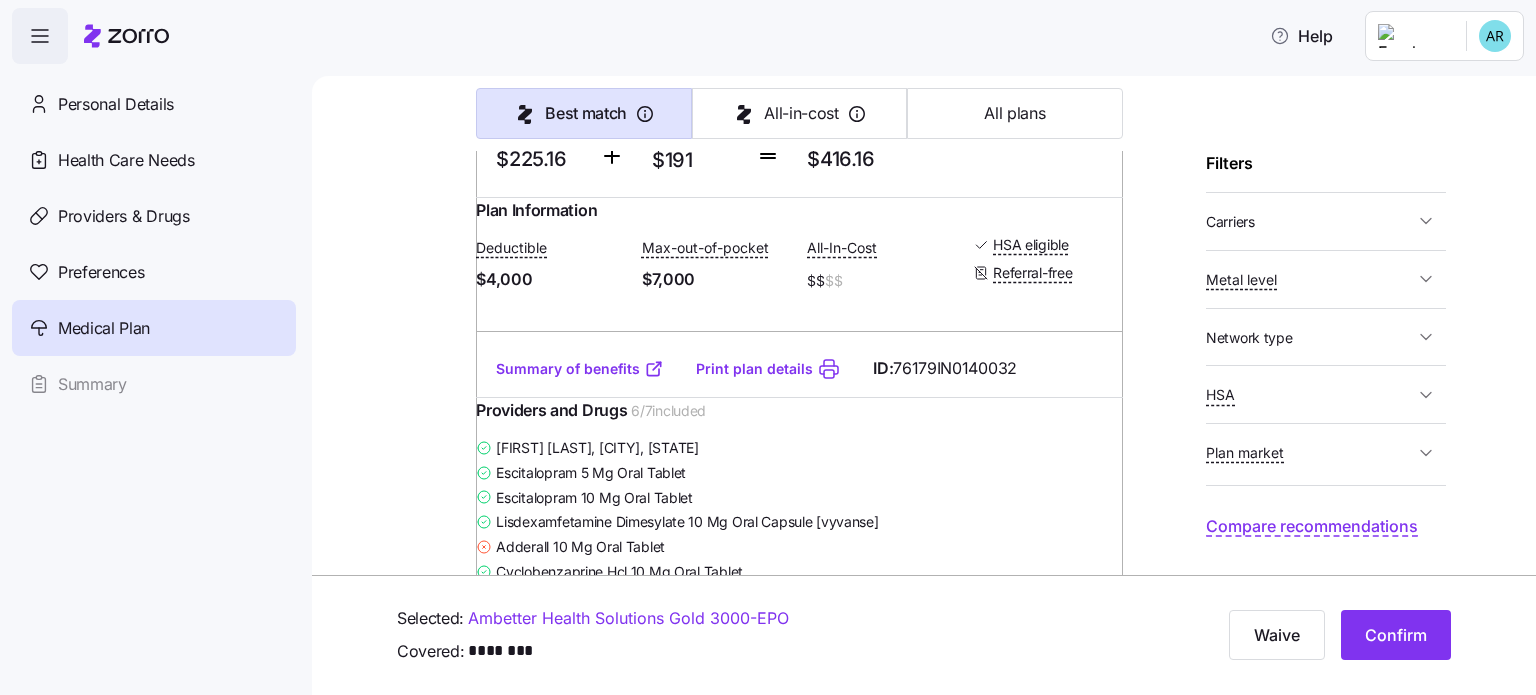 scroll, scrollTop: 16200, scrollLeft: 0, axis: vertical 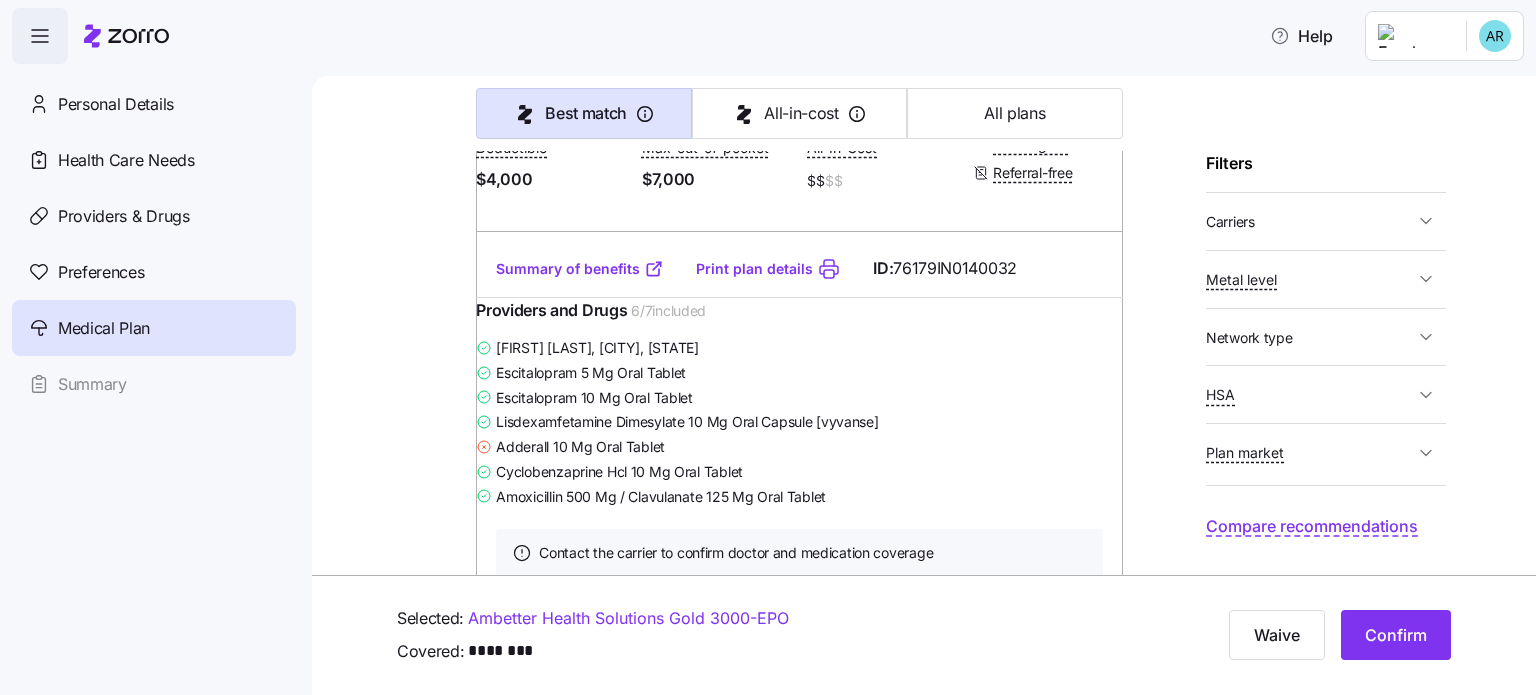 click on "Summary of benefits" at bounding box center [580, -1968] 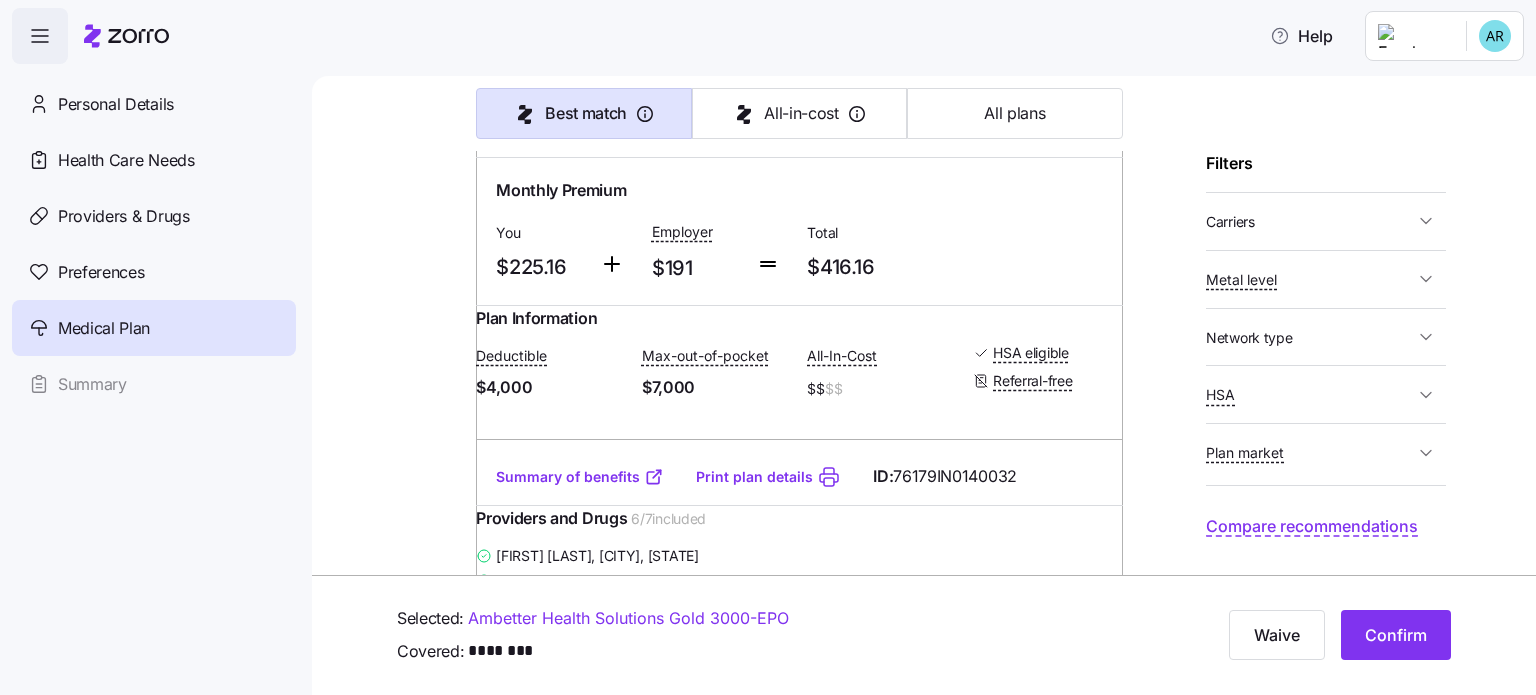 scroll, scrollTop: 16000, scrollLeft: 0, axis: vertical 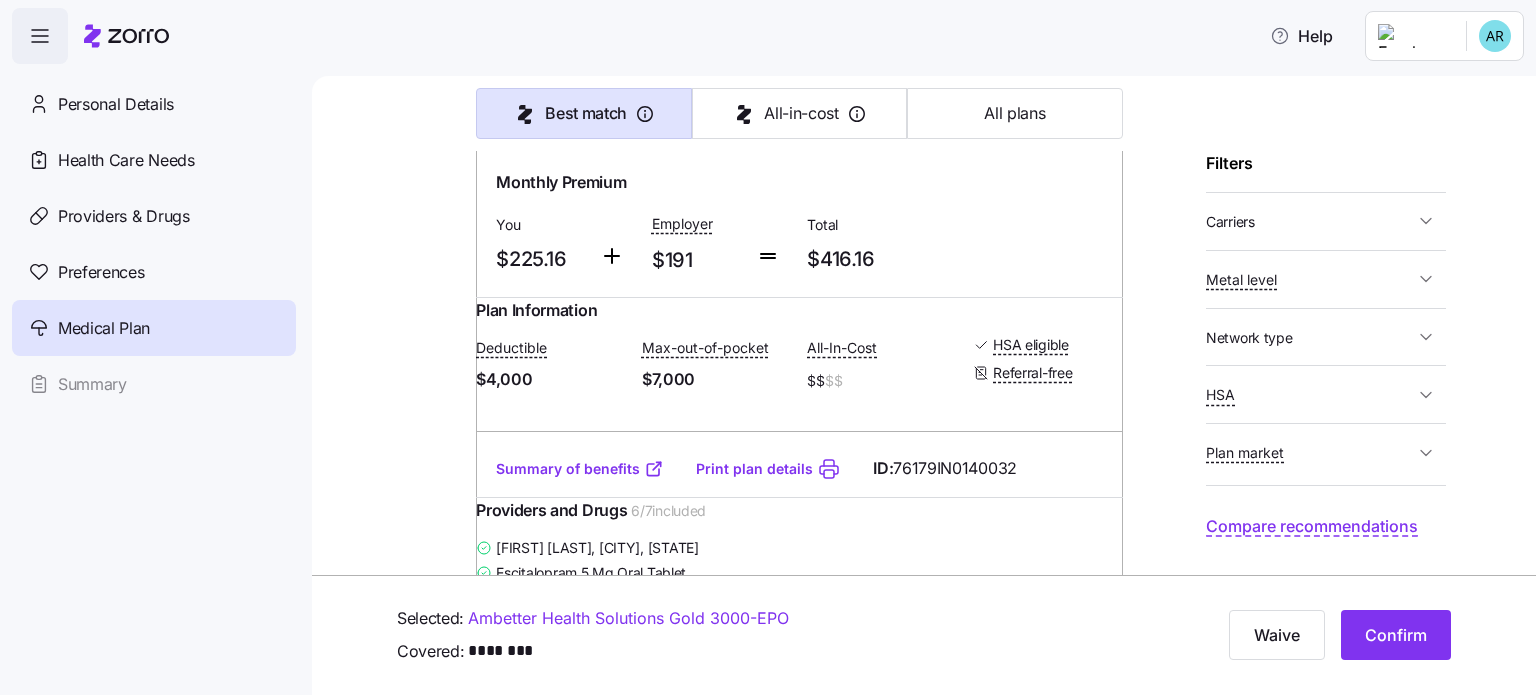 click at bounding box center [1089, -2128] 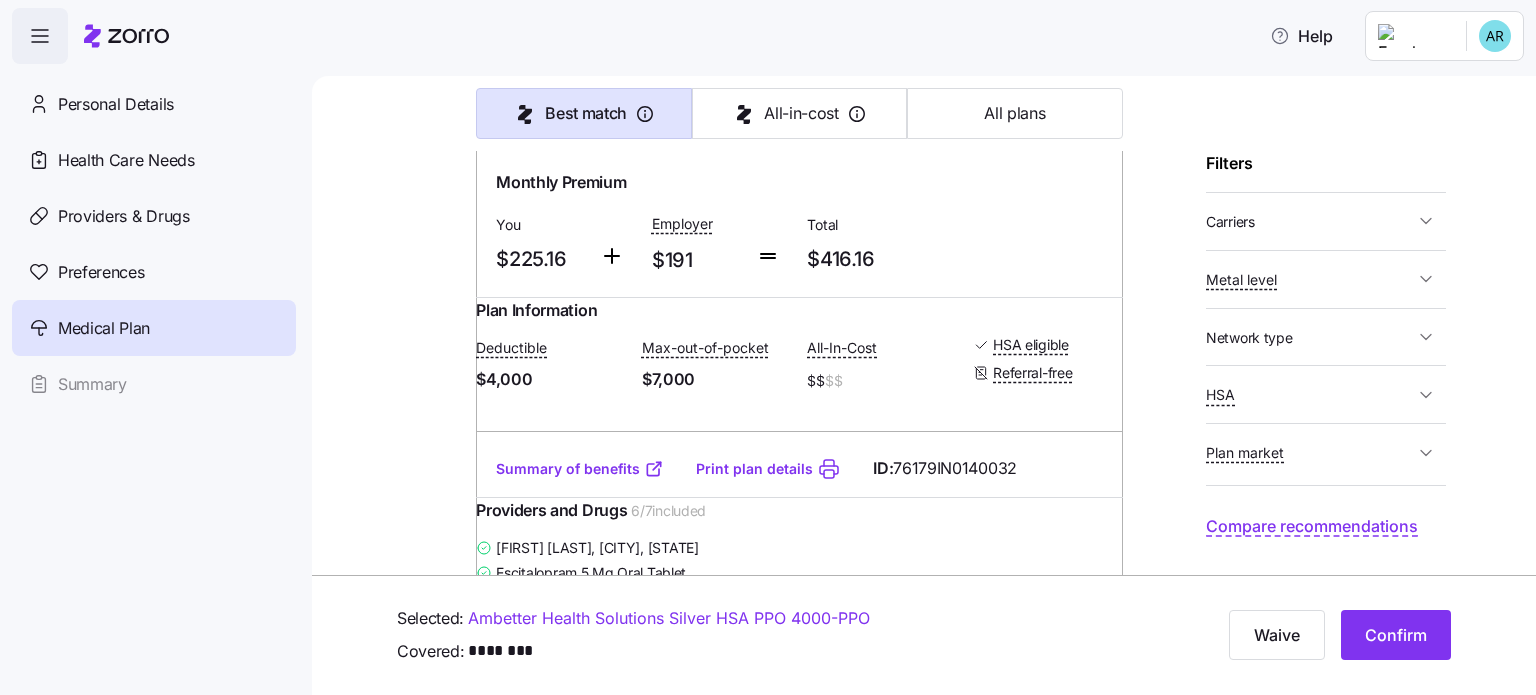 scroll, scrollTop: 16100, scrollLeft: 0, axis: vertical 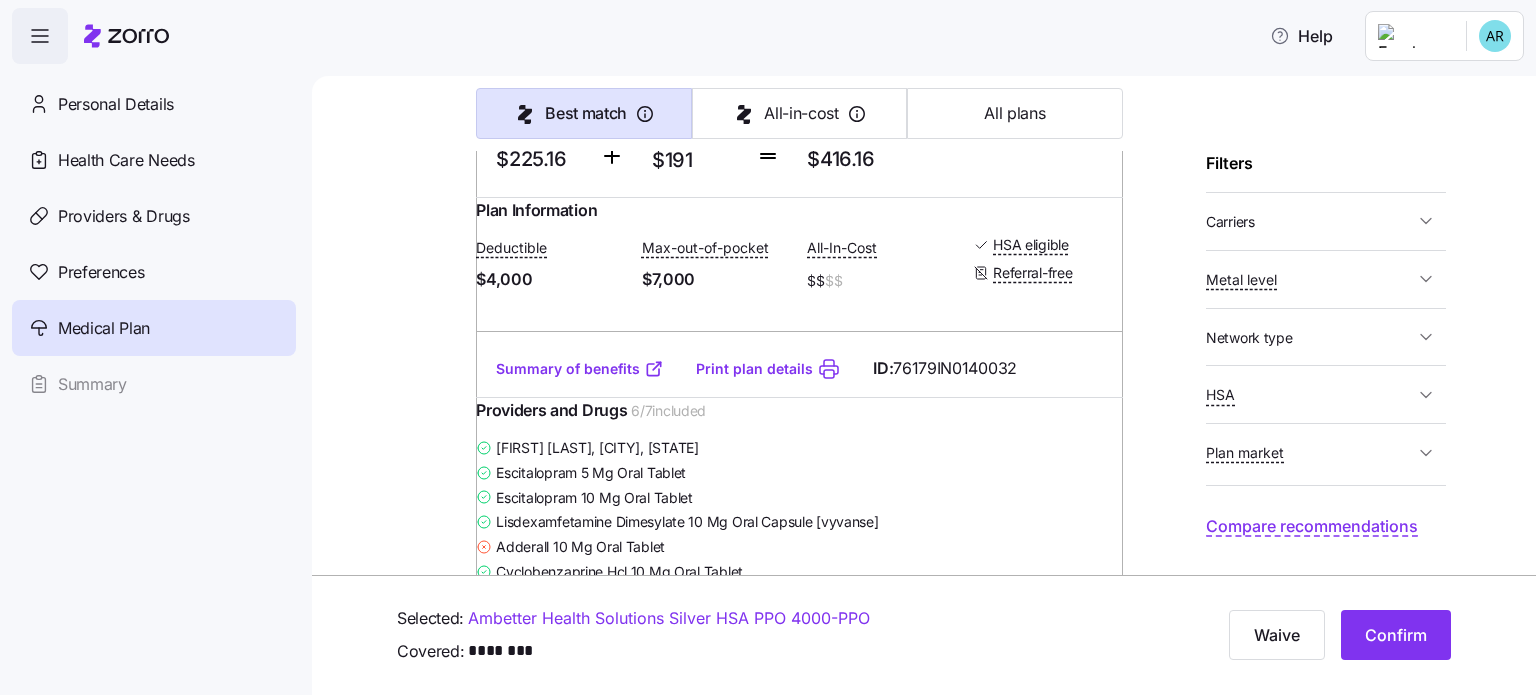 drag, startPoint x: 594, startPoint y: 322, endPoint x: 463, endPoint y: 316, distance: 131.13733 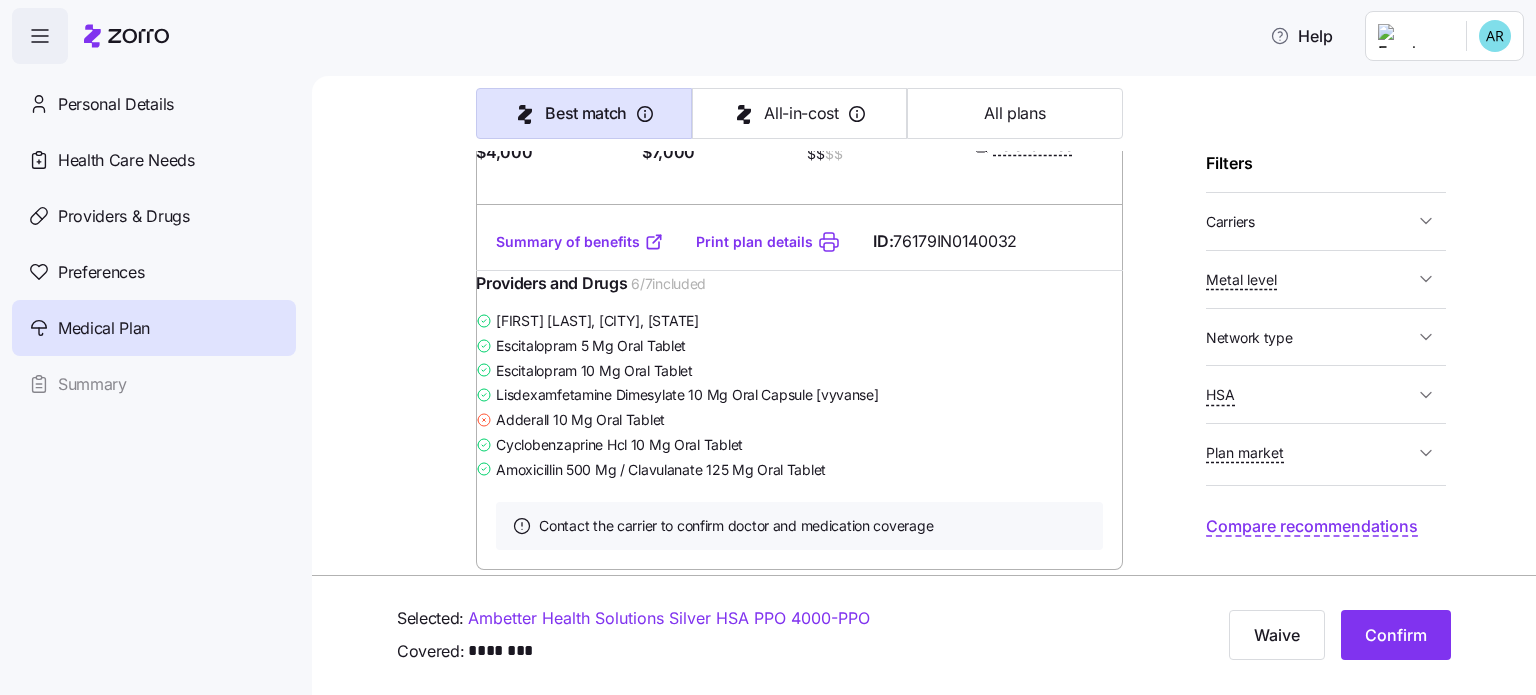 scroll, scrollTop: 16100, scrollLeft: 0, axis: vertical 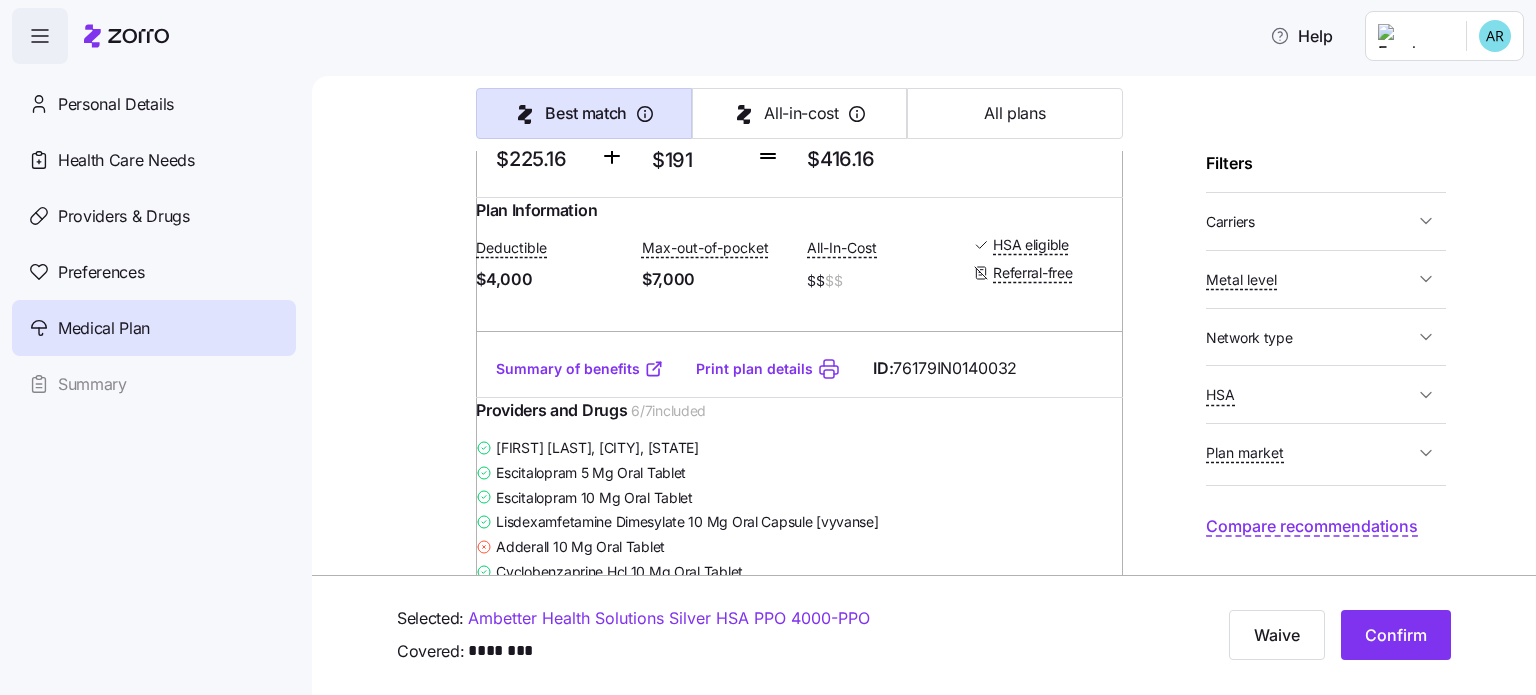 click on "Compare recommendations" at bounding box center [1312, 526] 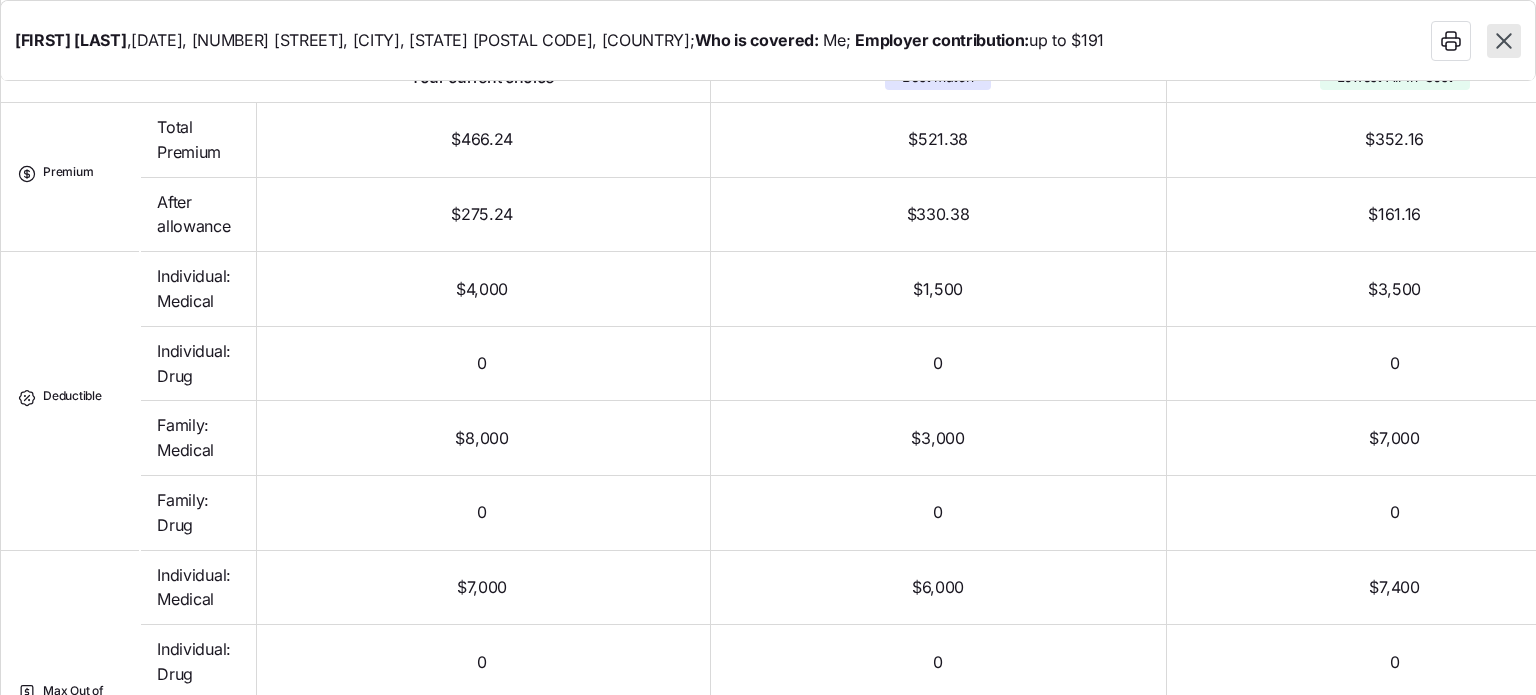 scroll, scrollTop: 0, scrollLeft: 0, axis: both 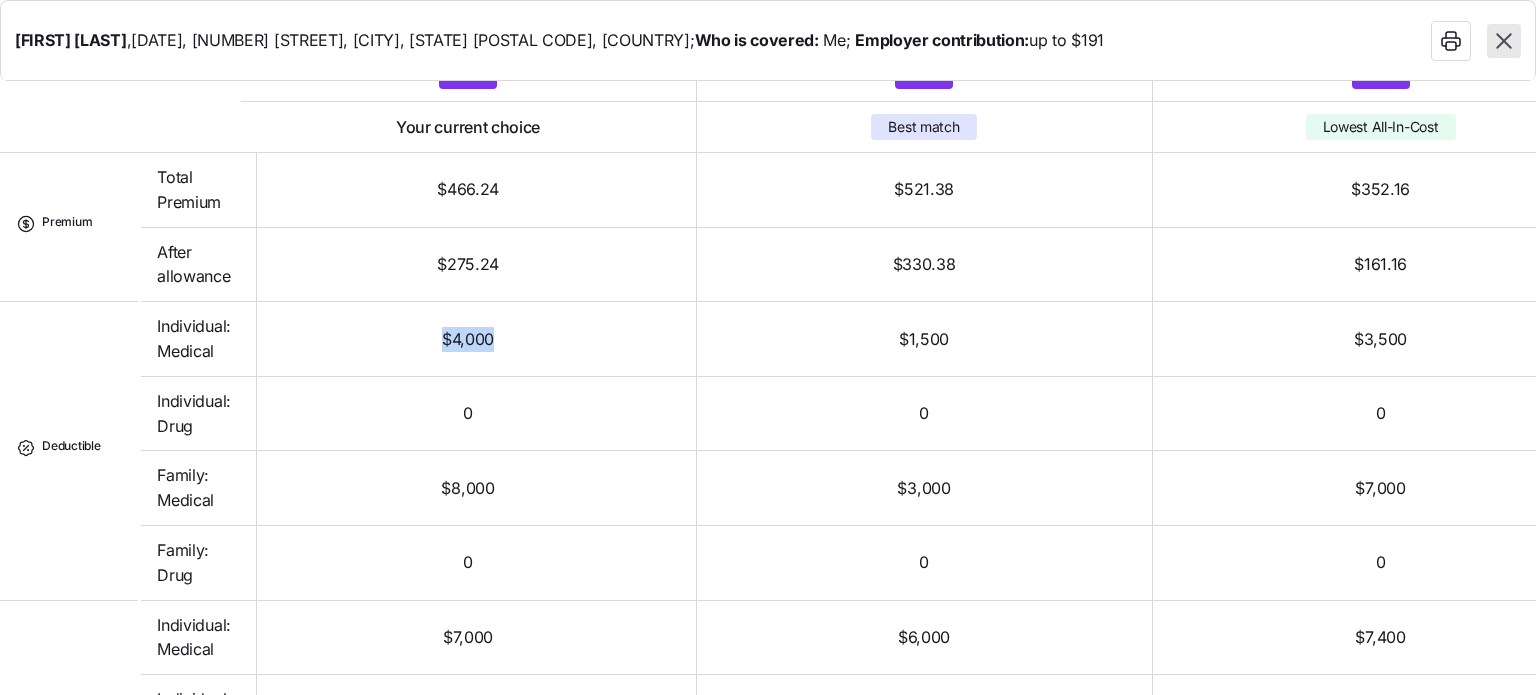 drag, startPoint x: 545, startPoint y: 368, endPoint x: 428, endPoint y: 368, distance: 117 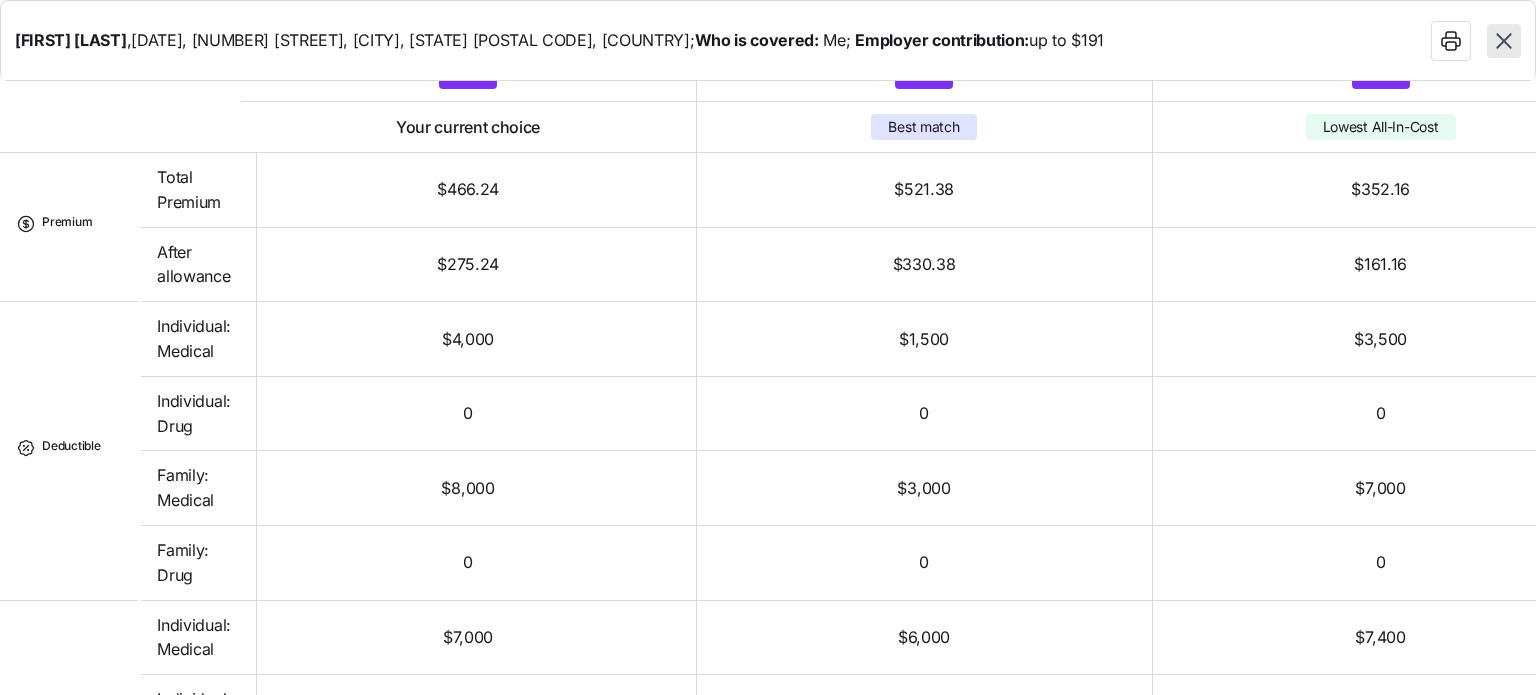 click on "$4,000" at bounding box center (469, 339) 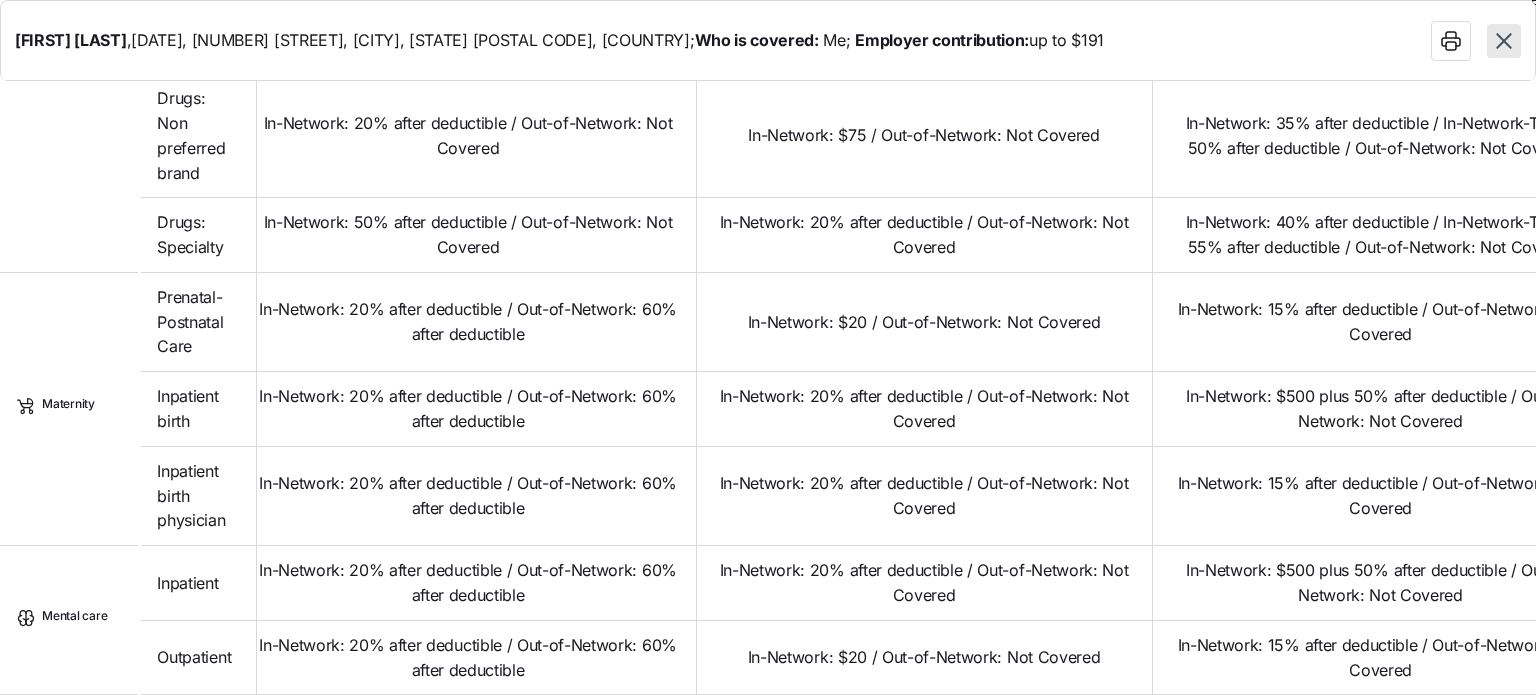 scroll, scrollTop: 2618, scrollLeft: 14, axis: both 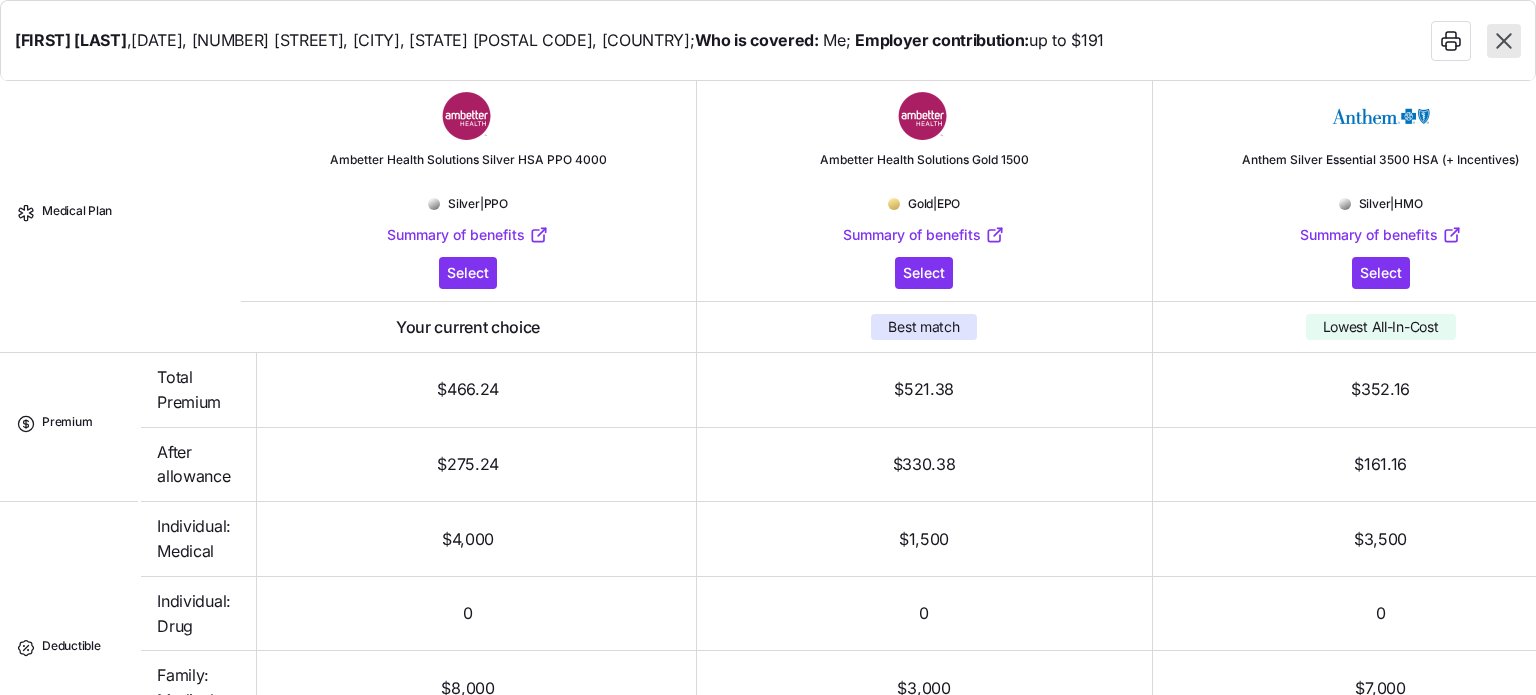 click 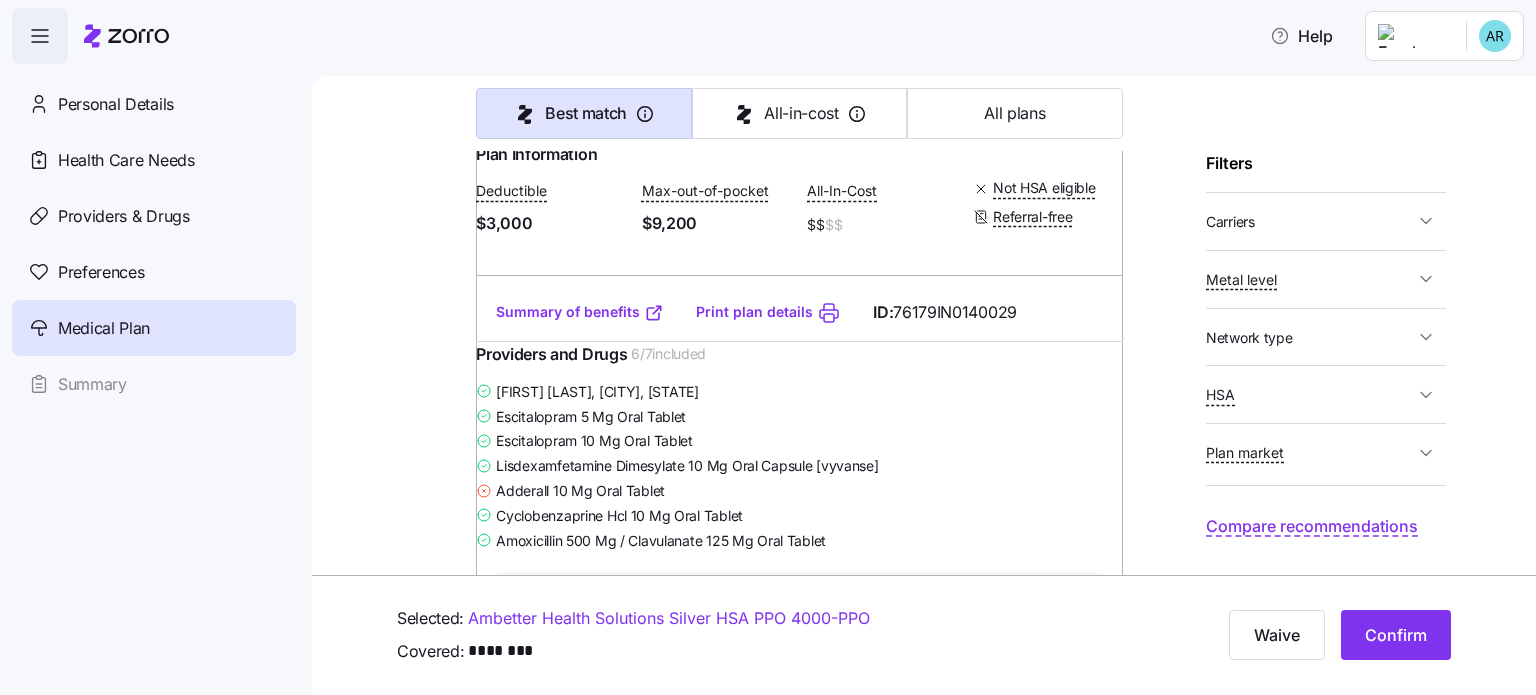 scroll, scrollTop: 17900, scrollLeft: 0, axis: vertical 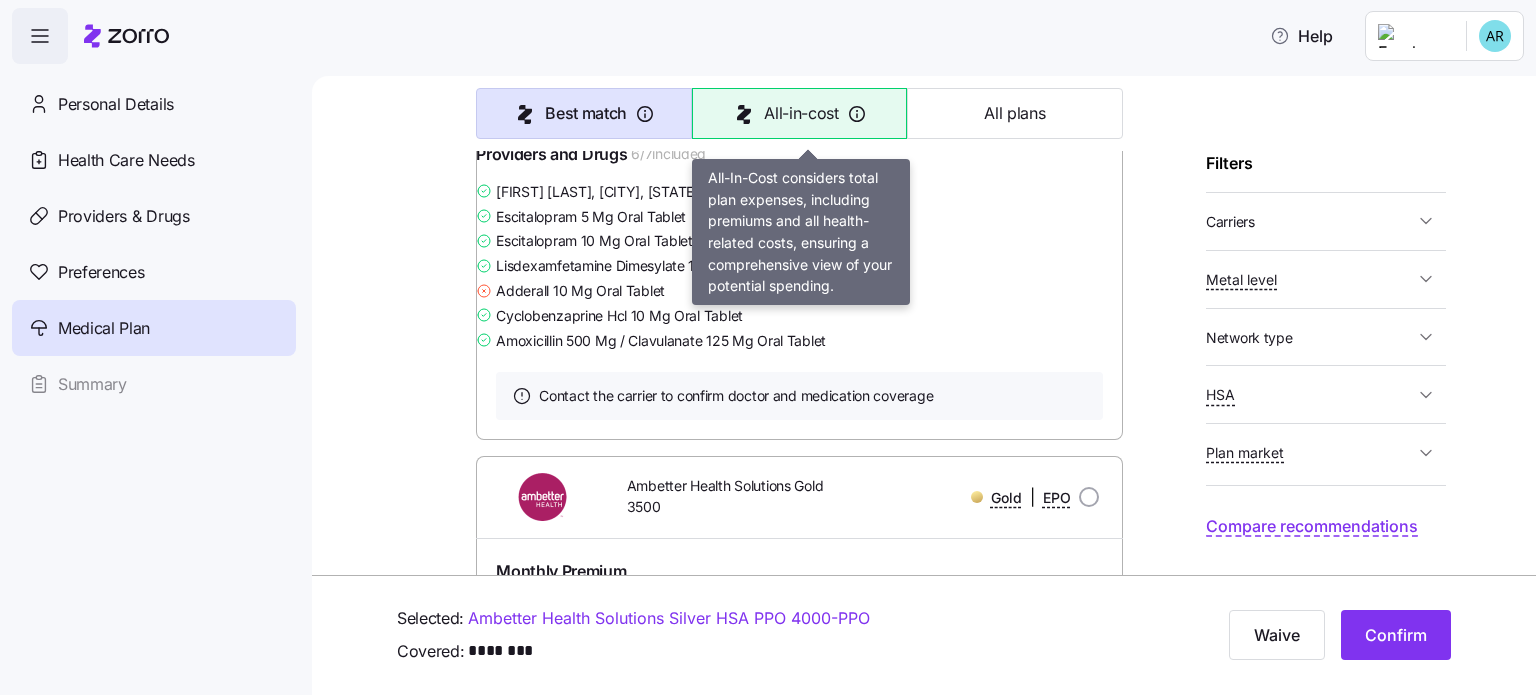 click on "All-in-cost" at bounding box center (801, 113) 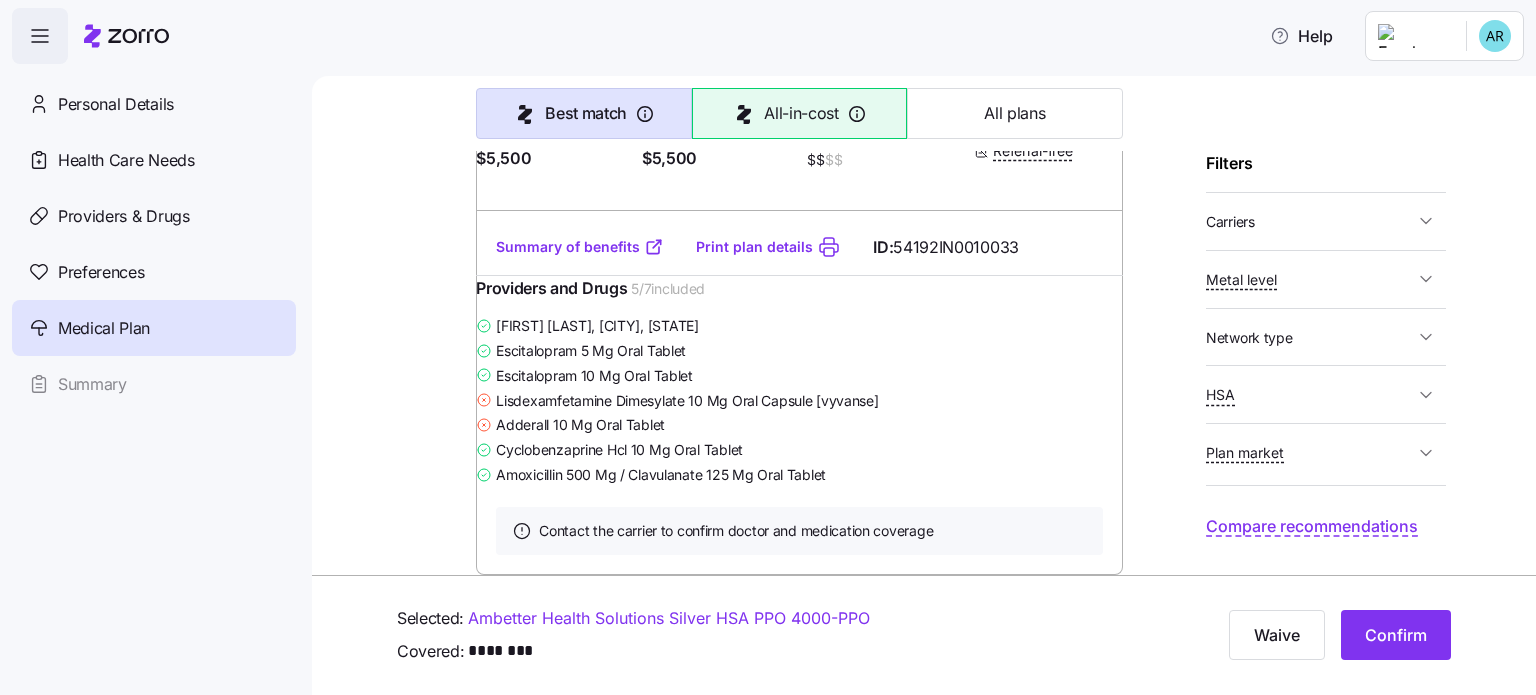 scroll, scrollTop: 1190, scrollLeft: 0, axis: vertical 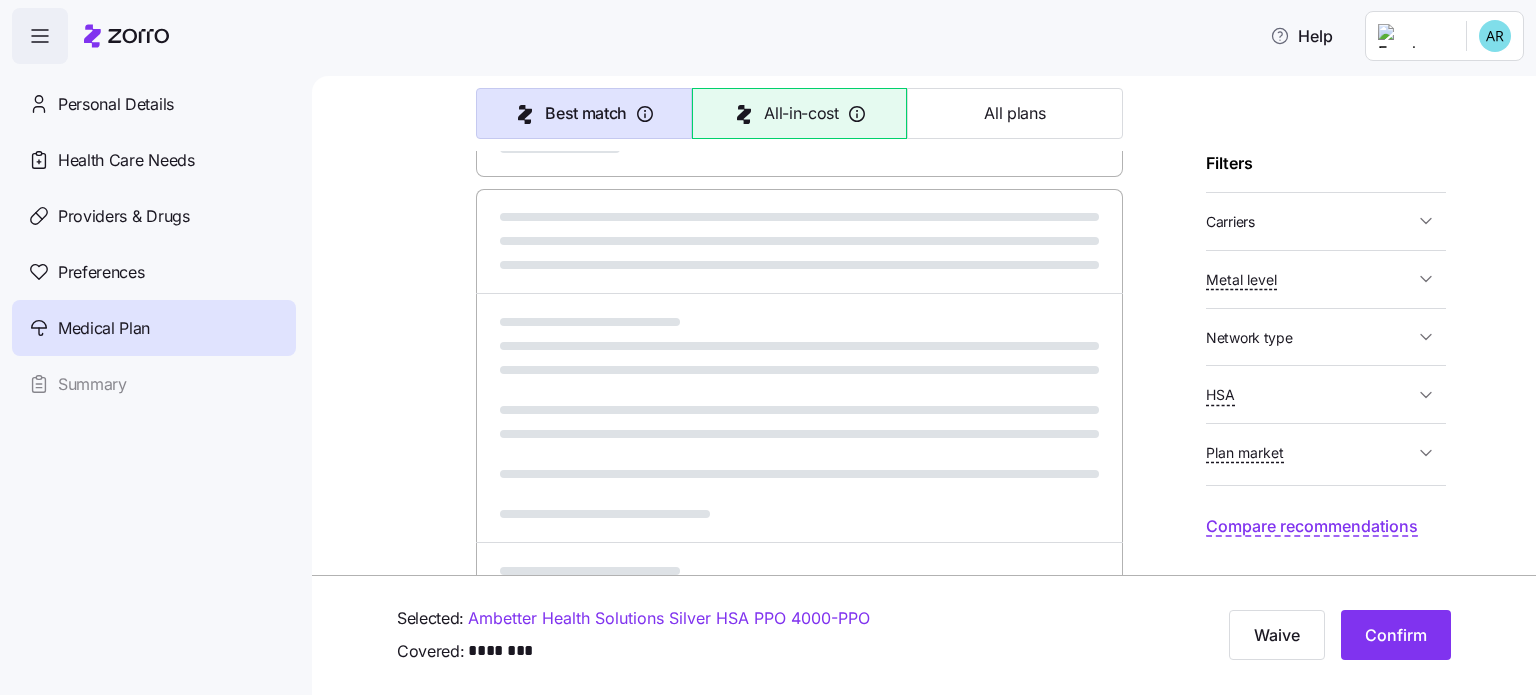 type on "All-in-cost" 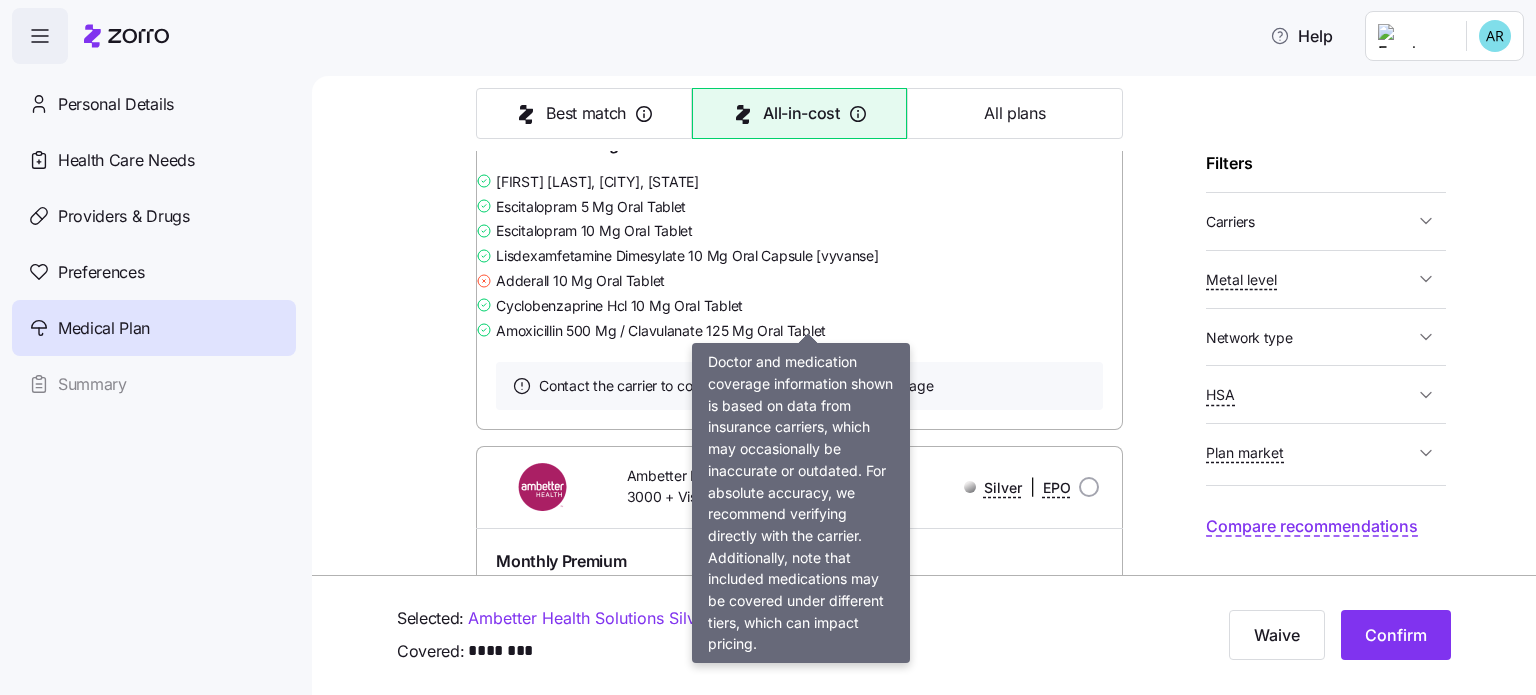 scroll, scrollTop: 24802, scrollLeft: 0, axis: vertical 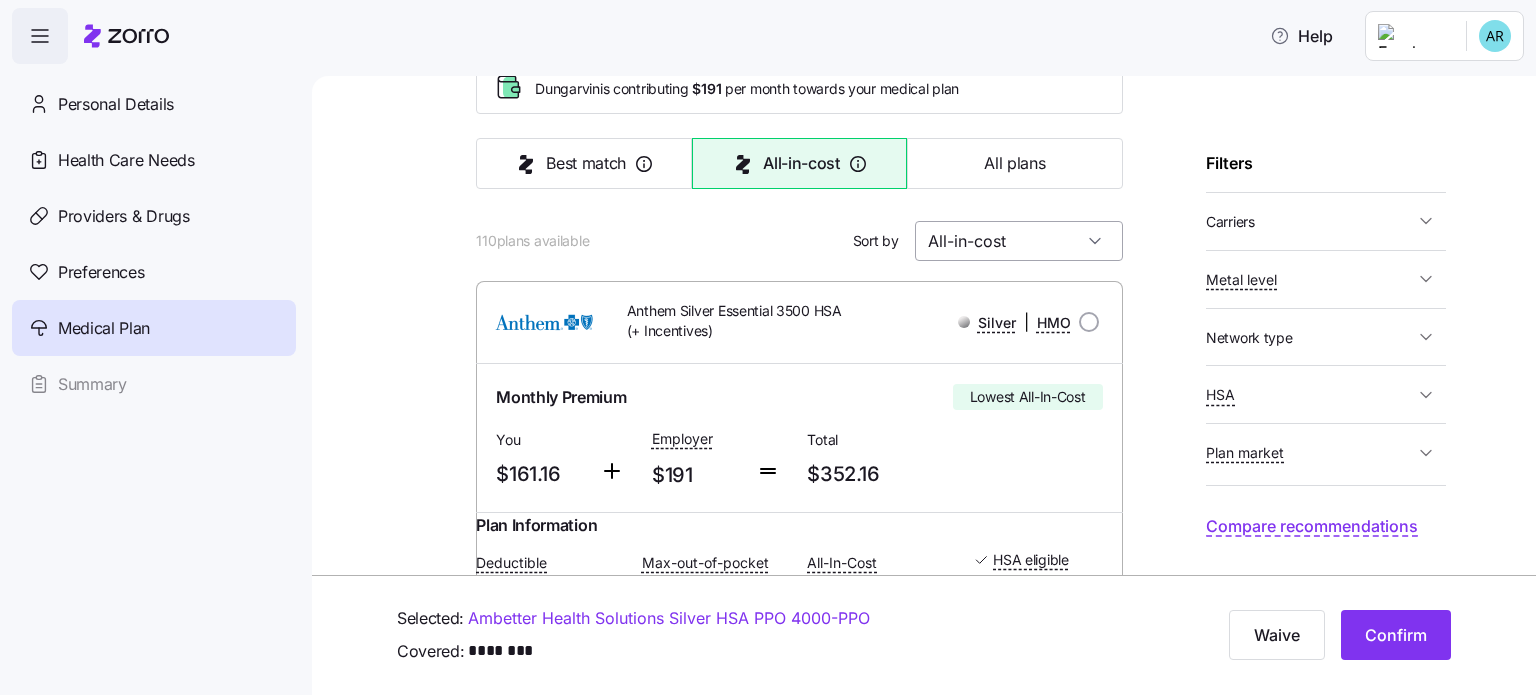 click on "All-in-cost" at bounding box center [1019, 241] 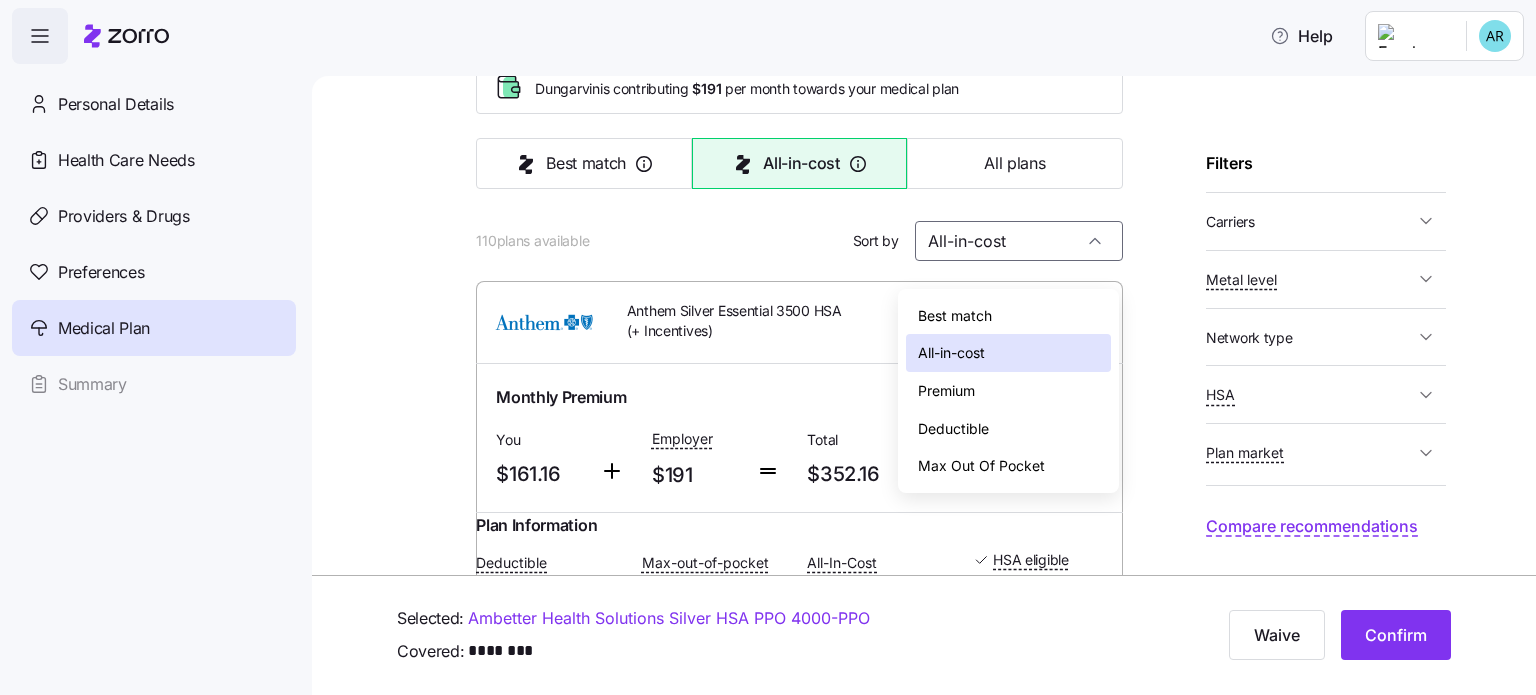 click on "All-in-cost" at bounding box center [951, 353] 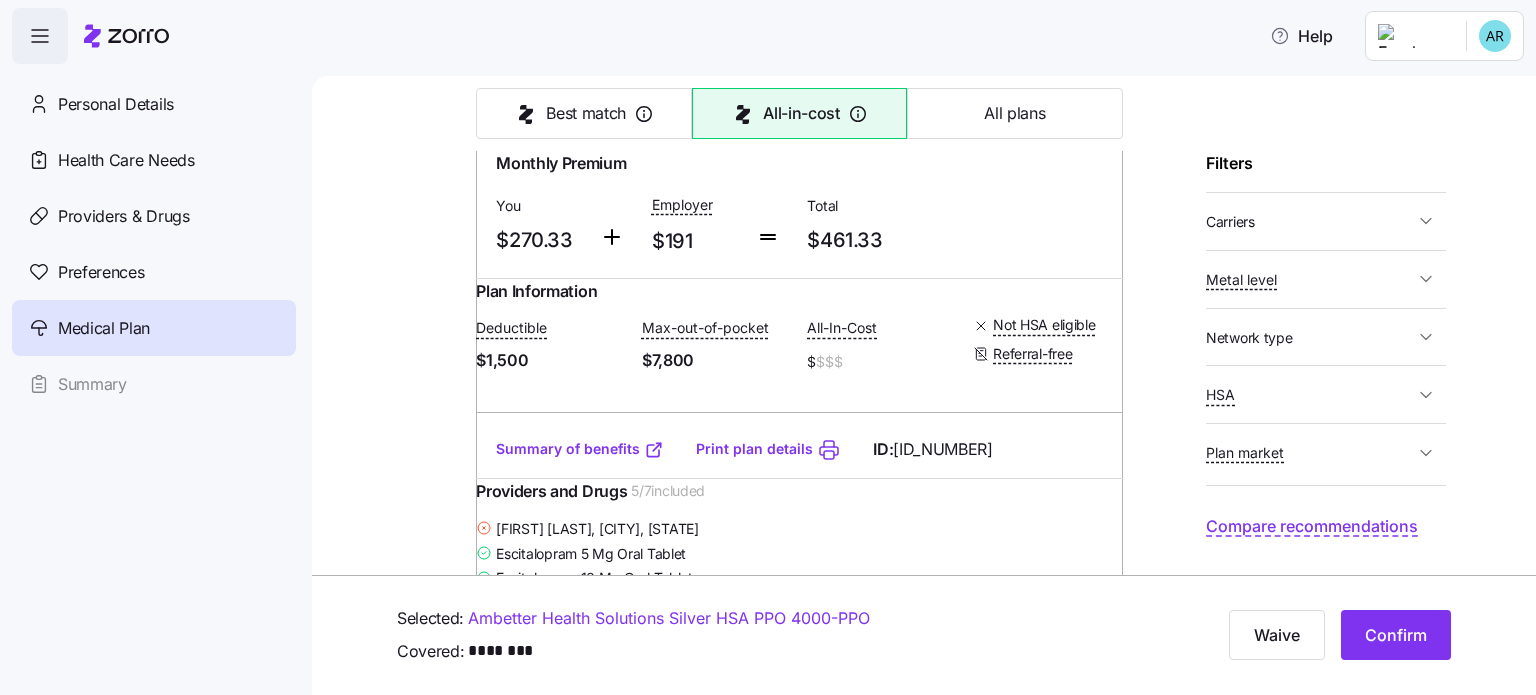 scroll, scrollTop: 1200, scrollLeft: 0, axis: vertical 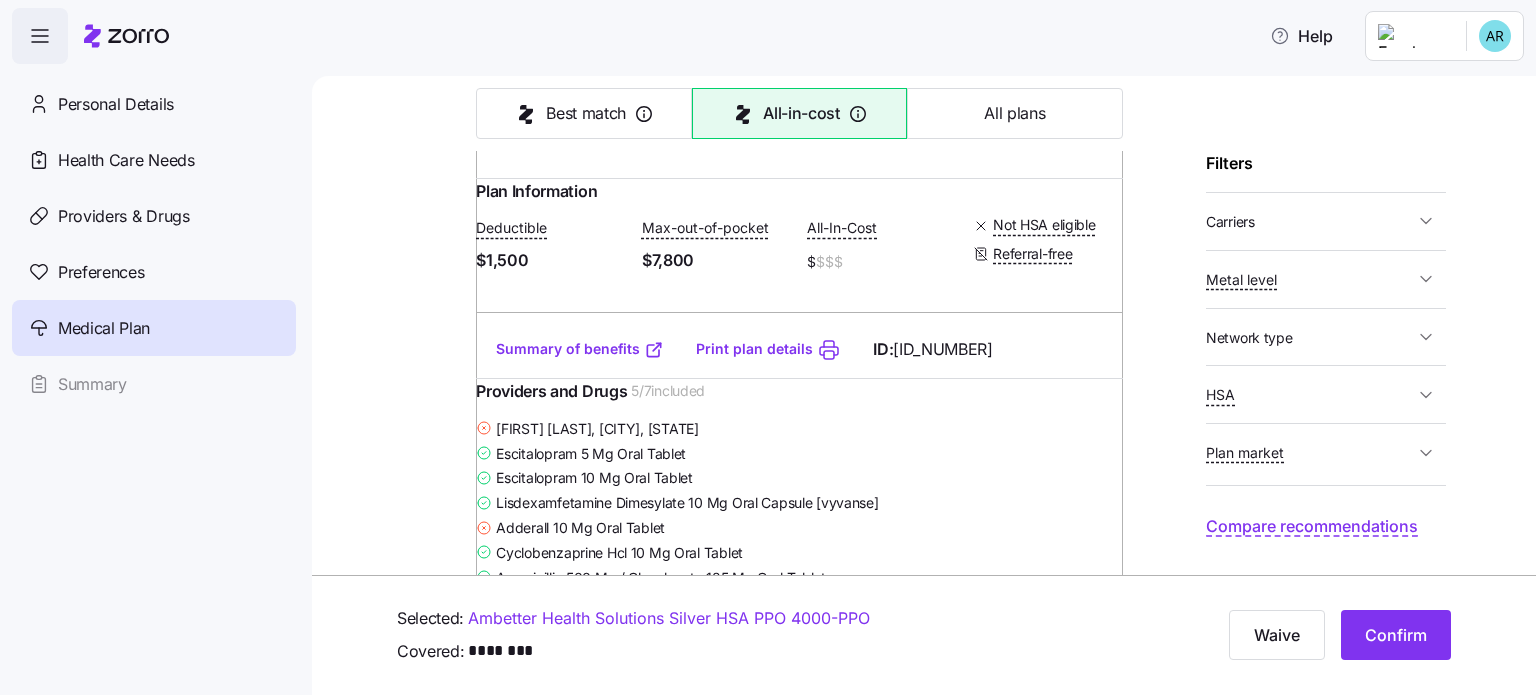 click on "Who is covered? This will change premiums and allowances in the results ******** Filters Carriers Anthem CareSource Aetna CVS Health Ambetter Metal level Bronze Expanded Bronze Silver Gold Platinum Network type HMO POS EPO PPO HSA Yes No Plan market Off exchange only Both markets Compare recommendations" at bounding box center (1326, 323) 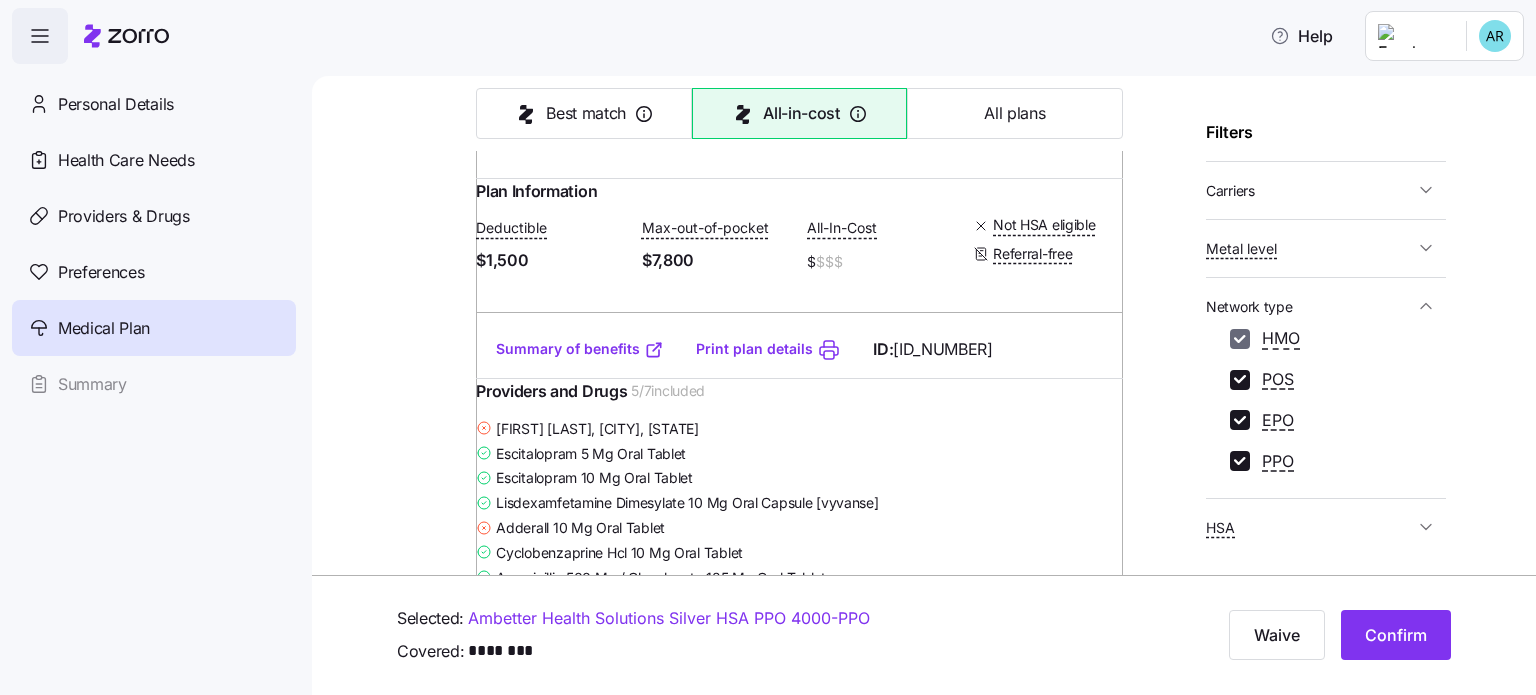 click on "HMO" at bounding box center (1240, 339) 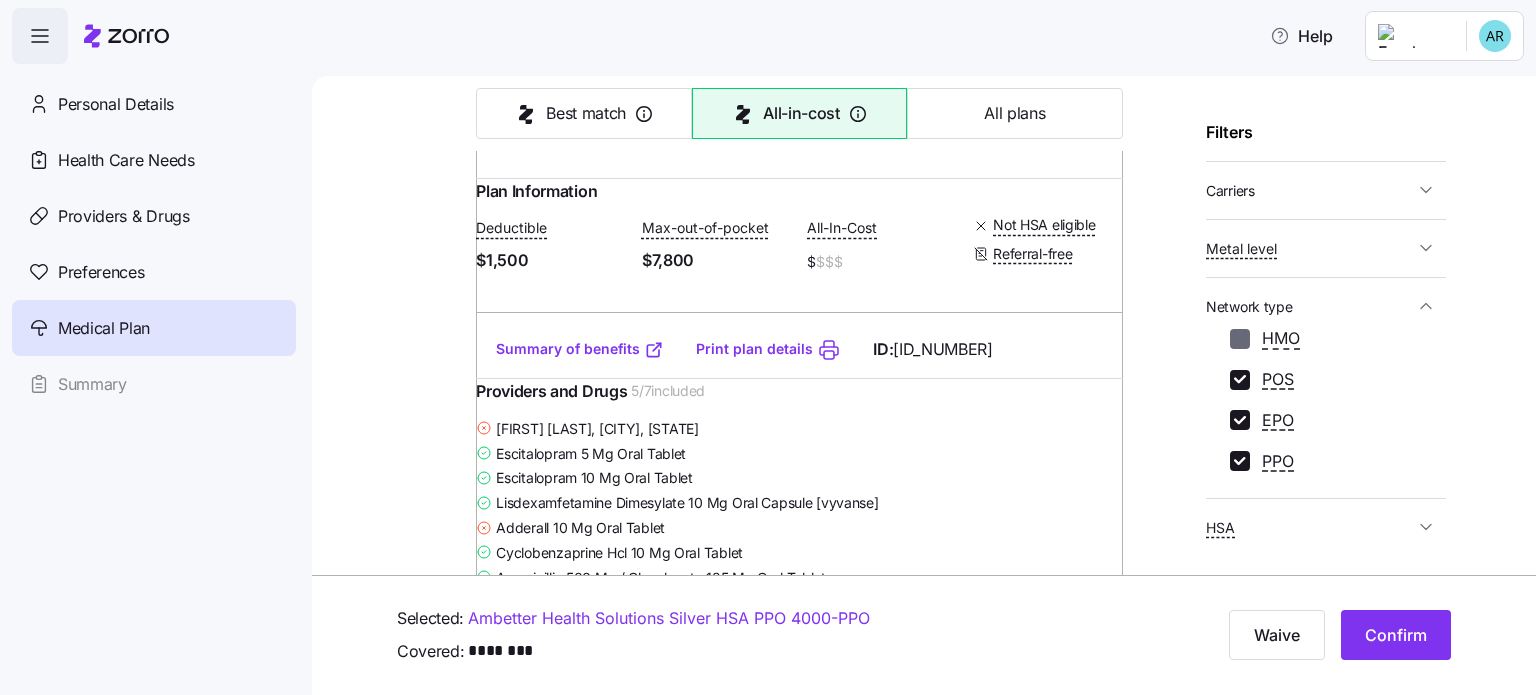 checkbox on "false" 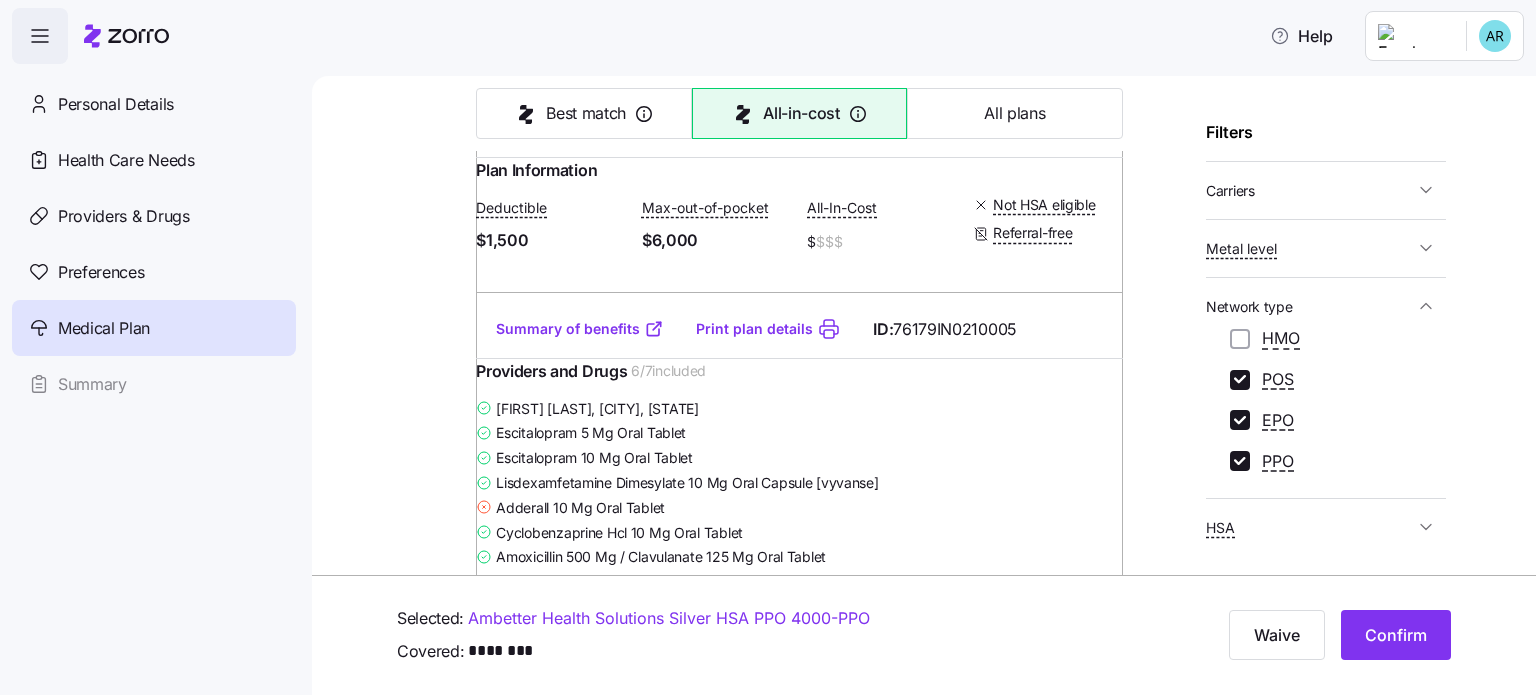 click on "EPO" at bounding box center (1240, 420) 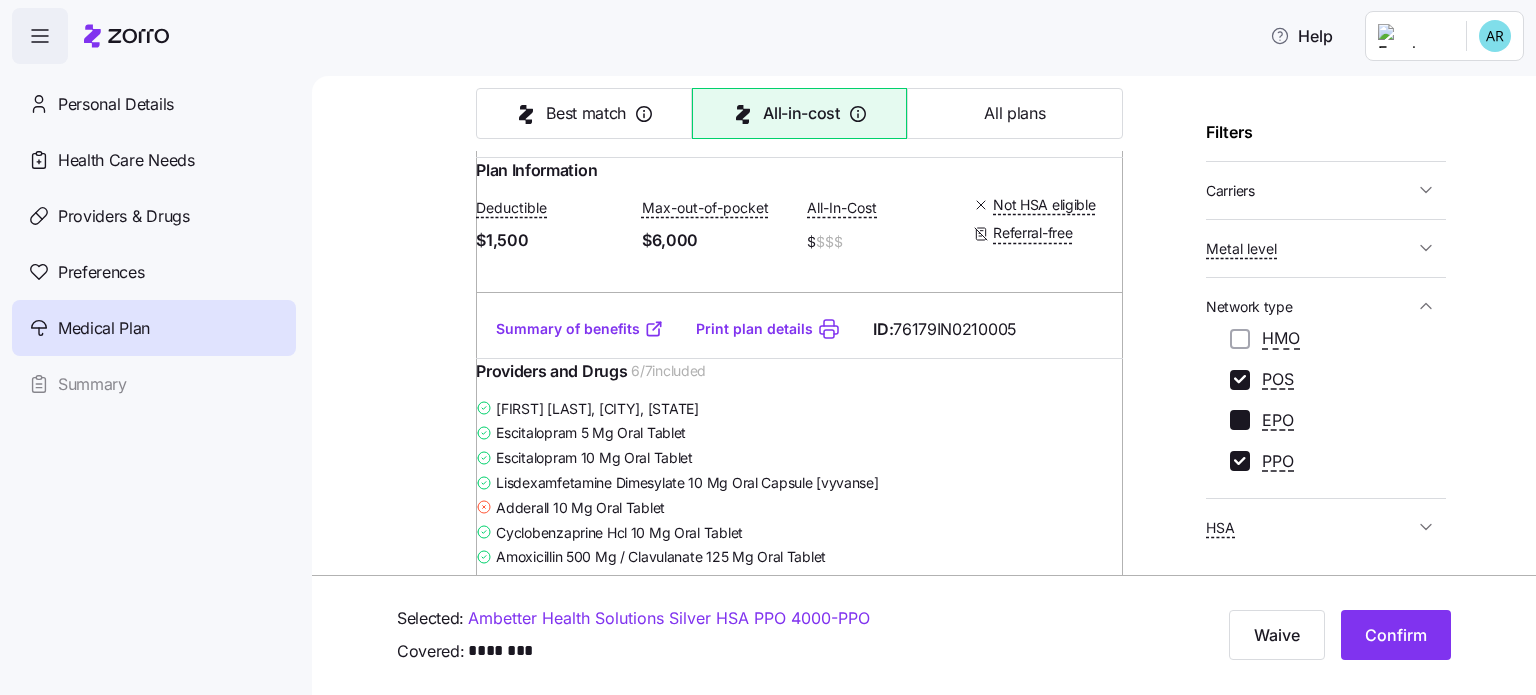checkbox on "false" 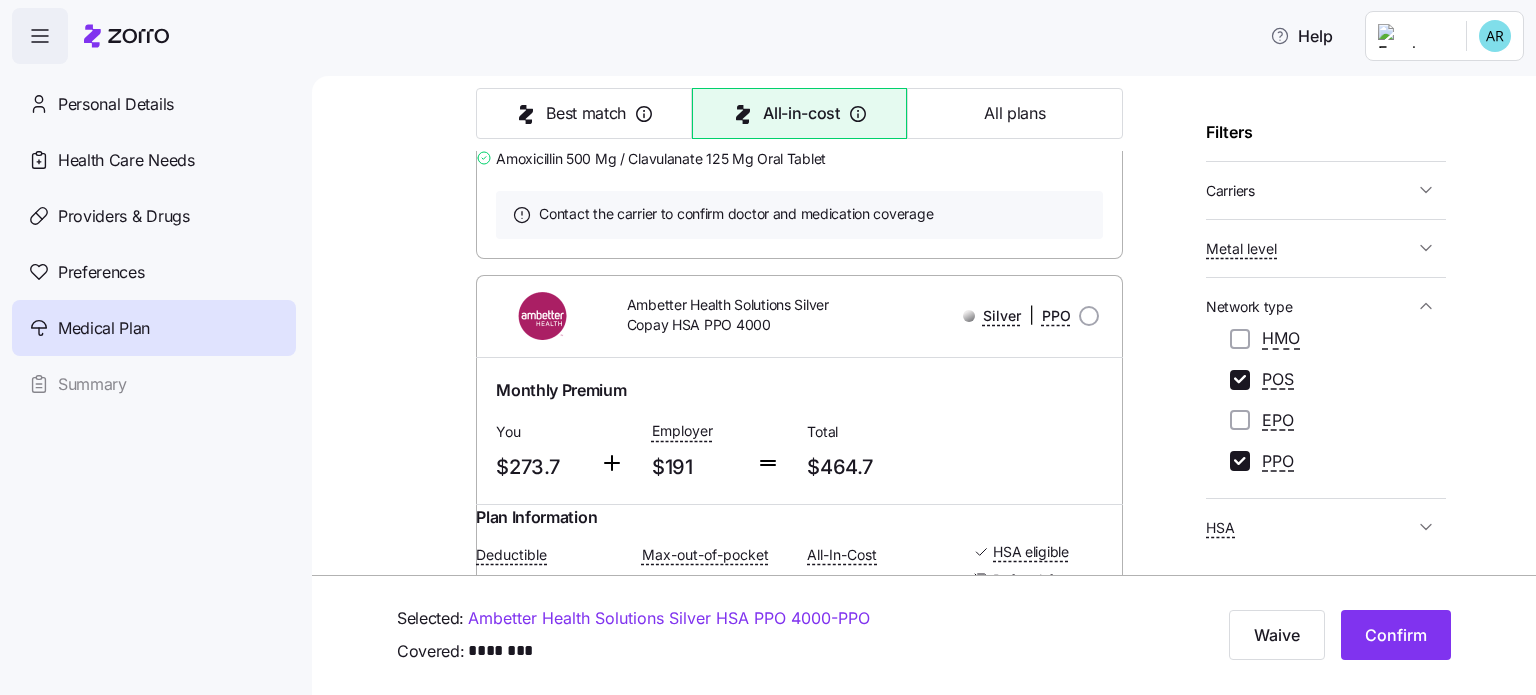 scroll, scrollTop: 8400, scrollLeft: 0, axis: vertical 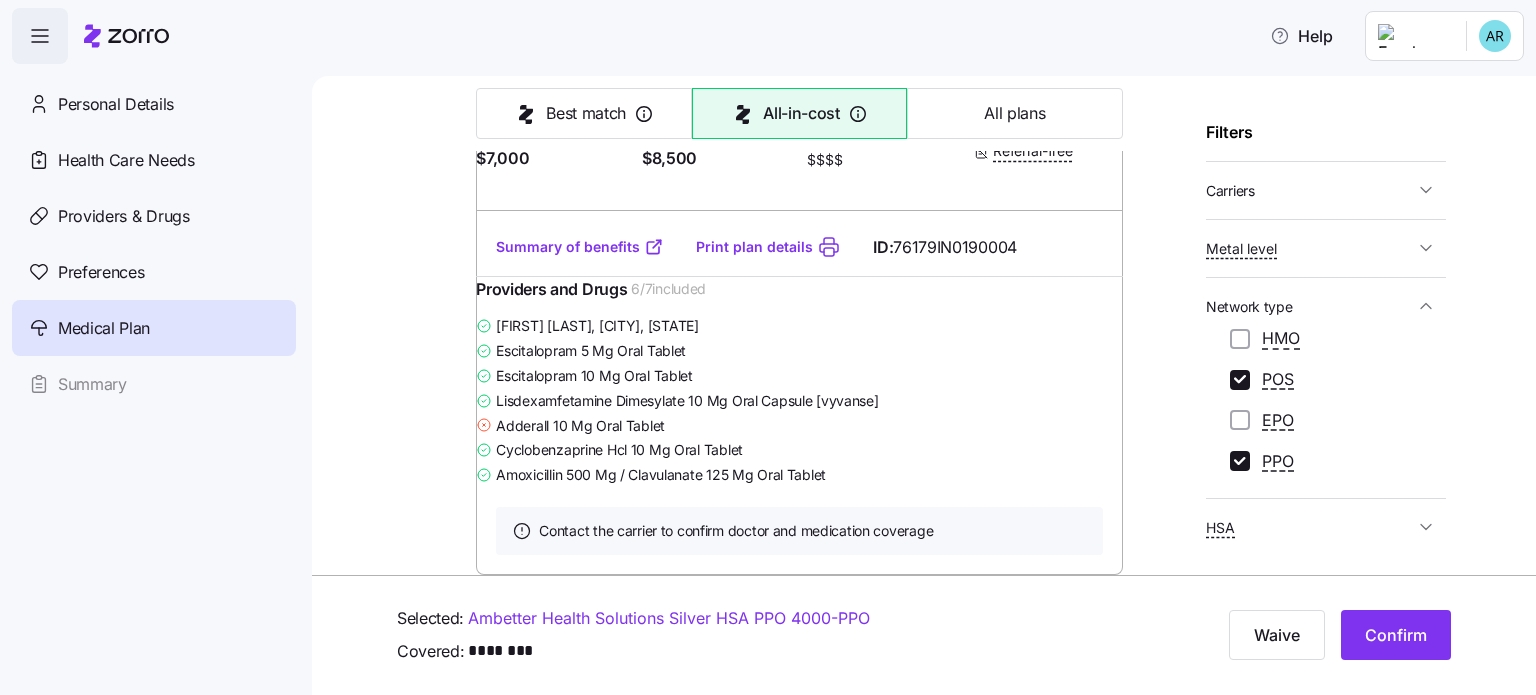 click on "Summary of benefits" at bounding box center (580, -2775) 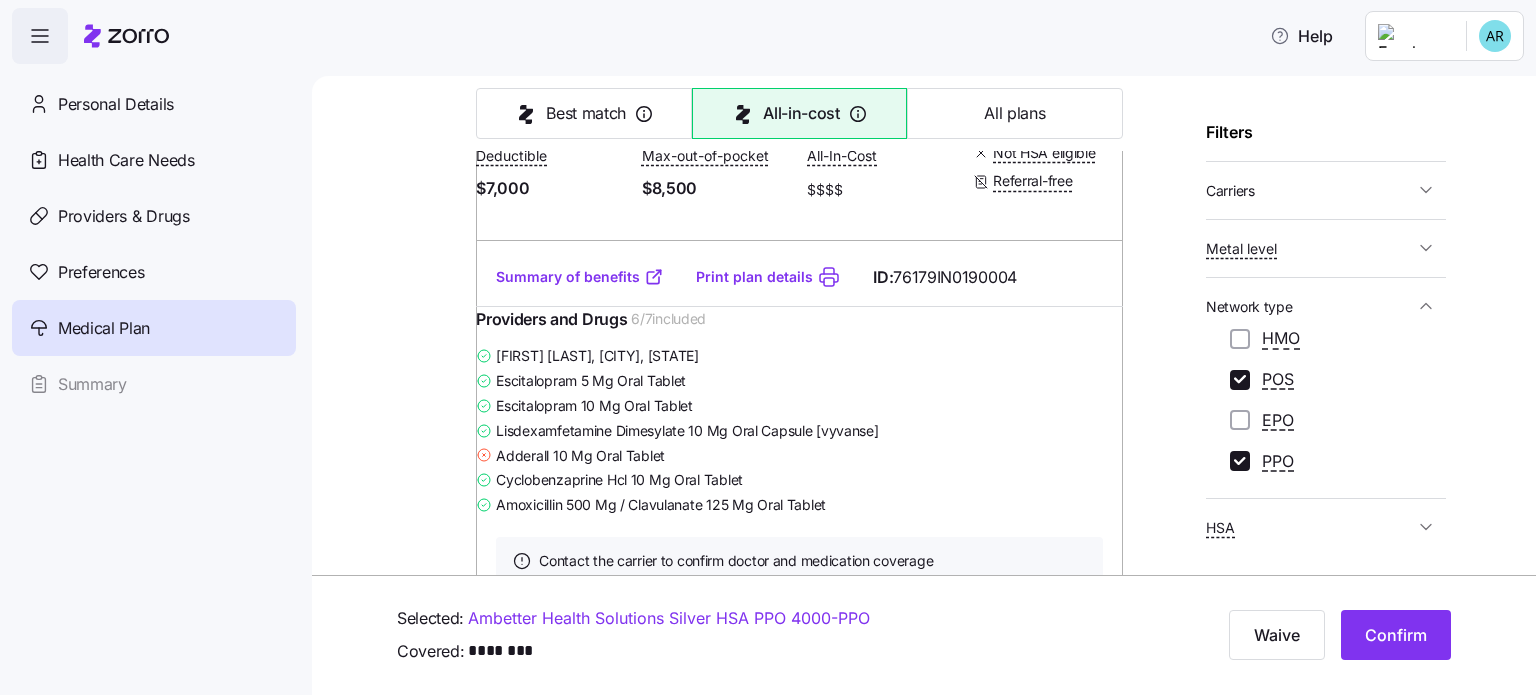 scroll, scrollTop: 22325, scrollLeft: 0, axis: vertical 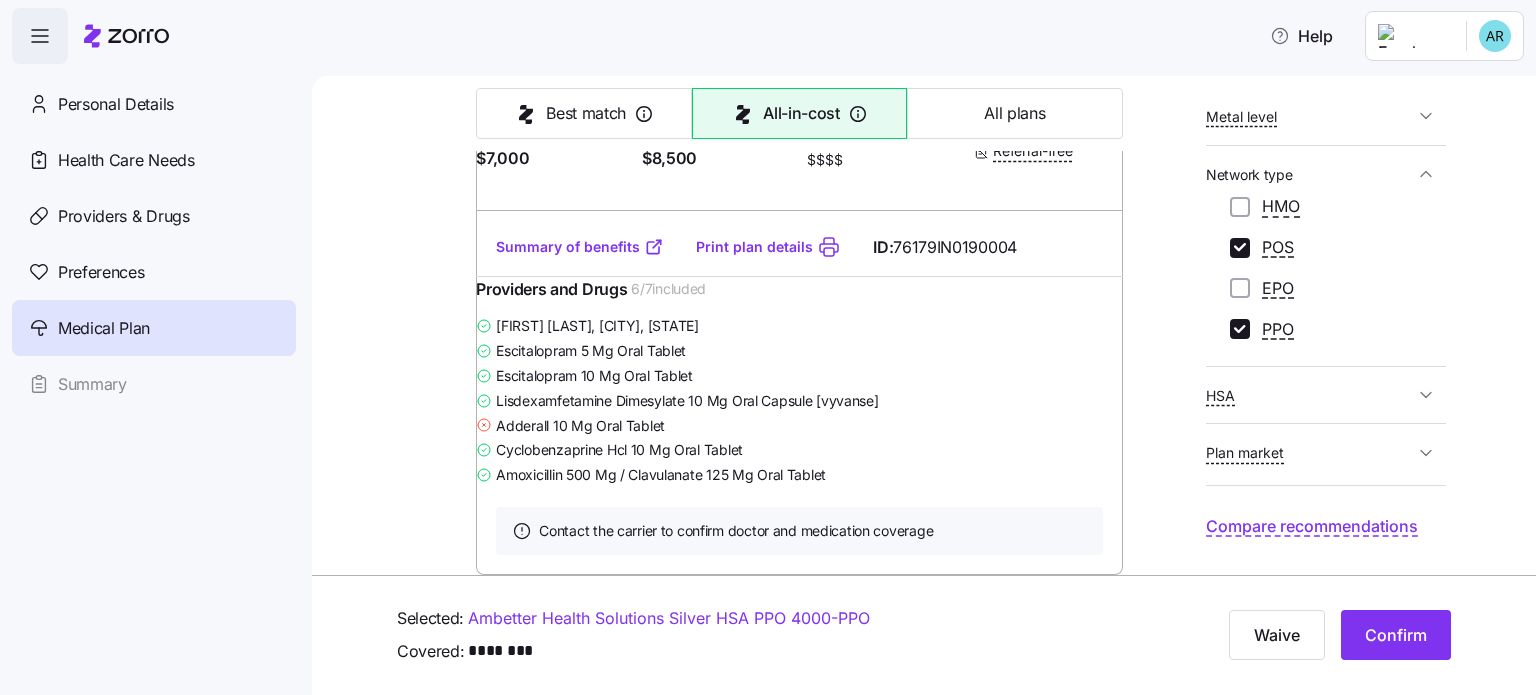 click on "Compare recommendations" at bounding box center [1312, 526] 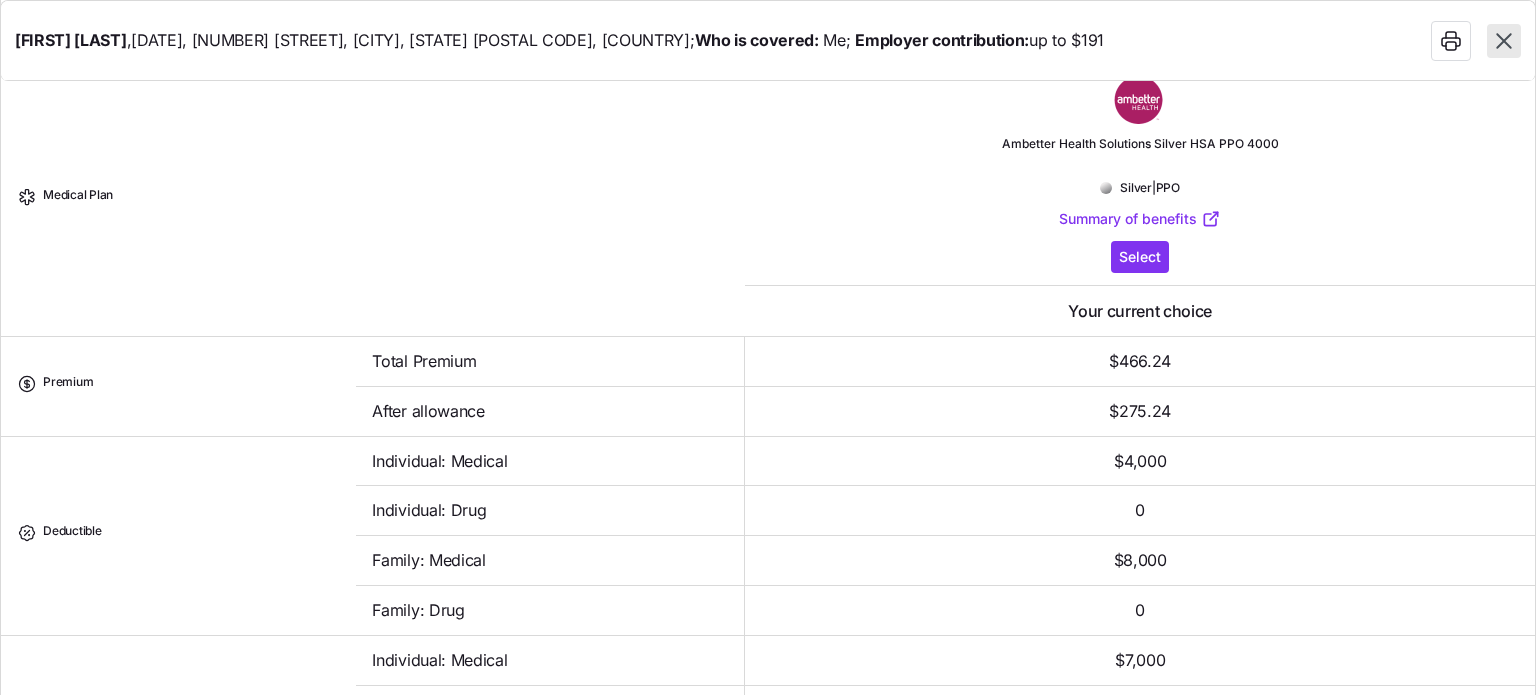 scroll, scrollTop: 0, scrollLeft: 0, axis: both 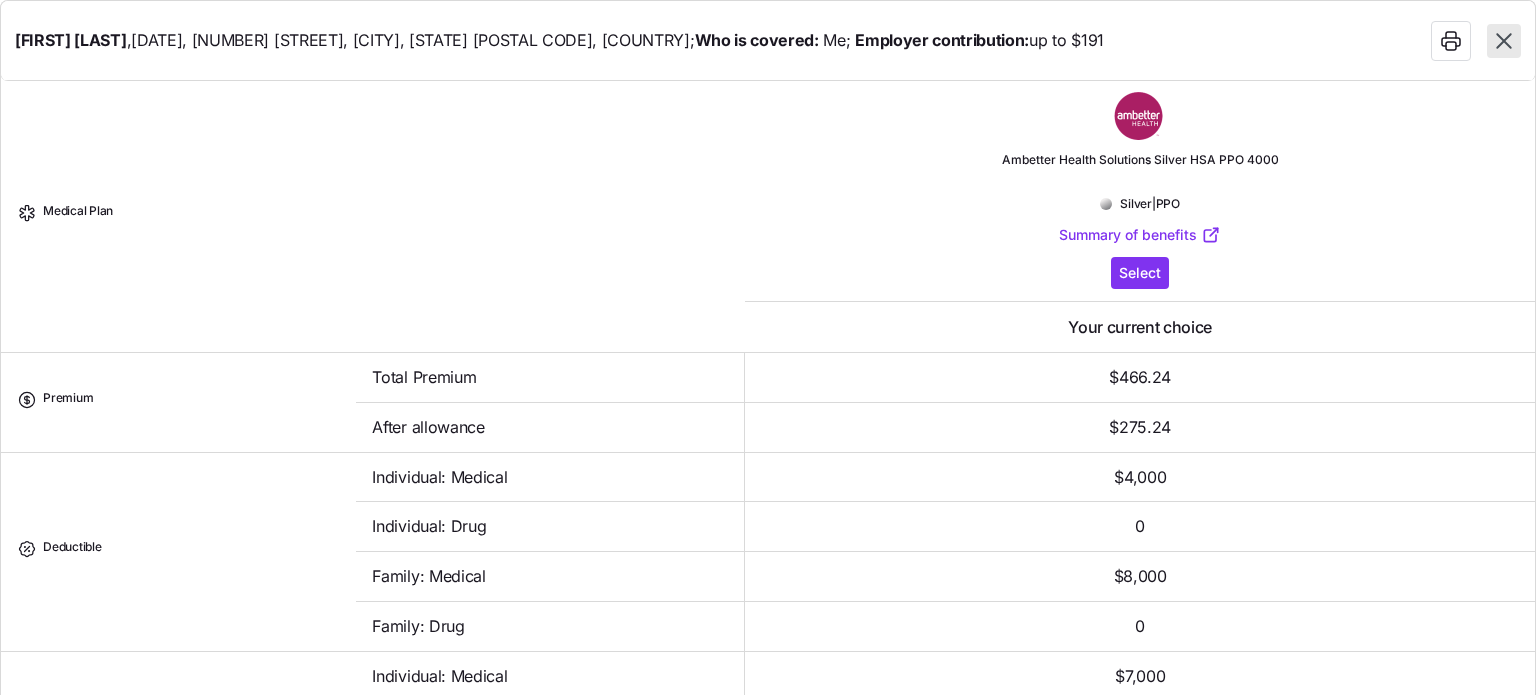 click 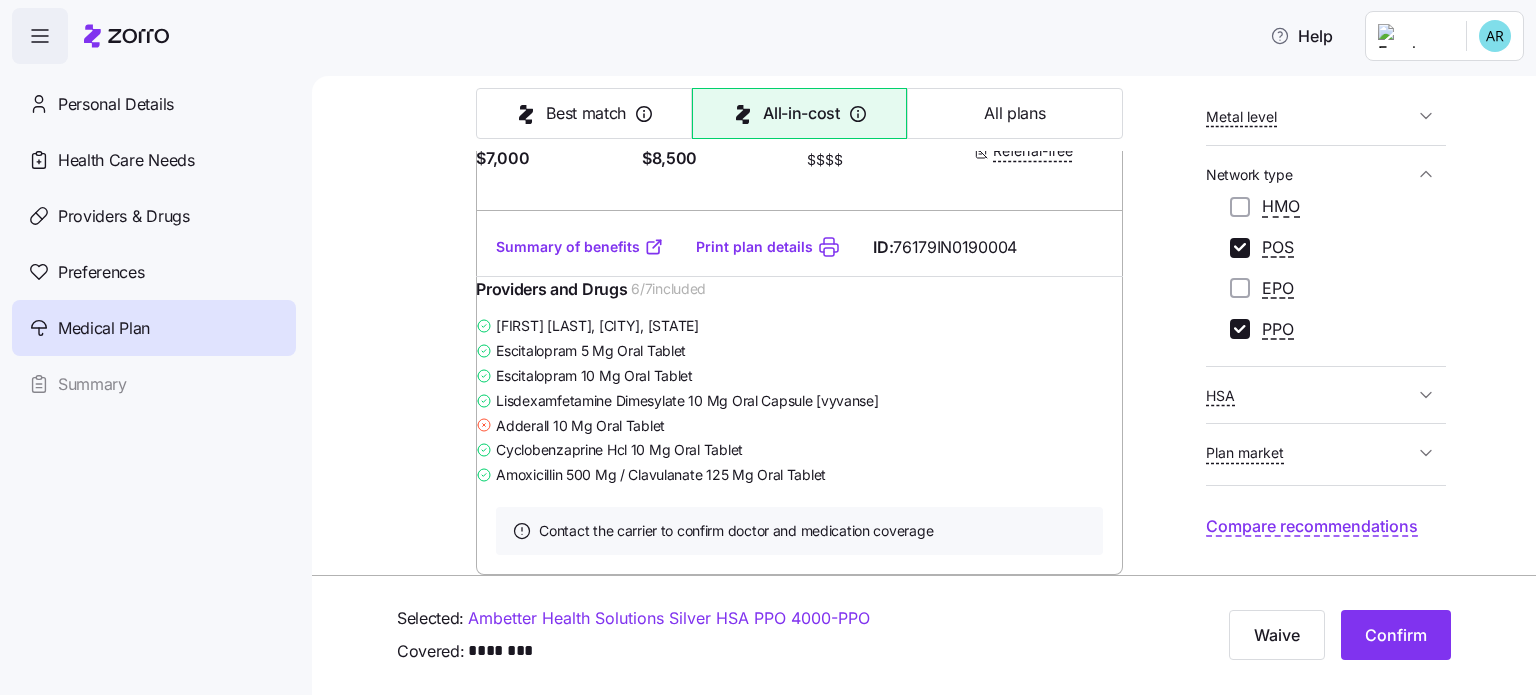 click at bounding box center [1089, -2380] 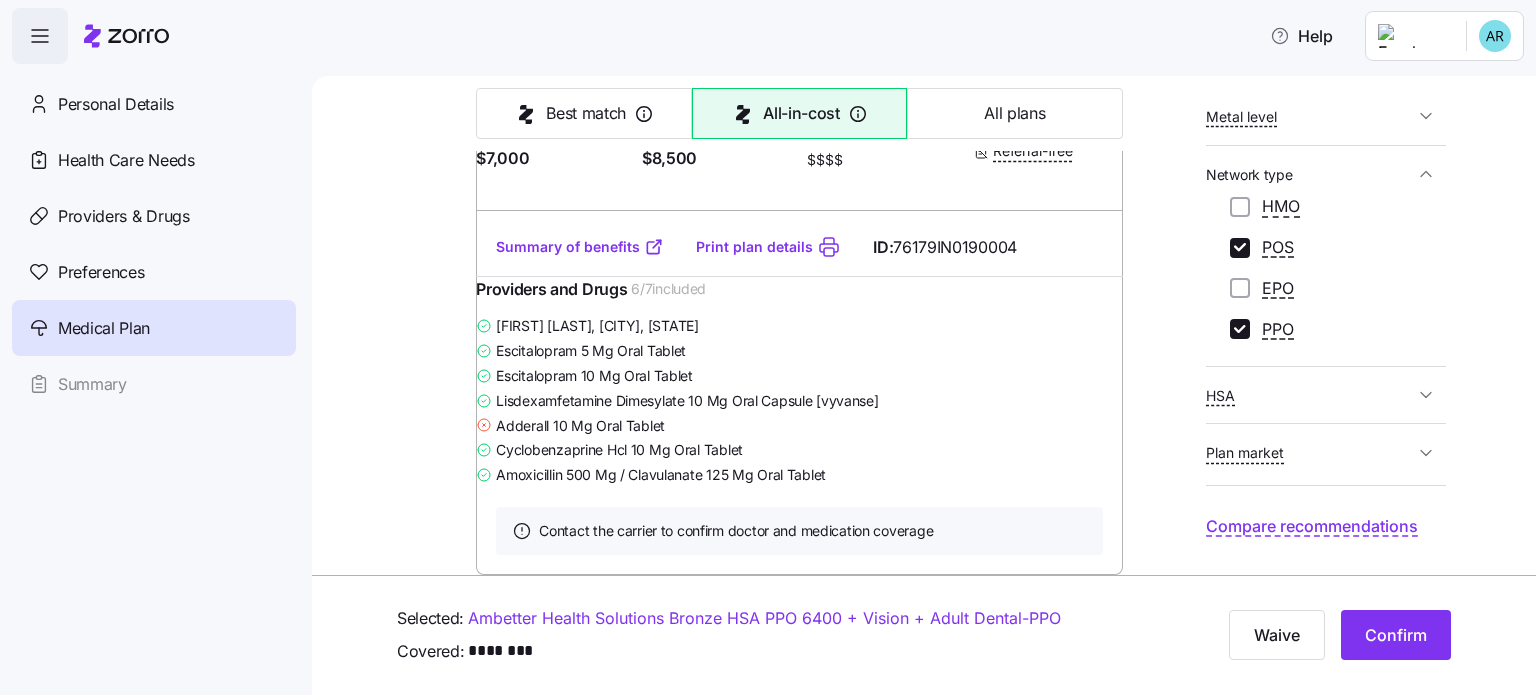 click on "Compare recommendations" at bounding box center (1312, 526) 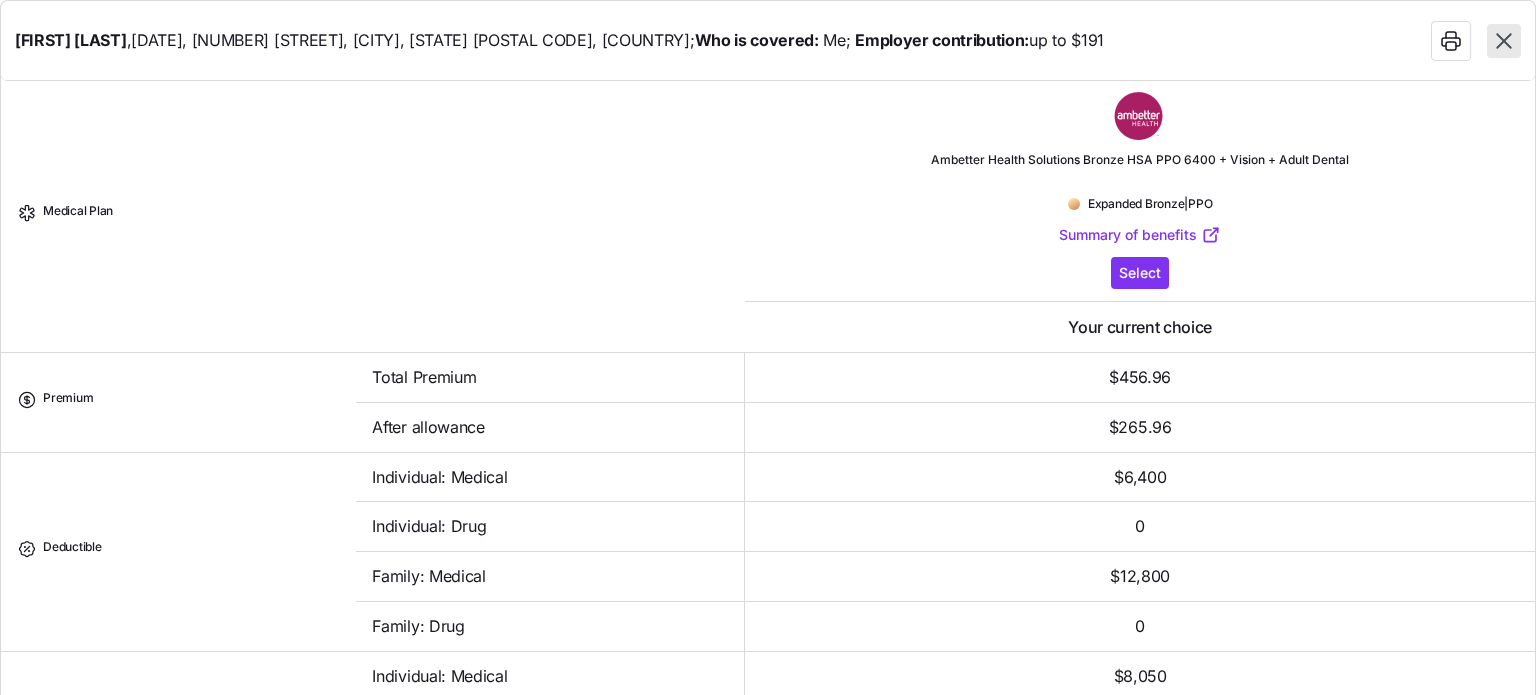click 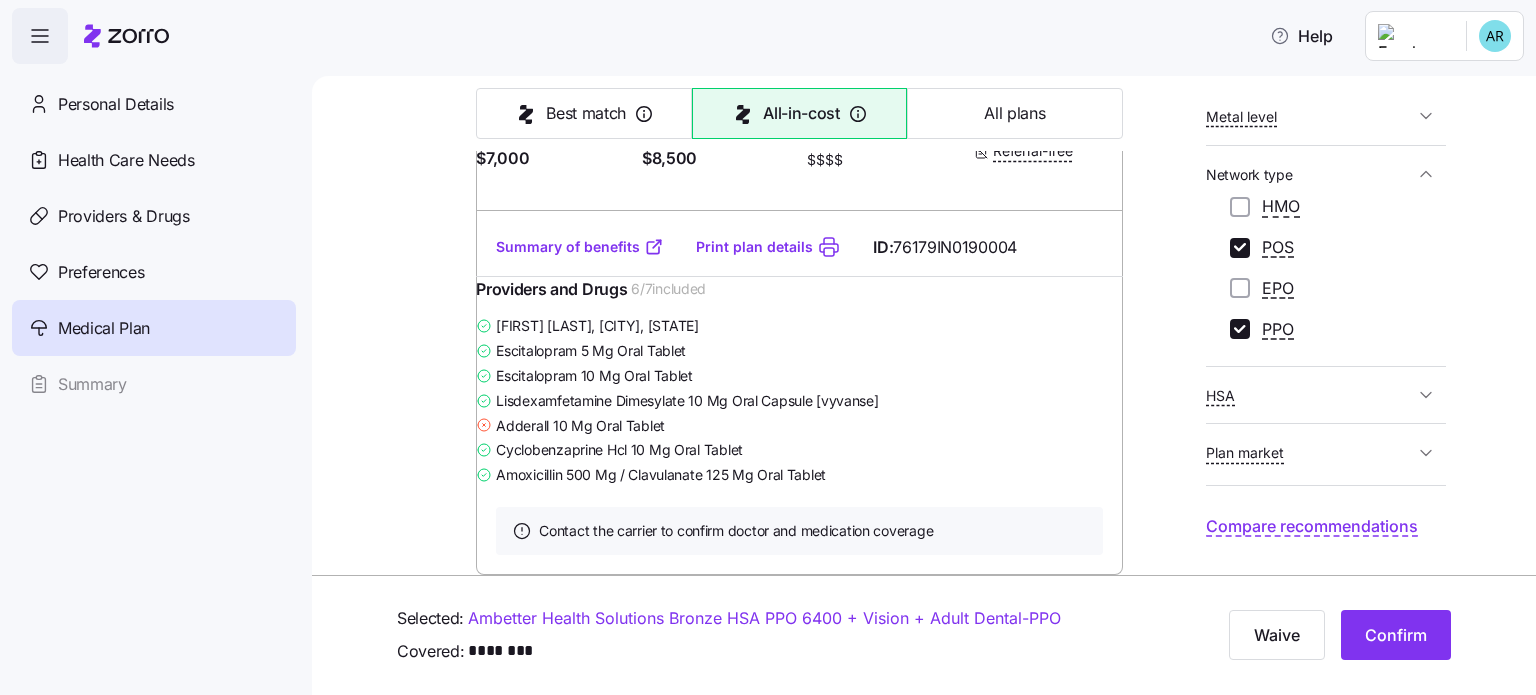 scroll, scrollTop: 25025, scrollLeft: 0, axis: vertical 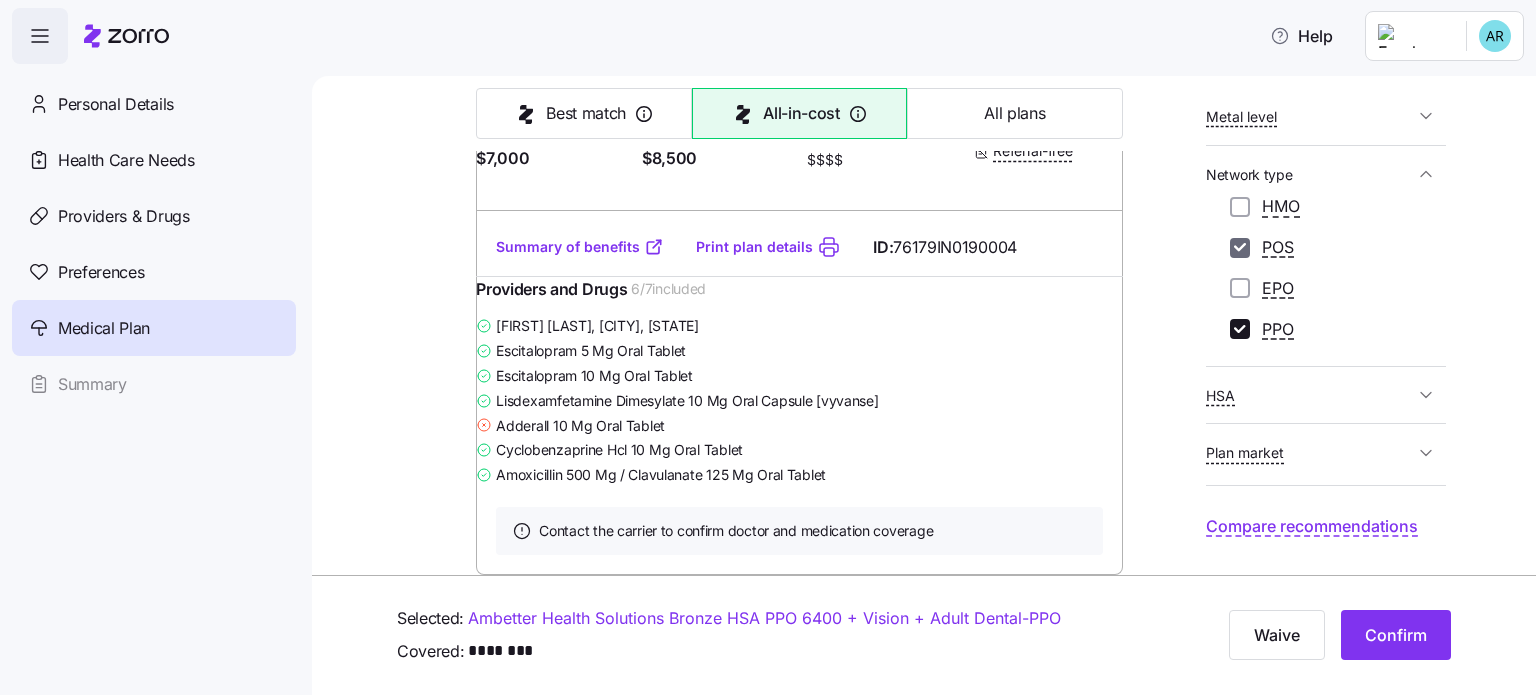 click on "POS" at bounding box center [1240, 248] 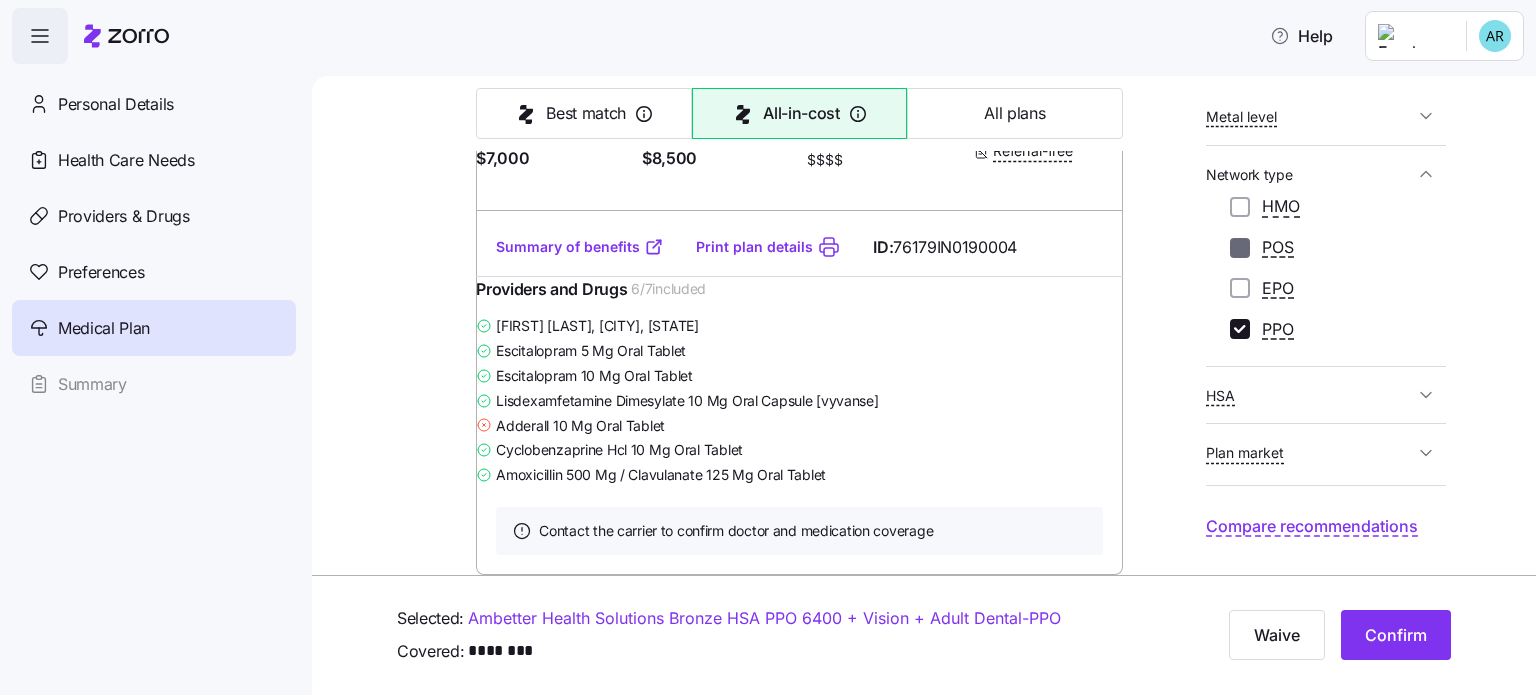 checkbox on "false" 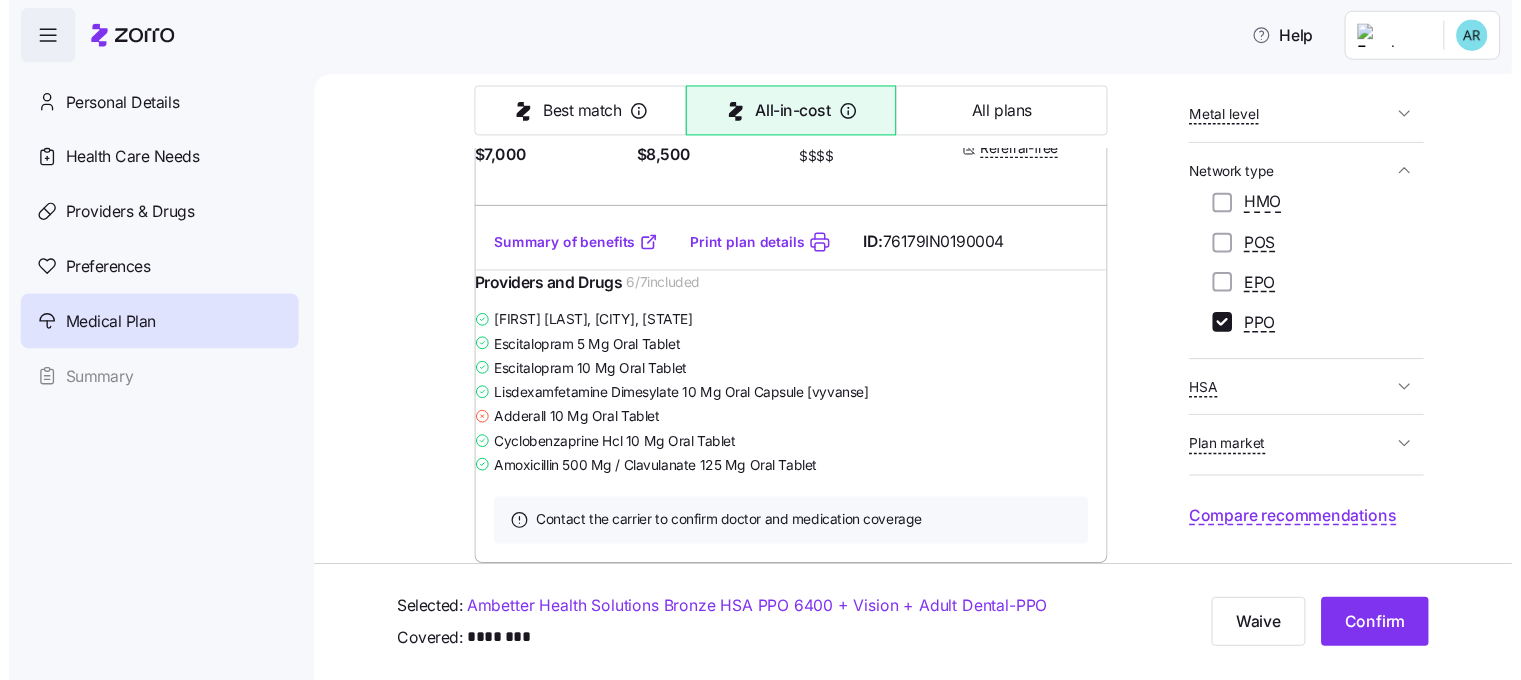 scroll, scrollTop: 22834, scrollLeft: 0, axis: vertical 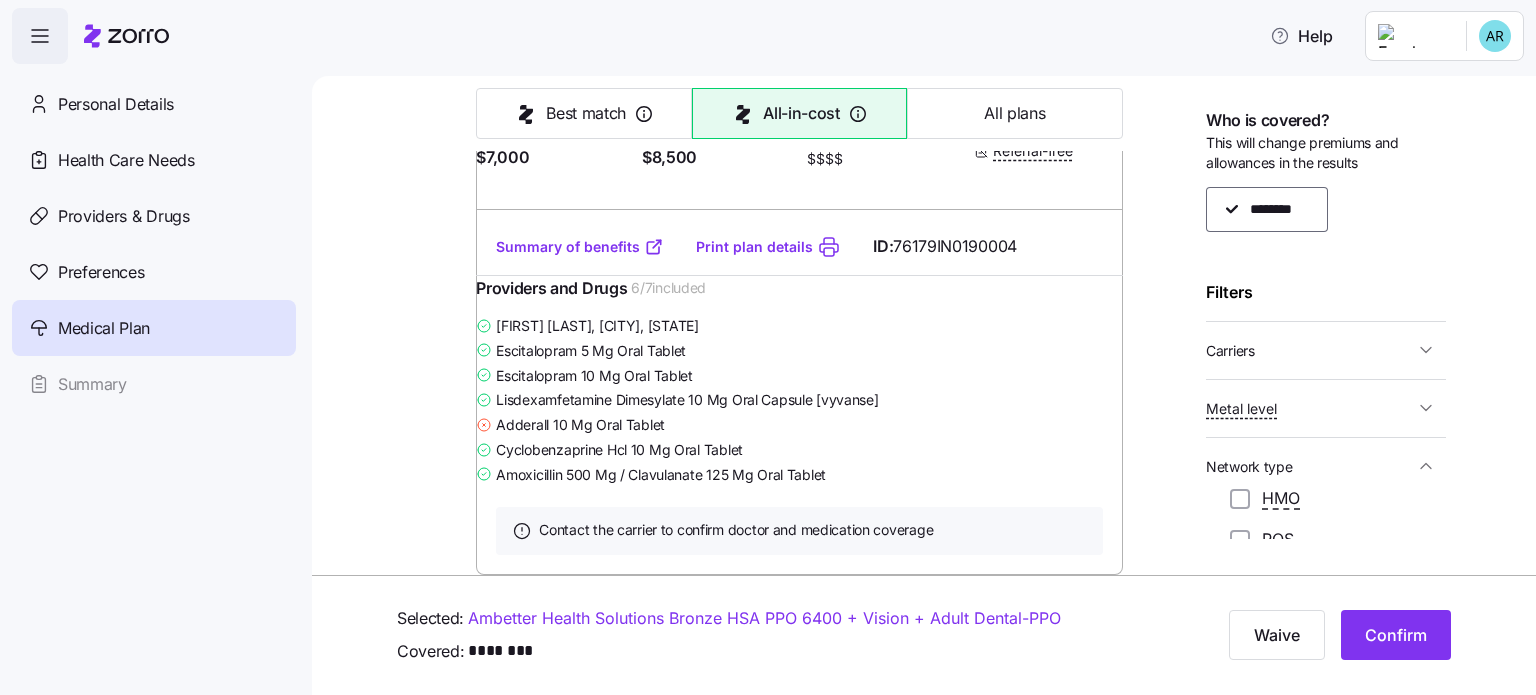 drag, startPoint x: 1074, startPoint y: 155, endPoint x: 1072, endPoint y: 166, distance: 11.18034 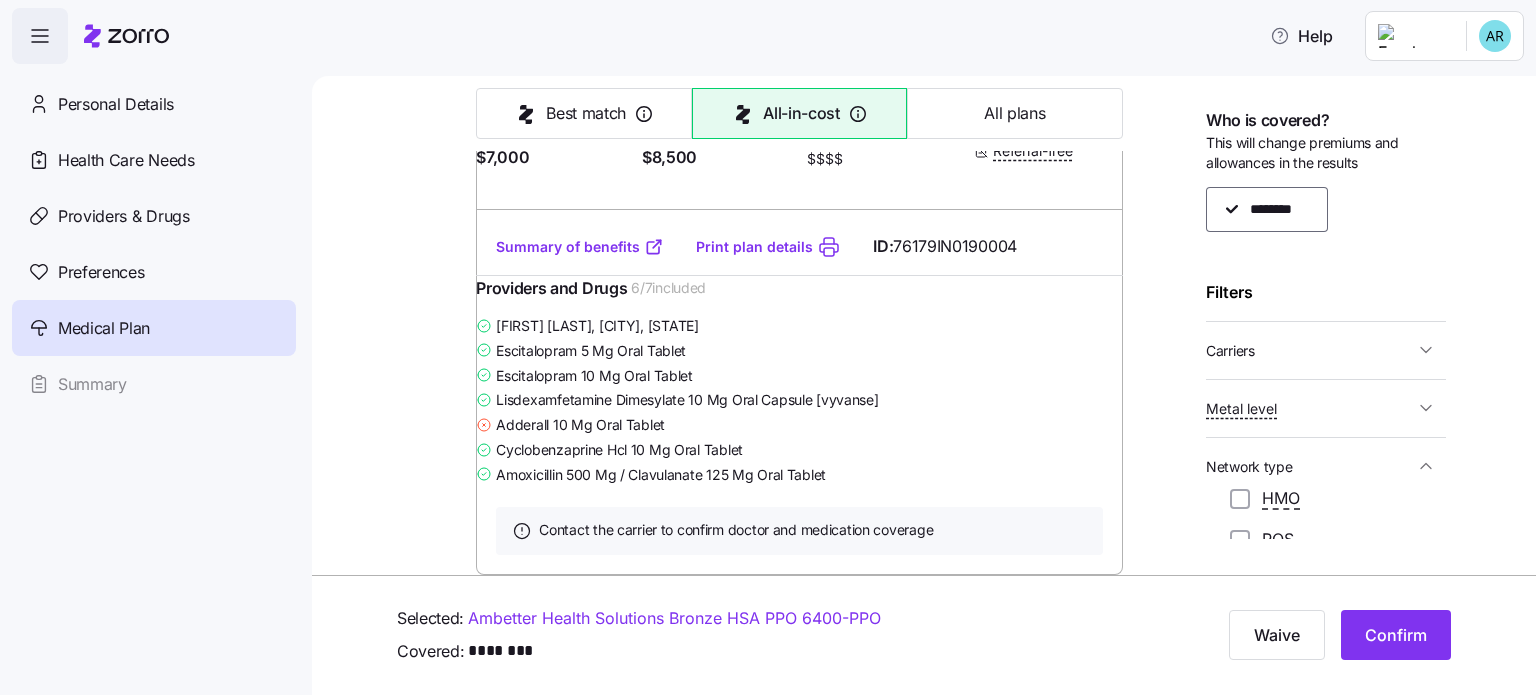 click at bounding box center [1089, -2371] 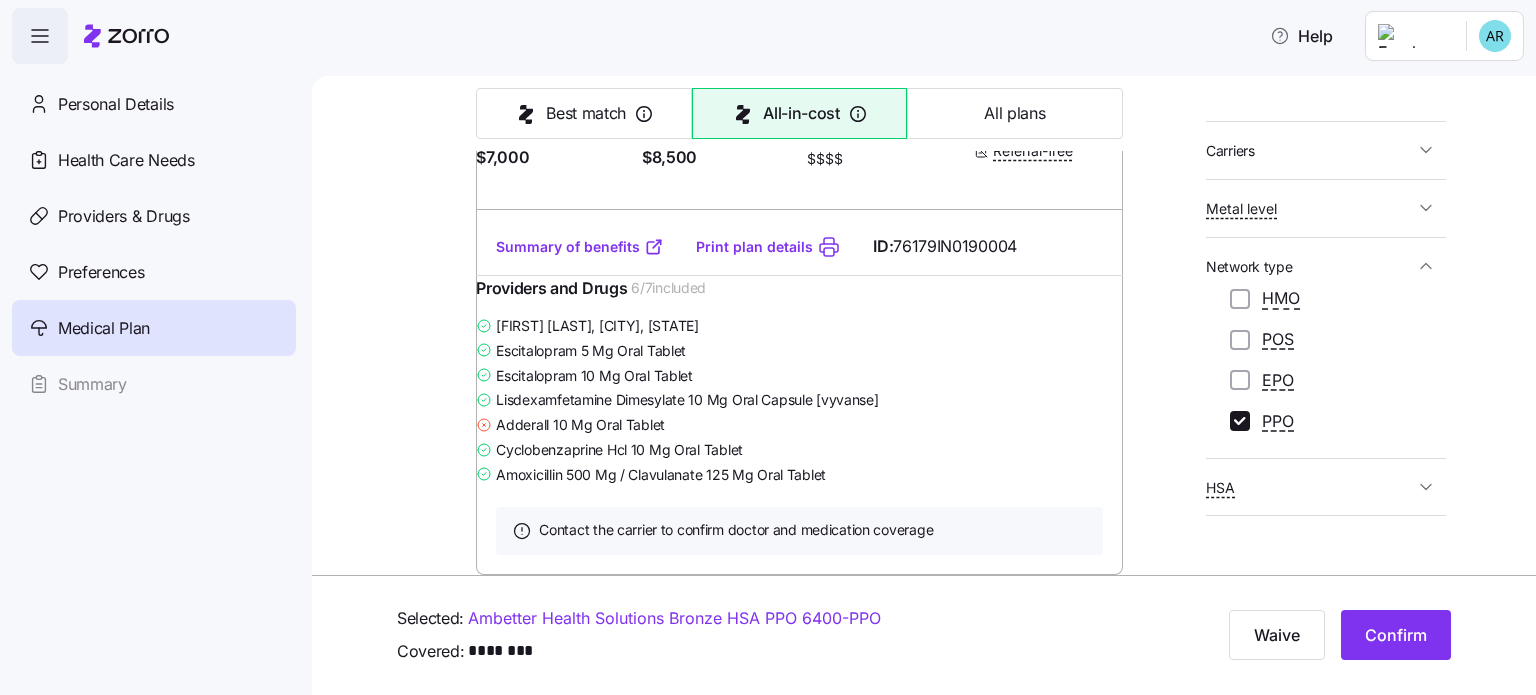 scroll, scrollTop: 334, scrollLeft: 0, axis: vertical 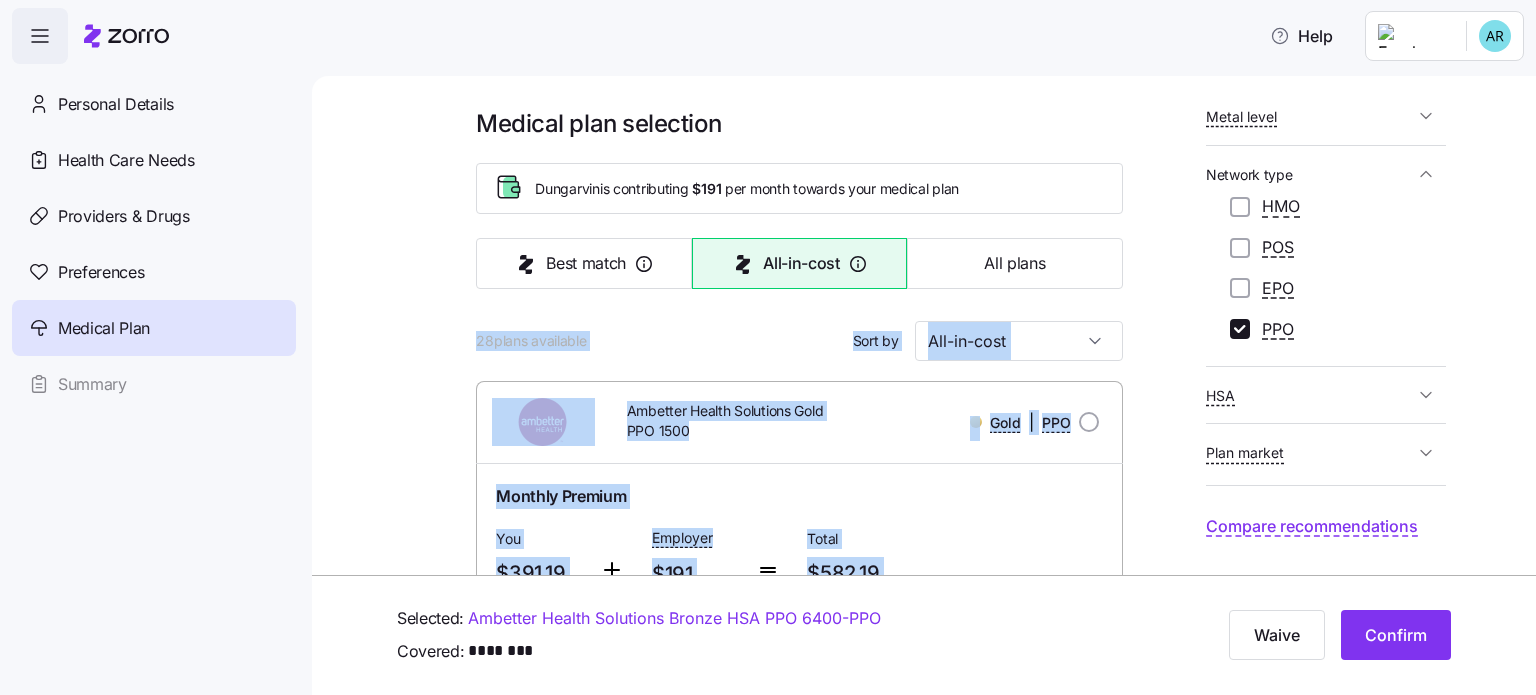click at bounding box center [799, 311] 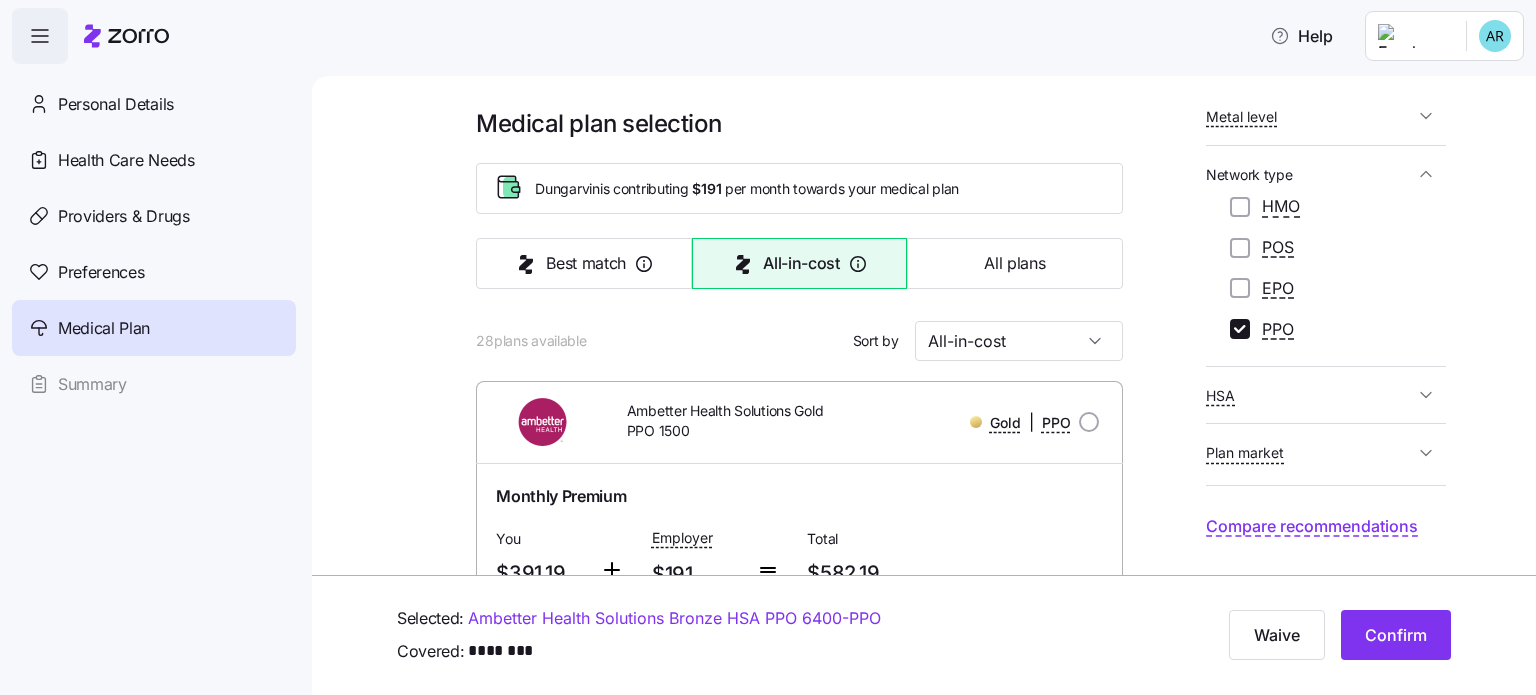 scroll, scrollTop: 100, scrollLeft: 0, axis: vertical 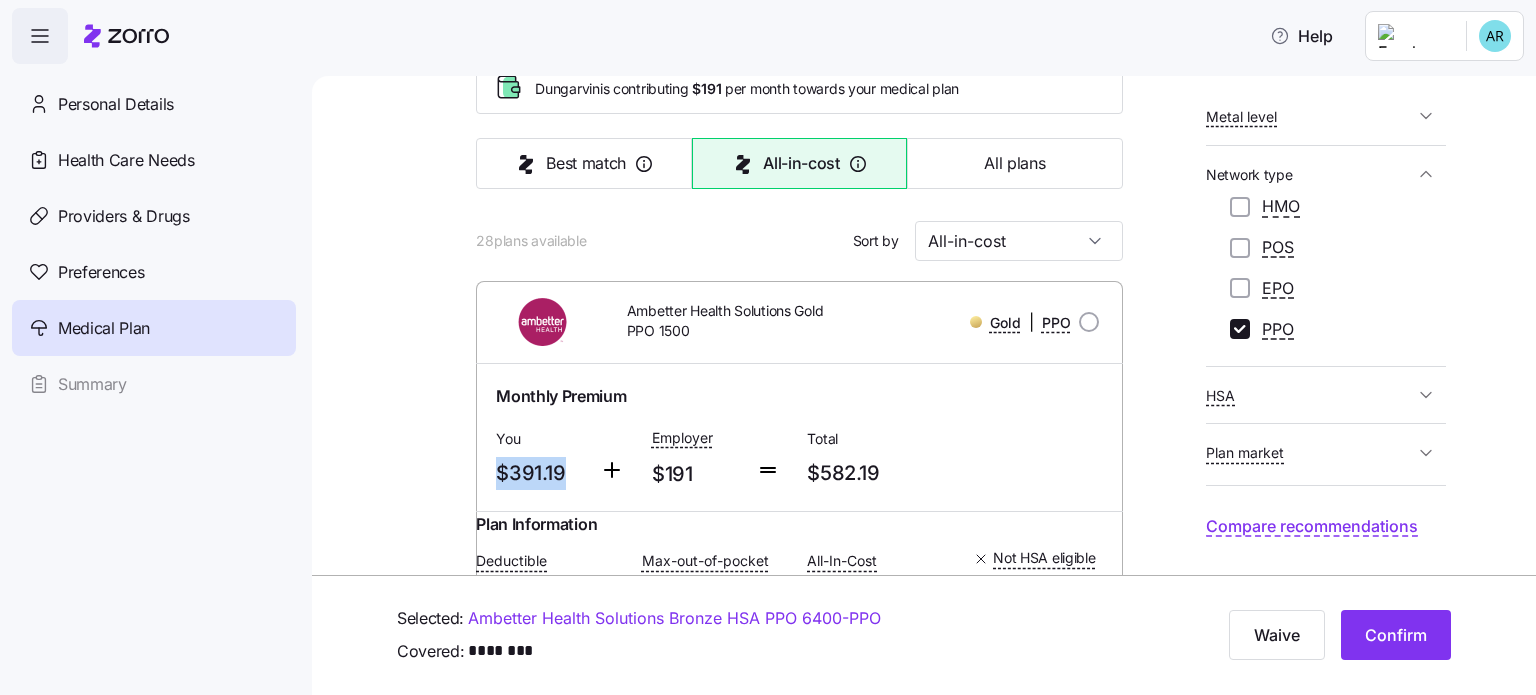 drag, startPoint x: 586, startPoint y: 513, endPoint x: 484, endPoint y: 526, distance: 102.825096 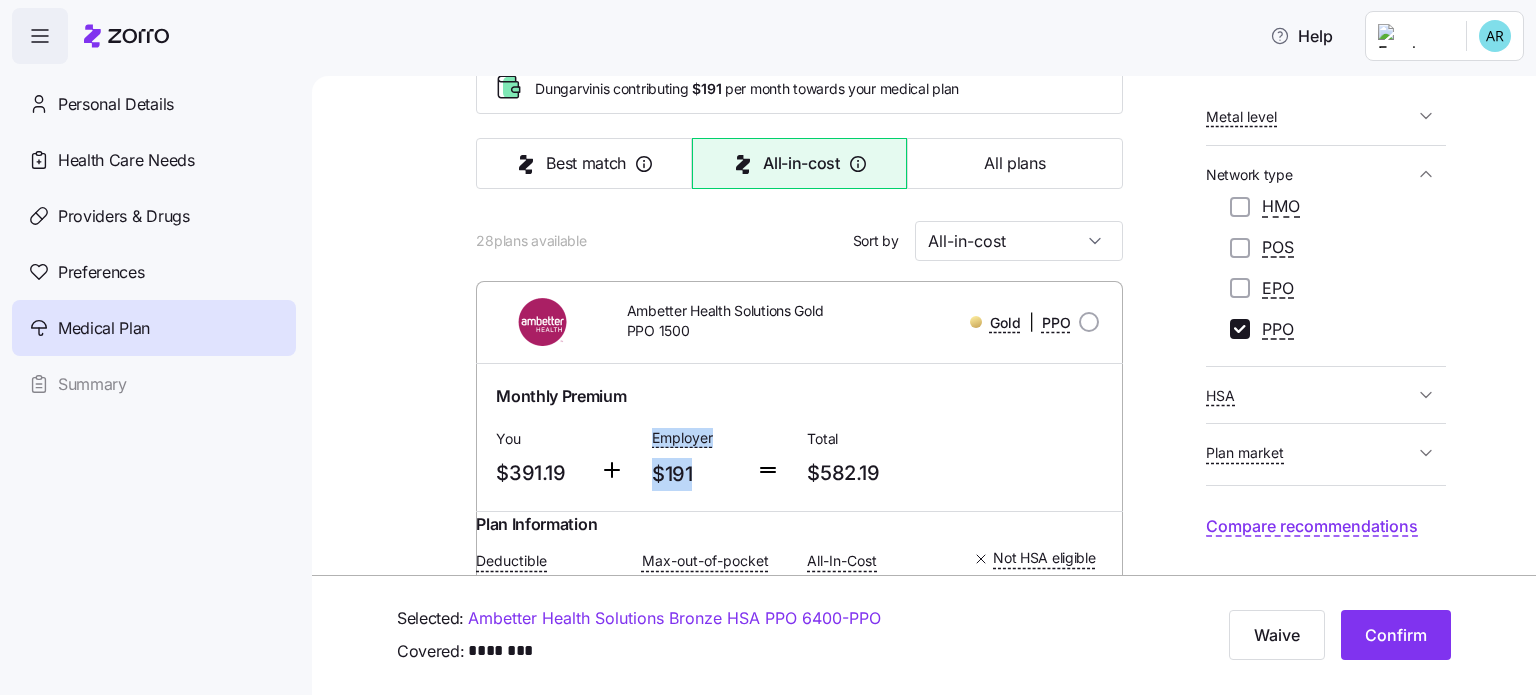 drag, startPoint x: 708, startPoint y: 511, endPoint x: 649, endPoint y: 516, distance: 59.211487 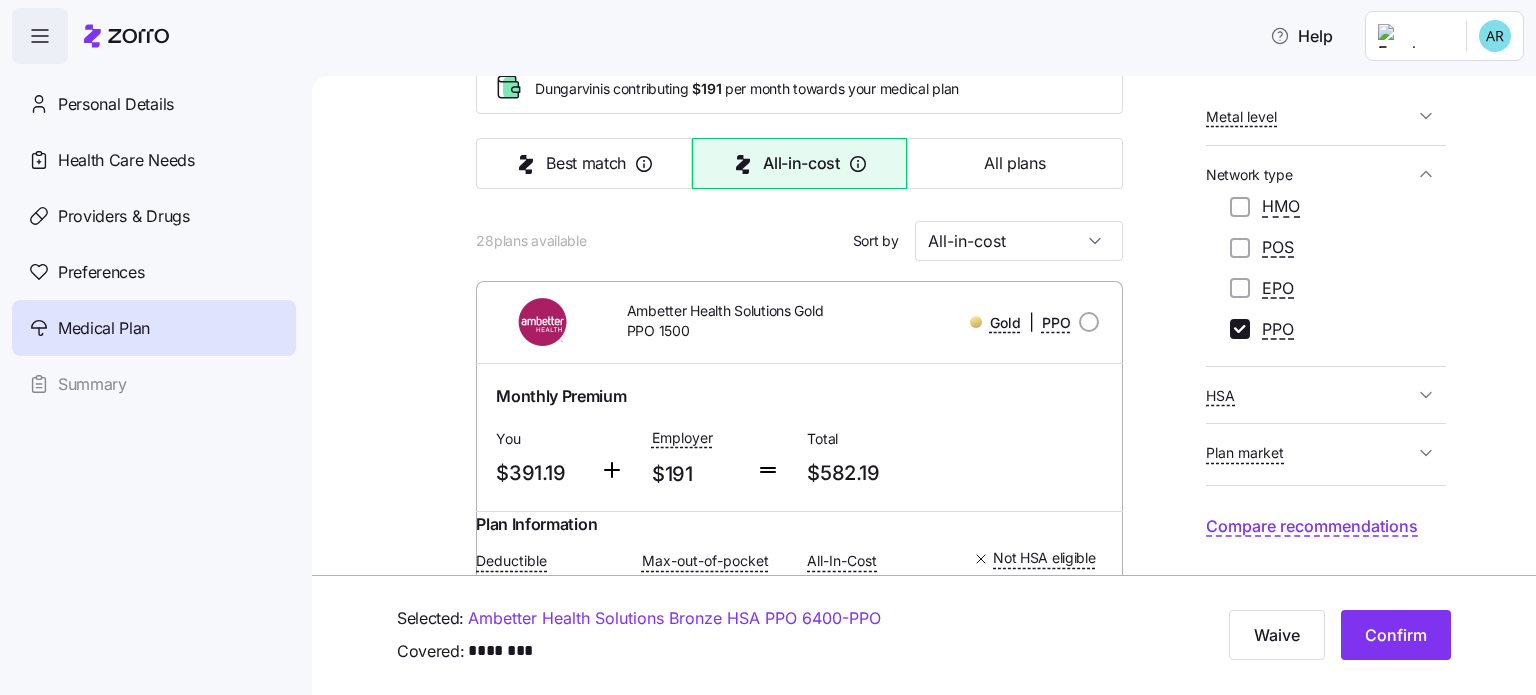 click on "Total" at bounding box center (877, 439) 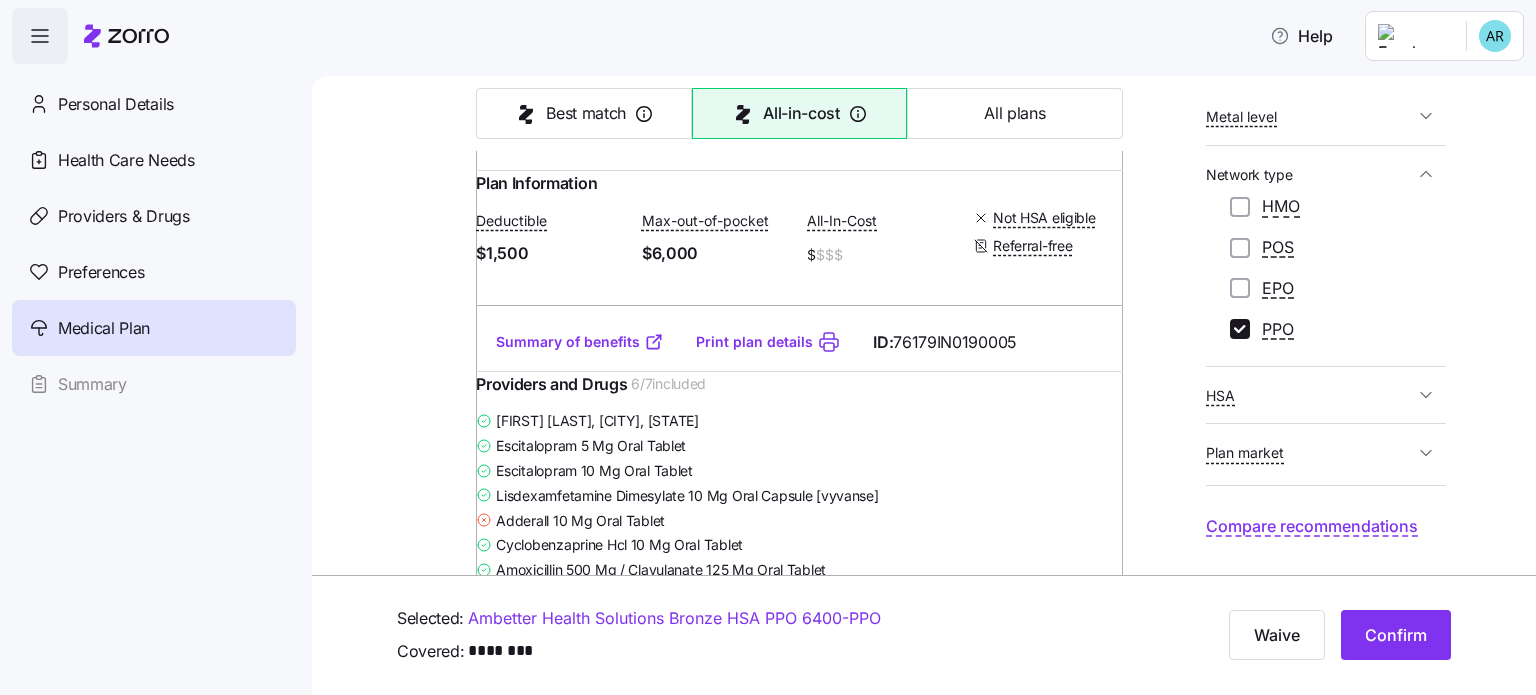 scroll, scrollTop: 1200, scrollLeft: 0, axis: vertical 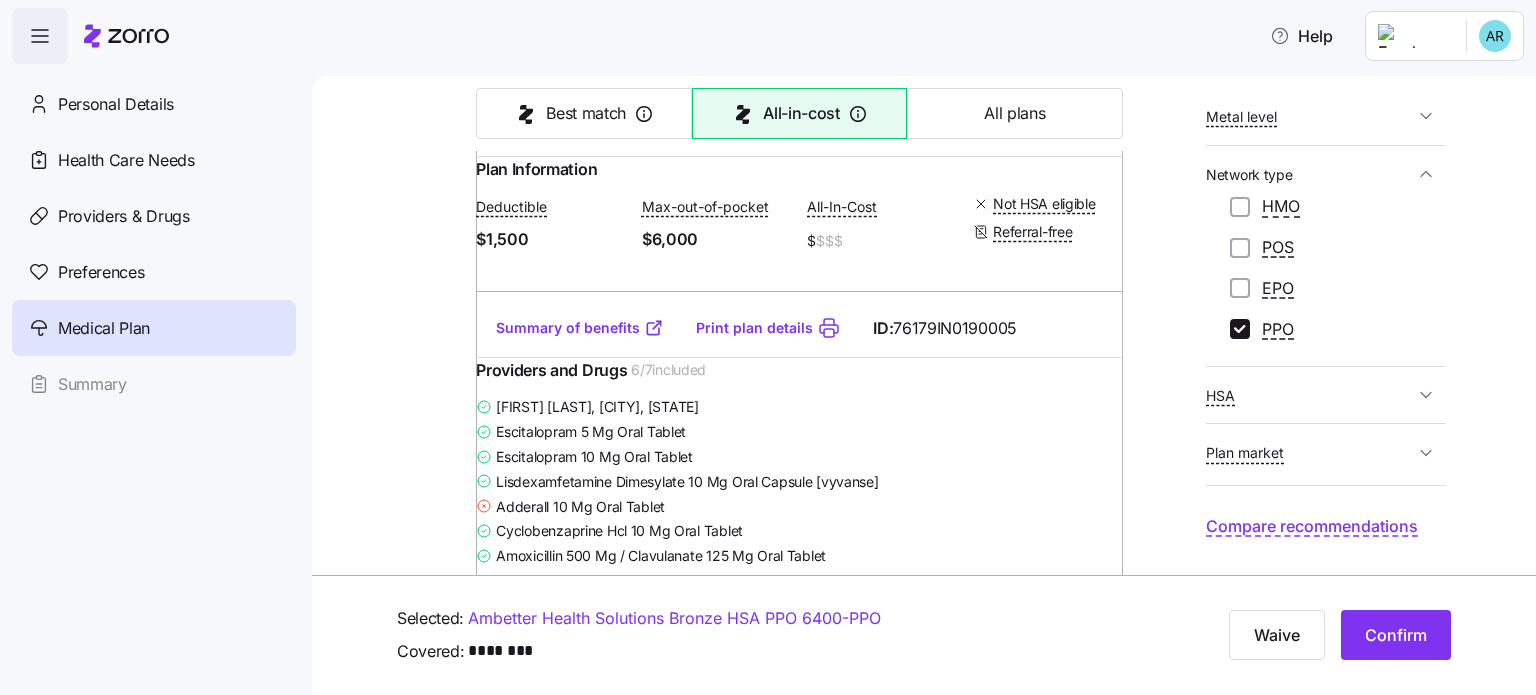 drag, startPoint x: 562, startPoint y: 291, endPoint x: 529, endPoint y: 287, distance: 33.24154 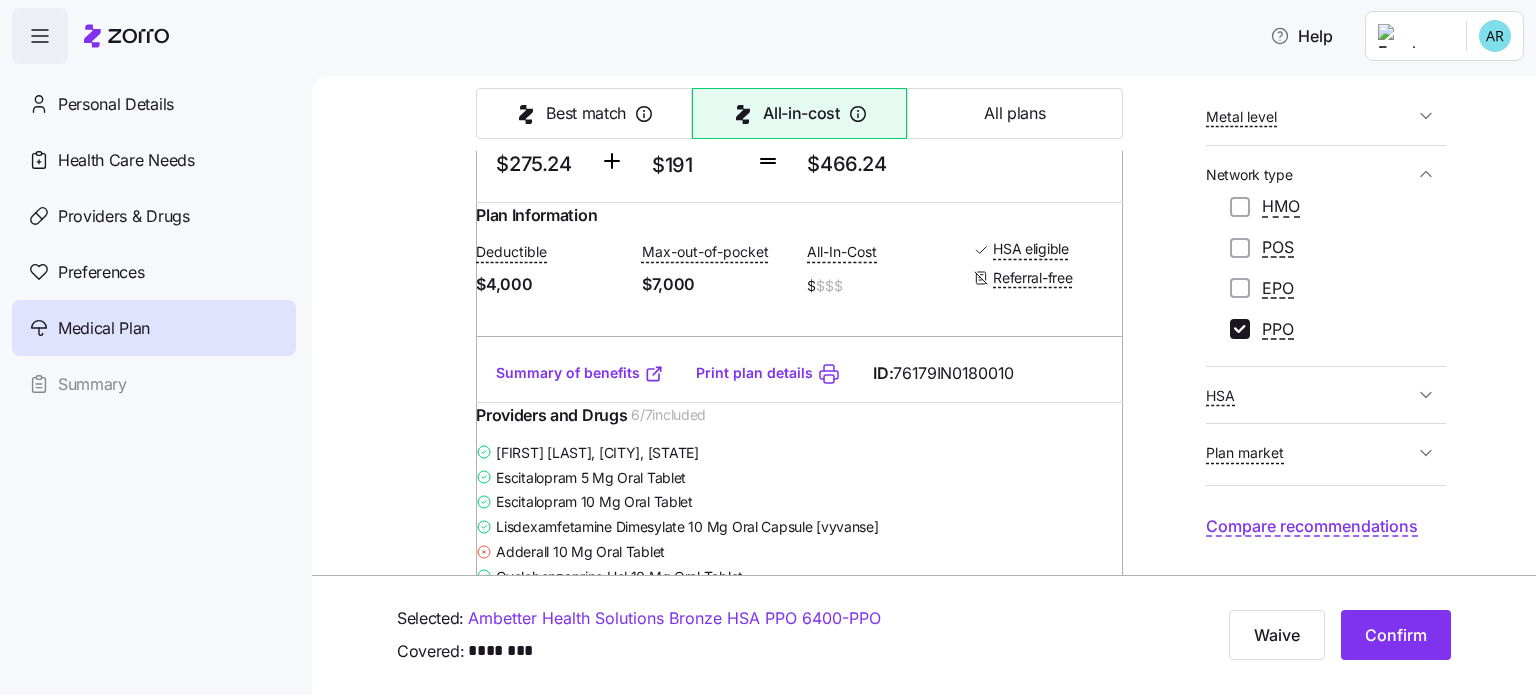 scroll, scrollTop: 2000, scrollLeft: 0, axis: vertical 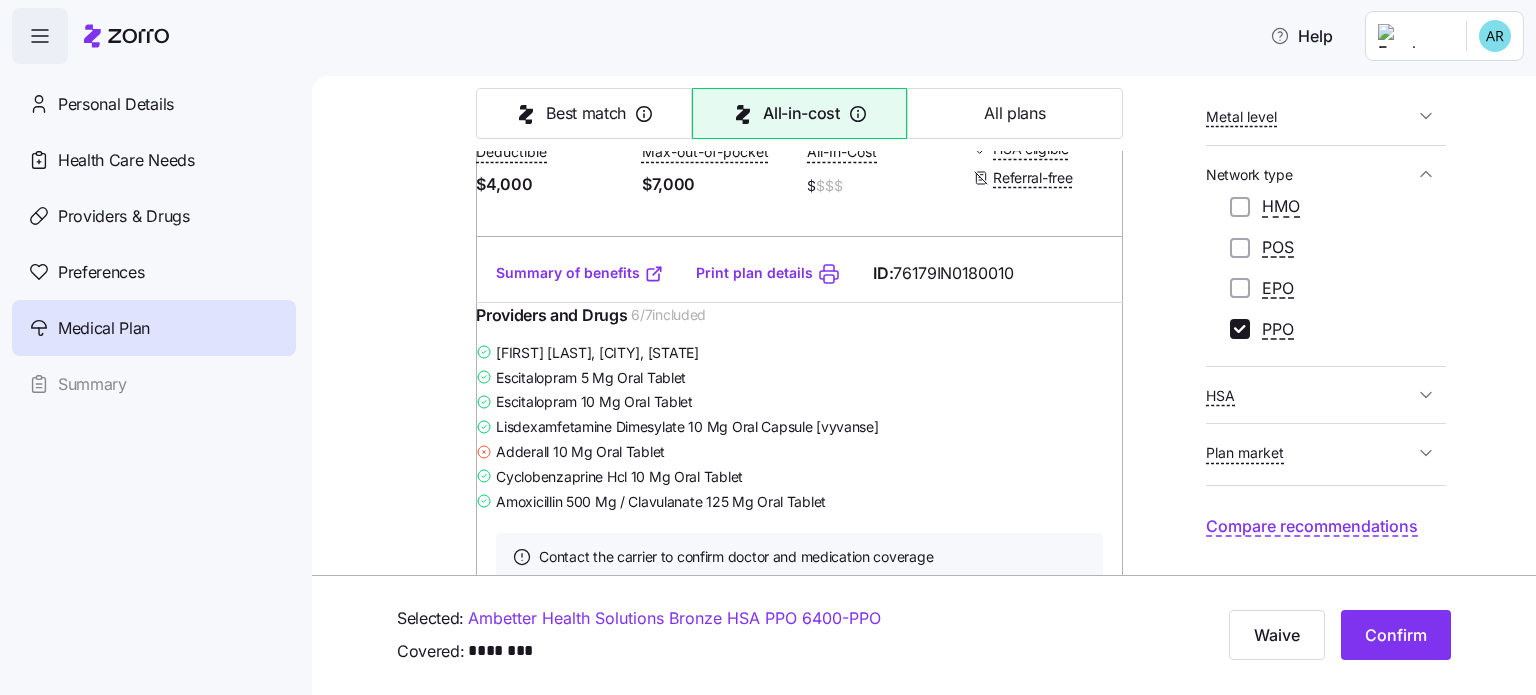 drag, startPoint x: 1065, startPoint y: 213, endPoint x: 1073, endPoint y: 204, distance: 12.0415945 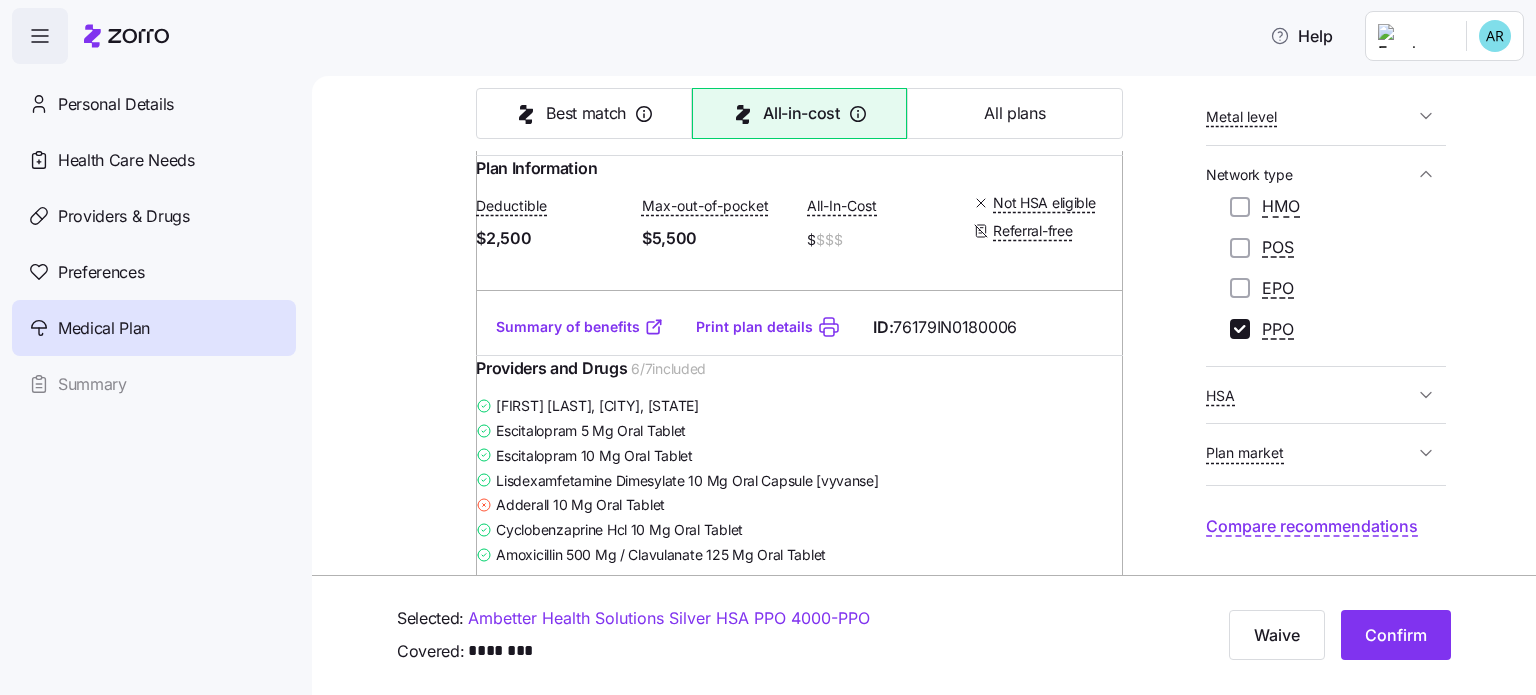 scroll, scrollTop: 2700, scrollLeft: 0, axis: vertical 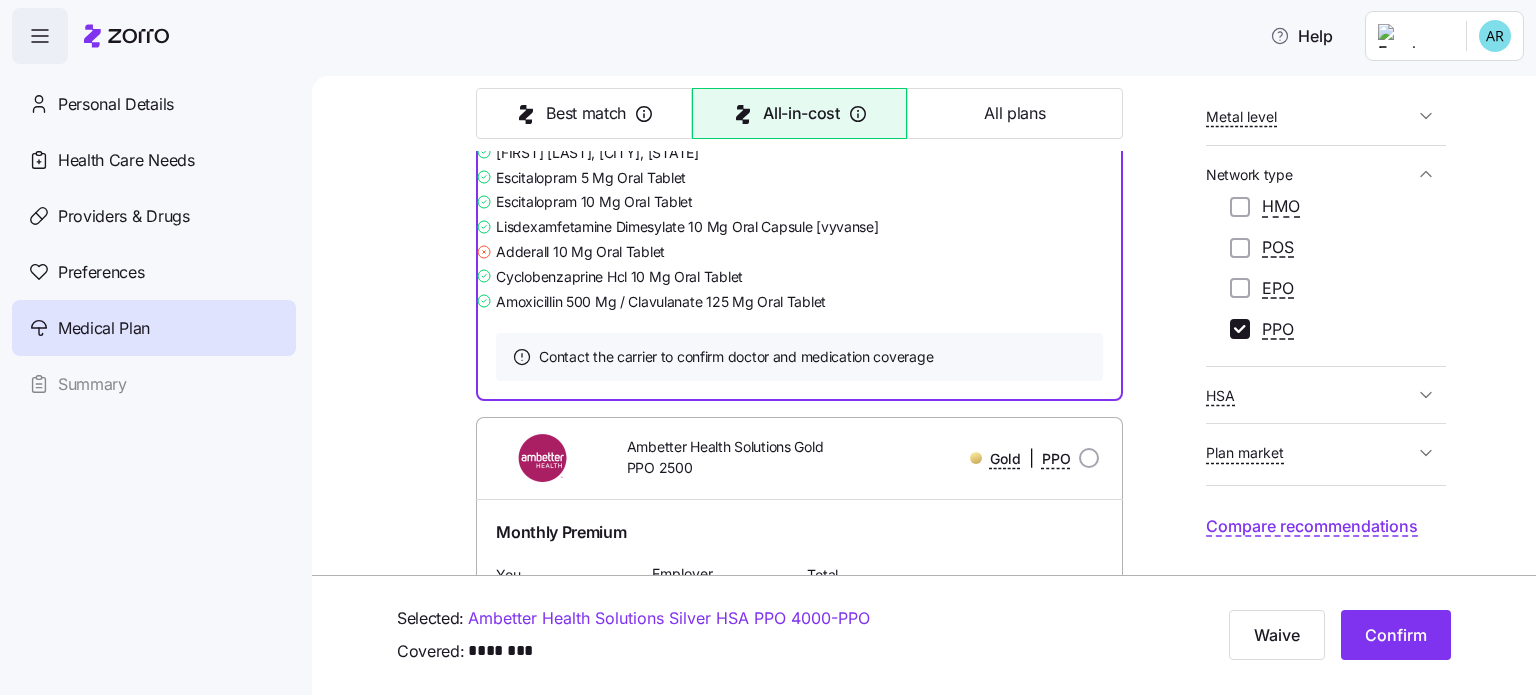 click on "$7,000" at bounding box center [717, -16] 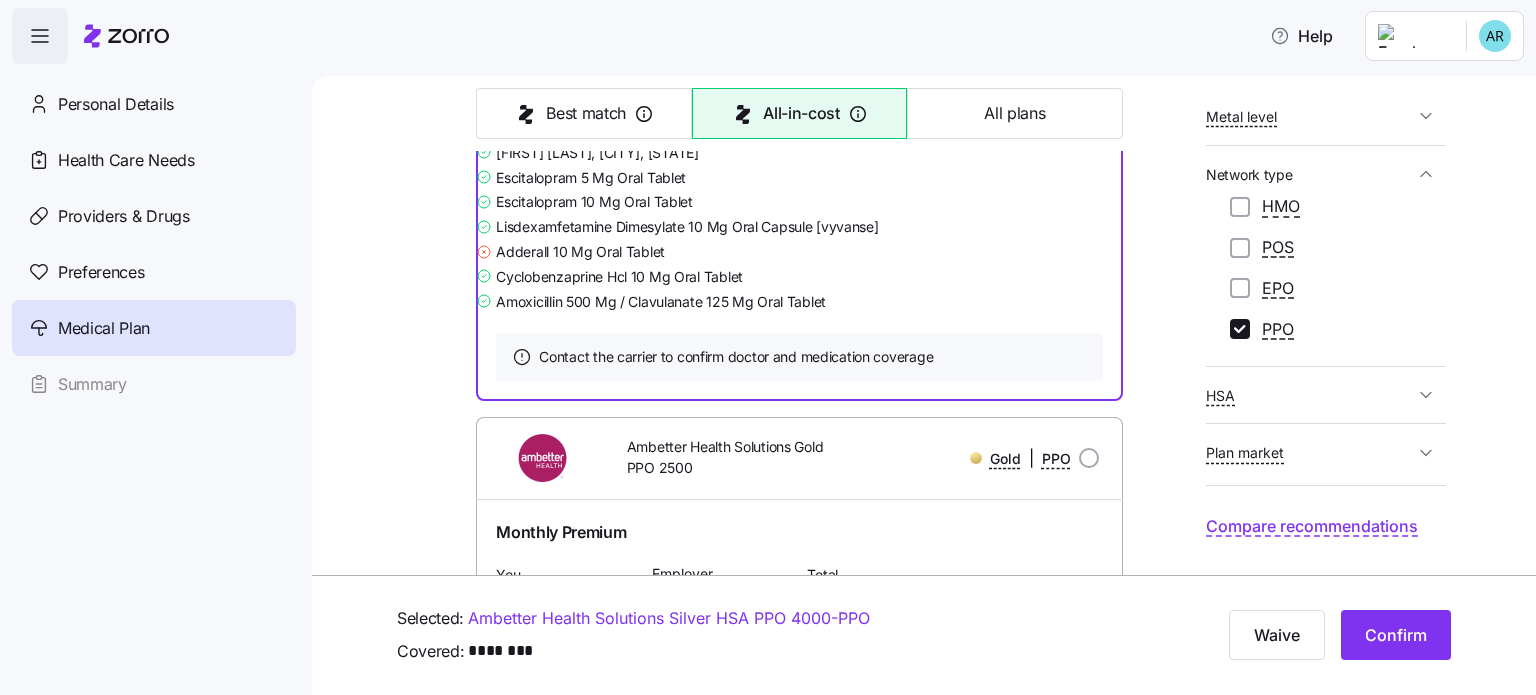 drag, startPoint x: 714, startPoint y: 329, endPoint x: 660, endPoint y: 329, distance: 54 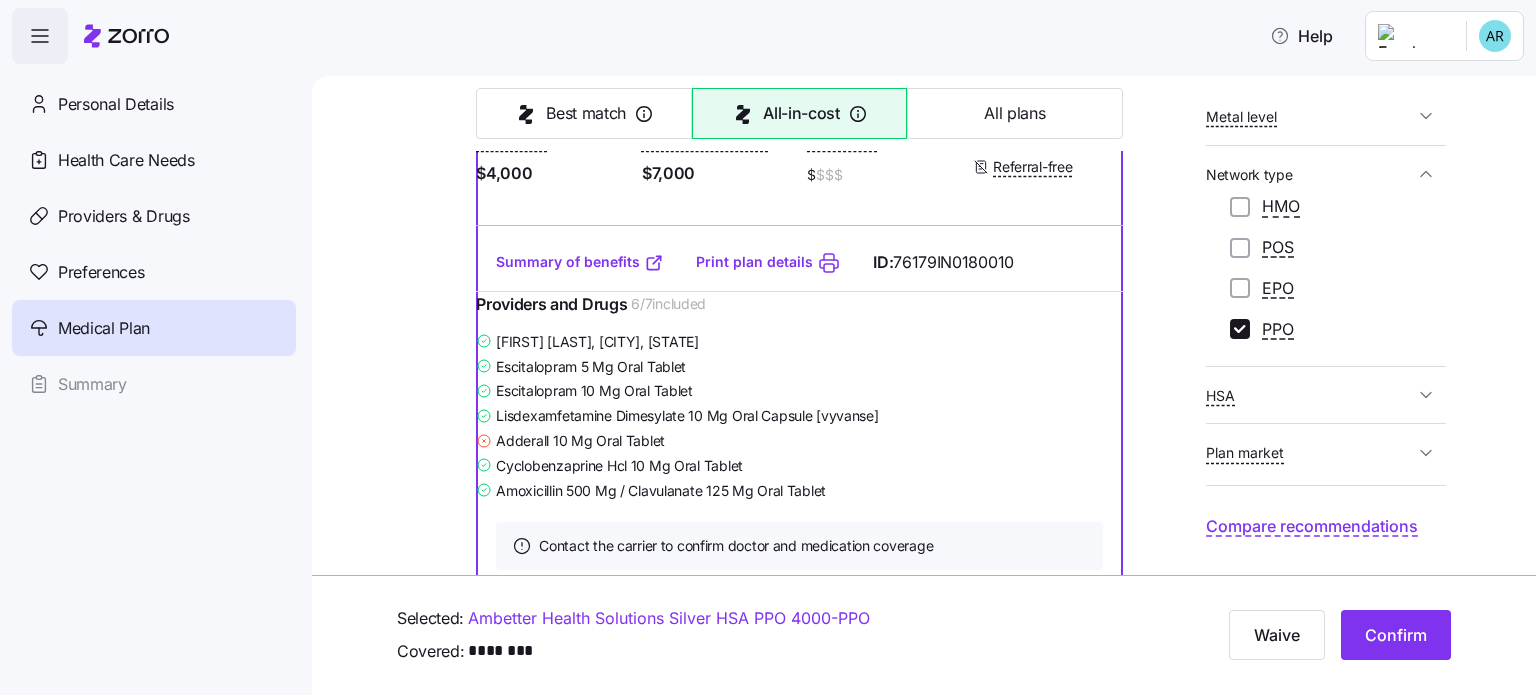 scroll, scrollTop: 2000, scrollLeft: 0, axis: vertical 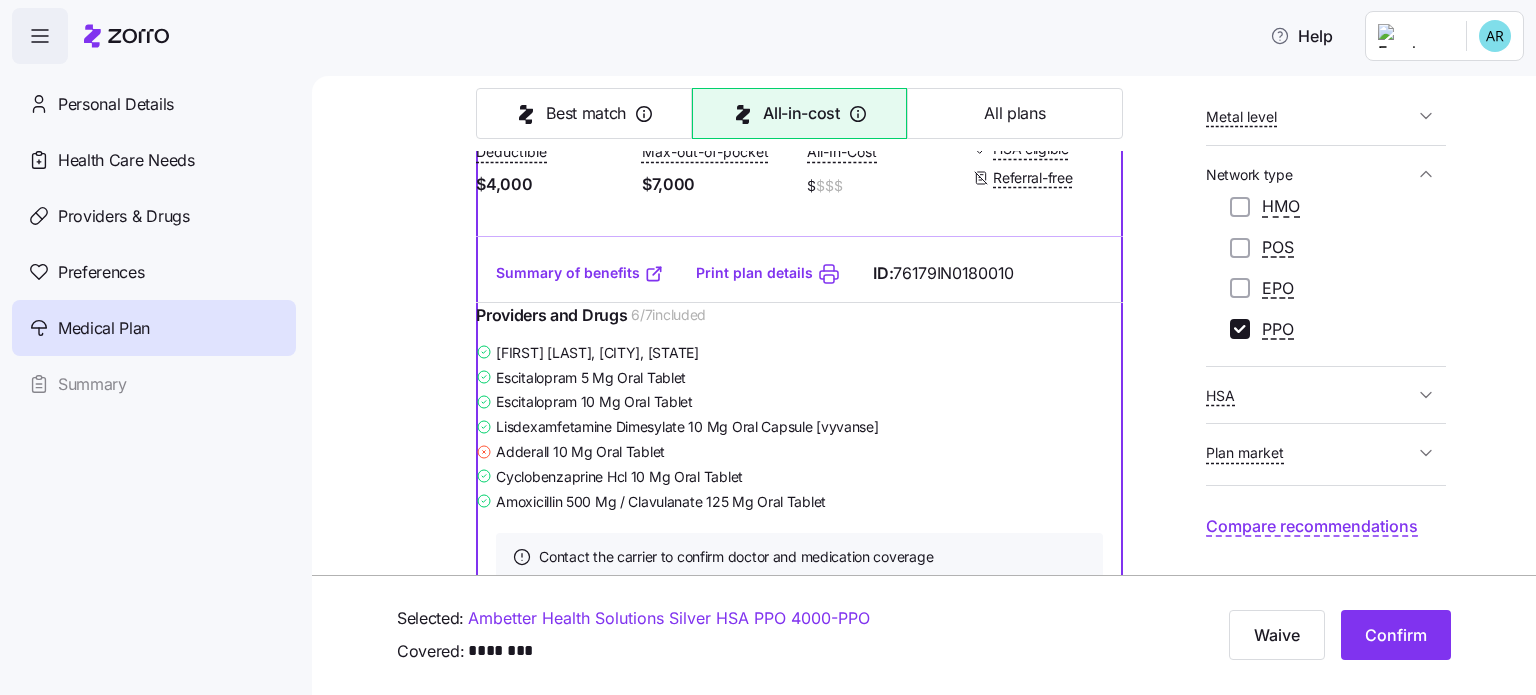 drag, startPoint x: 786, startPoint y: 217, endPoint x: 640, endPoint y: 197, distance: 147.3635 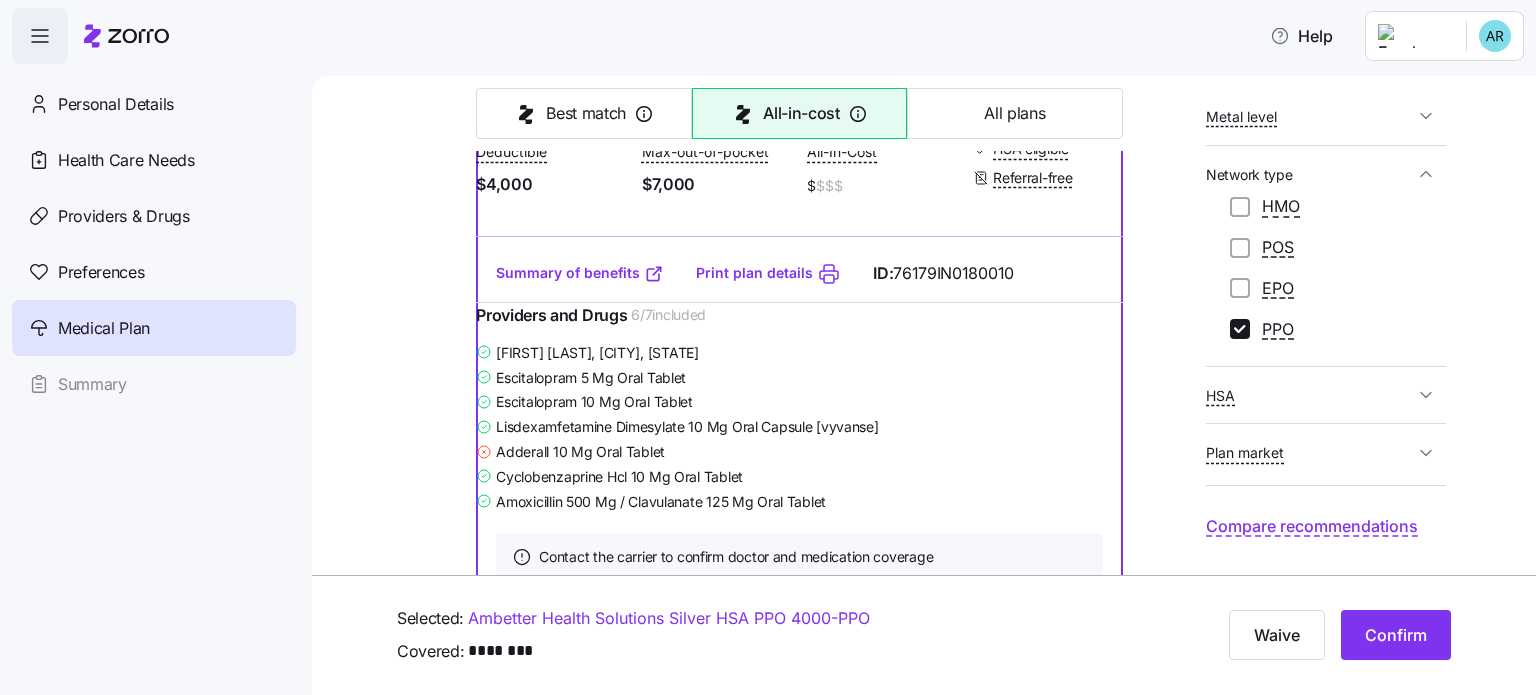 drag, startPoint x: 647, startPoint y: 195, endPoint x: 840, endPoint y: 240, distance: 198.17668 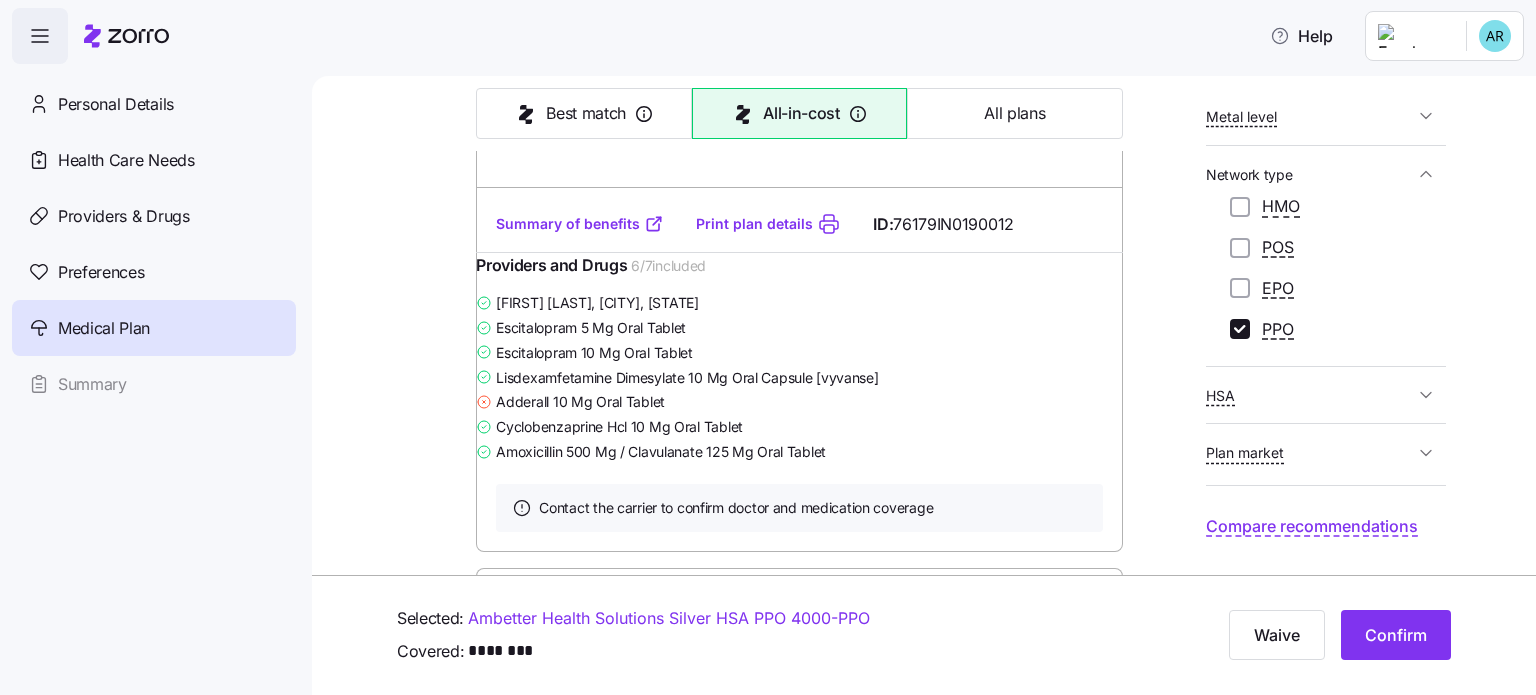 scroll, scrollTop: 7300, scrollLeft: 0, axis: vertical 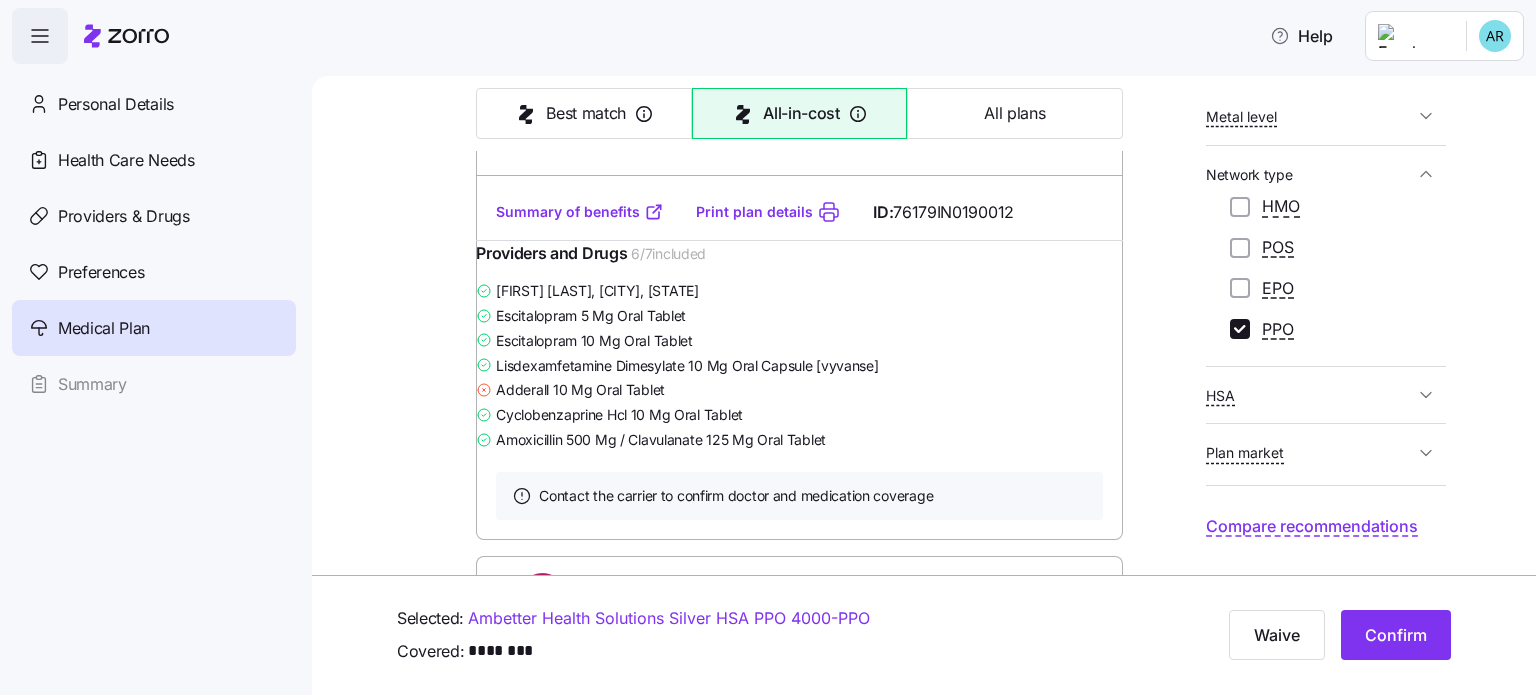 drag, startPoint x: 732, startPoint y: 514, endPoint x: 594, endPoint y: 453, distance: 150.88075 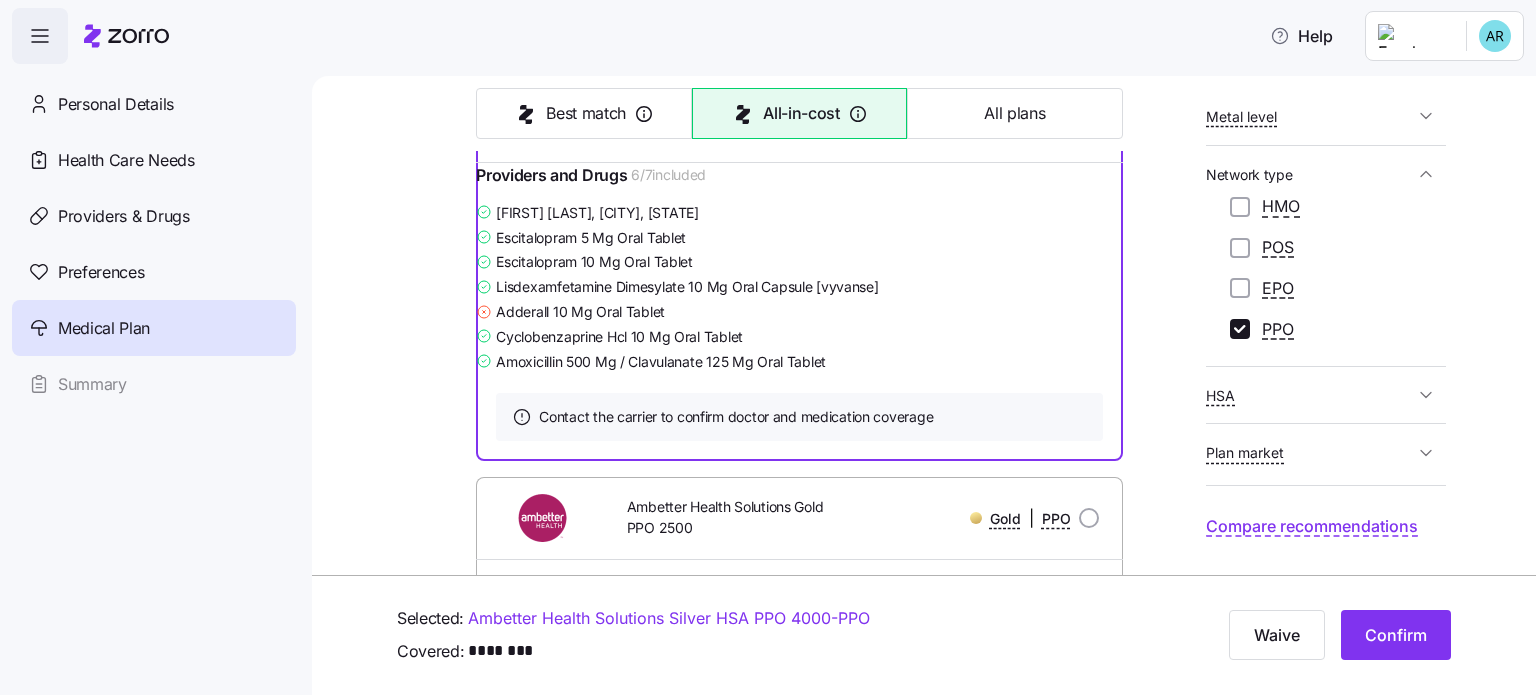 scroll, scrollTop: 2200, scrollLeft: 0, axis: vertical 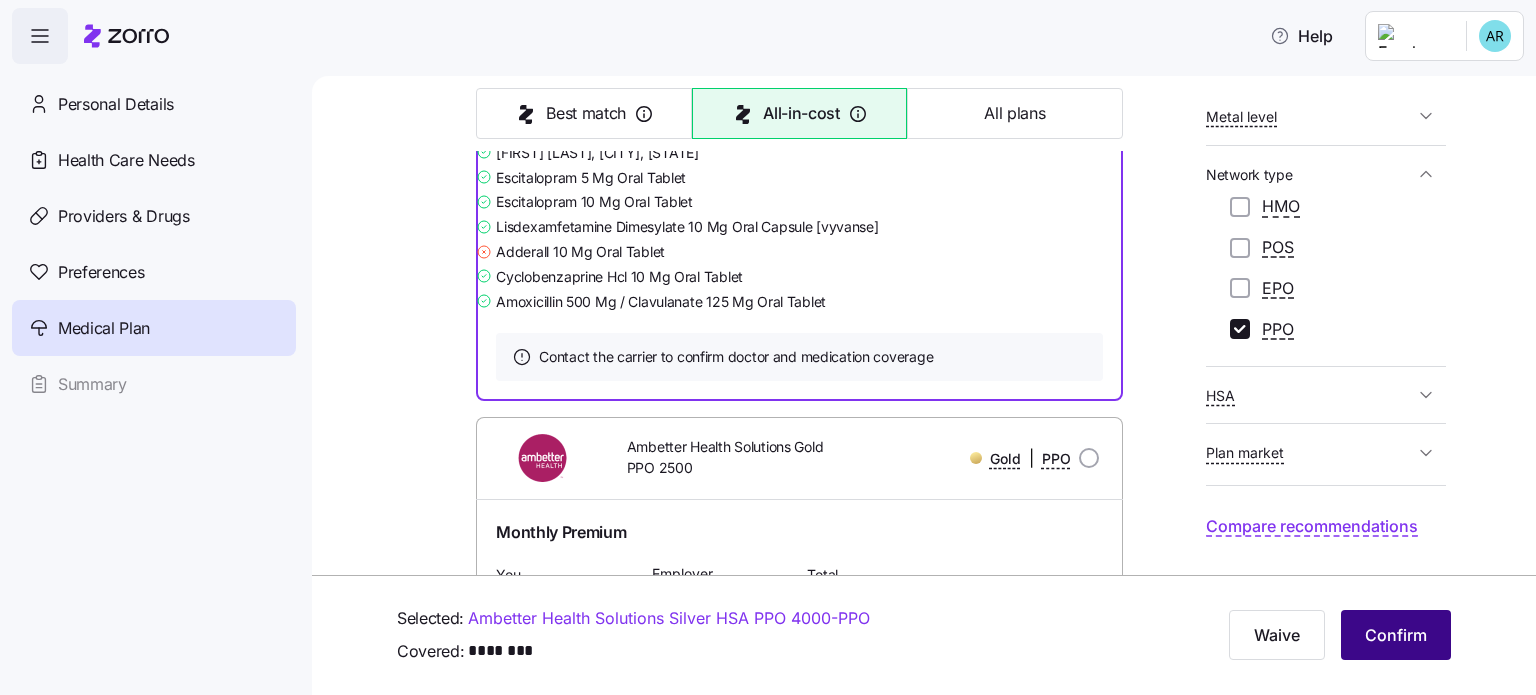 click on "Confirm" at bounding box center (1396, 635) 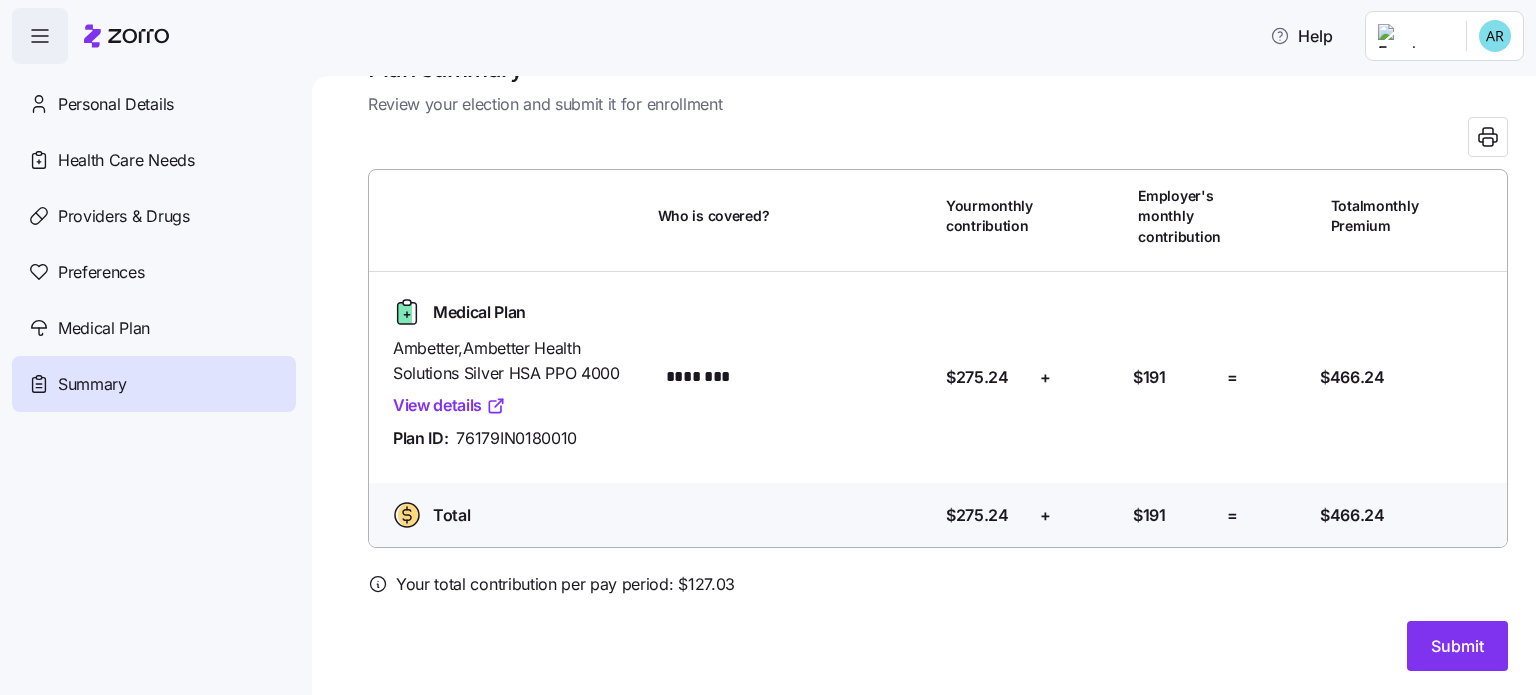 scroll, scrollTop: 123, scrollLeft: 0, axis: vertical 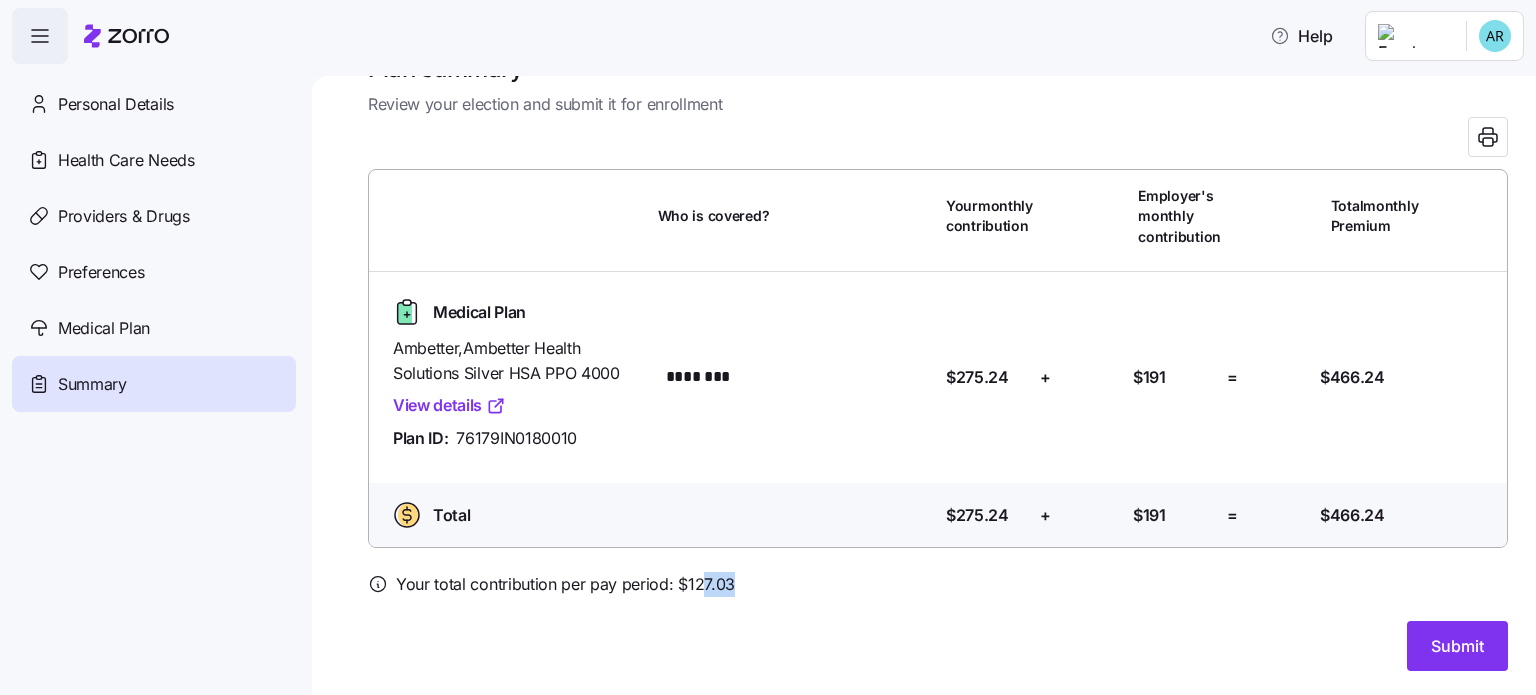 drag, startPoint x: 792, startPoint y: 576, endPoint x: 722, endPoint y: 575, distance: 70.00714 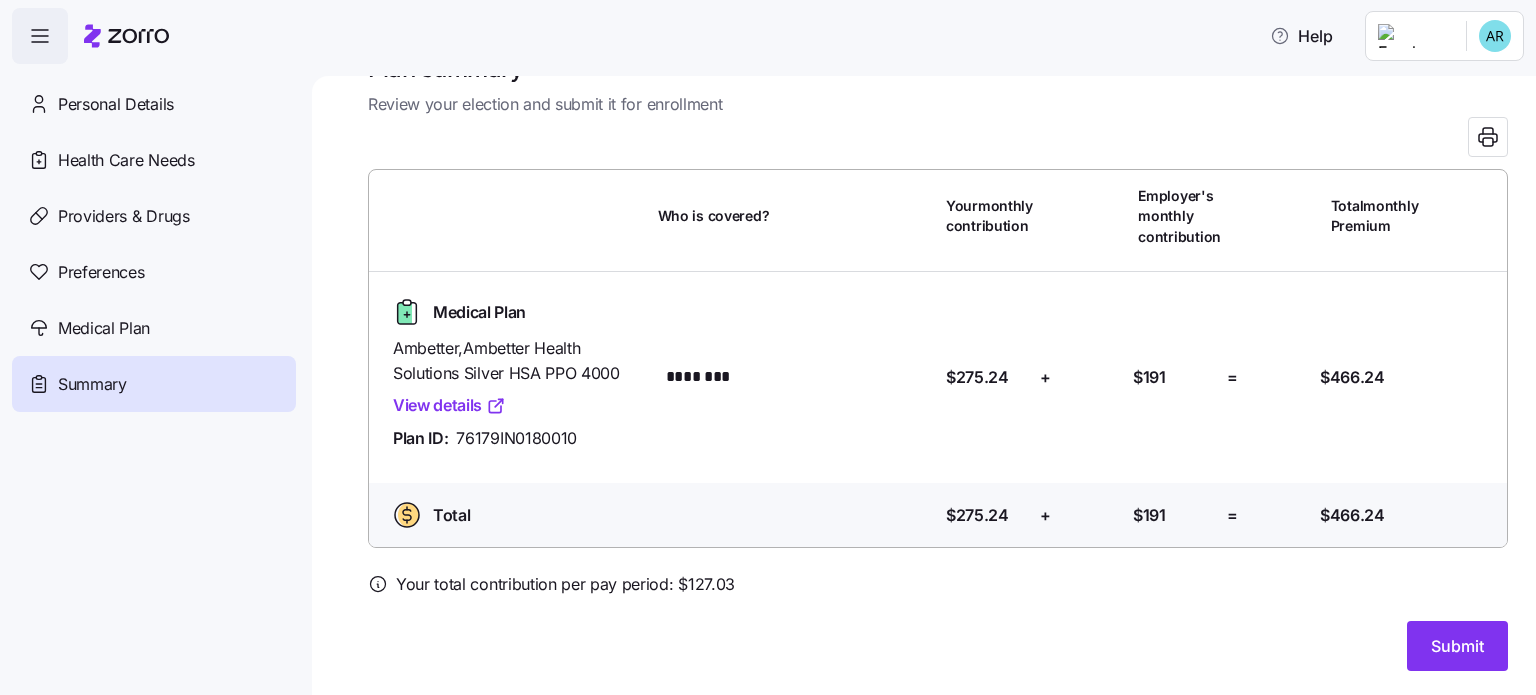 click on "Your total contribution per pay period: $ 127.03" at bounding box center (565, 584) 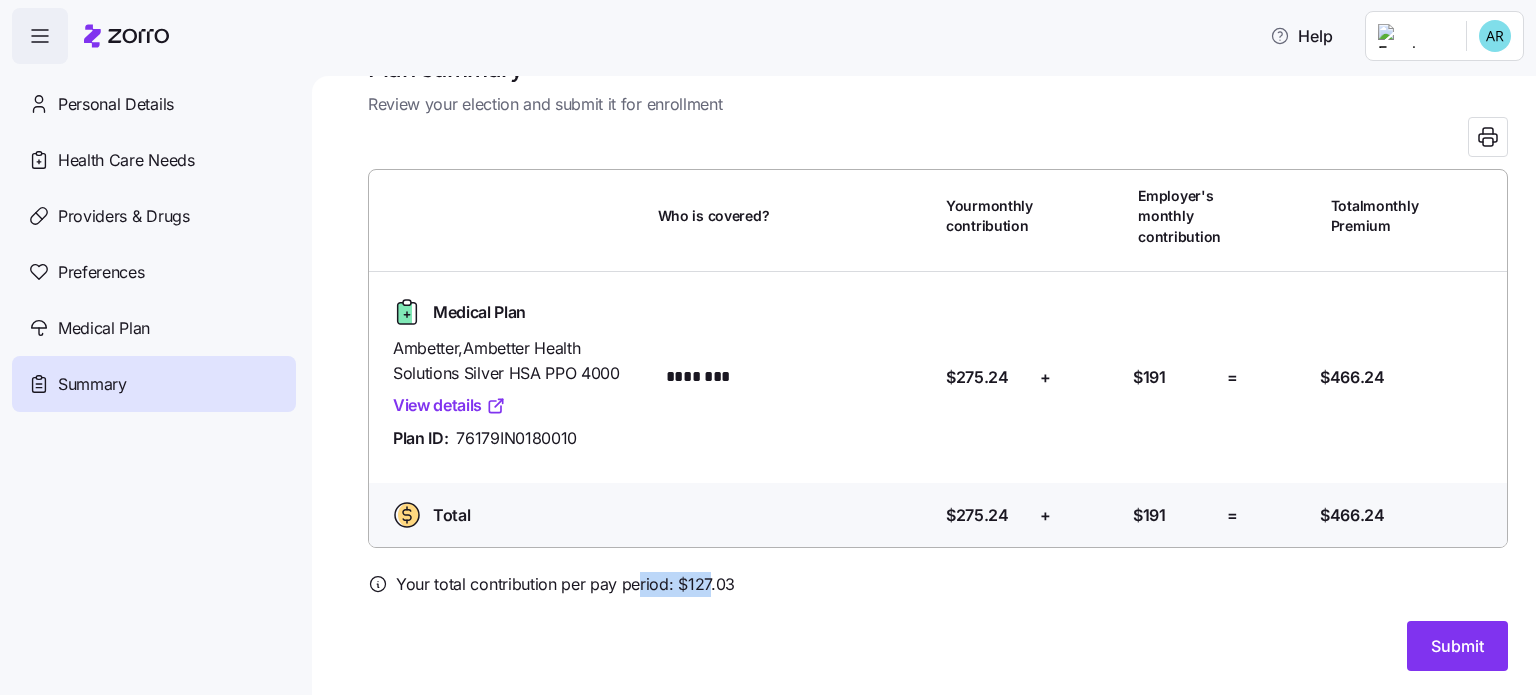 drag, startPoint x: 748, startPoint y: 579, endPoint x: 637, endPoint y: 577, distance: 111.01801 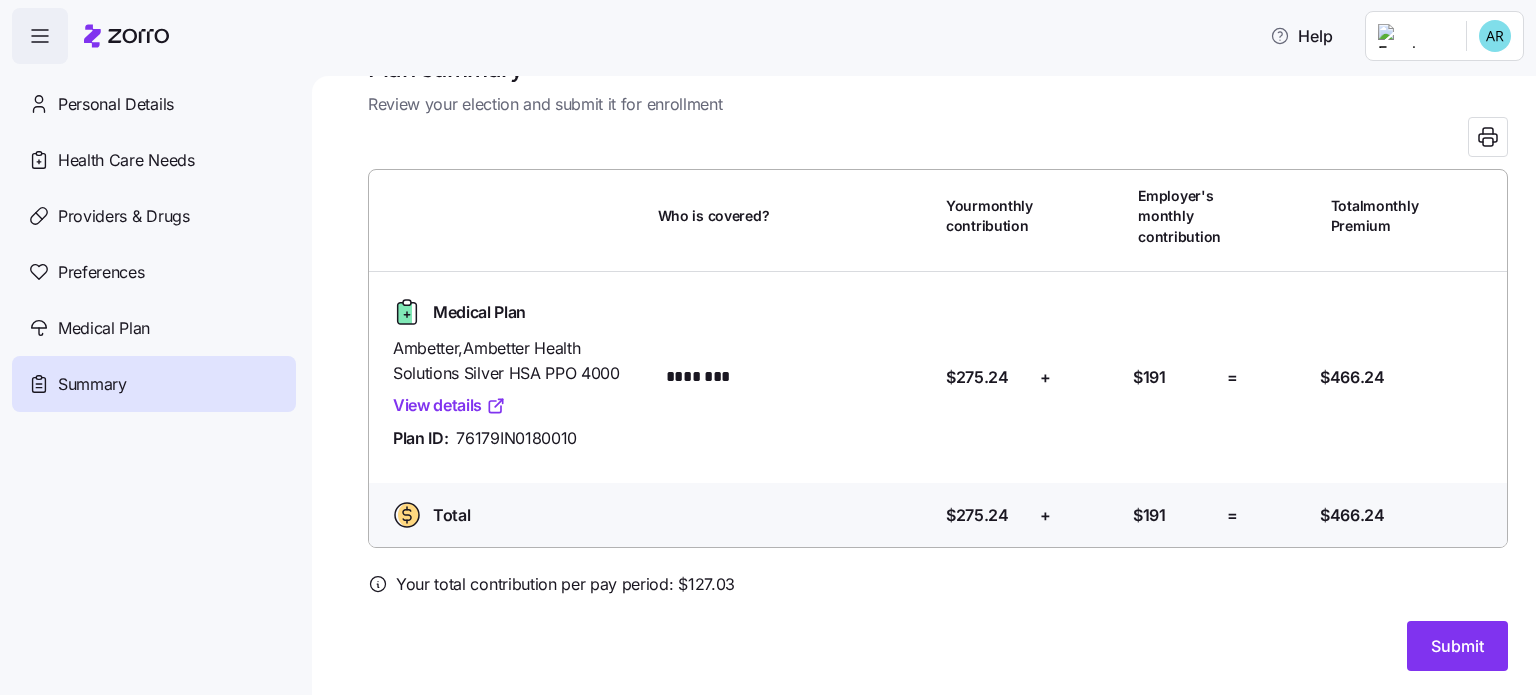 click on "Medical Plan Ambetter , Ambetter Health Solutions Silver HSA PPO 4000 View details Plan ID: [ID_NUMBER] Who is covered? ******** Your contribution: $275.24 + Employer's contribution: $191 = Total Premium: $466.24" at bounding box center (938, 377) 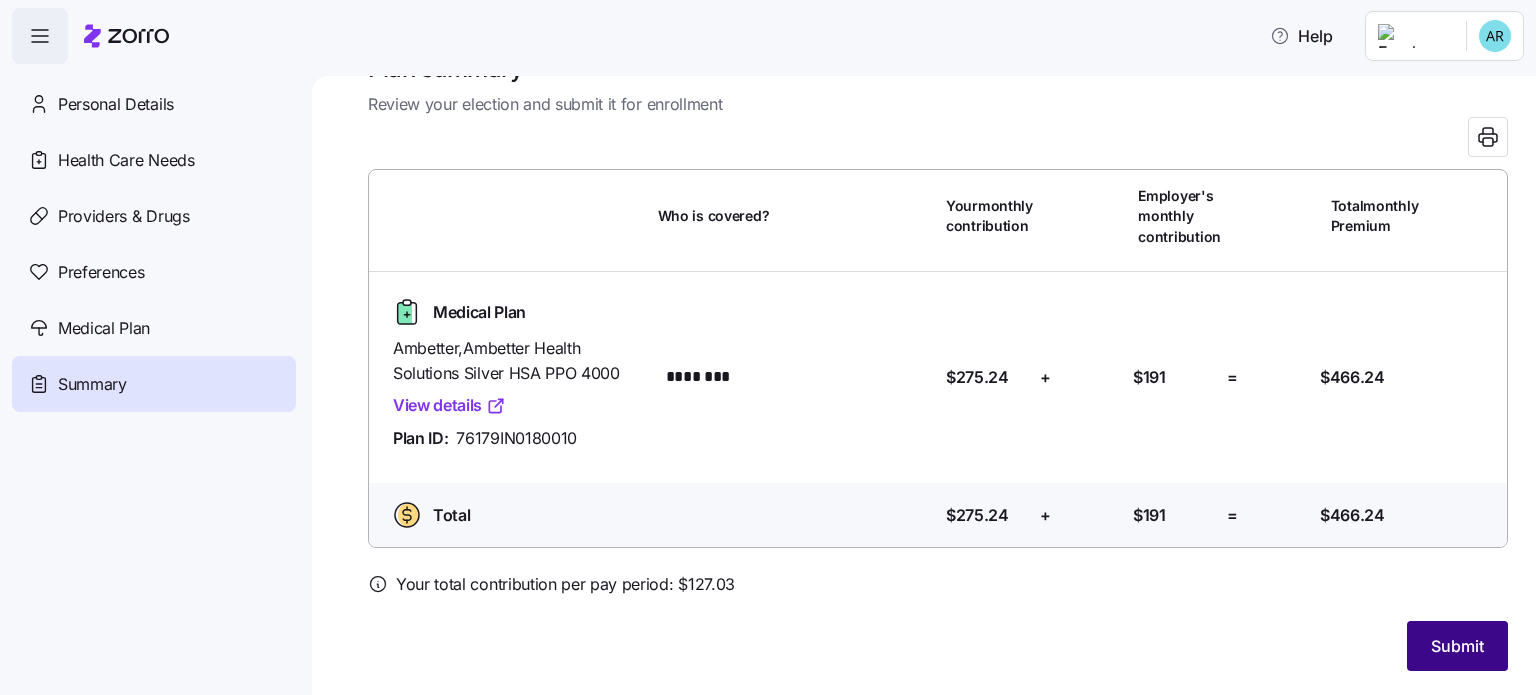 click on "Submit" at bounding box center [1457, 646] 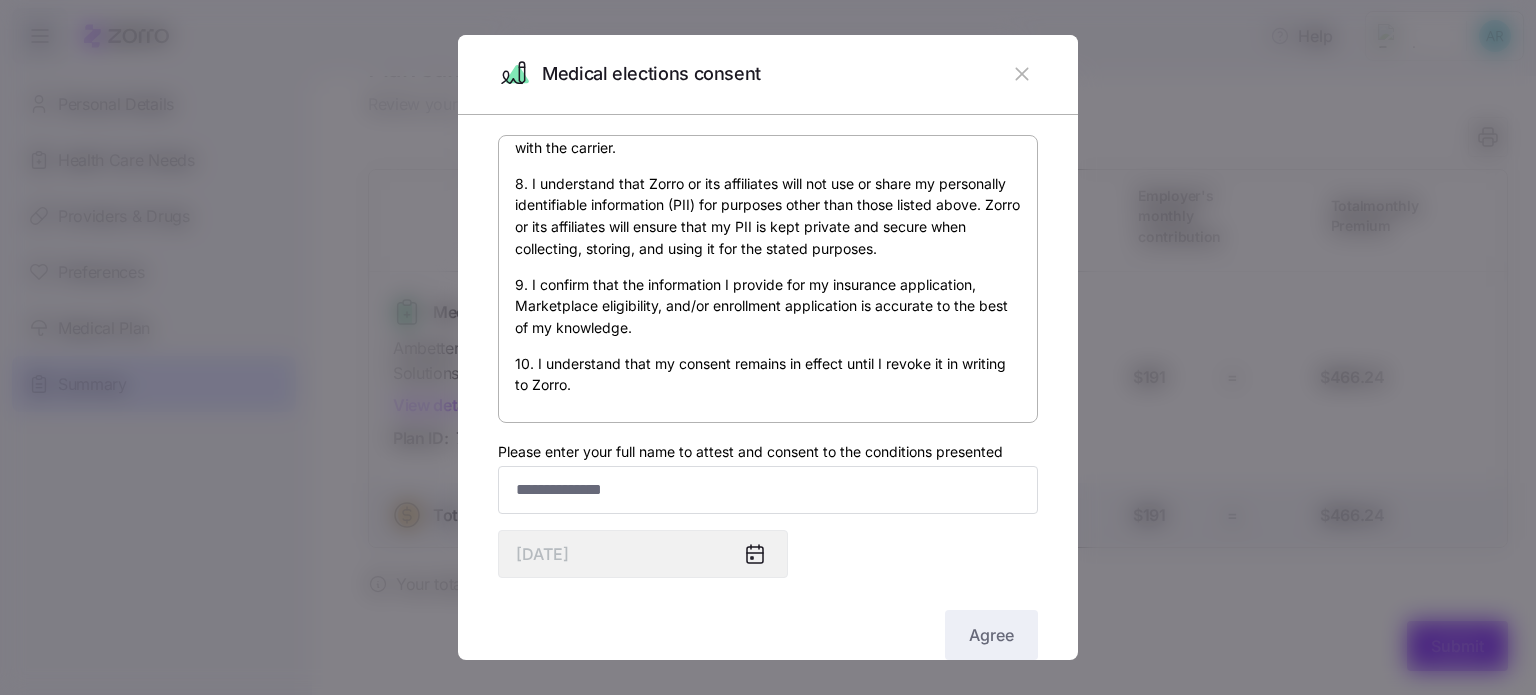 scroll, scrollTop: 1312, scrollLeft: 0, axis: vertical 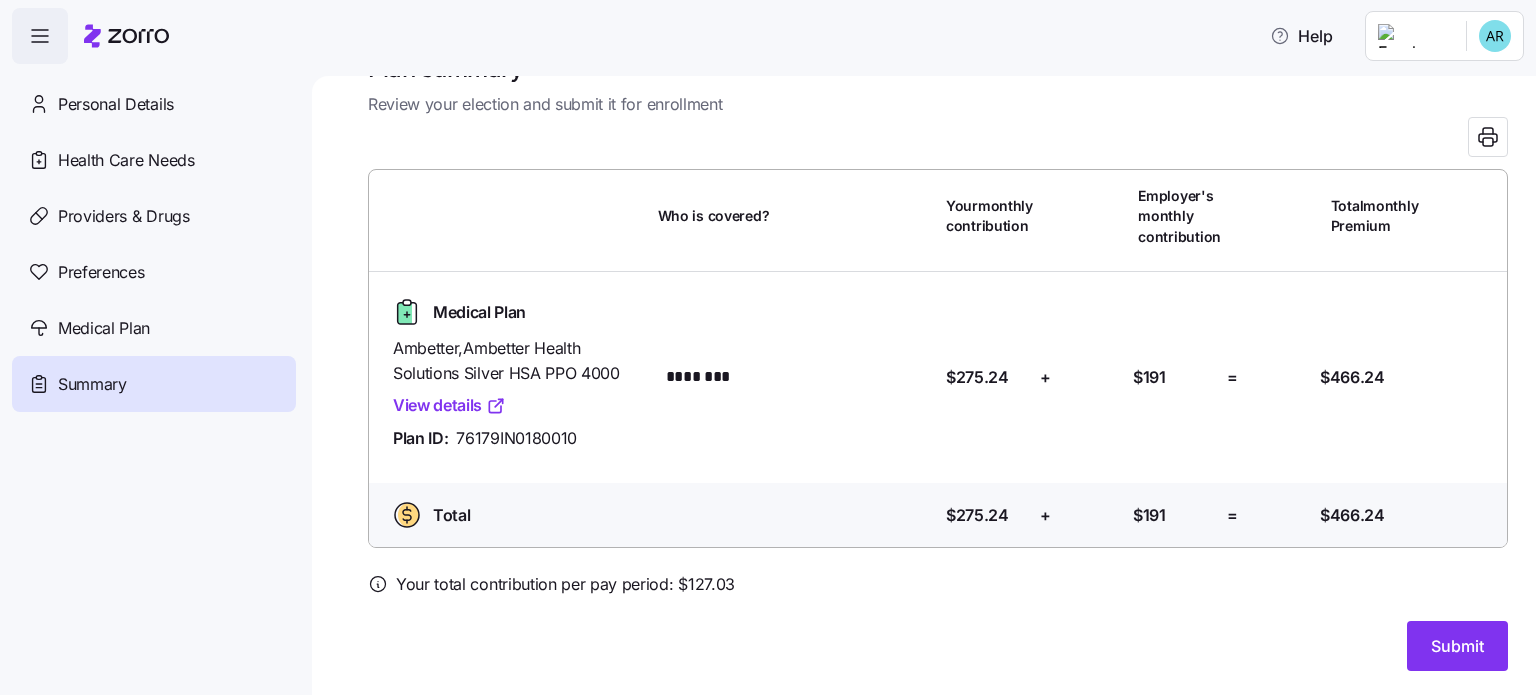 click on "Medical Plan Ambetter , Ambetter Health Solutions Silver HSA PPO 4000 View details Plan ID: [ID_NUMBER] Who is covered? ******** Your contribution: $275.24 + Employer's contribution: $191 = Total Premium: $466.24" at bounding box center (938, 377) 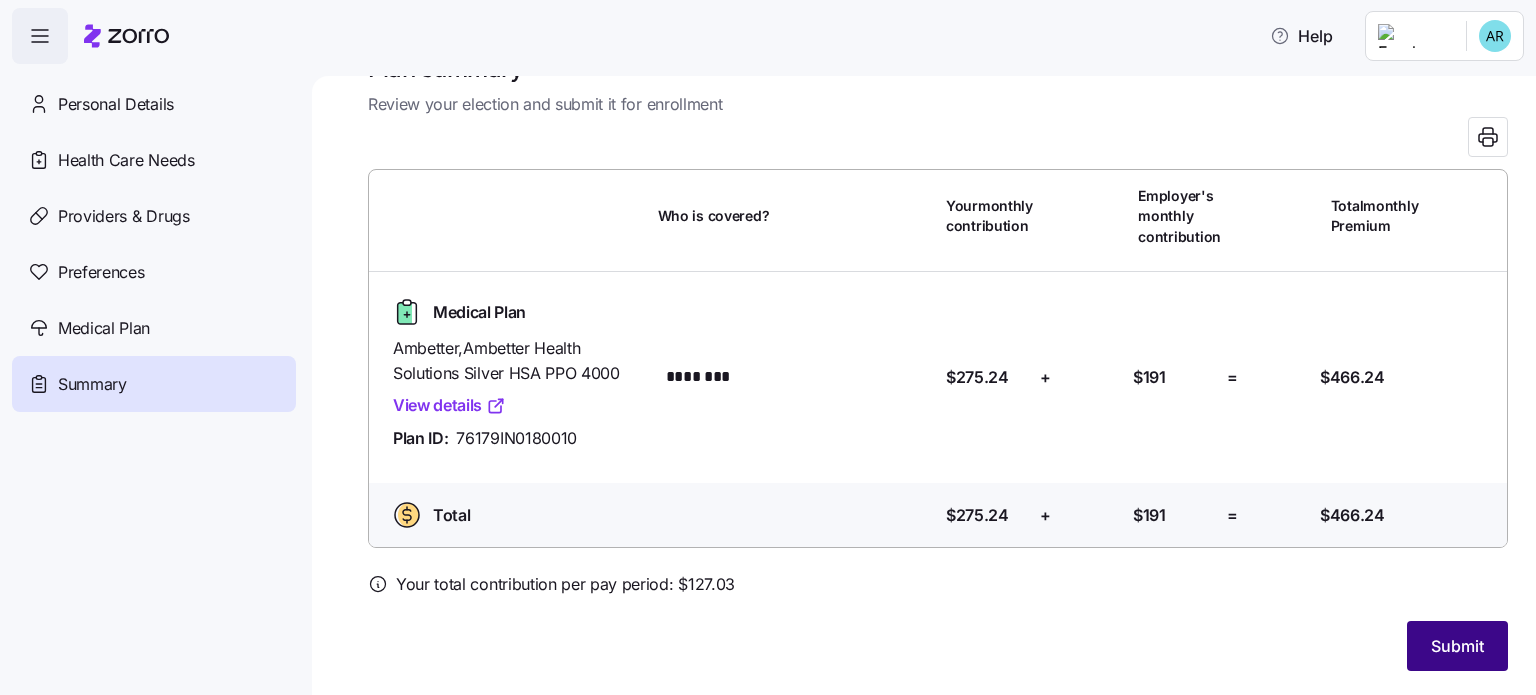 click on "Submit" at bounding box center (1457, 646) 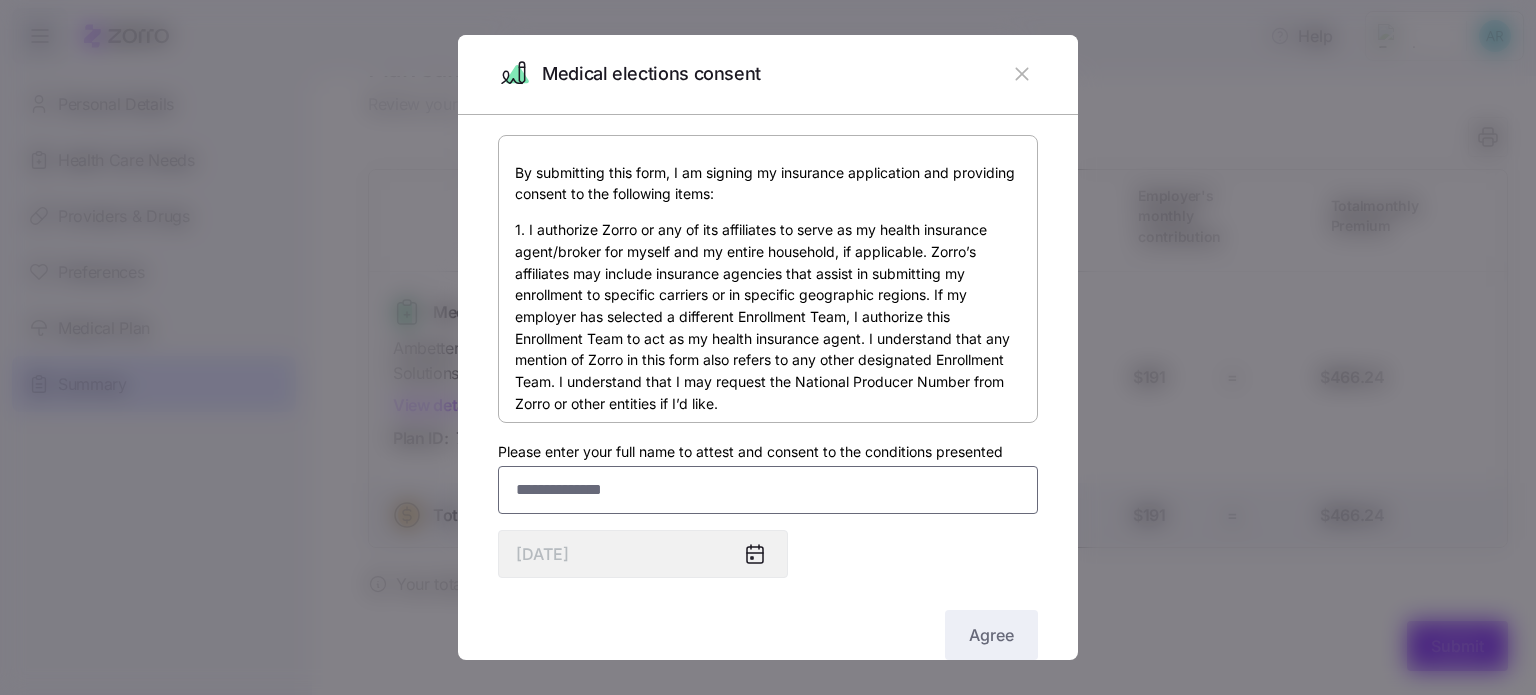 click on "Please enter your full name to attest and consent to the conditions presented" at bounding box center [768, 490] 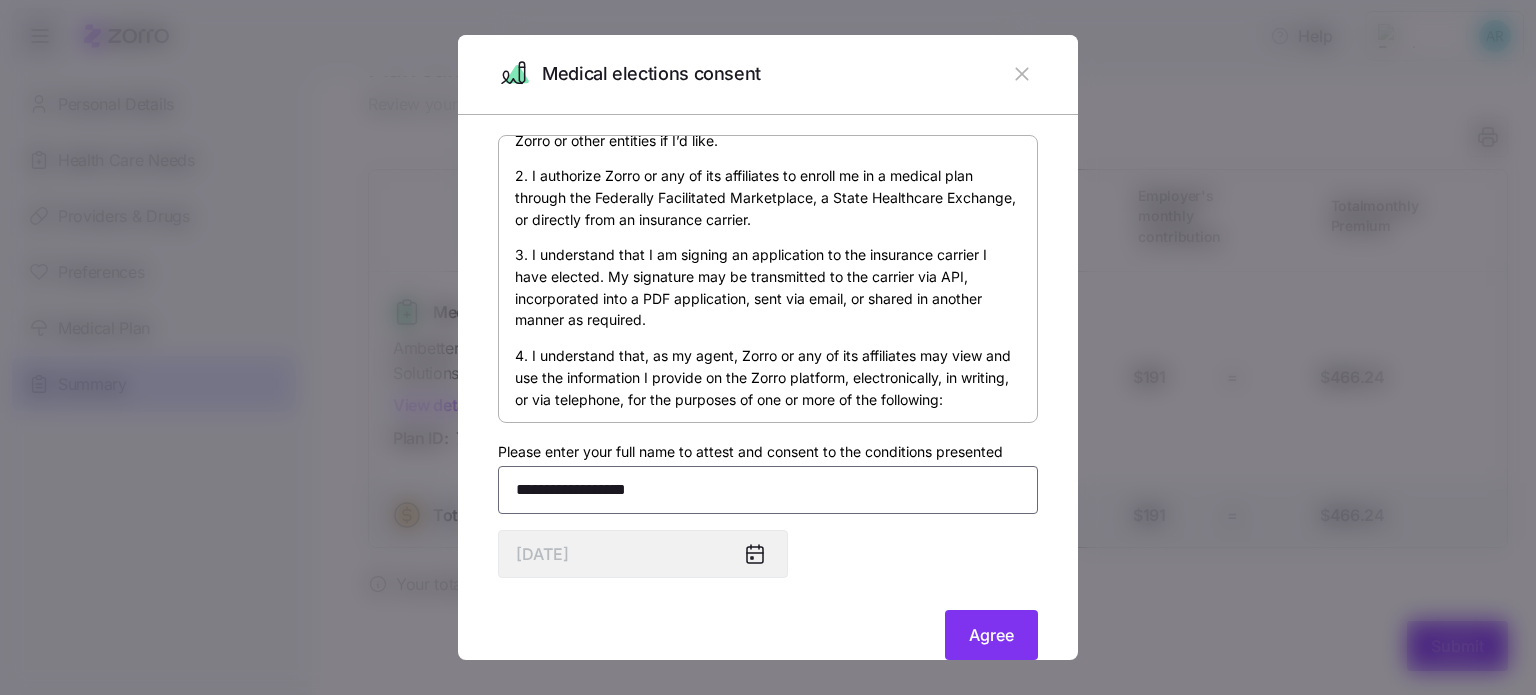 scroll, scrollTop: 600, scrollLeft: 0, axis: vertical 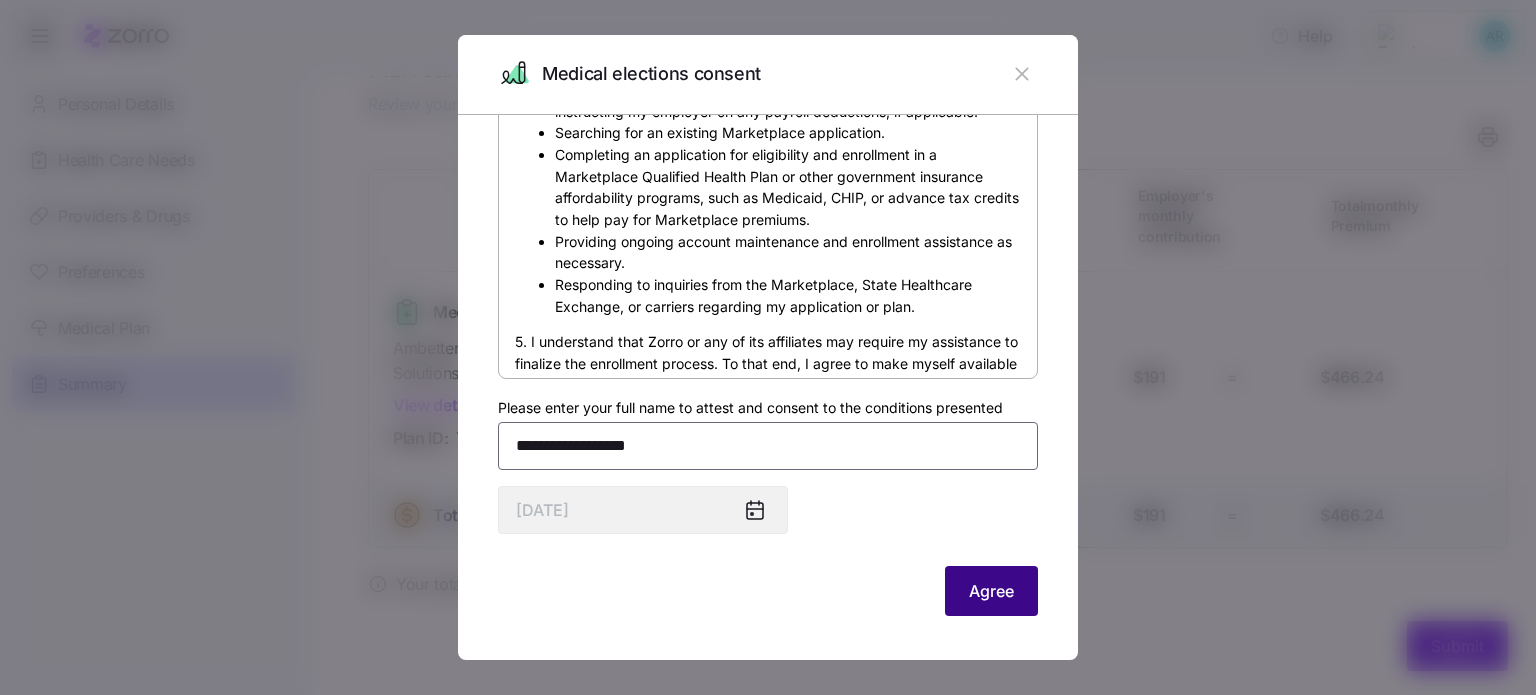 type on "**********" 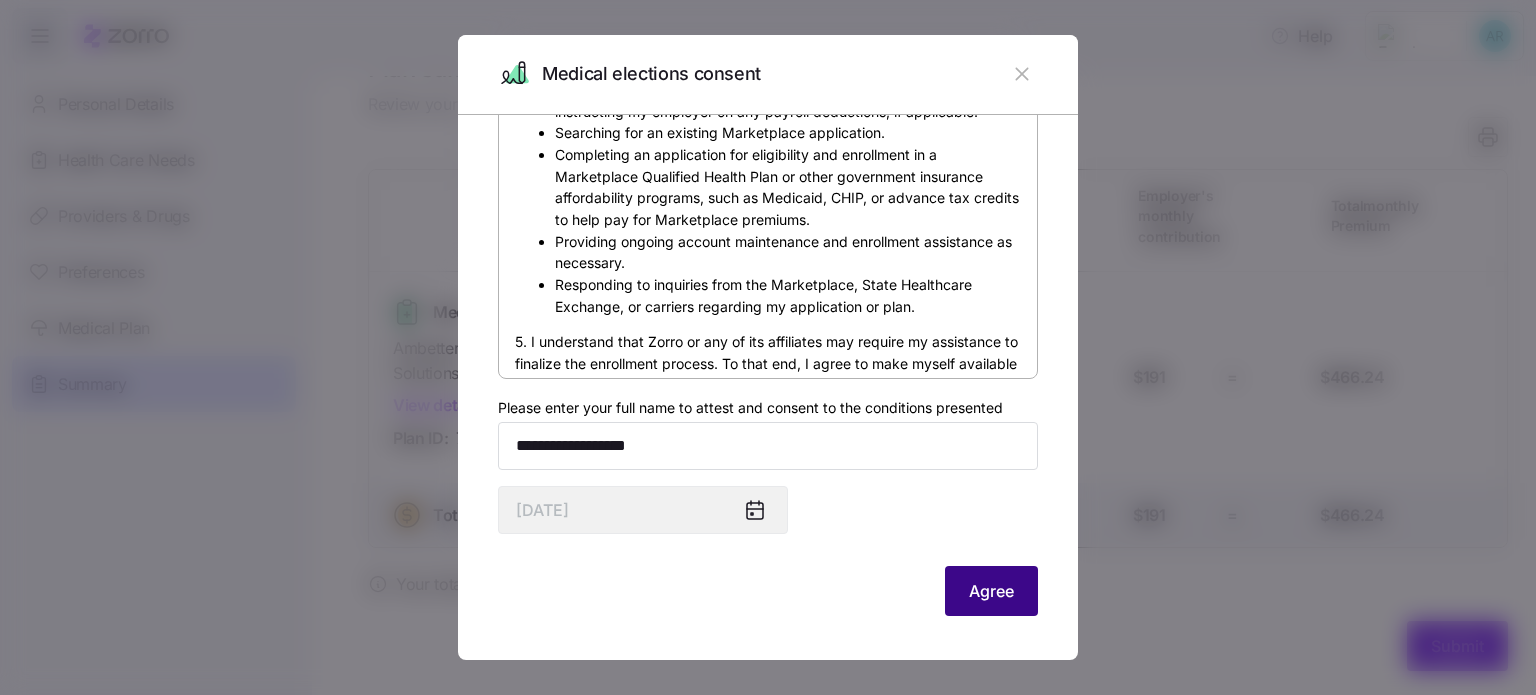 click on "Agree" at bounding box center (991, 591) 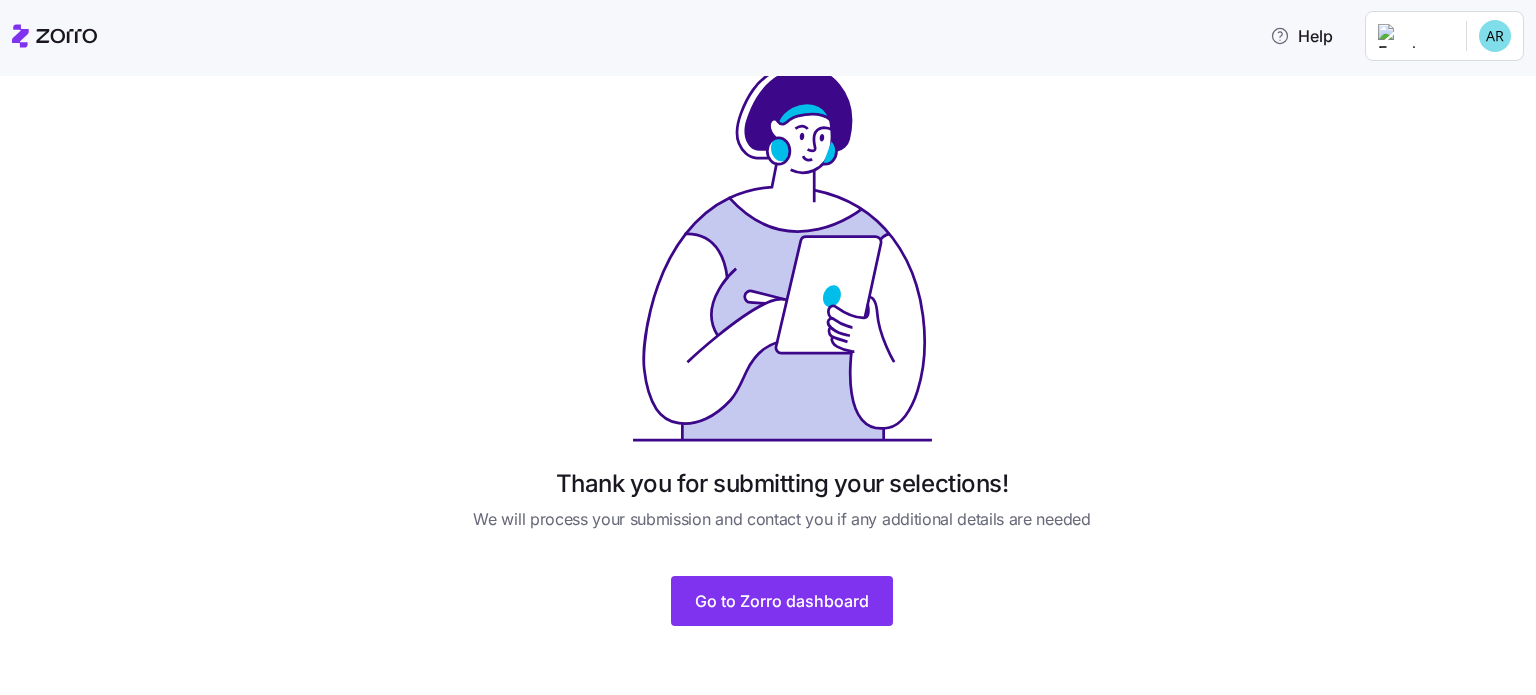 scroll, scrollTop: 71, scrollLeft: 0, axis: vertical 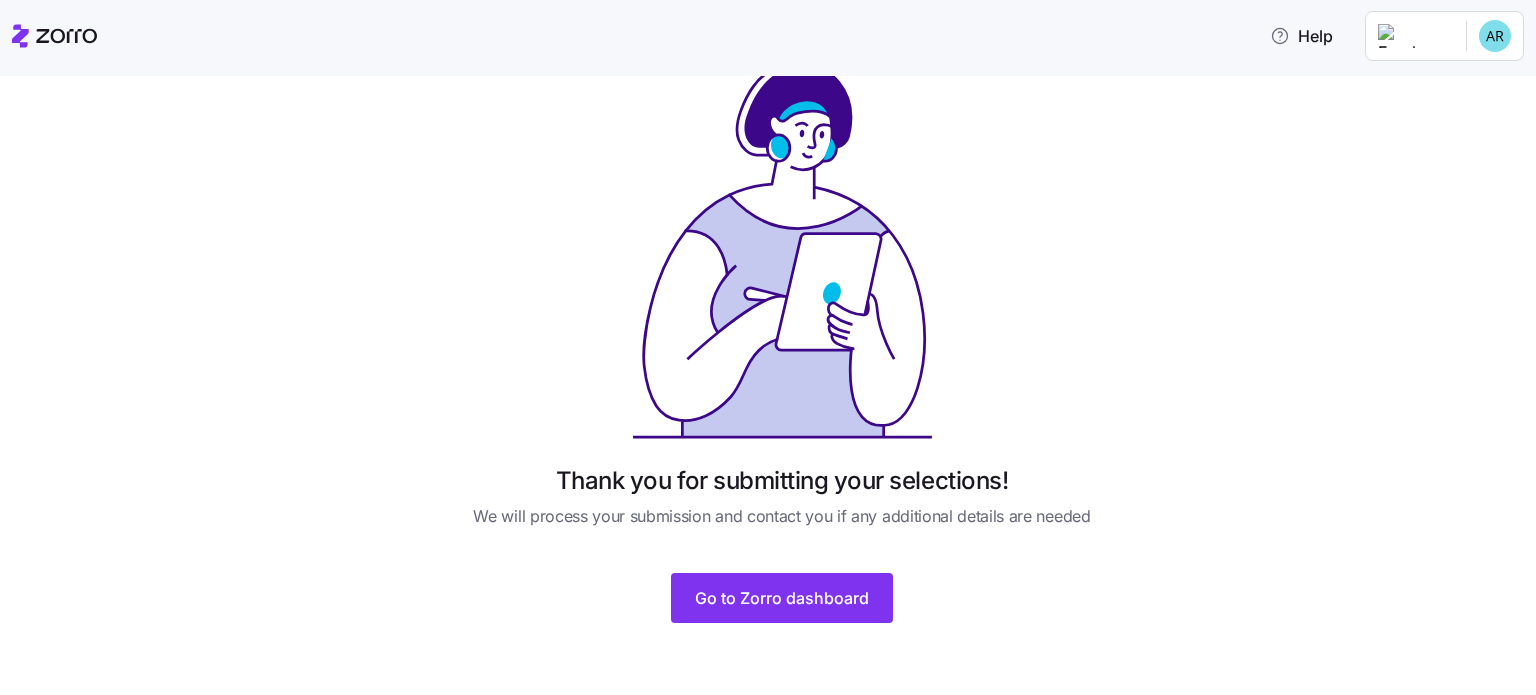 click on "Thank you for submitting your selections! We will process your submission and contact you if any additional details are needed Go to Zorro dashboard" at bounding box center [782, 353] 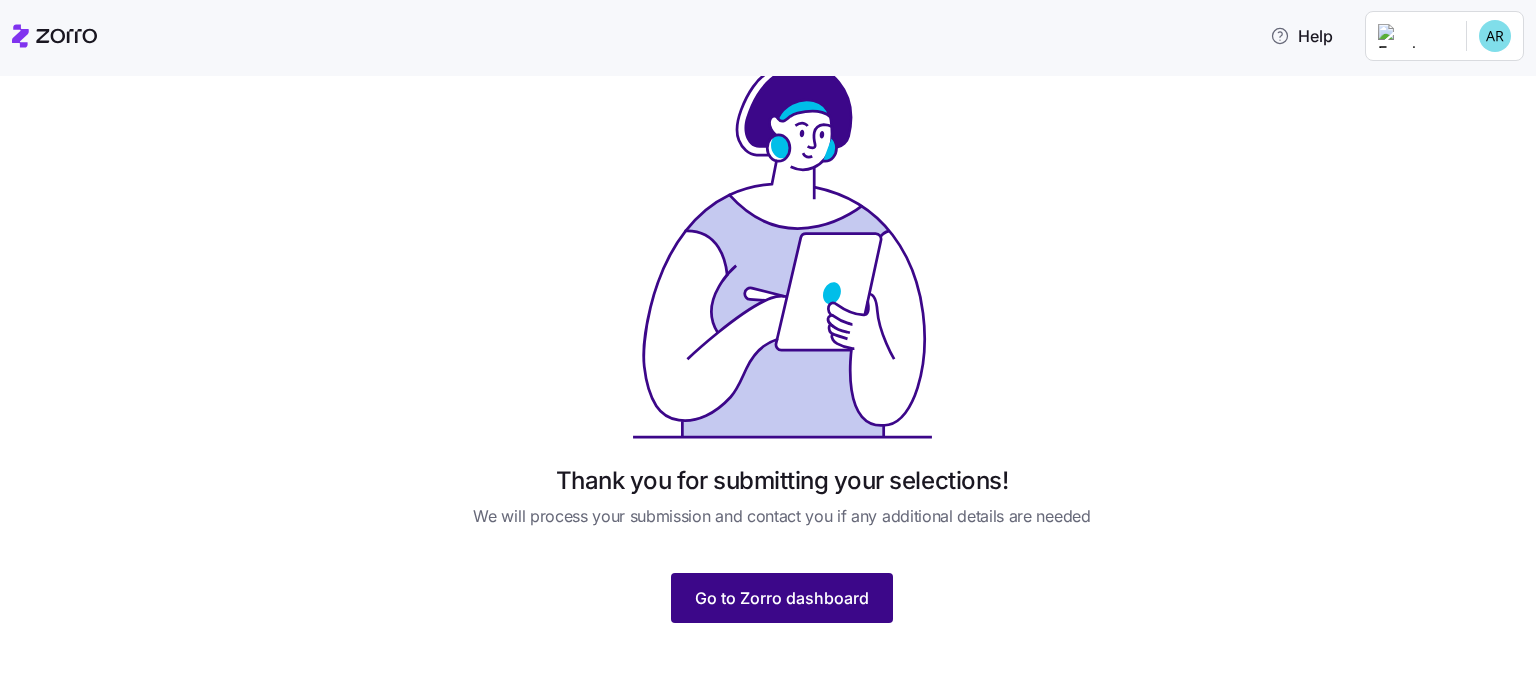 click on "Go to Zorro dashboard" at bounding box center (782, 598) 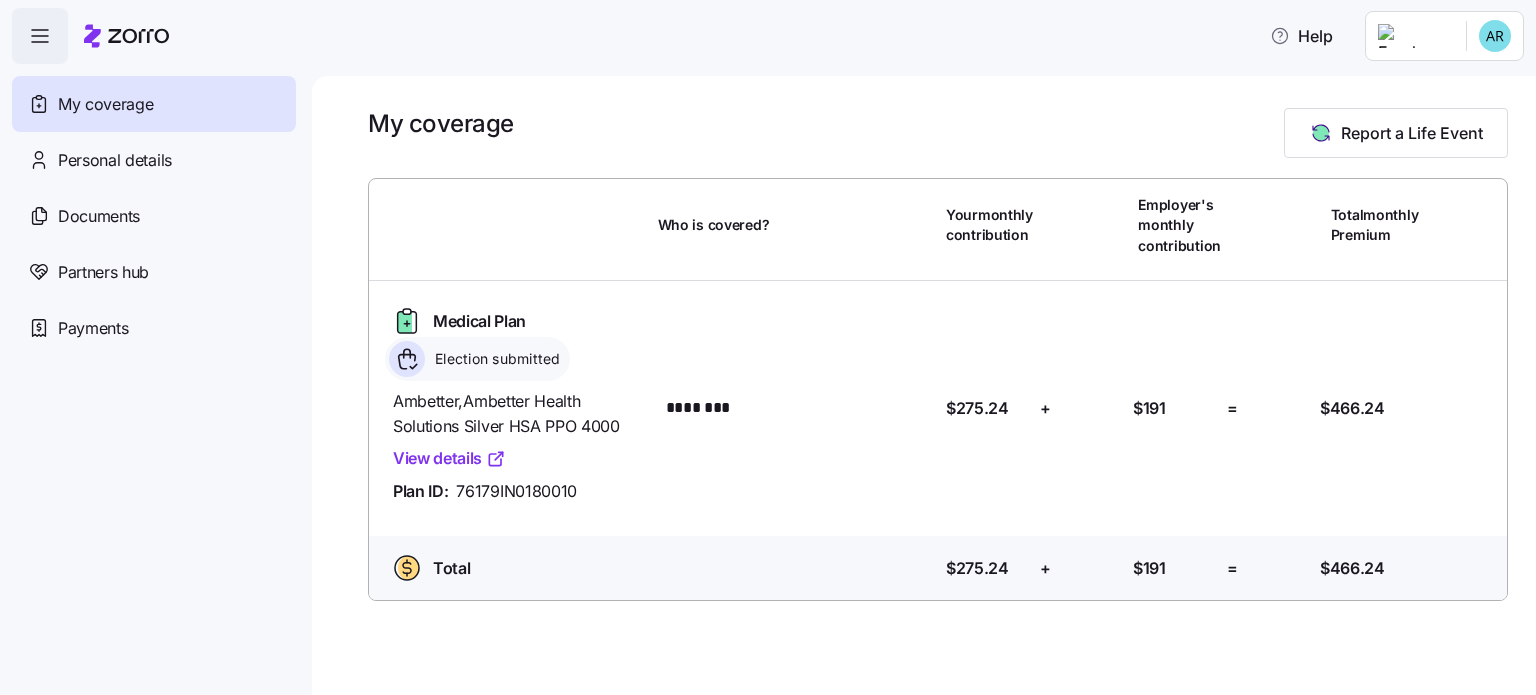drag, startPoint x: 496, startPoint y: 441, endPoint x: 648, endPoint y: 457, distance: 152.83978 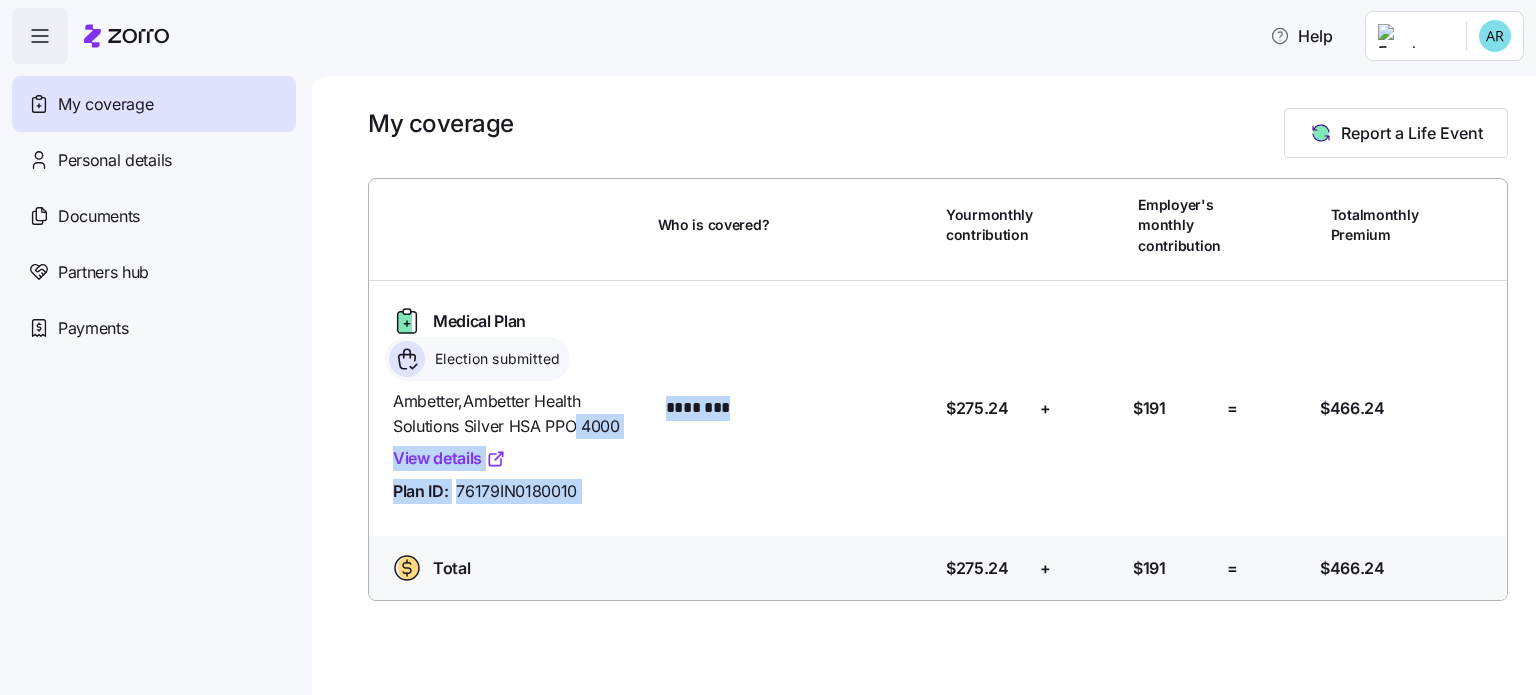 click on "Ambetter ,  Ambetter Health Solutions Silver HSA PPO 4000" at bounding box center [517, 414] 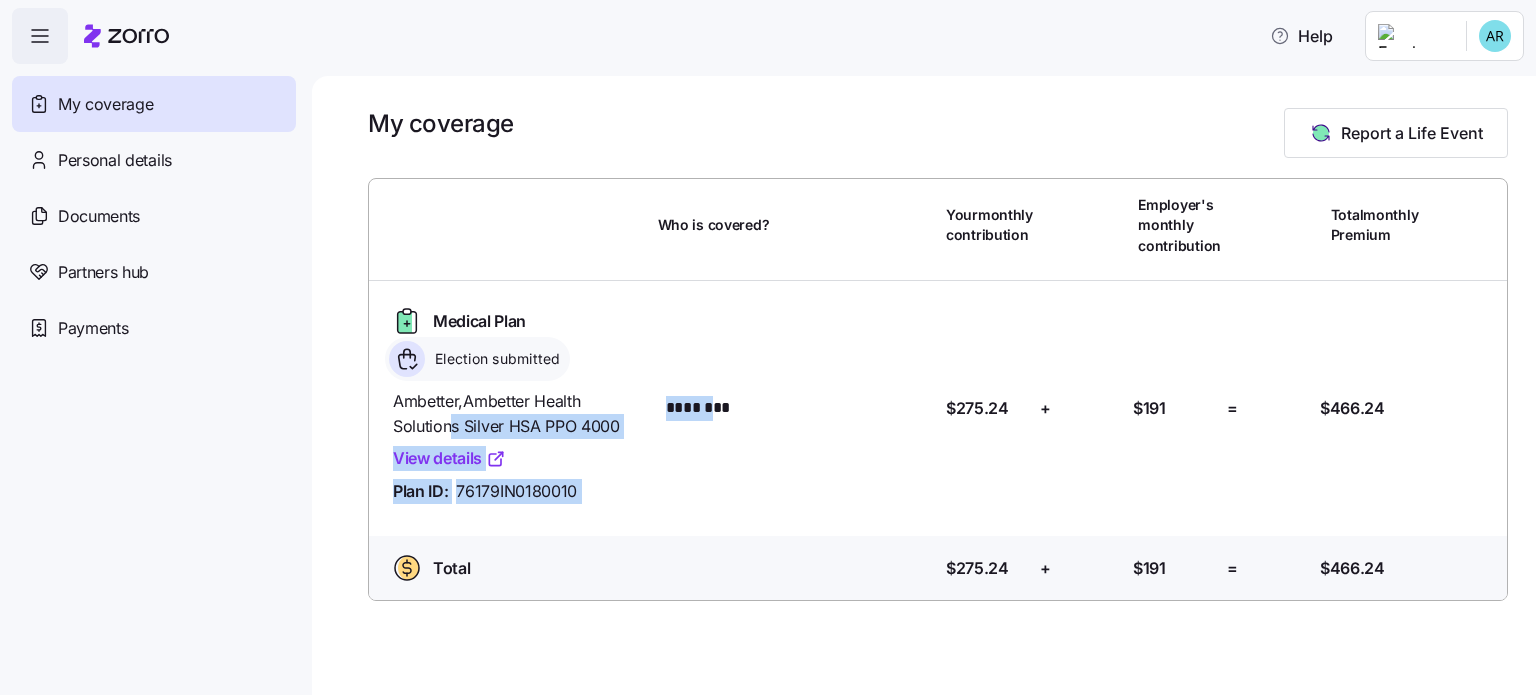 drag, startPoint x: 479, startPoint y: 448, endPoint x: 732, endPoint y: 448, distance: 253 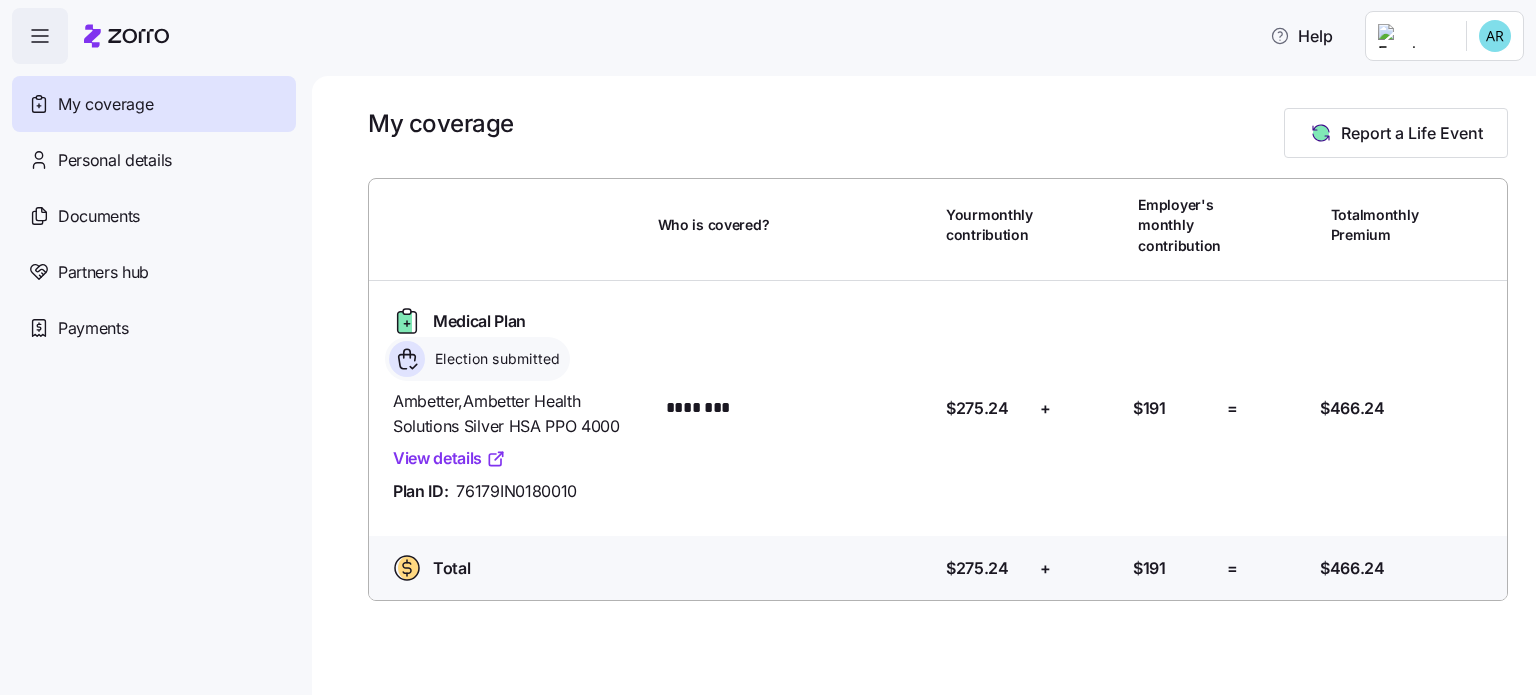drag, startPoint x: 956, startPoint y: 419, endPoint x: 956, endPoint y: 407, distance: 12 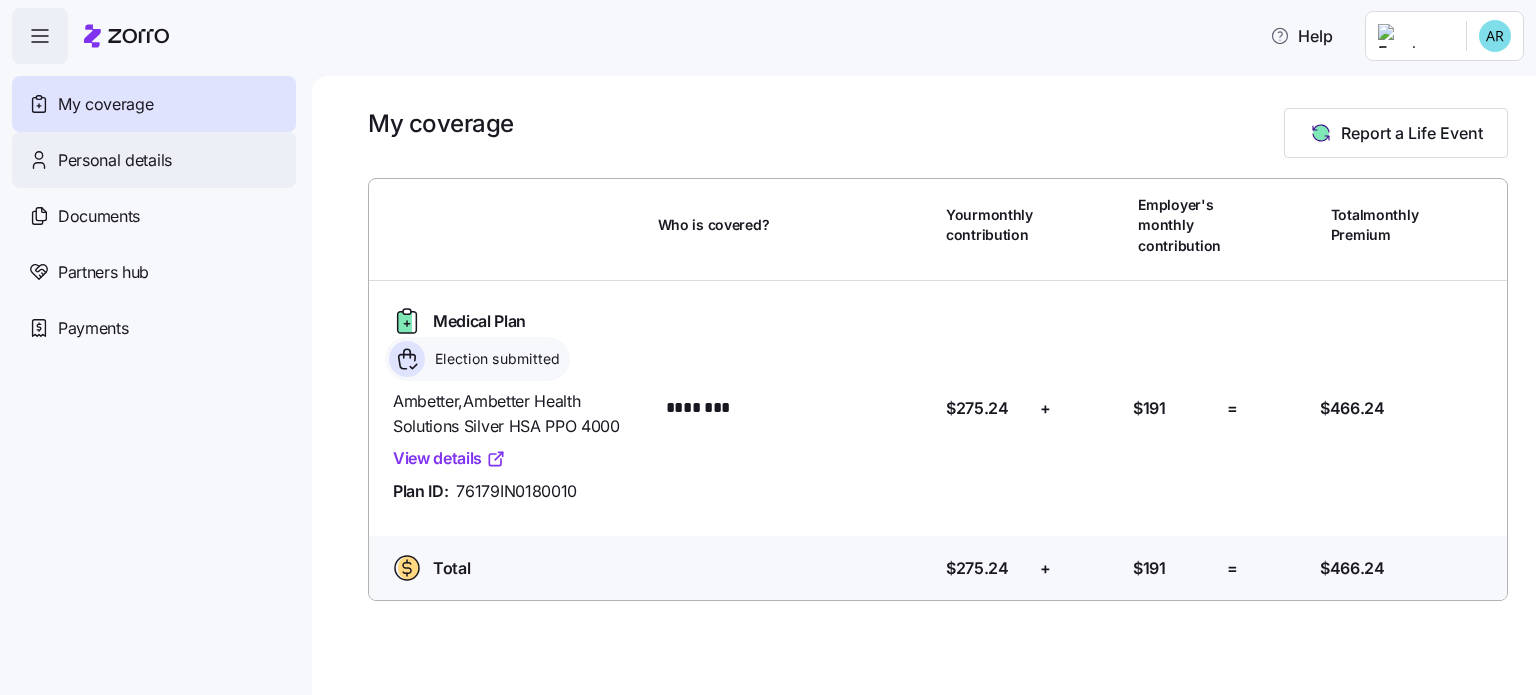 click on "Personal details" at bounding box center [115, 160] 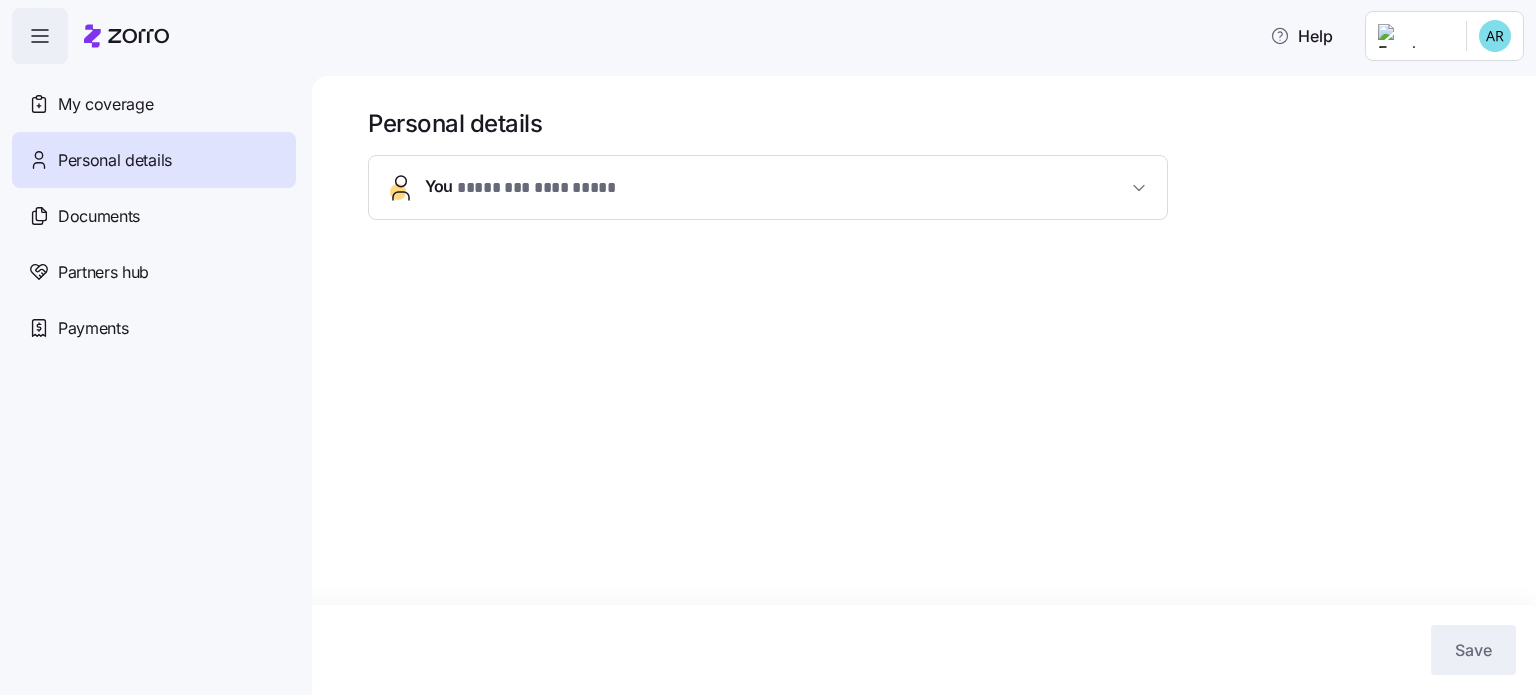 click on "You * ******** * ******** *" at bounding box center (768, 187) 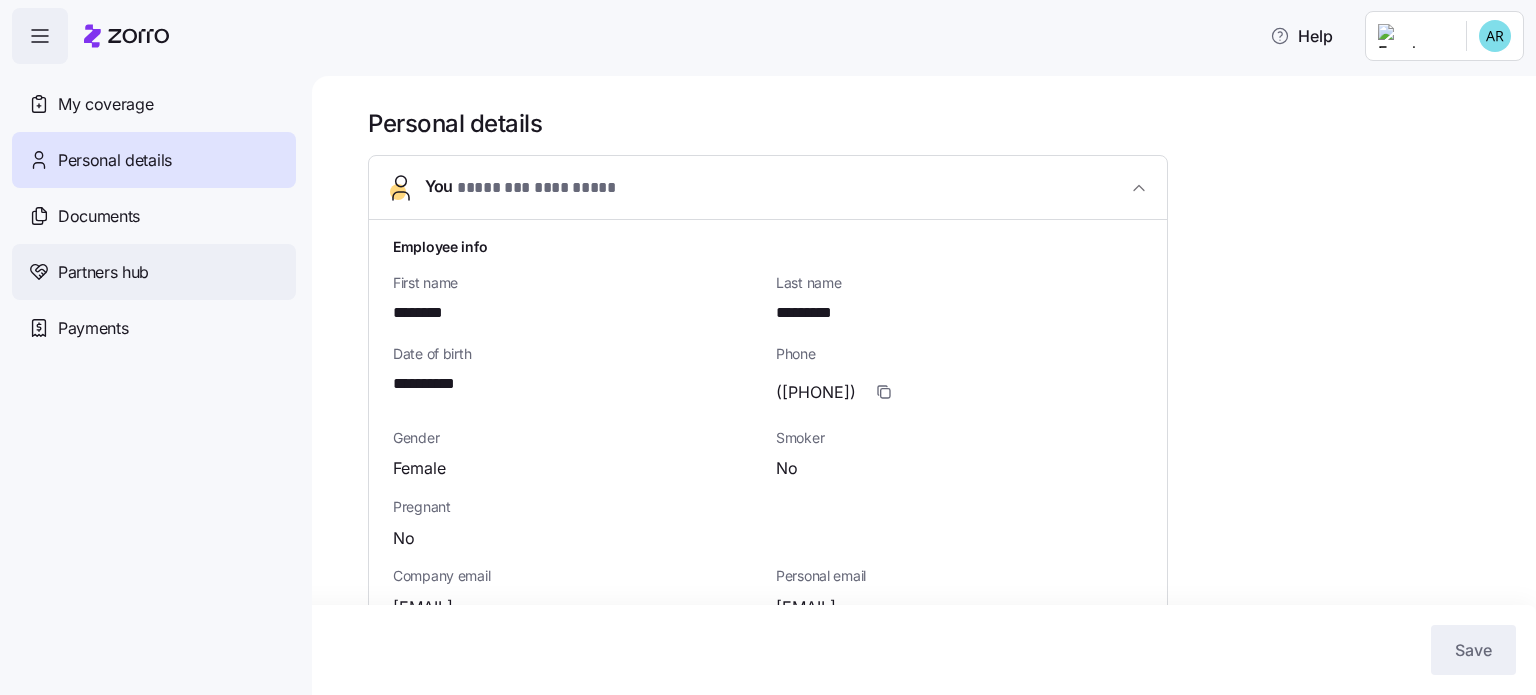 click on "Partners hub" at bounding box center (154, 272) 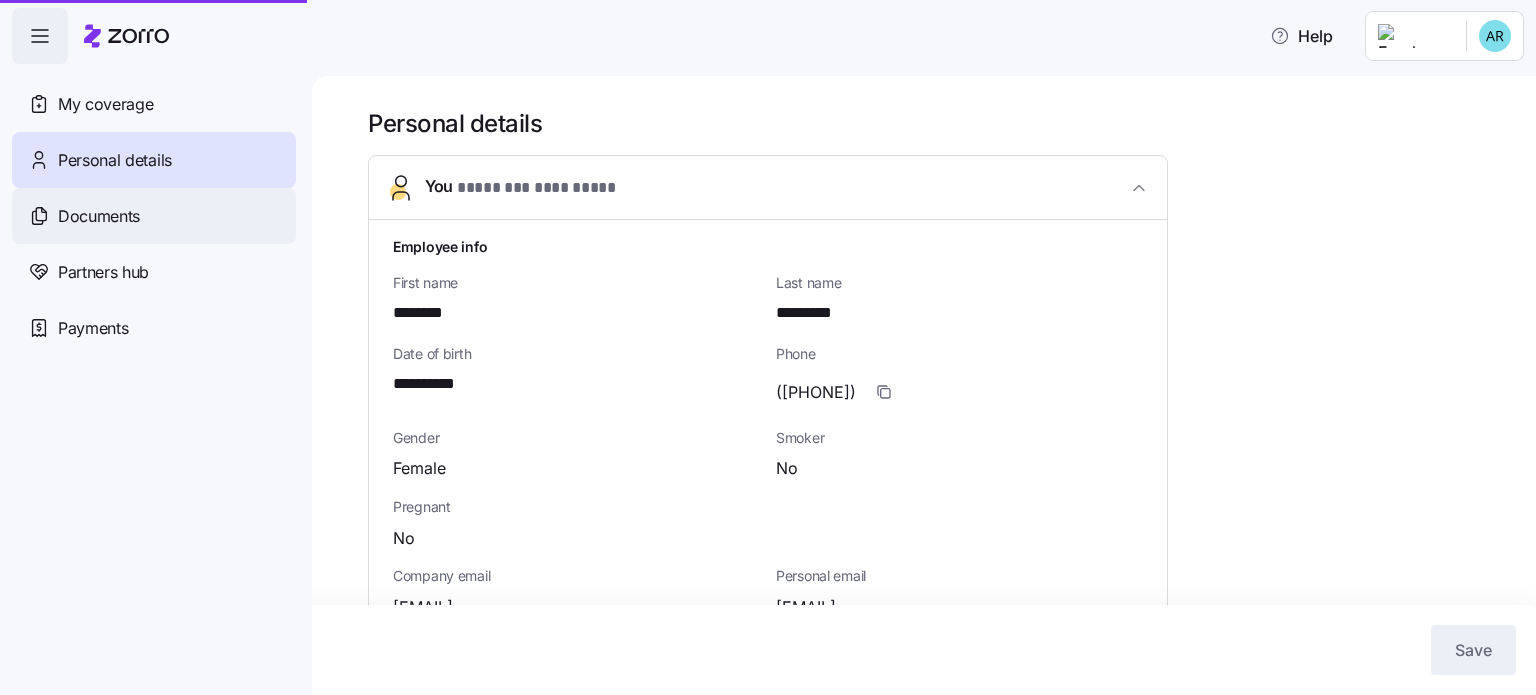 click on "Documents" at bounding box center [99, 216] 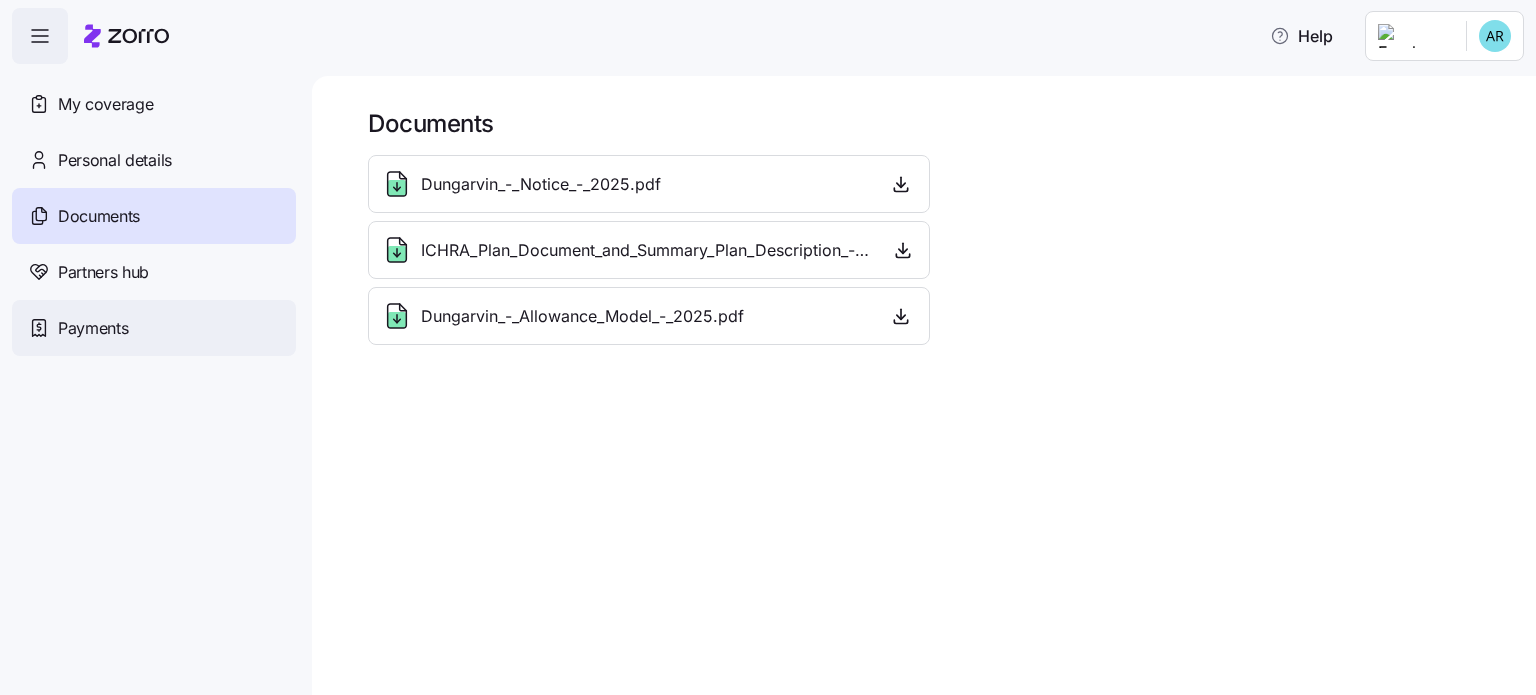 click on "Payments" at bounding box center (93, 328) 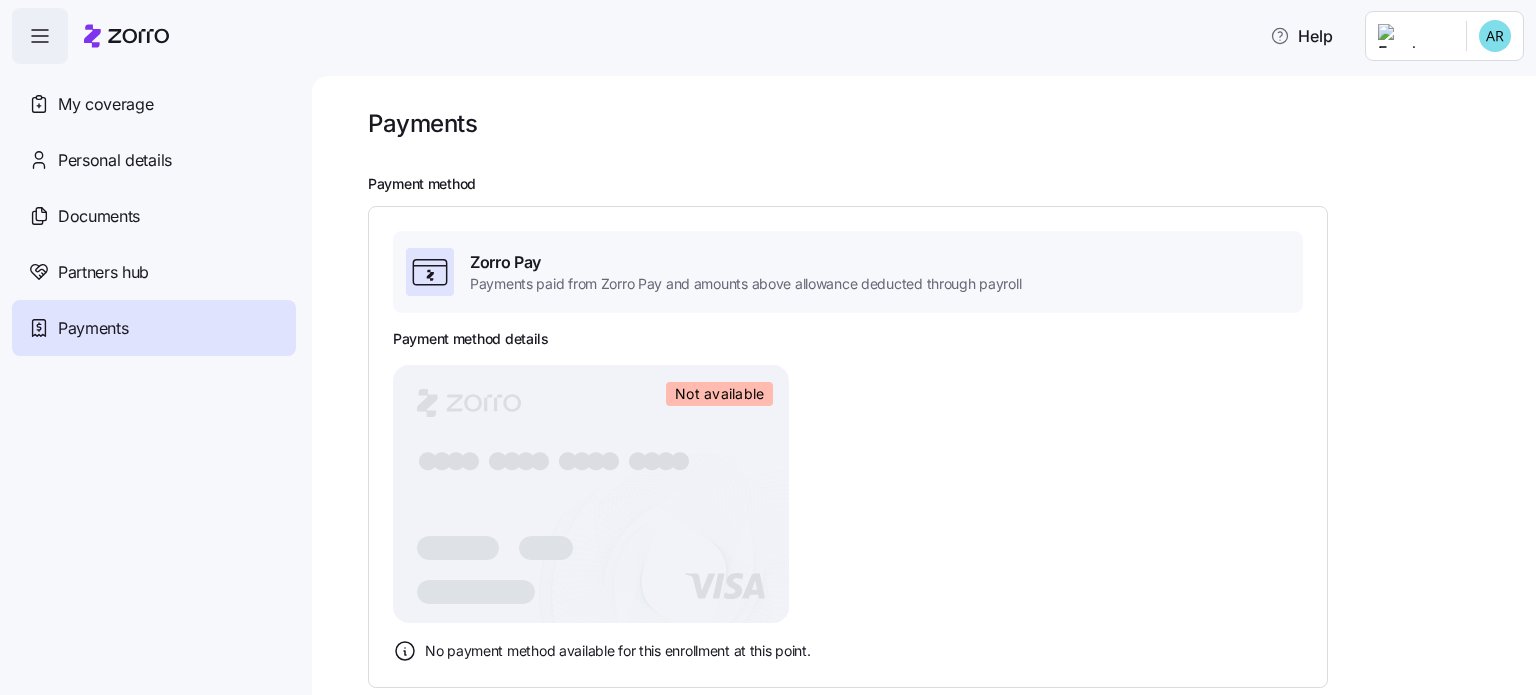 scroll, scrollTop: 42, scrollLeft: 0, axis: vertical 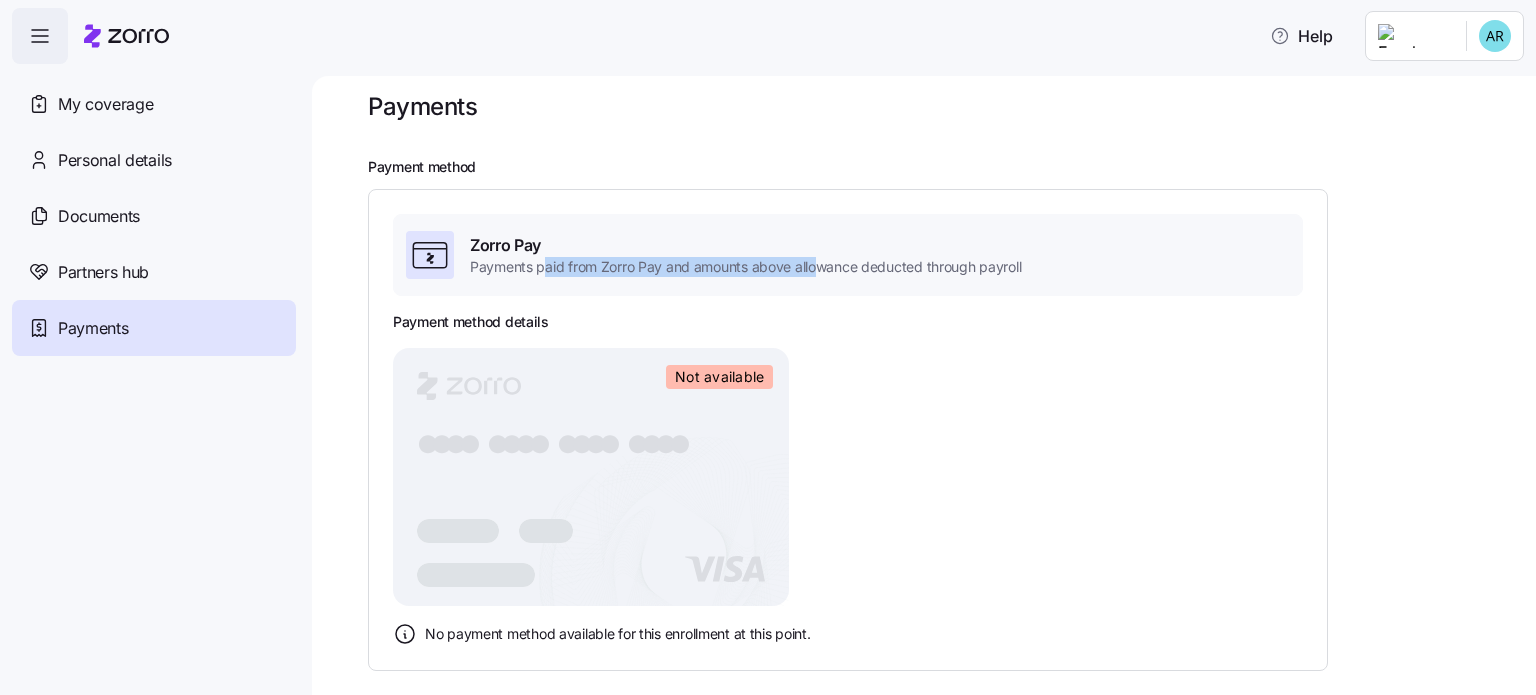 drag, startPoint x: 578, startPoint y: 262, endPoint x: 883, endPoint y: 261, distance: 305.00165 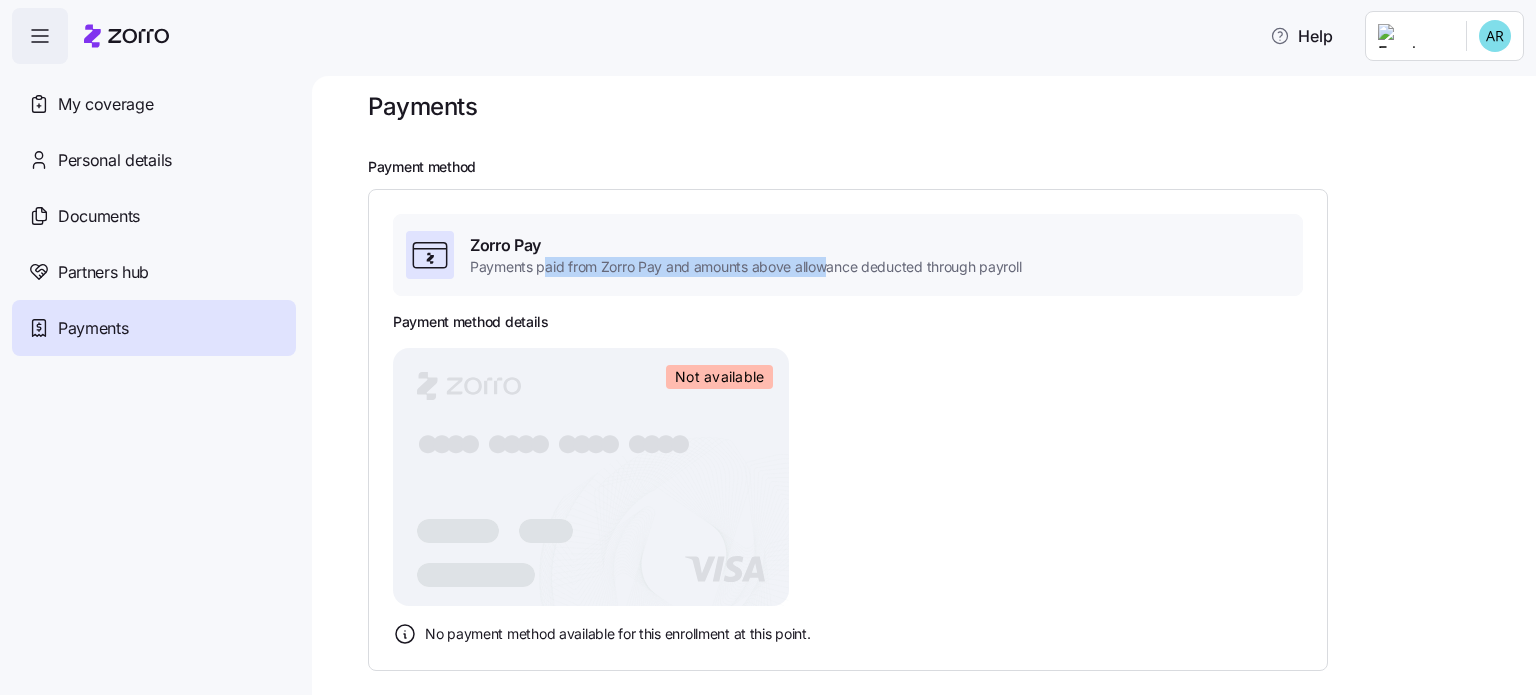 click on "Zorro Pay Payments paid from Zorro Pay and amounts above allowance deducted through payroll" at bounding box center [848, 255] 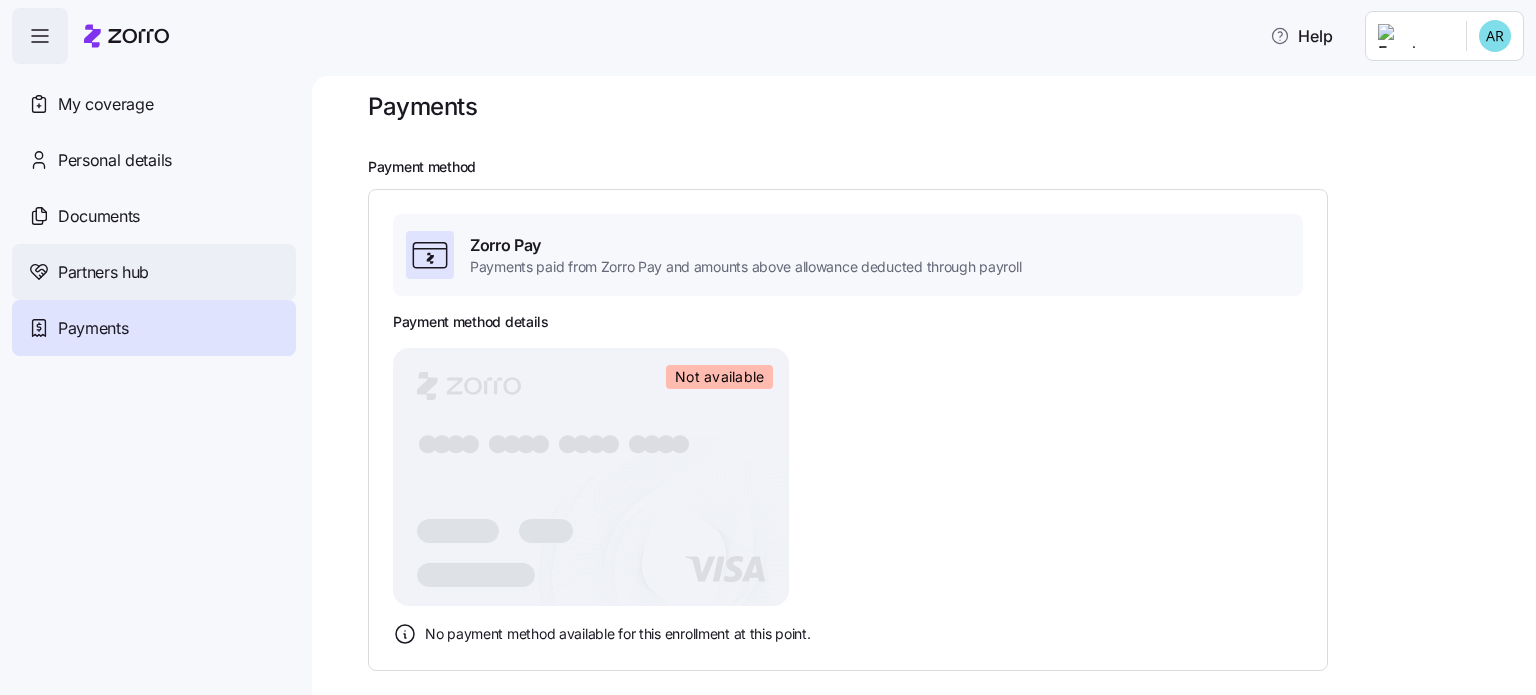 click on "Partners hub" at bounding box center (154, 272) 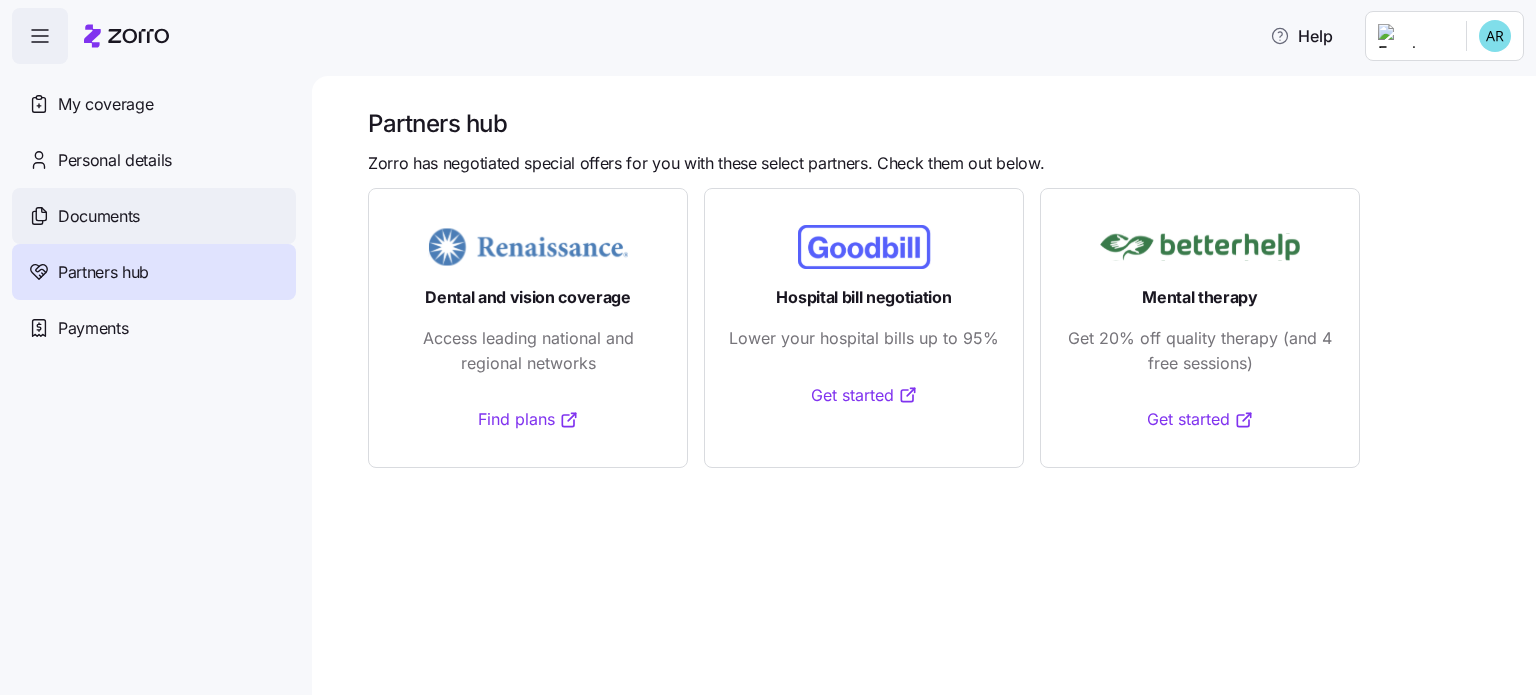 click on "Documents" at bounding box center [154, 216] 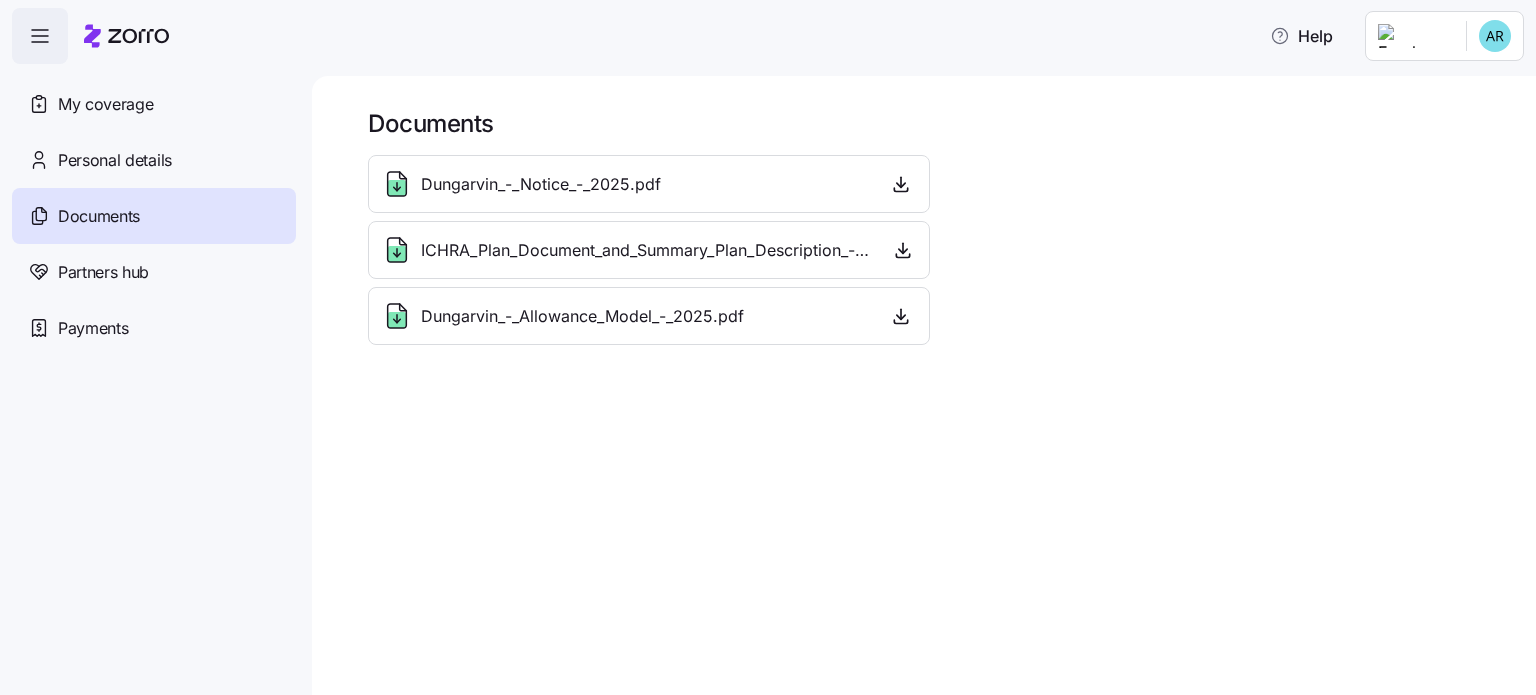 scroll, scrollTop: 0, scrollLeft: 0, axis: both 